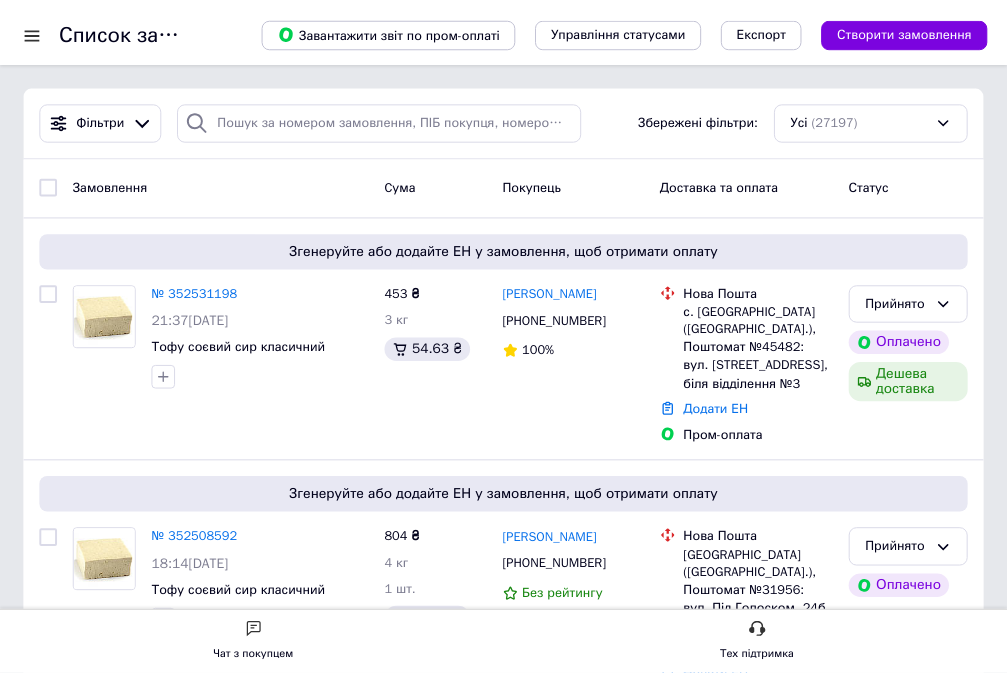 scroll, scrollTop: 0, scrollLeft: 0, axis: both 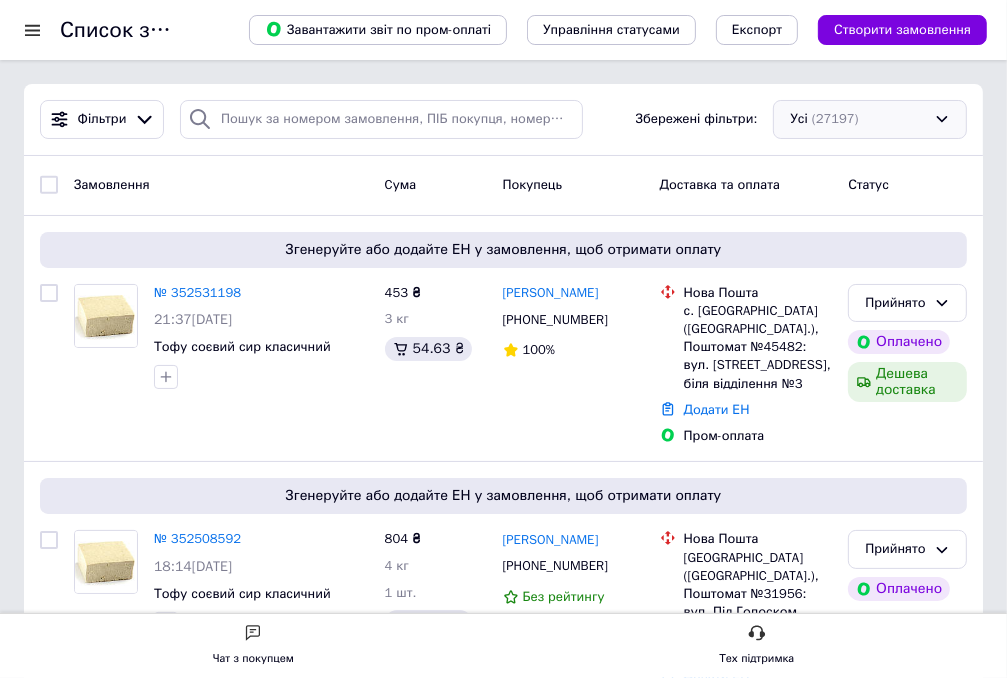 click on "Усі (27197)" at bounding box center [870, 119] 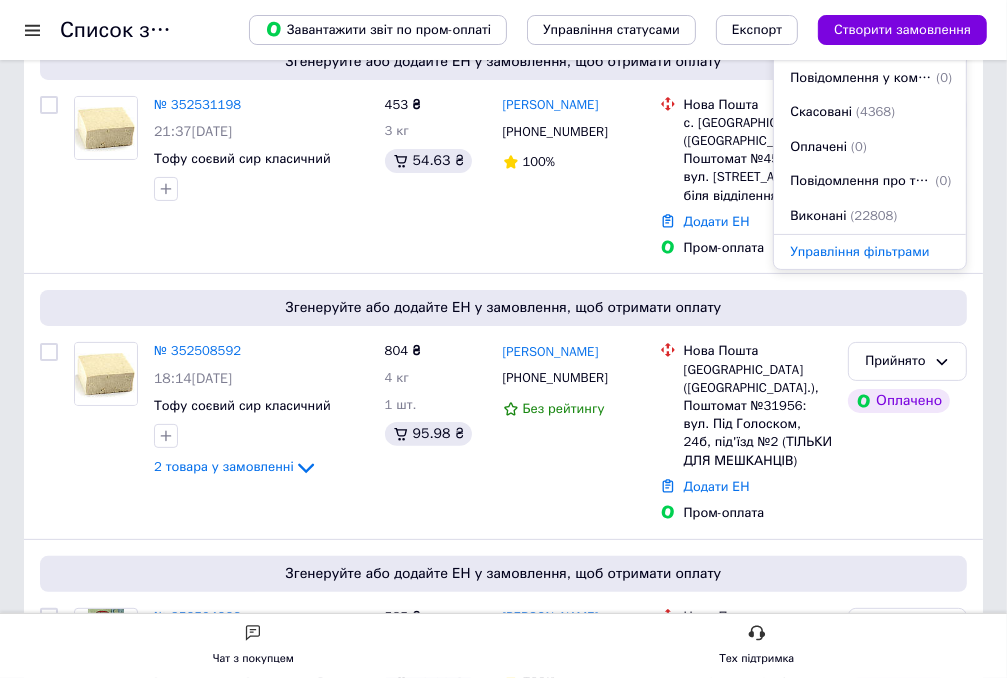 scroll, scrollTop: 200, scrollLeft: 0, axis: vertical 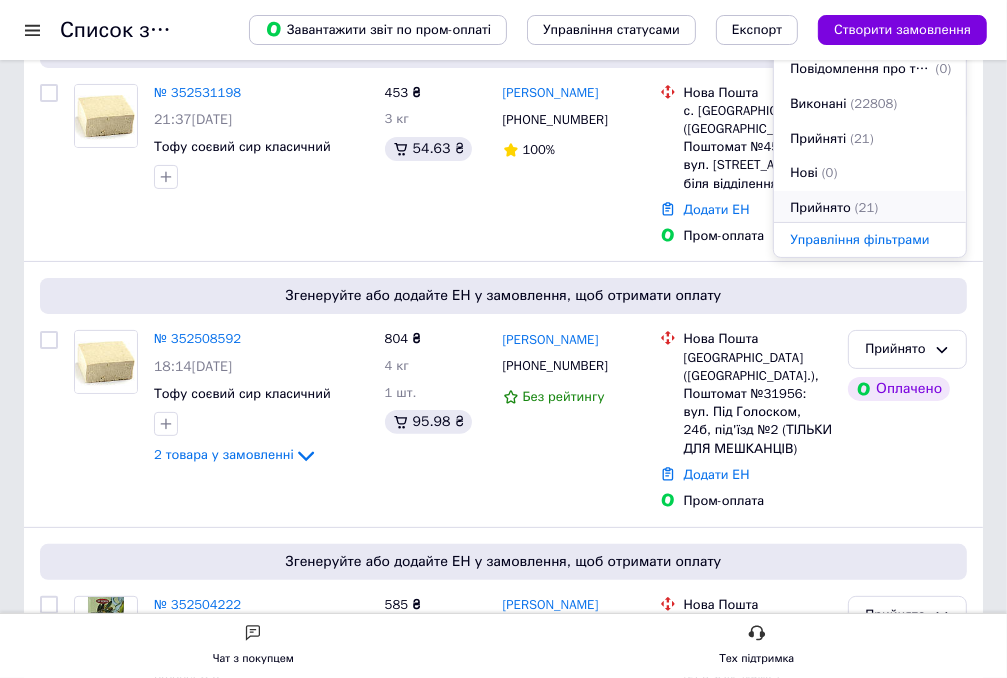 click on "(21)" at bounding box center (866, 207) 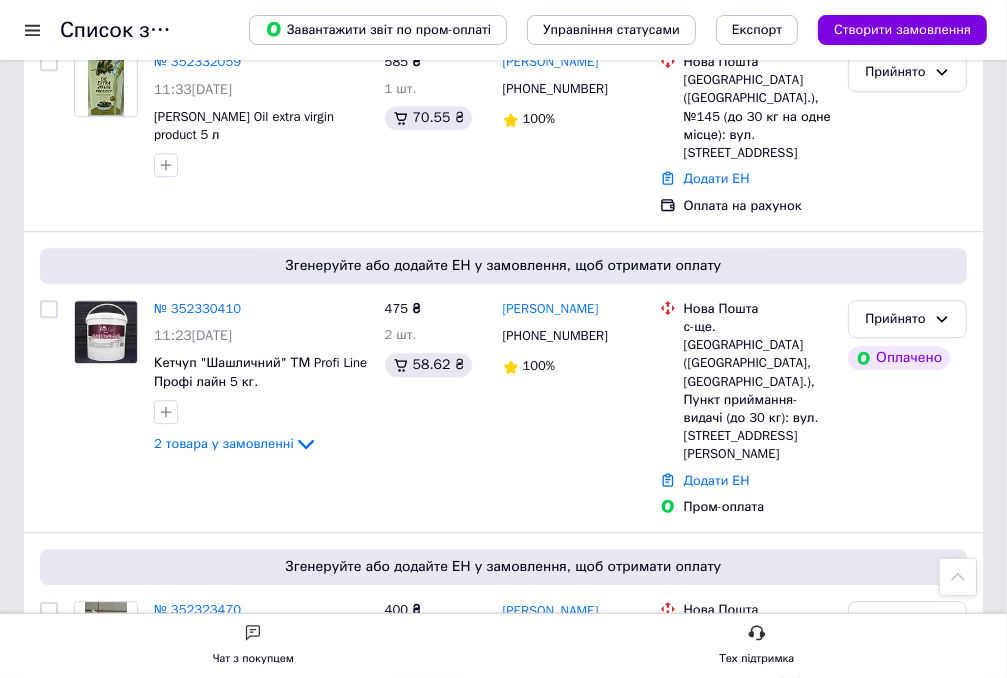 scroll, scrollTop: 3922, scrollLeft: 0, axis: vertical 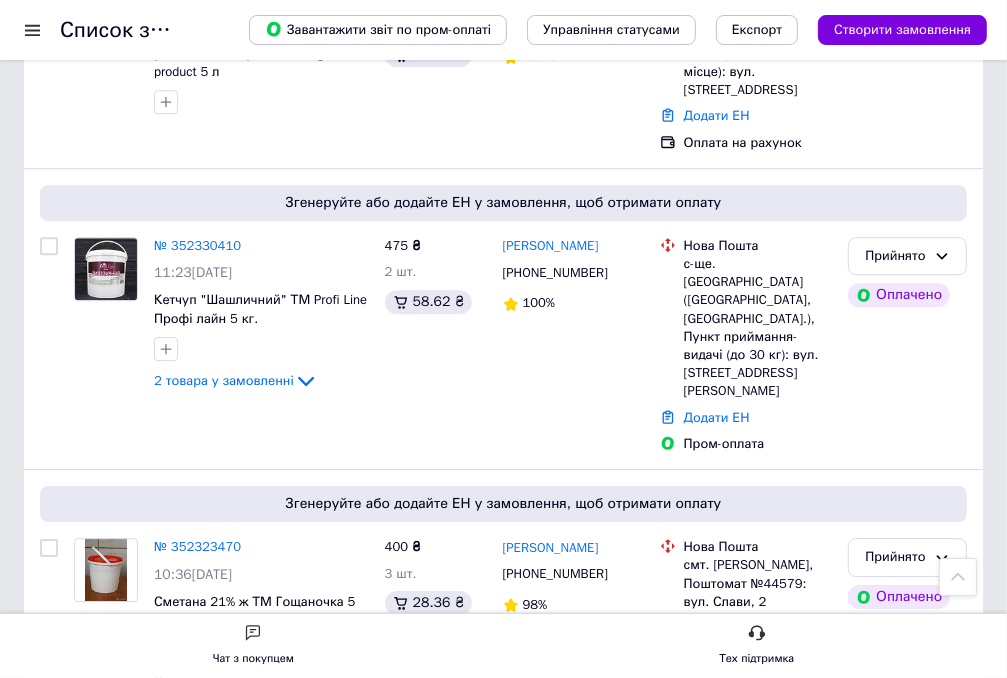 click on "2" at bounding box center [87, 761] 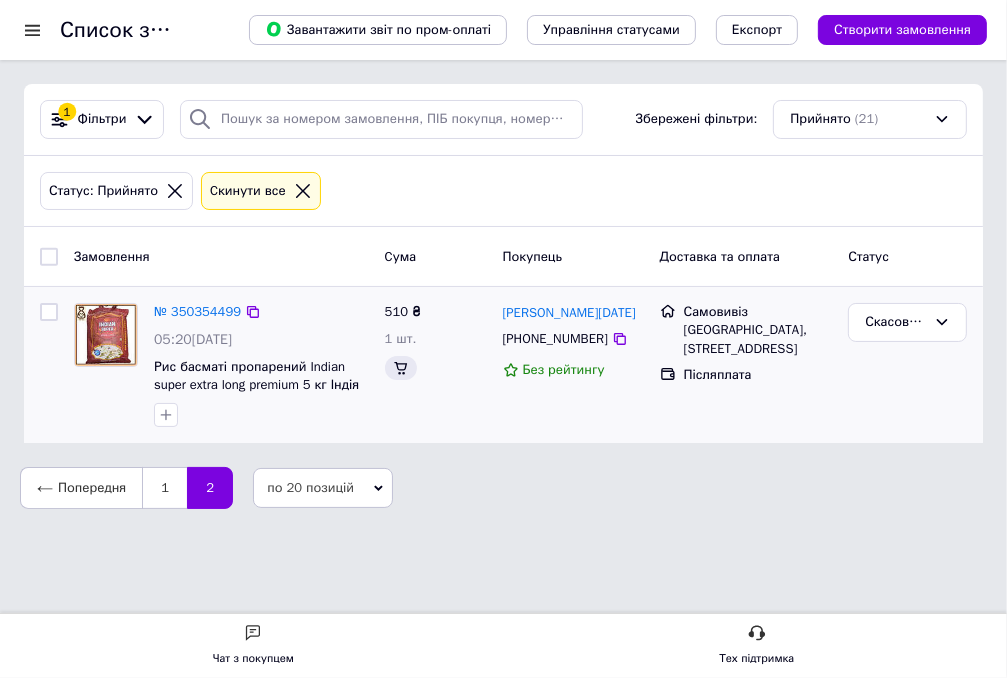 scroll, scrollTop: 0, scrollLeft: 0, axis: both 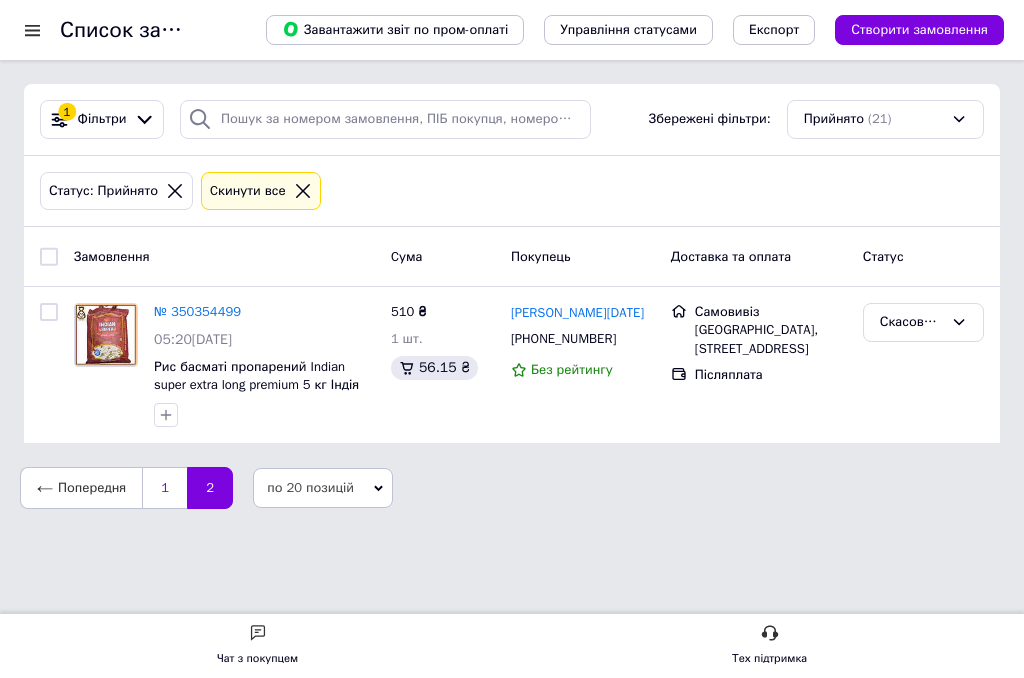 click on "1" at bounding box center (164, 488) 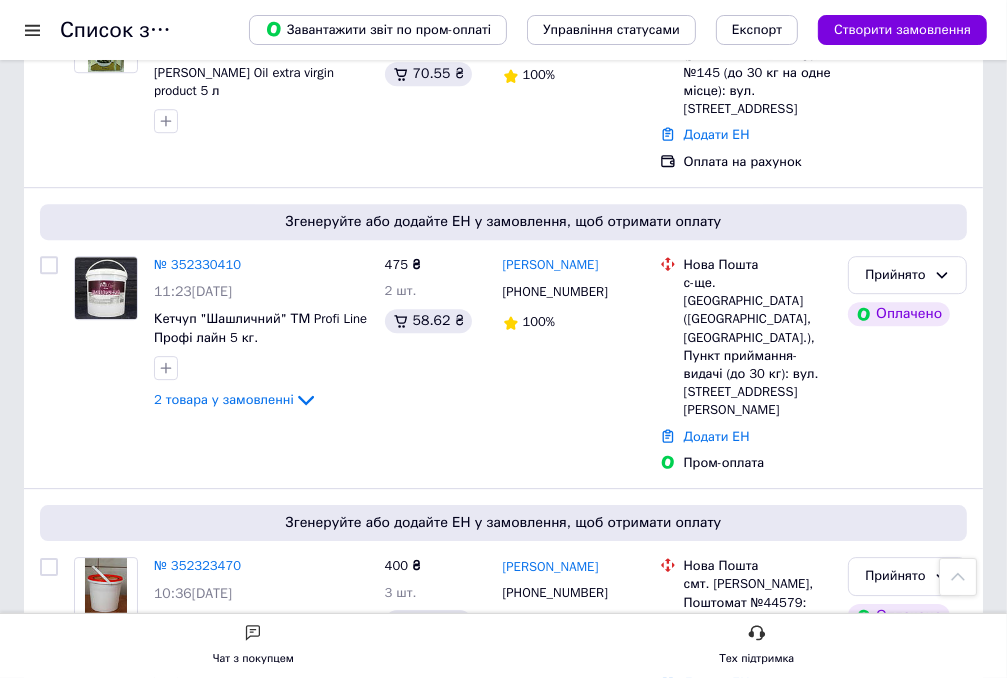 scroll, scrollTop: 3922, scrollLeft: 0, axis: vertical 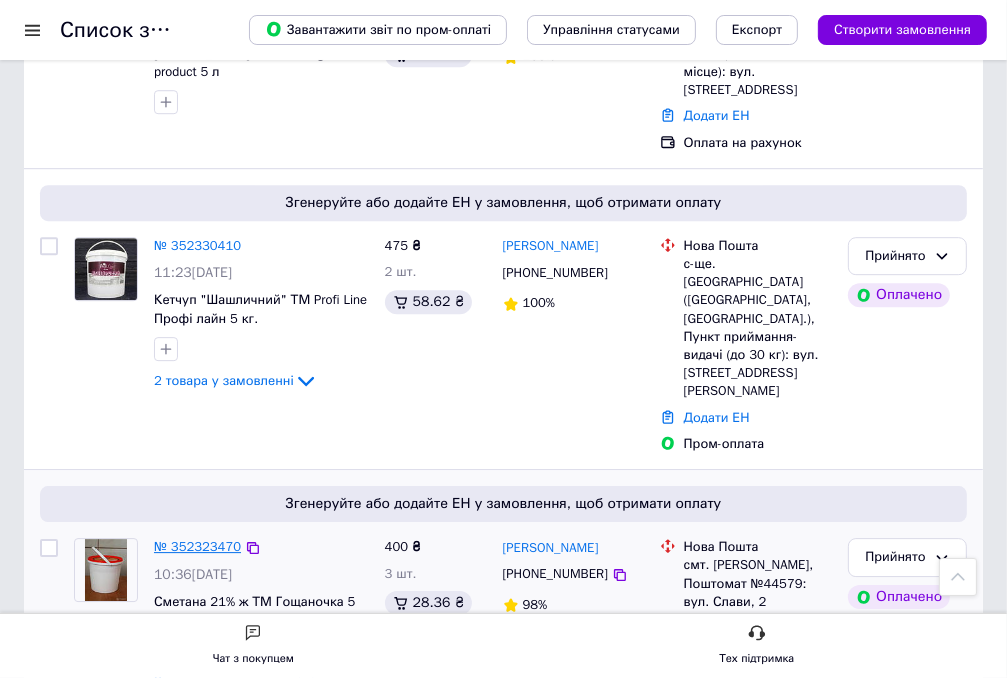 click on "№ 352323470" at bounding box center (197, 546) 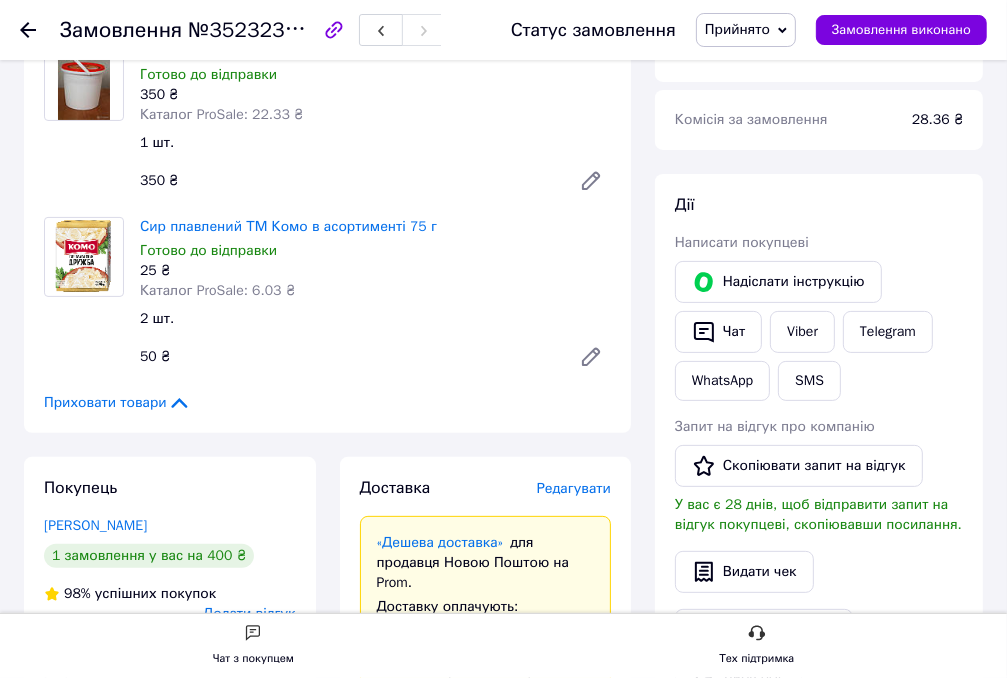 scroll, scrollTop: 300, scrollLeft: 0, axis: vertical 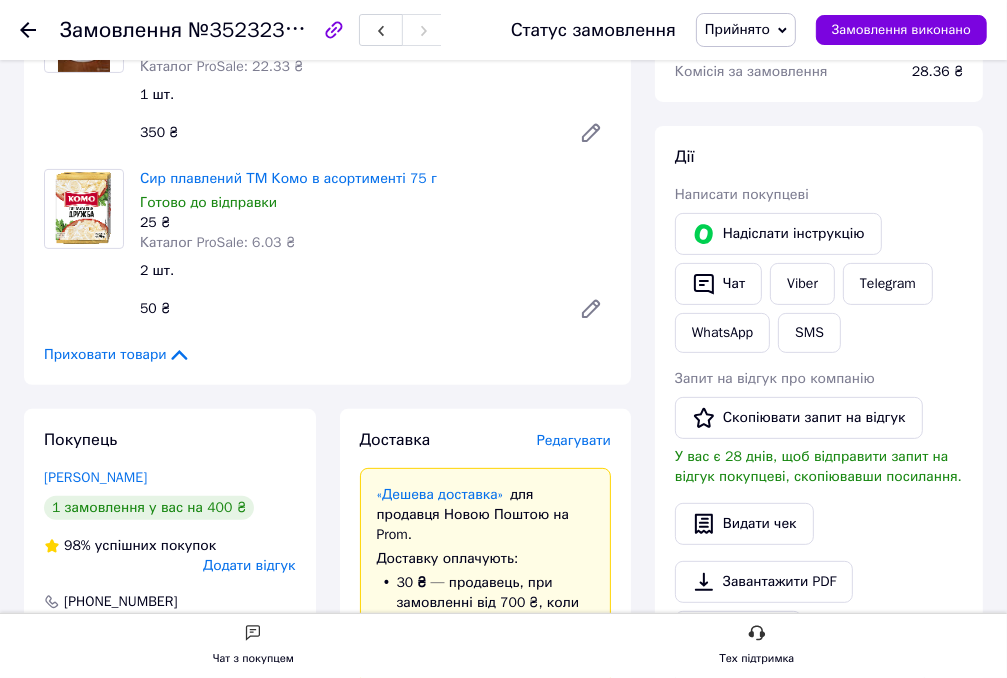 click on "Редагувати" at bounding box center [574, 440] 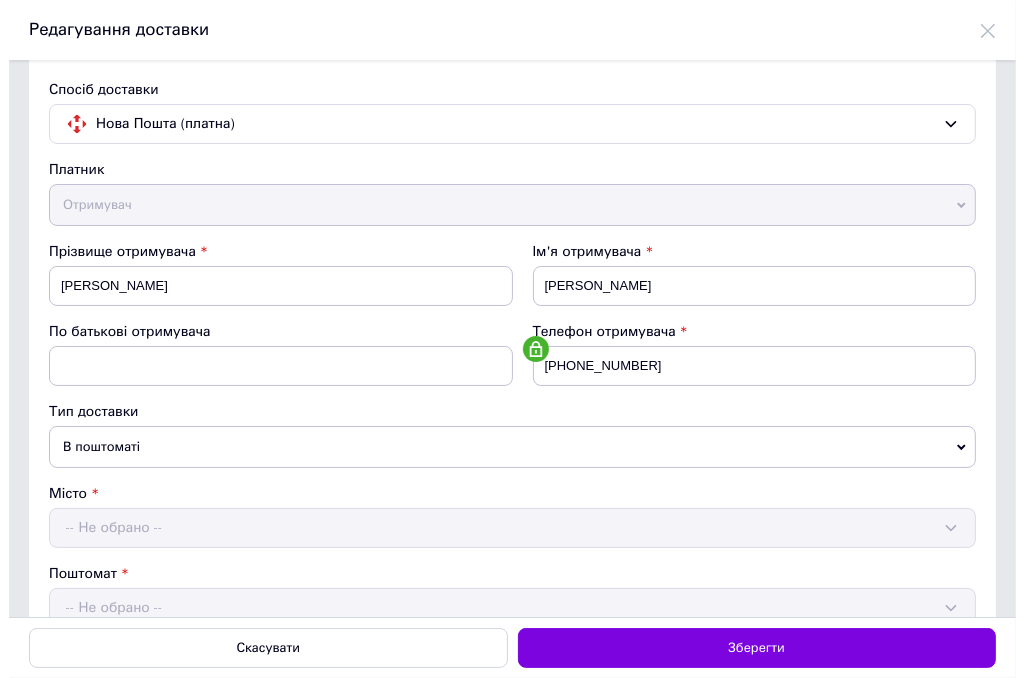 scroll, scrollTop: 0, scrollLeft: 0, axis: both 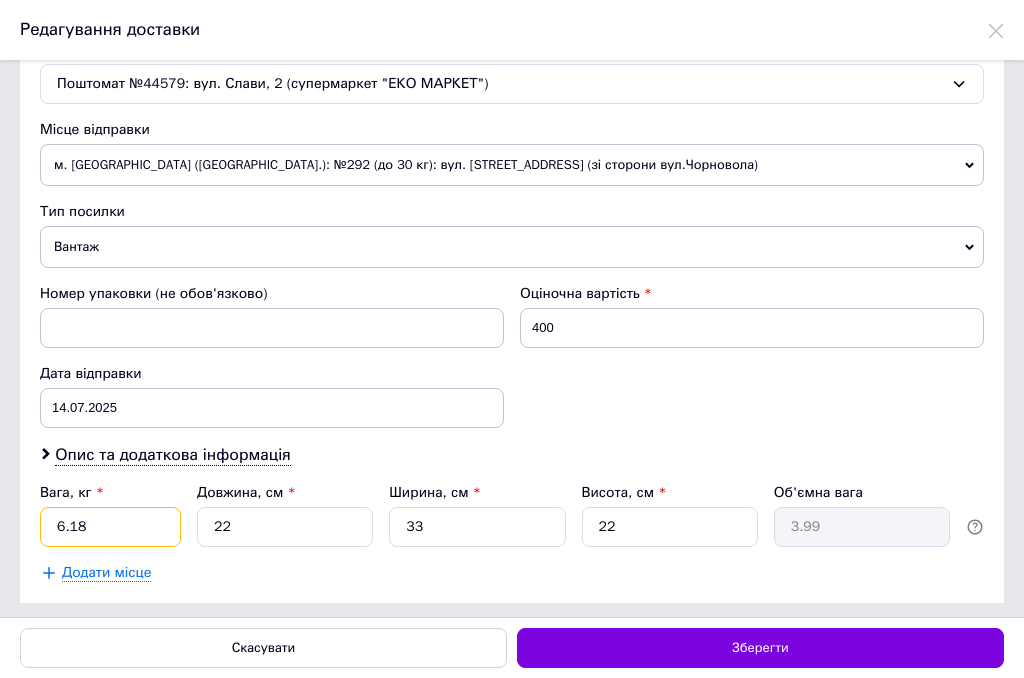 drag, startPoint x: 120, startPoint y: 523, endPoint x: 23, endPoint y: 522, distance: 97.00516 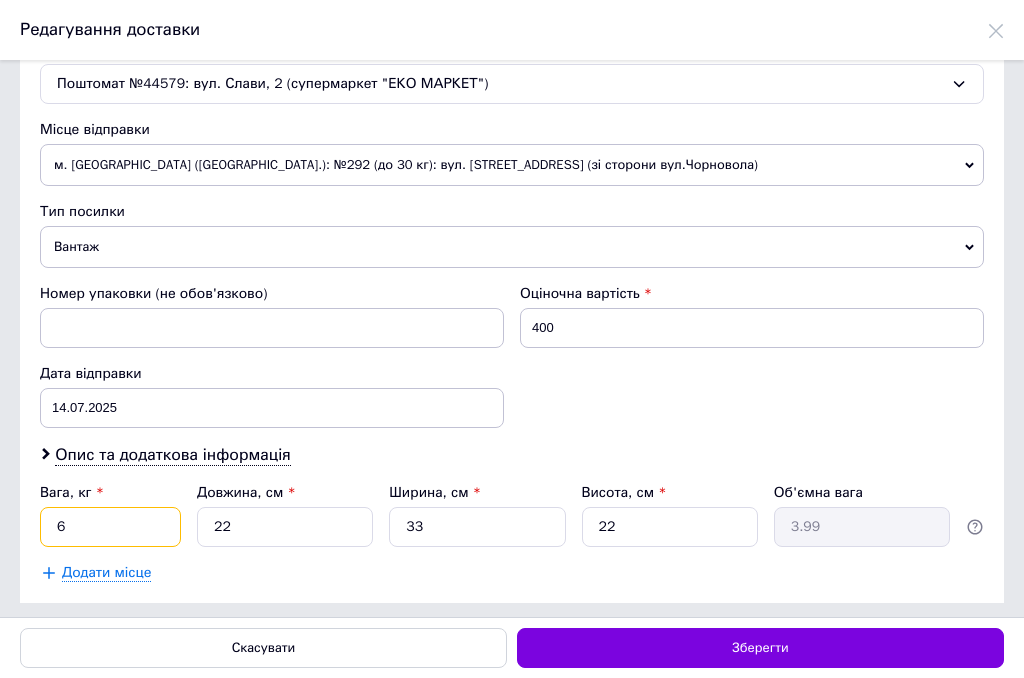 type on "6" 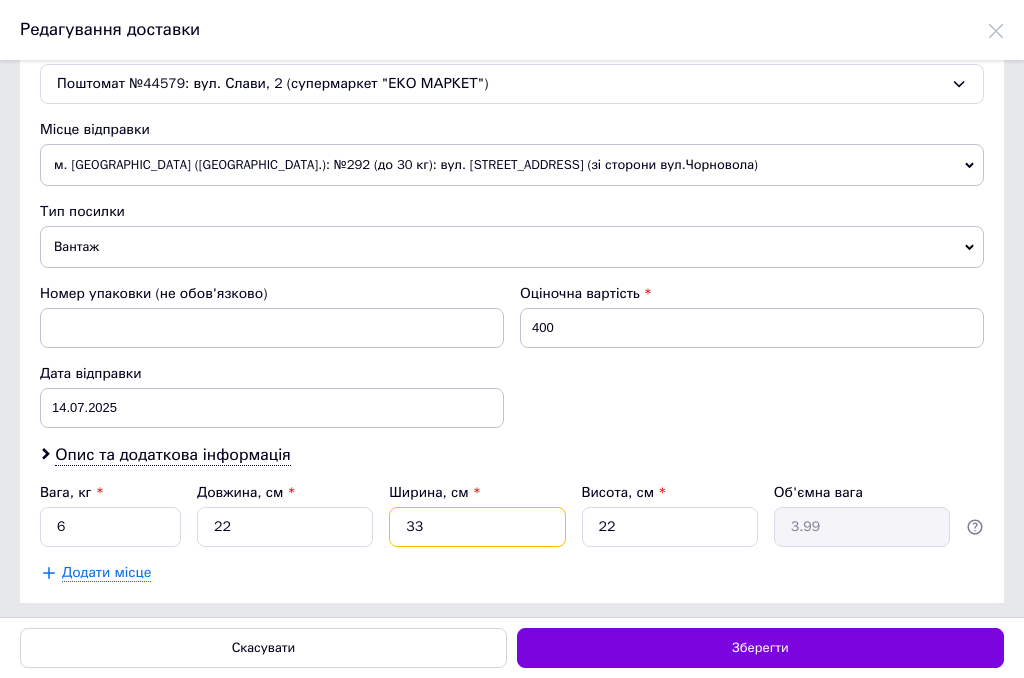 drag, startPoint x: 433, startPoint y: 514, endPoint x: 358, endPoint y: 523, distance: 75.53807 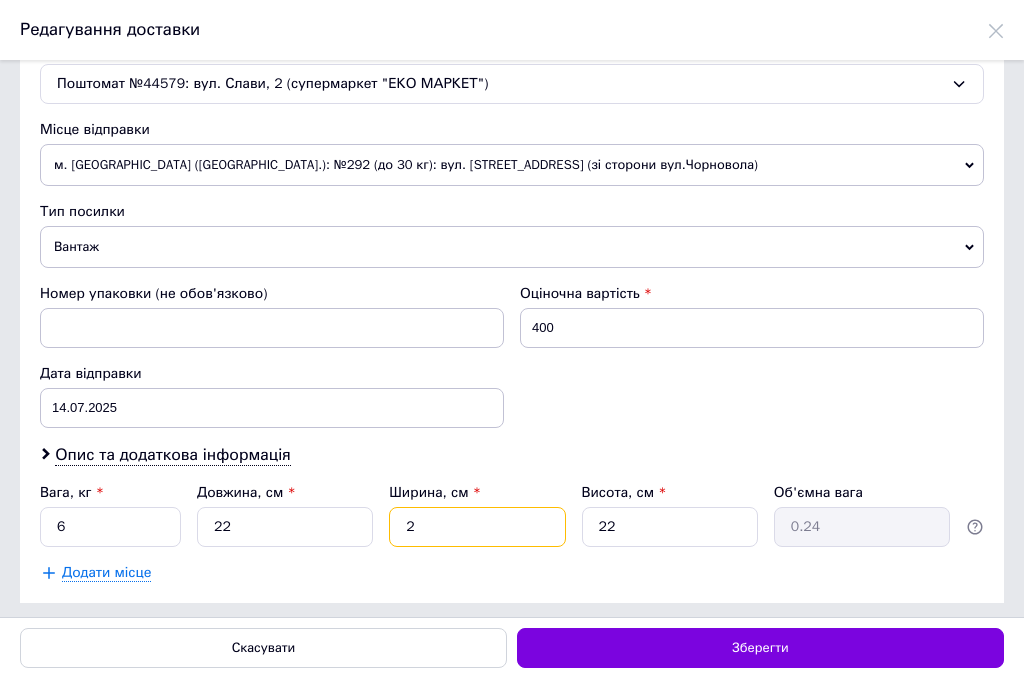 type on "24" 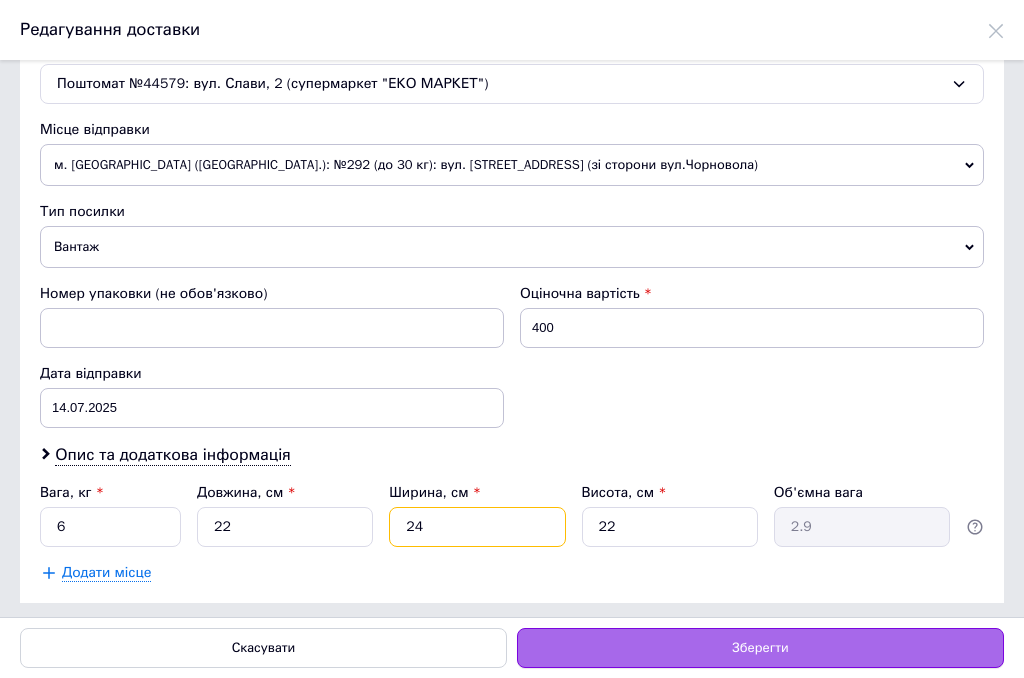 type on "24" 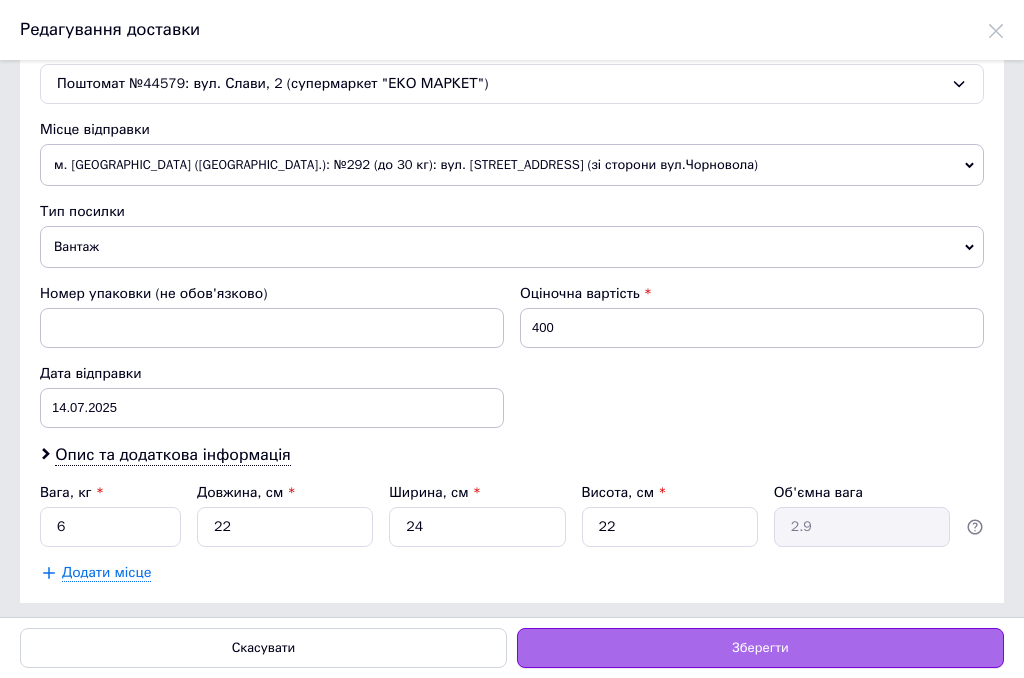 click on "Зберегти" at bounding box center [760, 648] 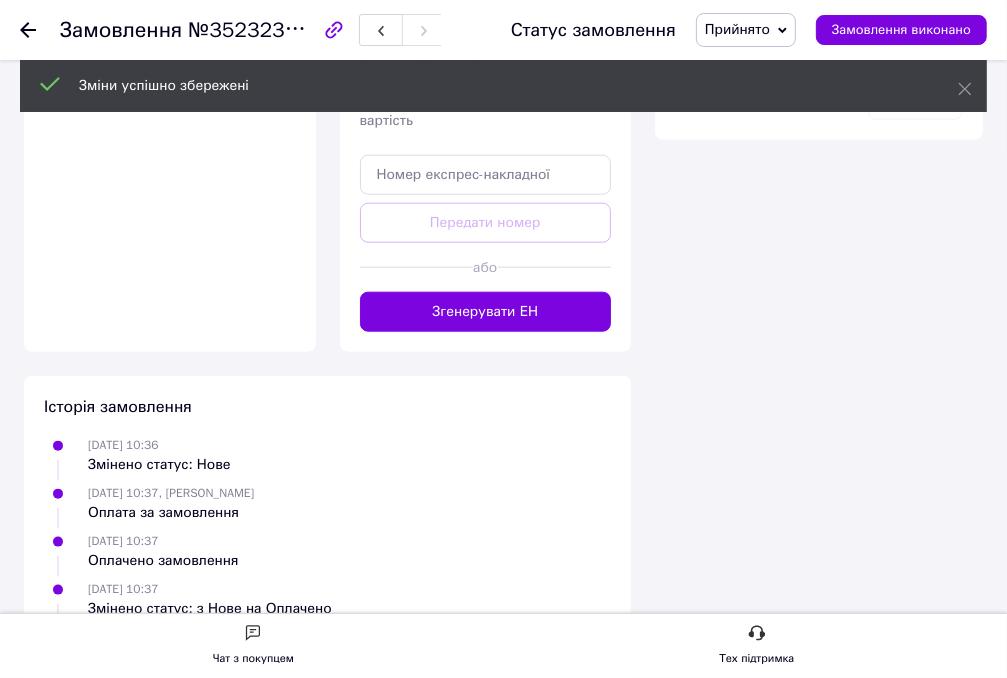 scroll, scrollTop: 1400, scrollLeft: 0, axis: vertical 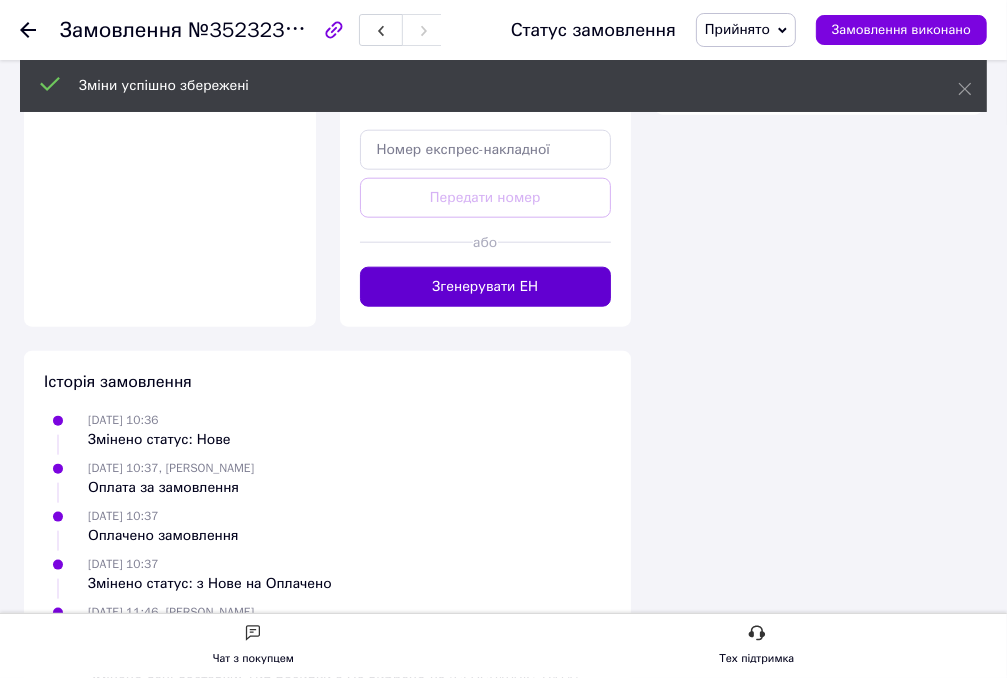 click on "Згенерувати ЕН" at bounding box center (486, 287) 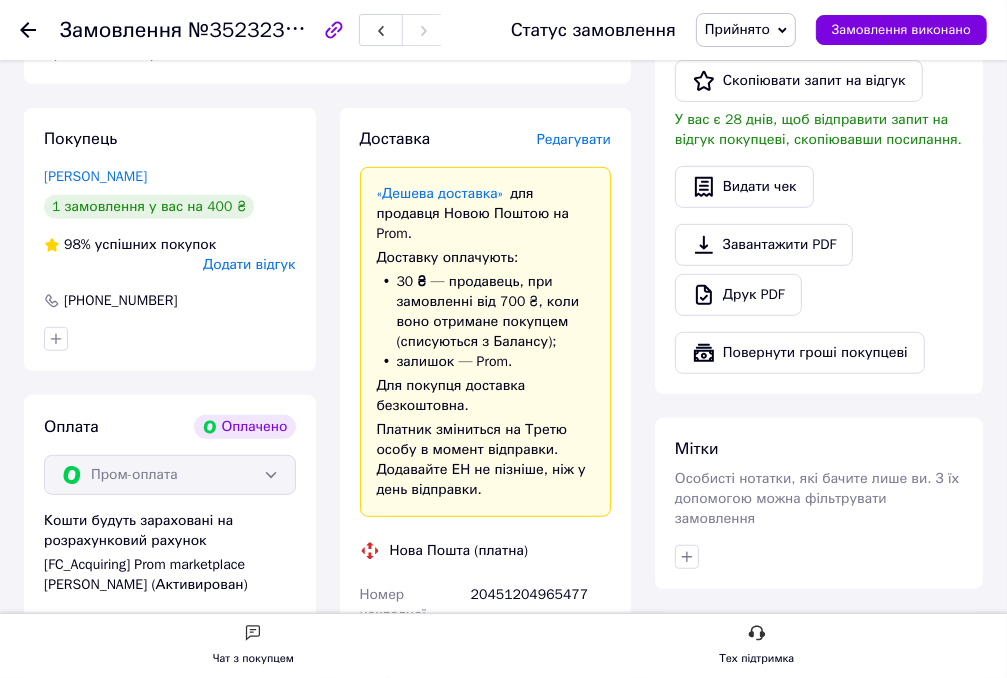 scroll, scrollTop: 600, scrollLeft: 0, axis: vertical 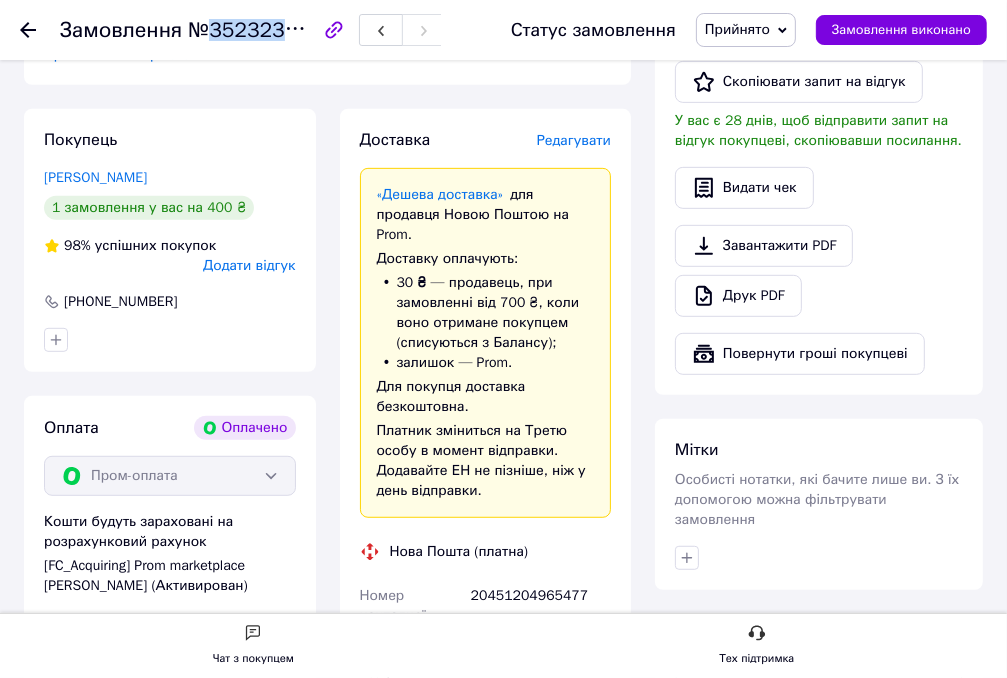 drag, startPoint x: 304, startPoint y: 31, endPoint x: 206, endPoint y: 33, distance: 98.02041 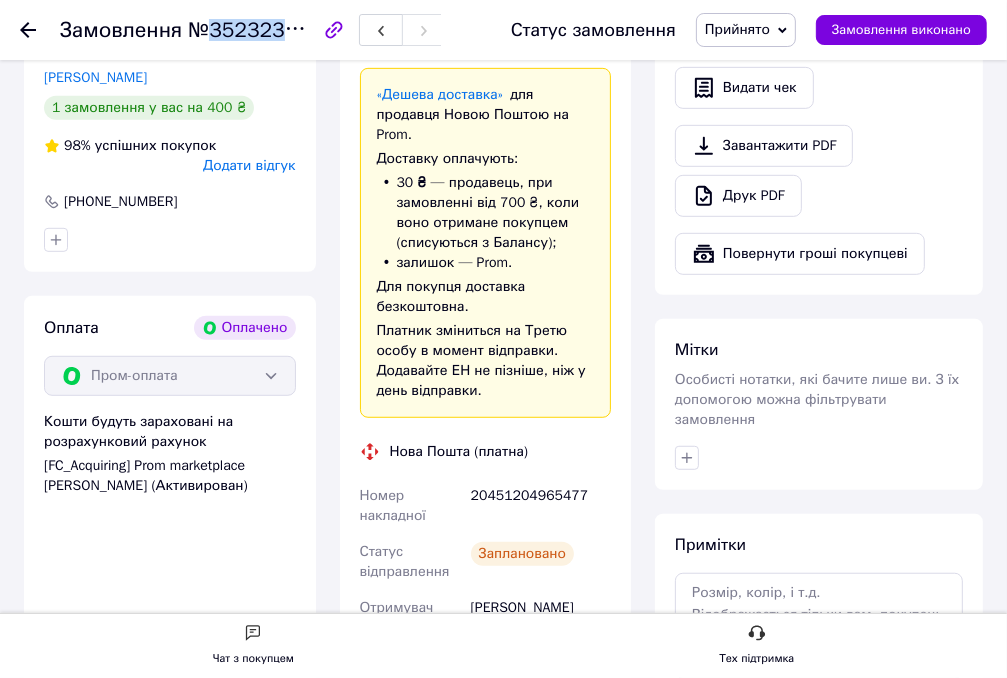 scroll, scrollTop: 800, scrollLeft: 0, axis: vertical 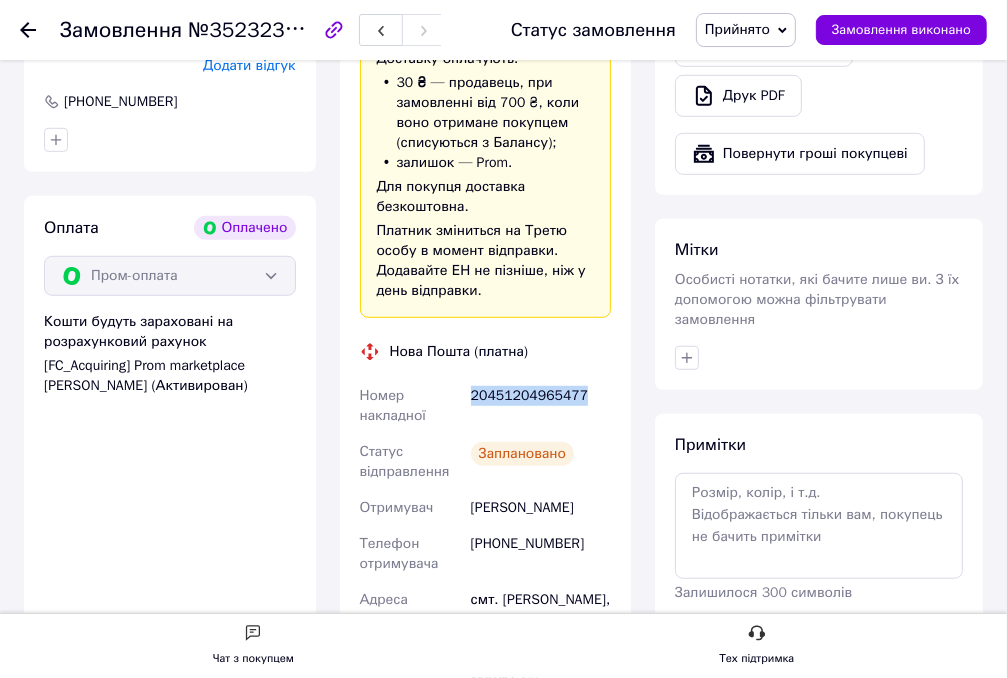 drag, startPoint x: 582, startPoint y: 389, endPoint x: 471, endPoint y: 389, distance: 111 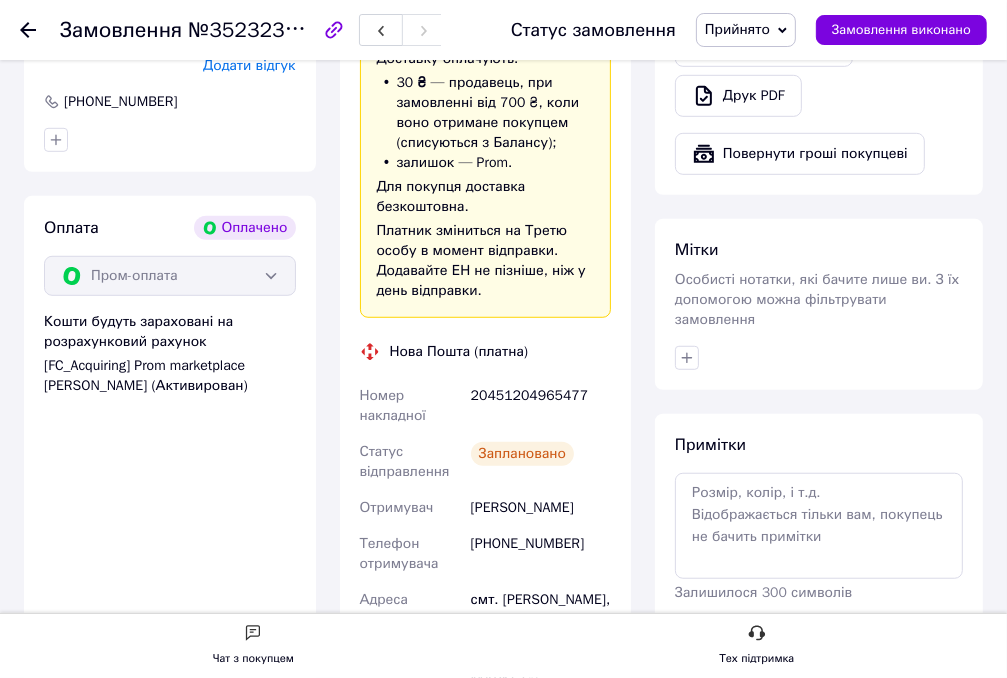 click 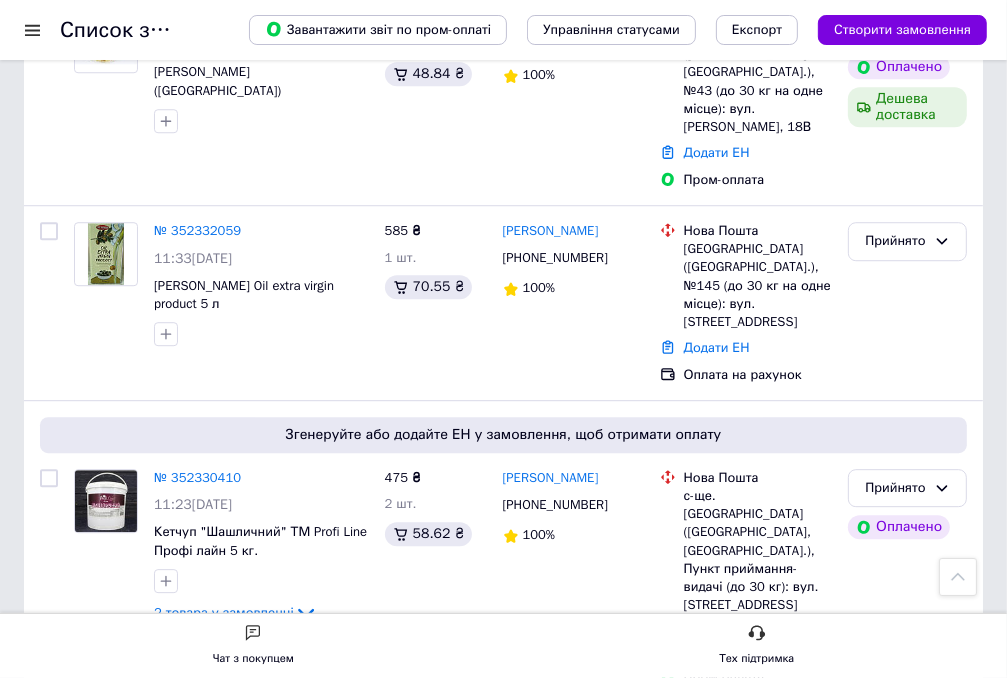 scroll, scrollTop: 3700, scrollLeft: 0, axis: vertical 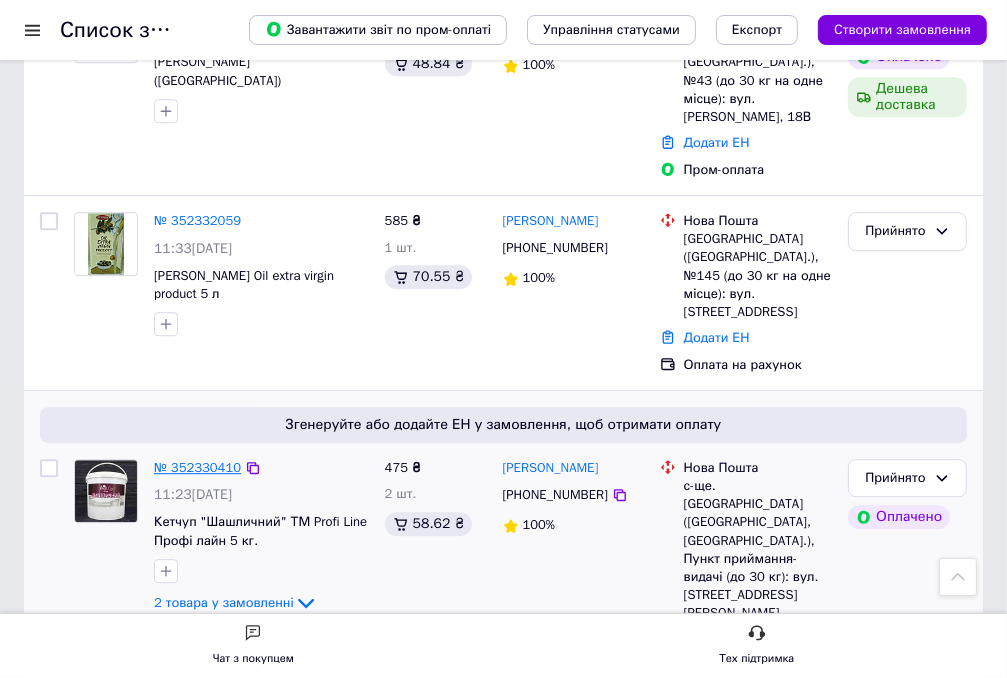 click on "№ 352330410" at bounding box center [197, 467] 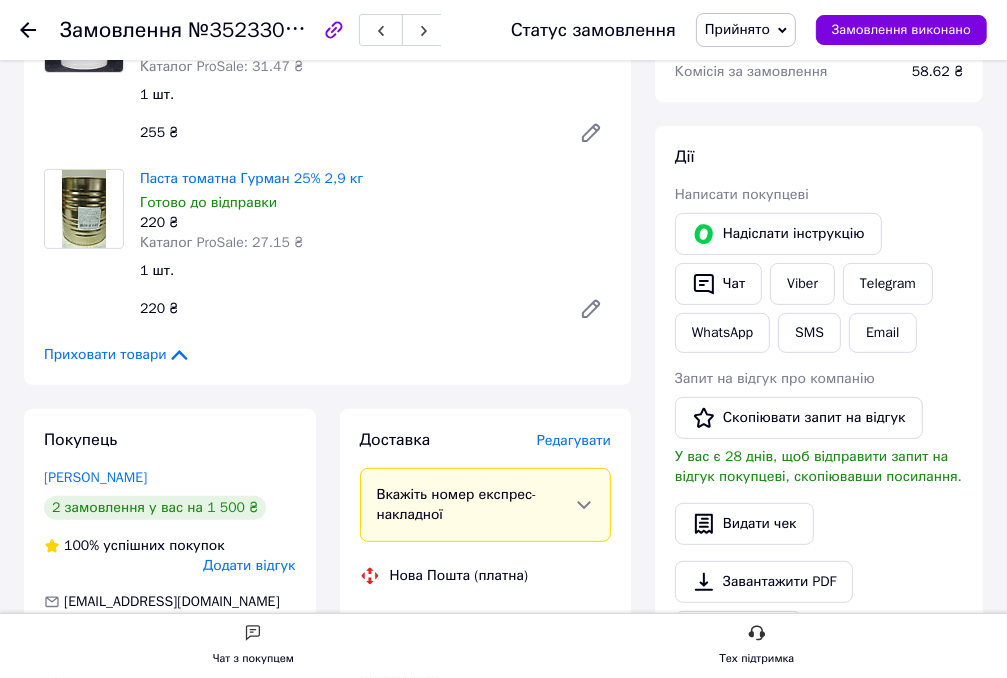 scroll, scrollTop: 200, scrollLeft: 0, axis: vertical 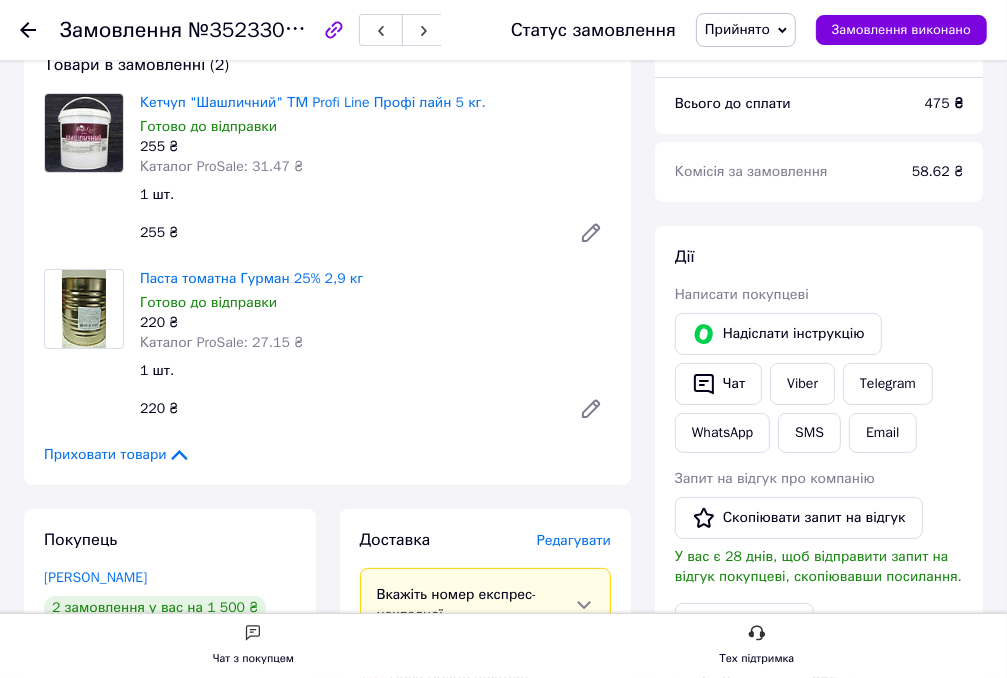 click on "Редагувати" at bounding box center [574, 540] 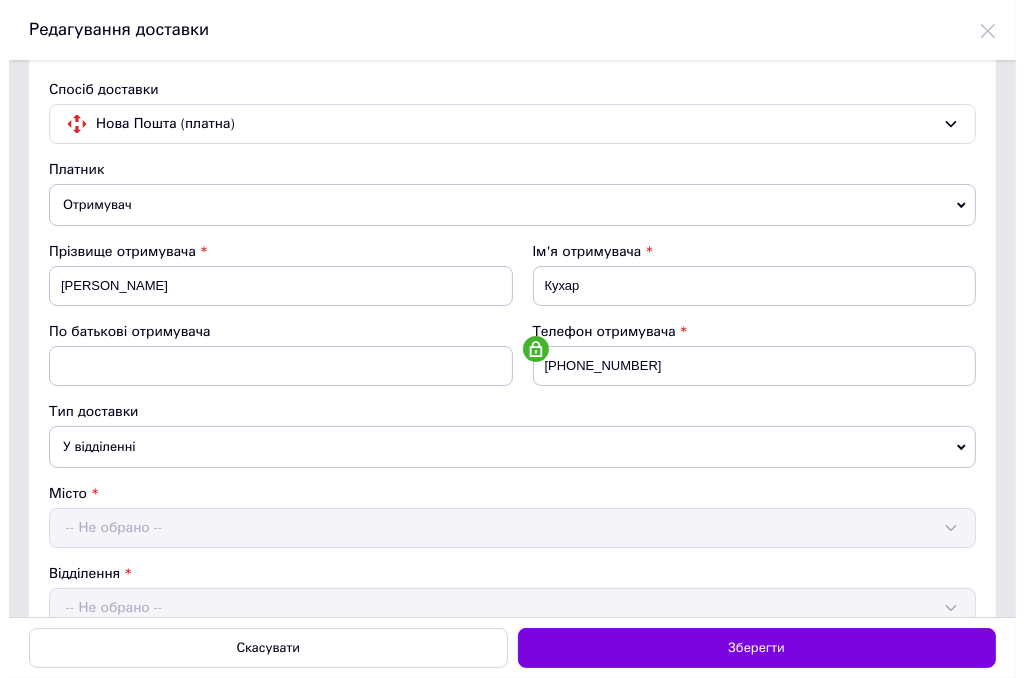 scroll, scrollTop: 0, scrollLeft: 0, axis: both 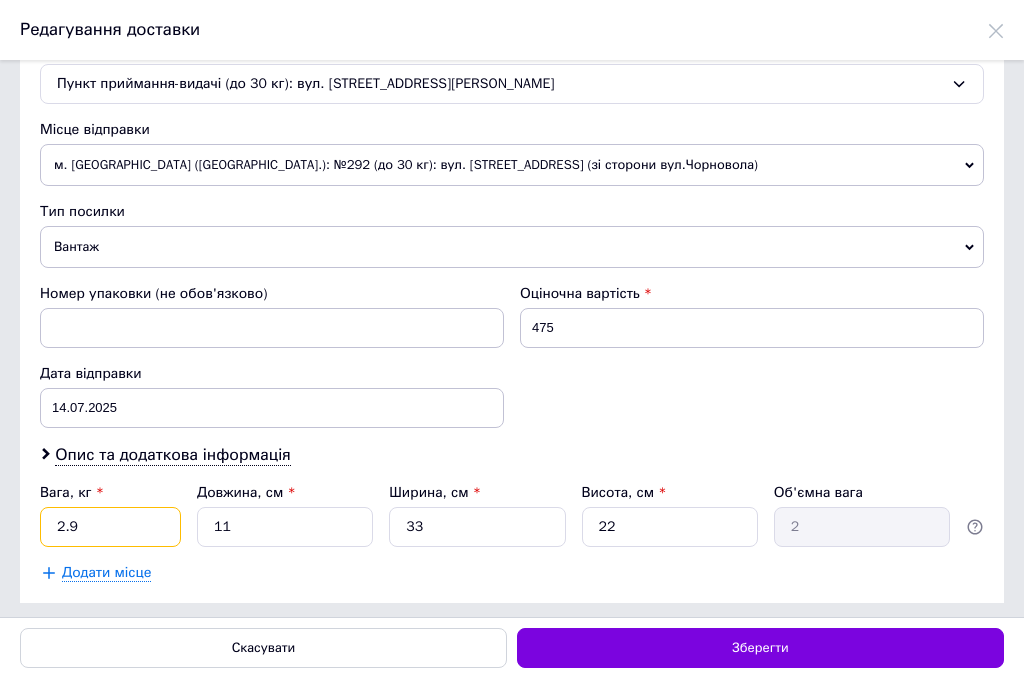 drag, startPoint x: 96, startPoint y: 525, endPoint x: 28, endPoint y: 514, distance: 68.88396 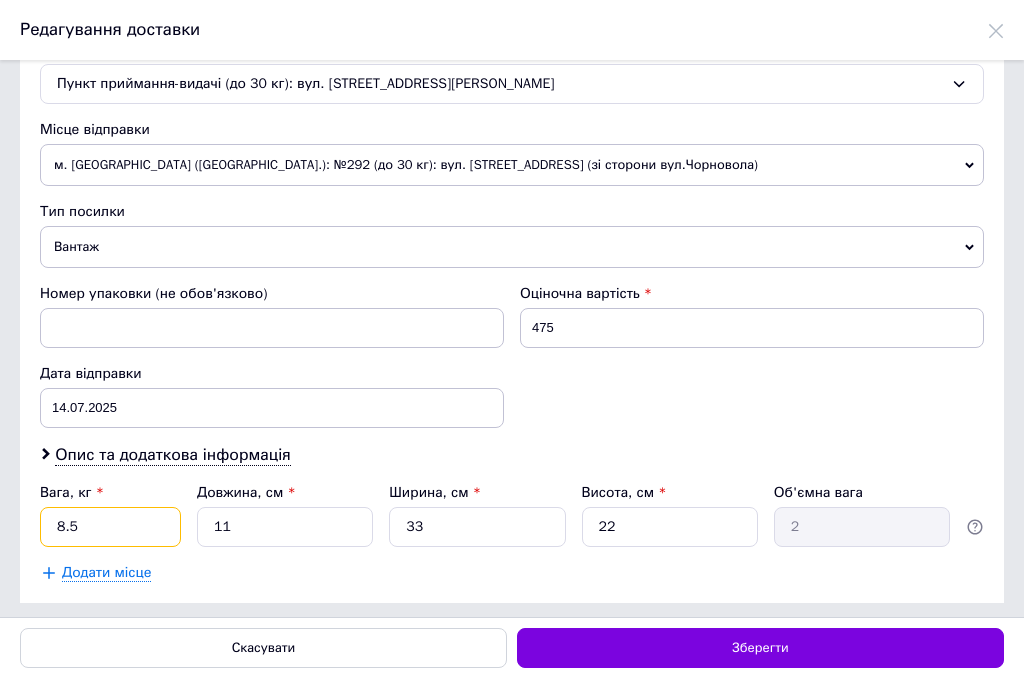 type on "8.5" 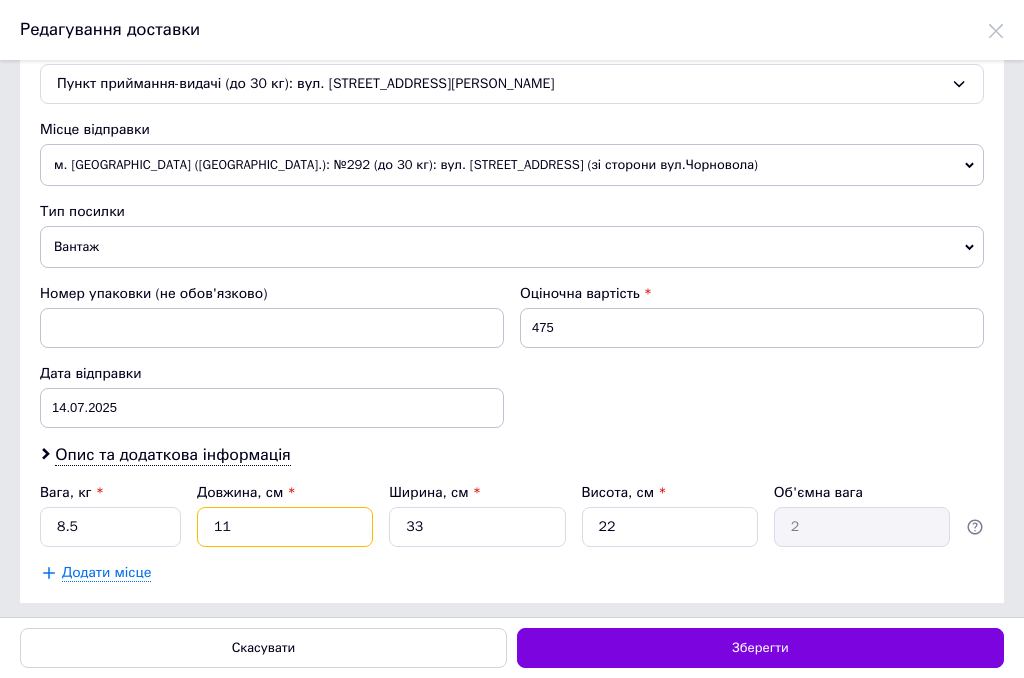 drag, startPoint x: 253, startPoint y: 532, endPoint x: 143, endPoint y: 505, distance: 113.265175 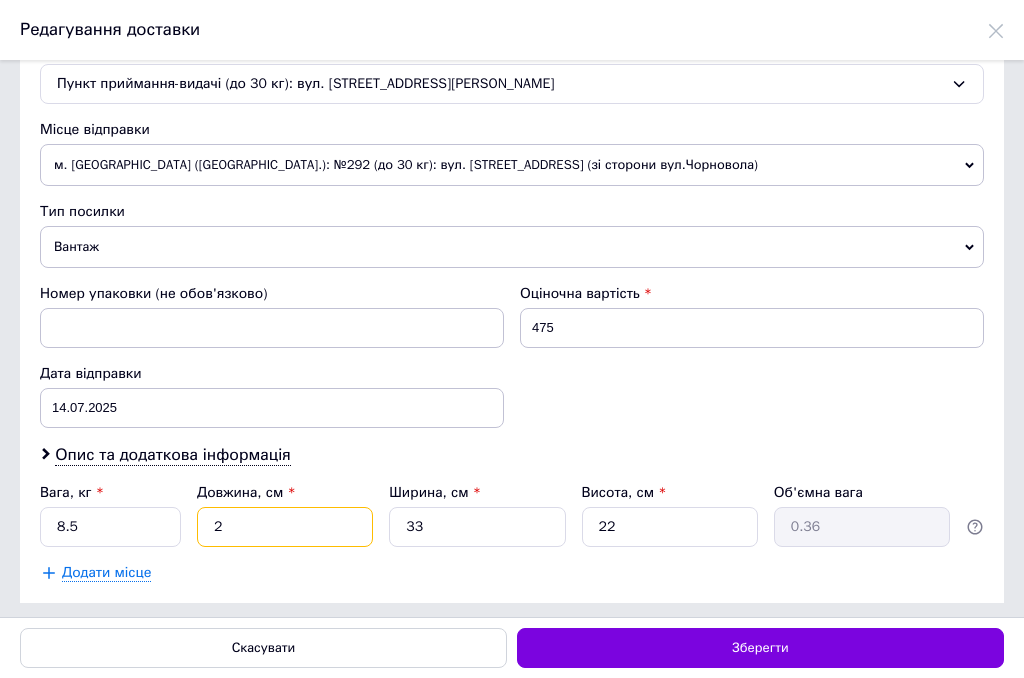 type on "28" 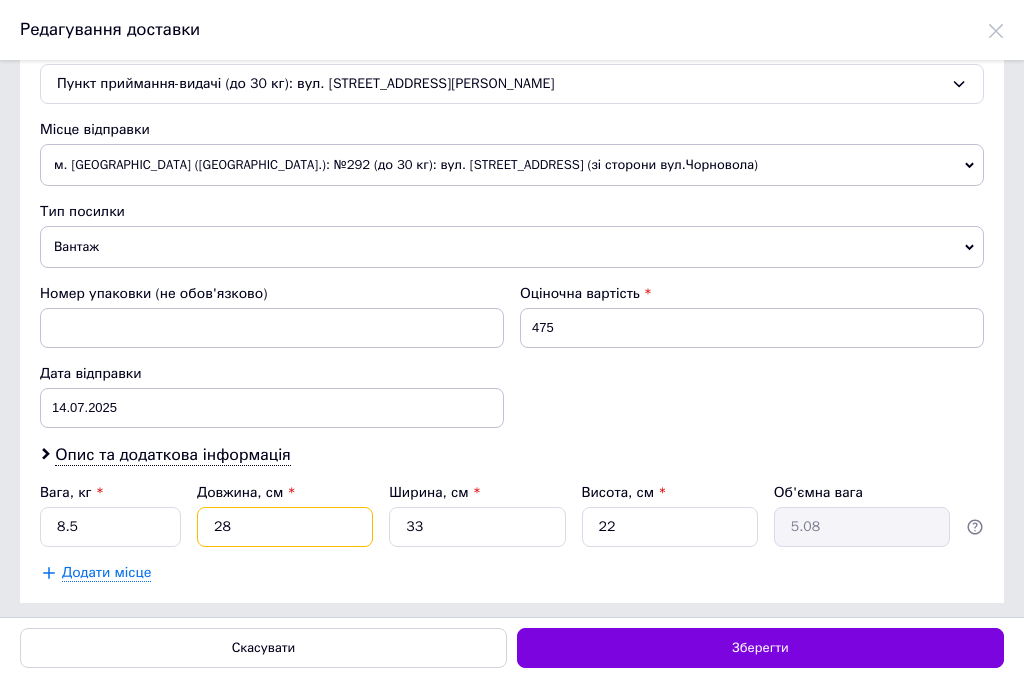 type on "28" 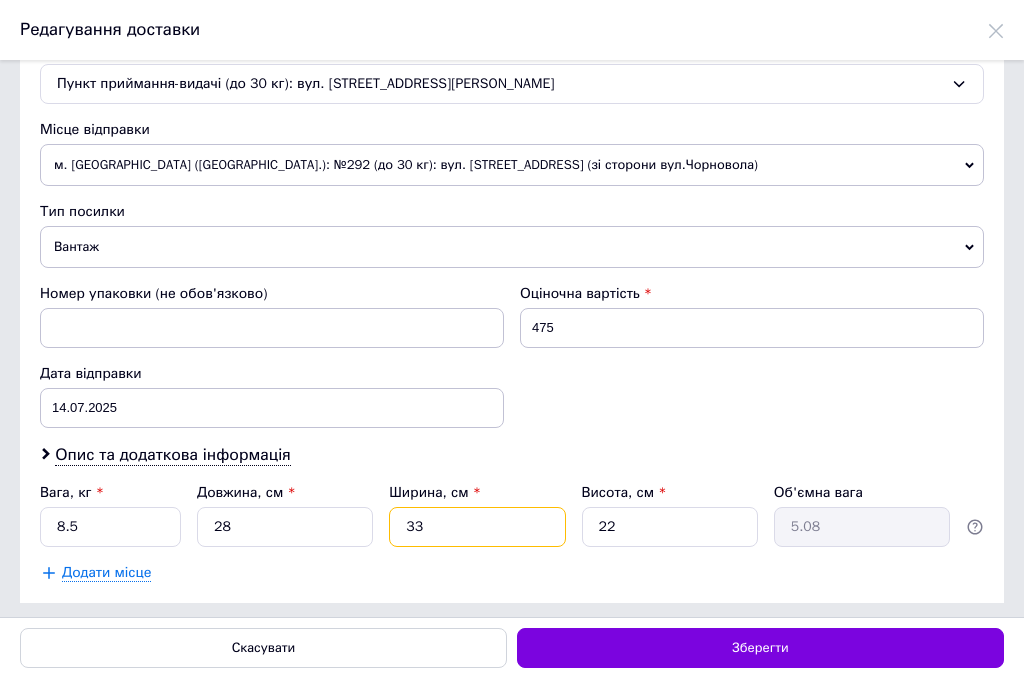 drag, startPoint x: 447, startPoint y: 516, endPoint x: 338, endPoint y: 528, distance: 109.65856 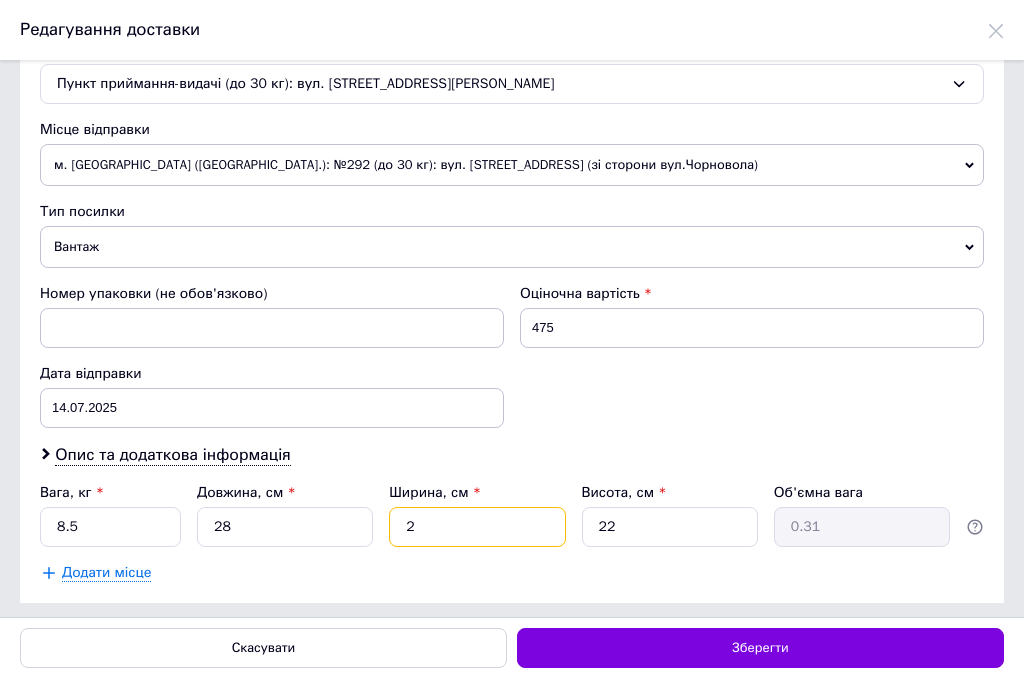 type on "24" 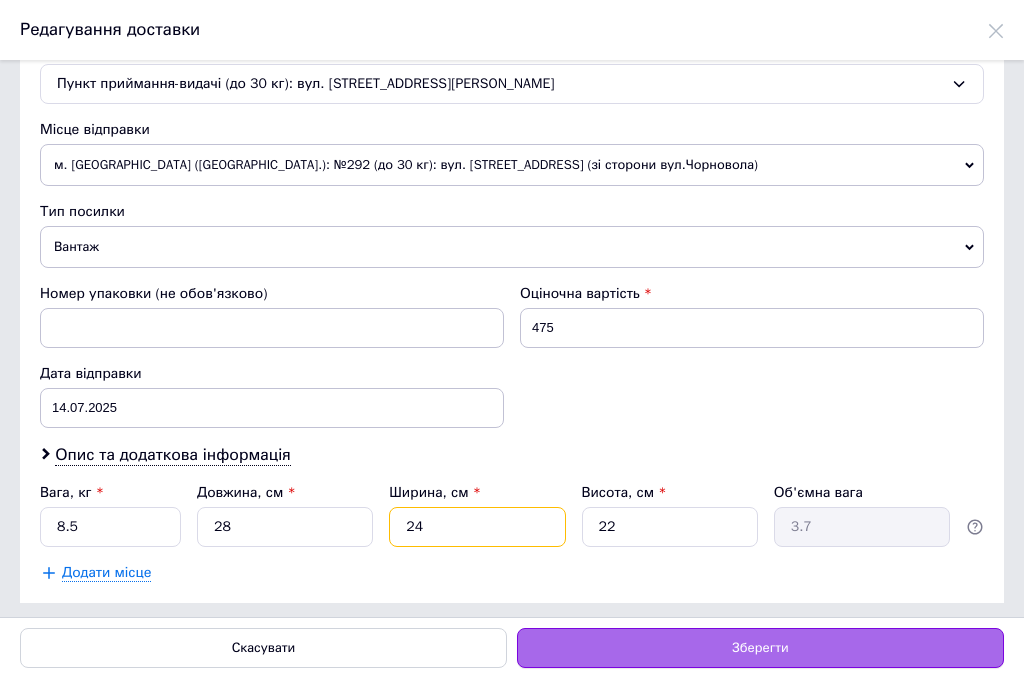 type on "24" 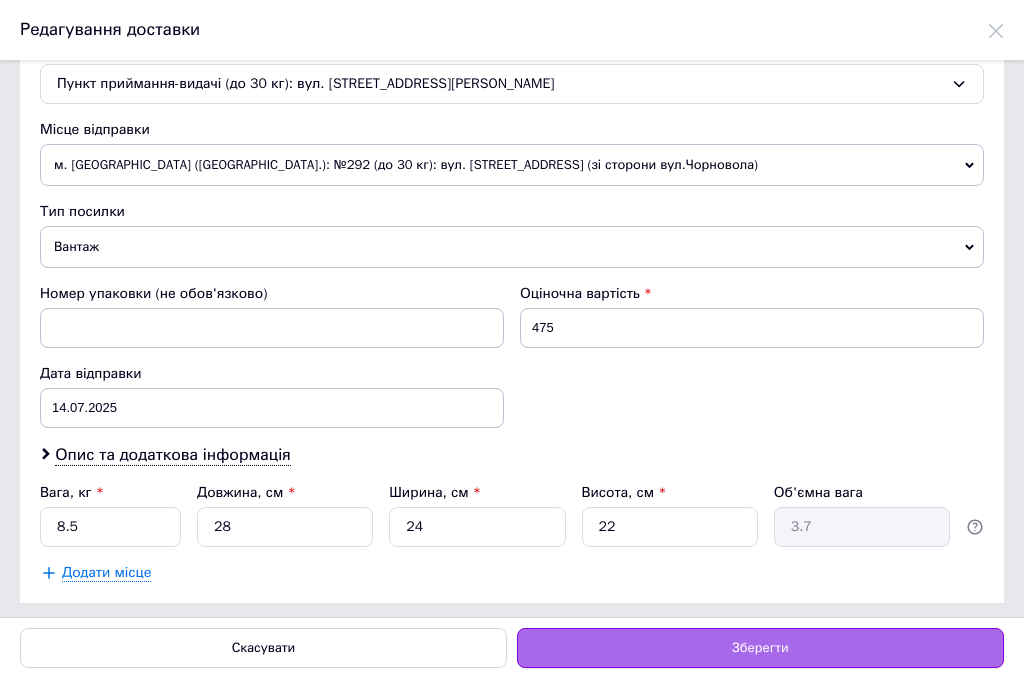 click on "Зберегти" at bounding box center [760, 648] 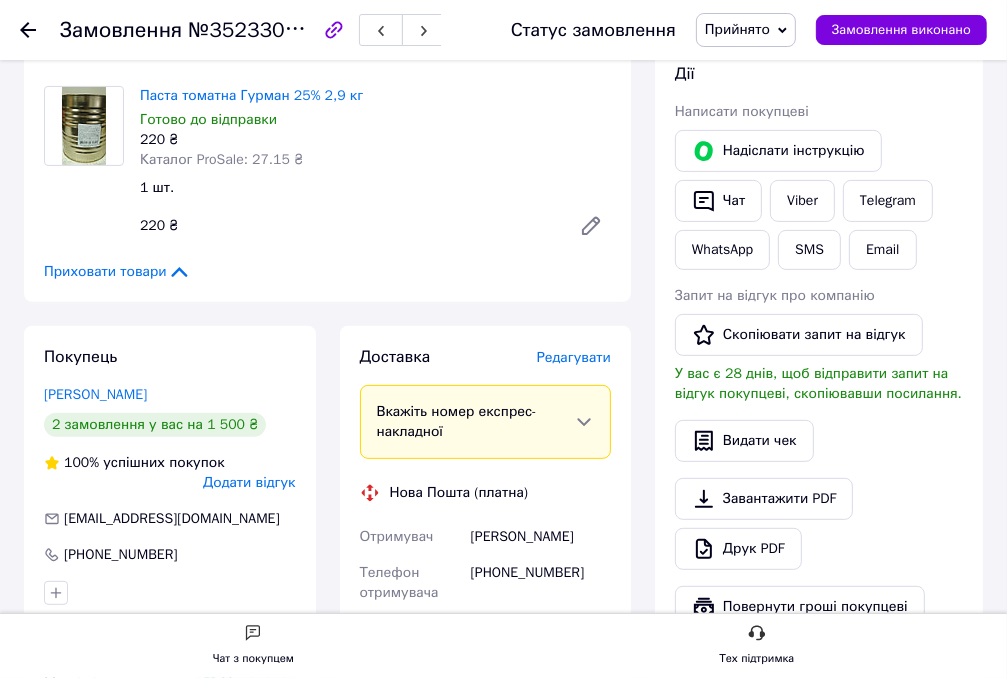 scroll, scrollTop: 400, scrollLeft: 0, axis: vertical 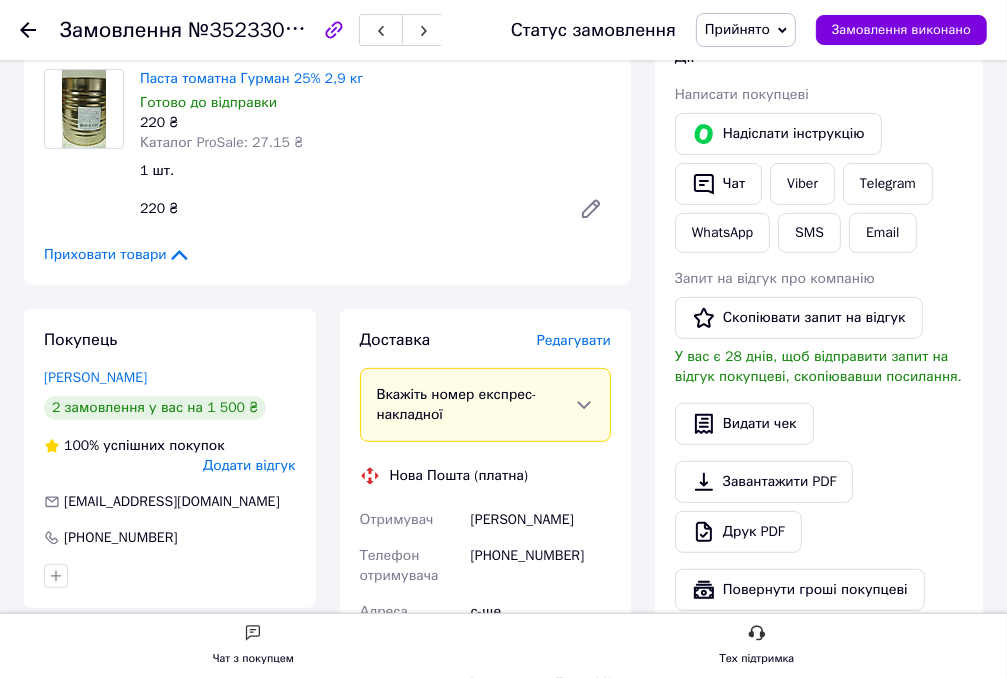 click on "Редагувати" at bounding box center (574, 340) 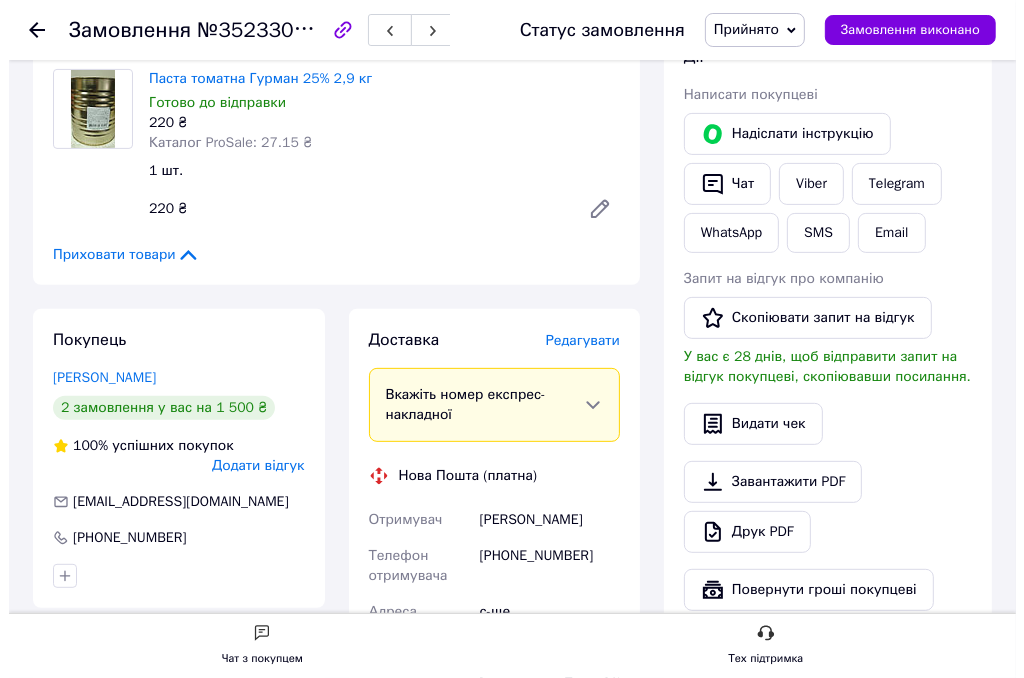 scroll, scrollTop: 0, scrollLeft: 0, axis: both 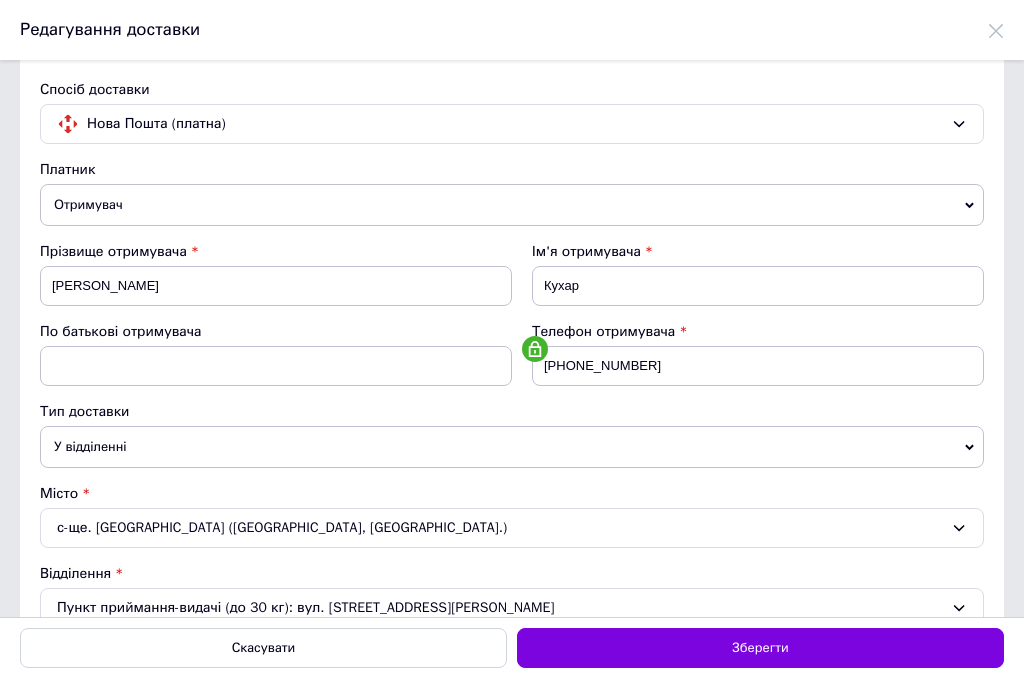 click 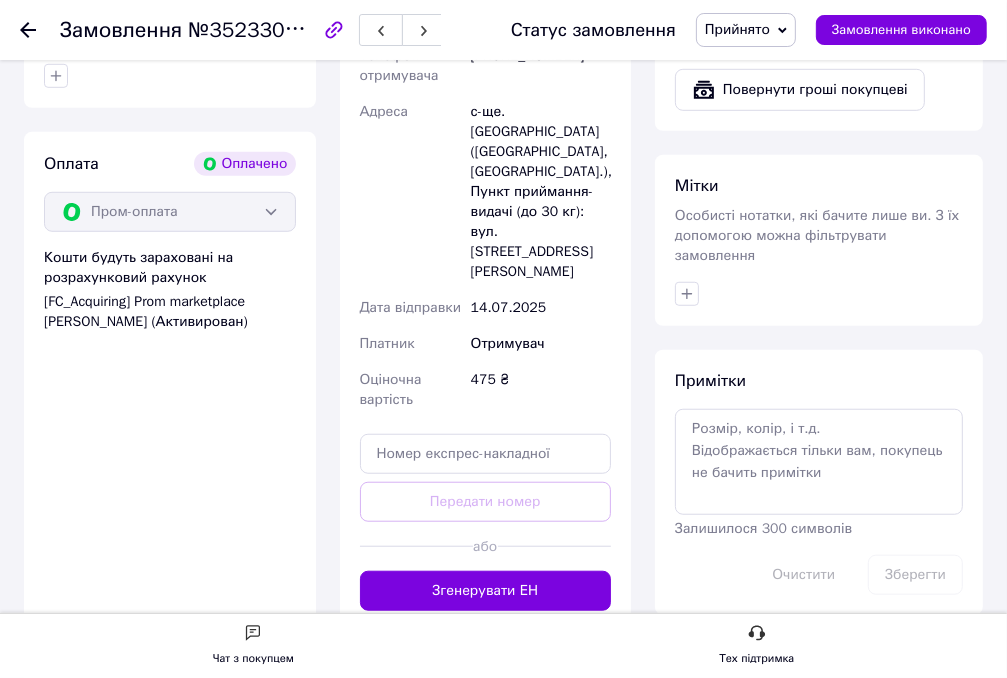 scroll, scrollTop: 1000, scrollLeft: 0, axis: vertical 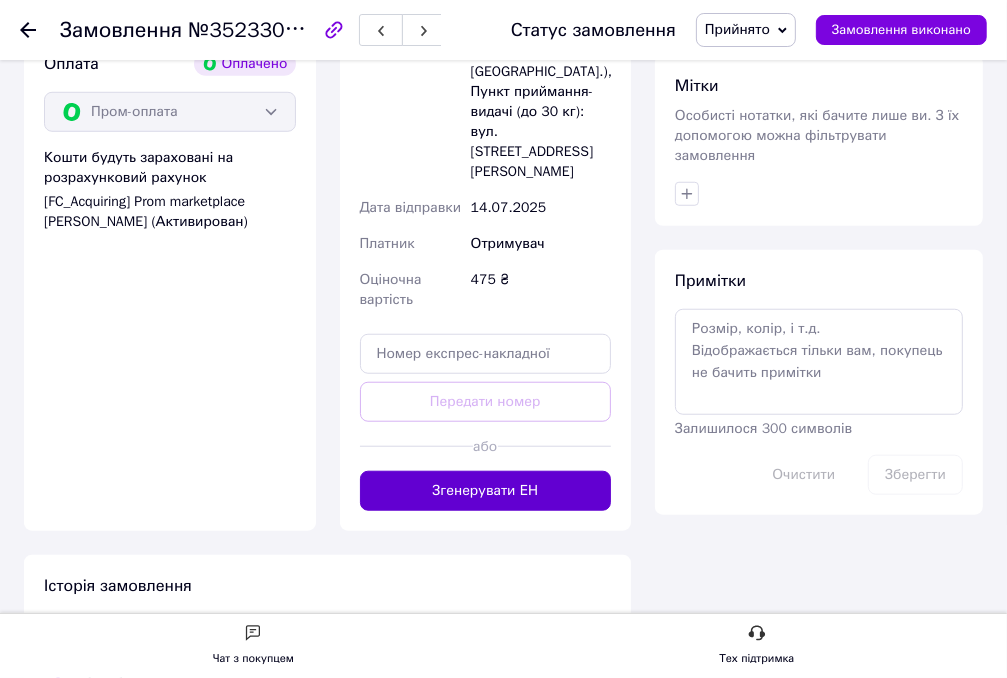 click on "Згенерувати ЕН" at bounding box center [486, 491] 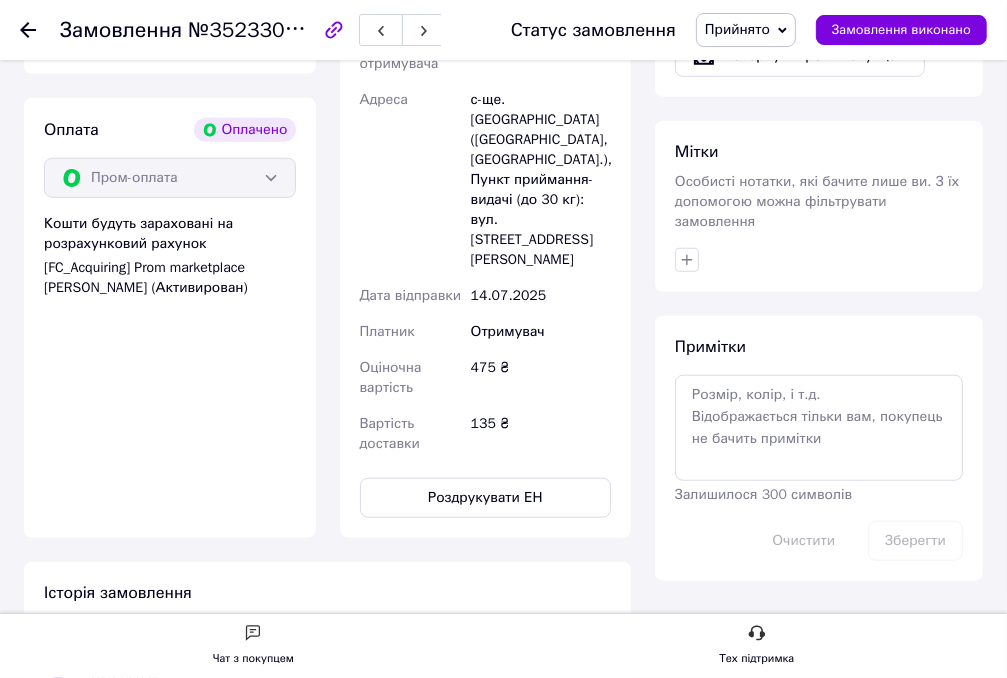 scroll, scrollTop: 900, scrollLeft: 0, axis: vertical 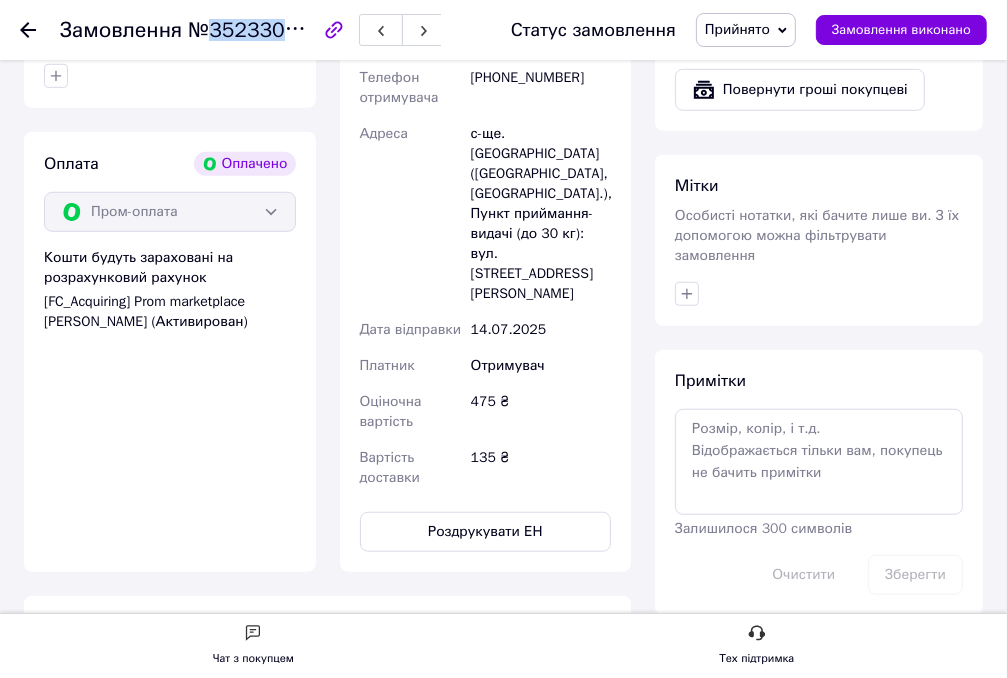 drag, startPoint x: 305, startPoint y: 29, endPoint x: 208, endPoint y: 28, distance: 97.00516 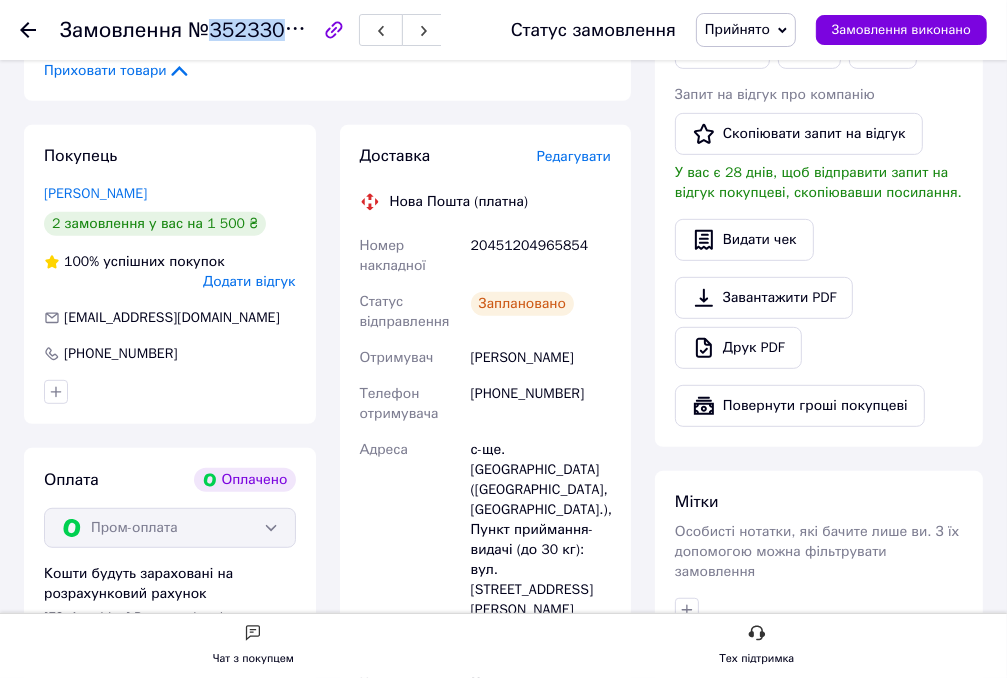 scroll, scrollTop: 500, scrollLeft: 0, axis: vertical 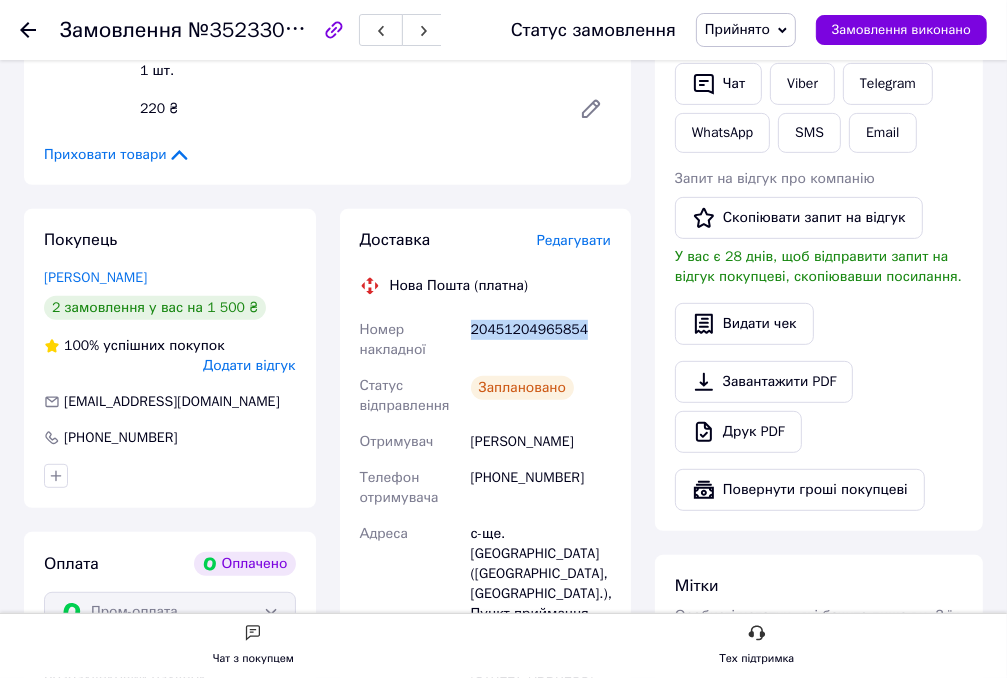 drag, startPoint x: 572, startPoint y: 325, endPoint x: 471, endPoint y: 326, distance: 101.00495 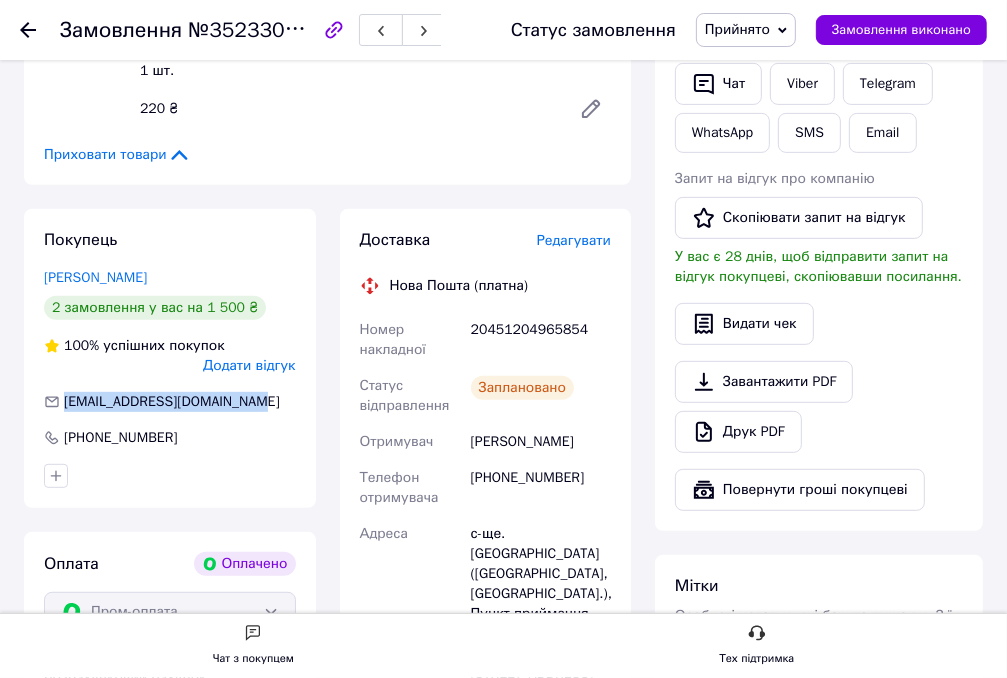 drag, startPoint x: 256, startPoint y: 405, endPoint x: 62, endPoint y: 400, distance: 194.06442 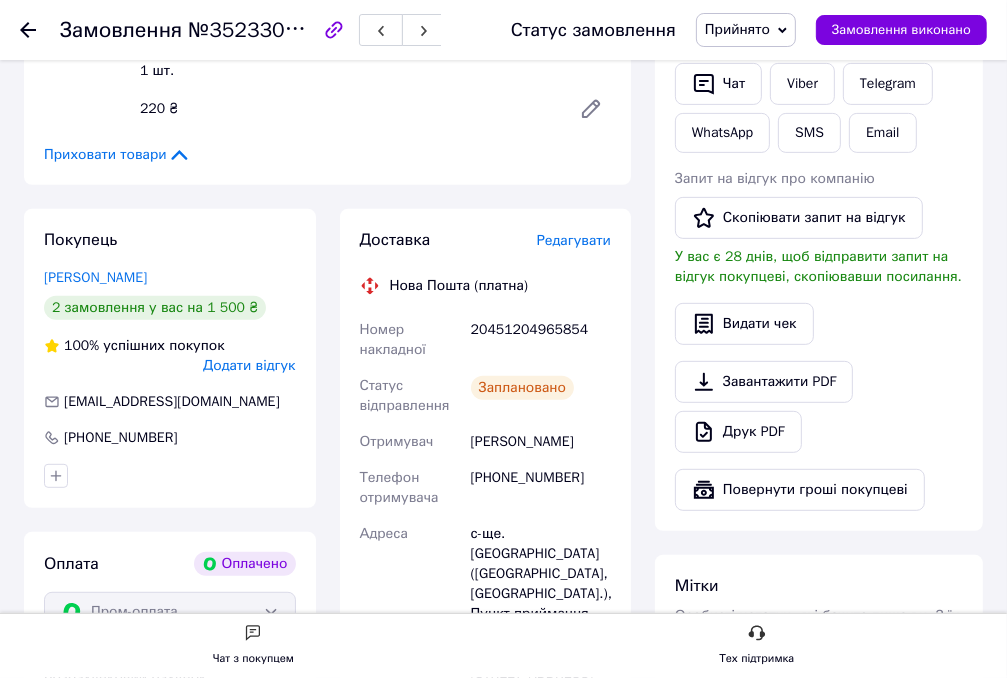 click at bounding box center [40, 30] 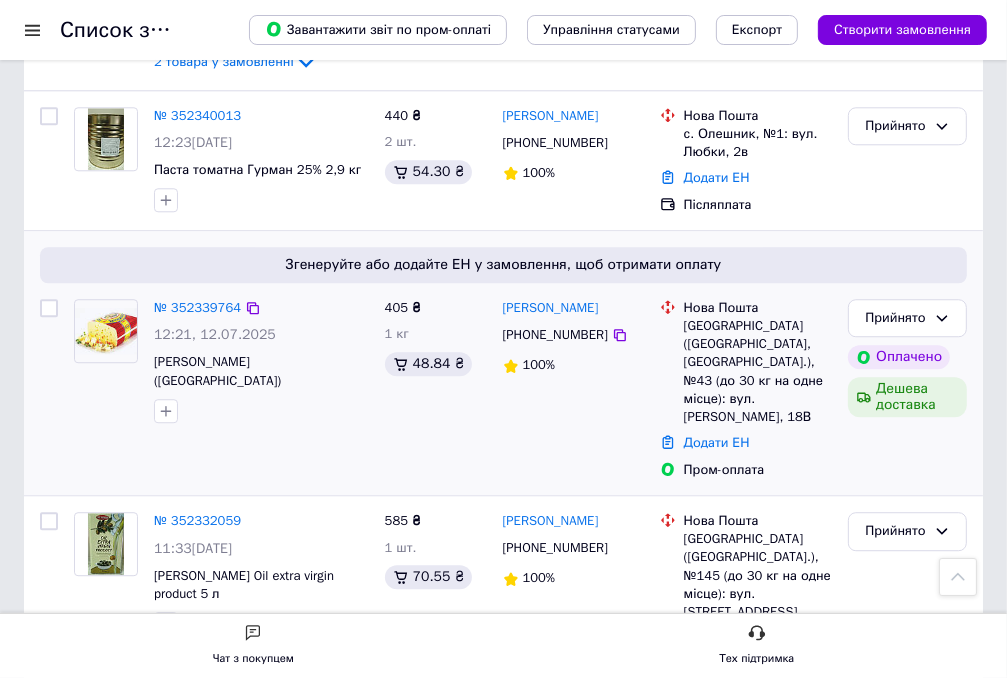 scroll, scrollTop: 3400, scrollLeft: 0, axis: vertical 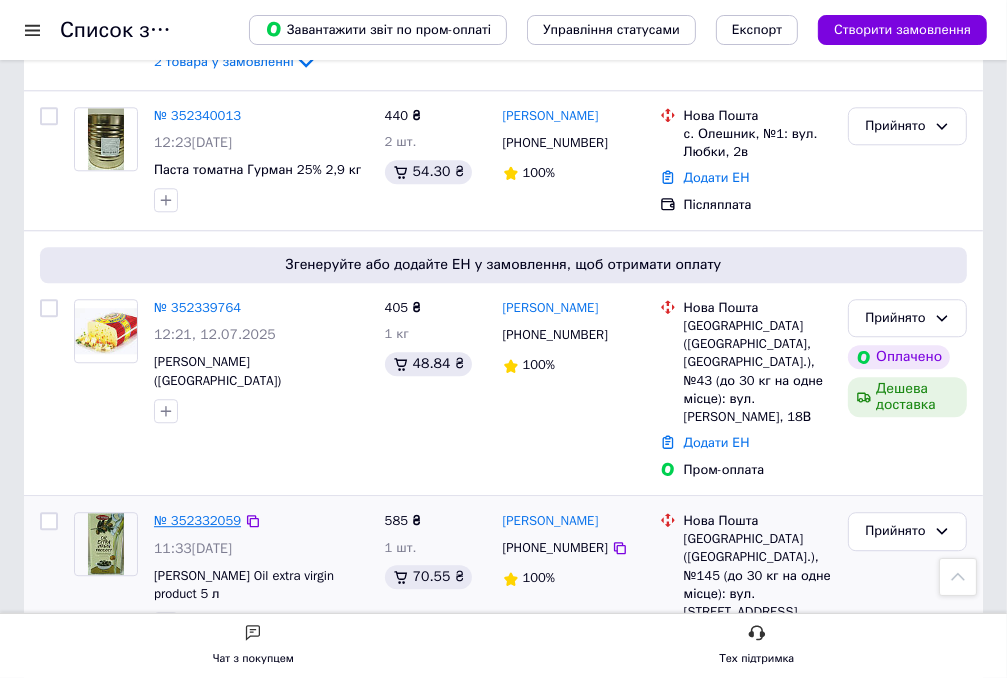 click on "№ 352332059" at bounding box center [197, 520] 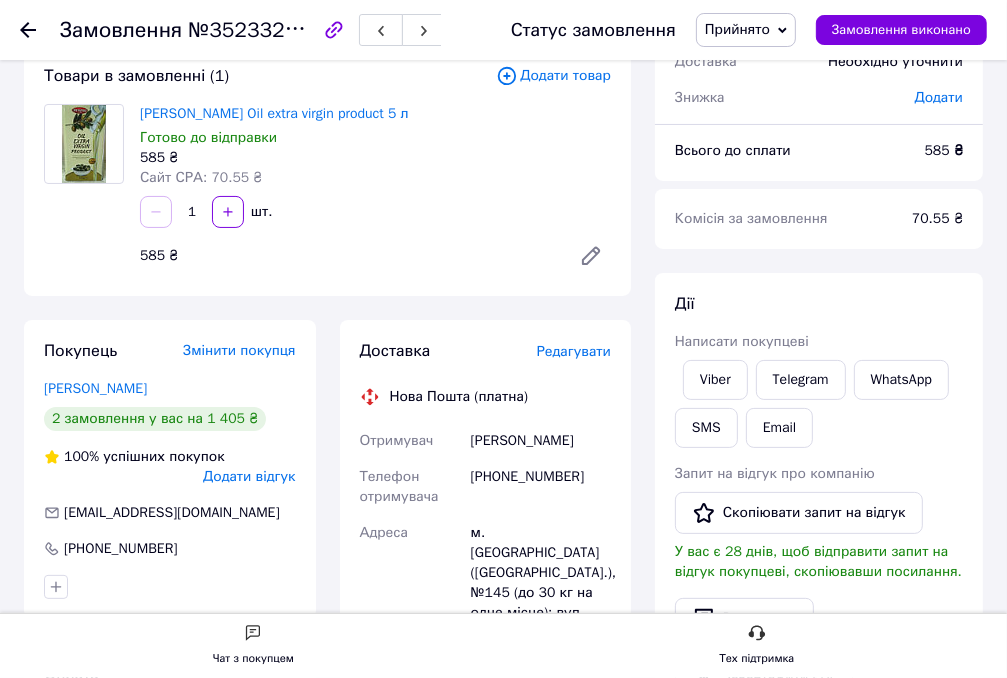 scroll, scrollTop: 117, scrollLeft: 0, axis: vertical 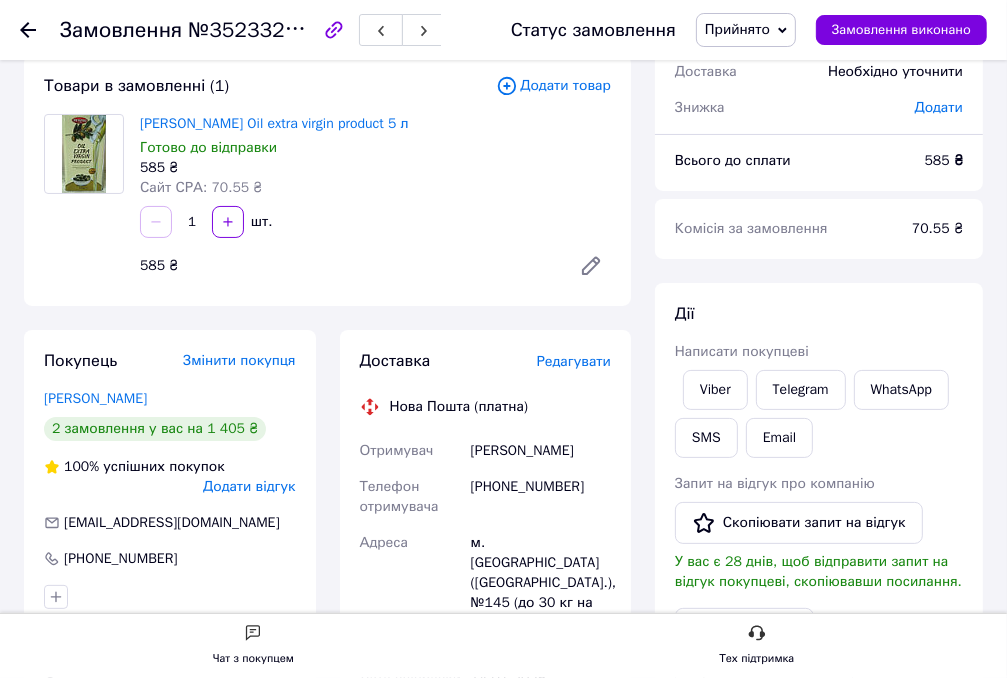 click on "Редагувати" at bounding box center [574, 361] 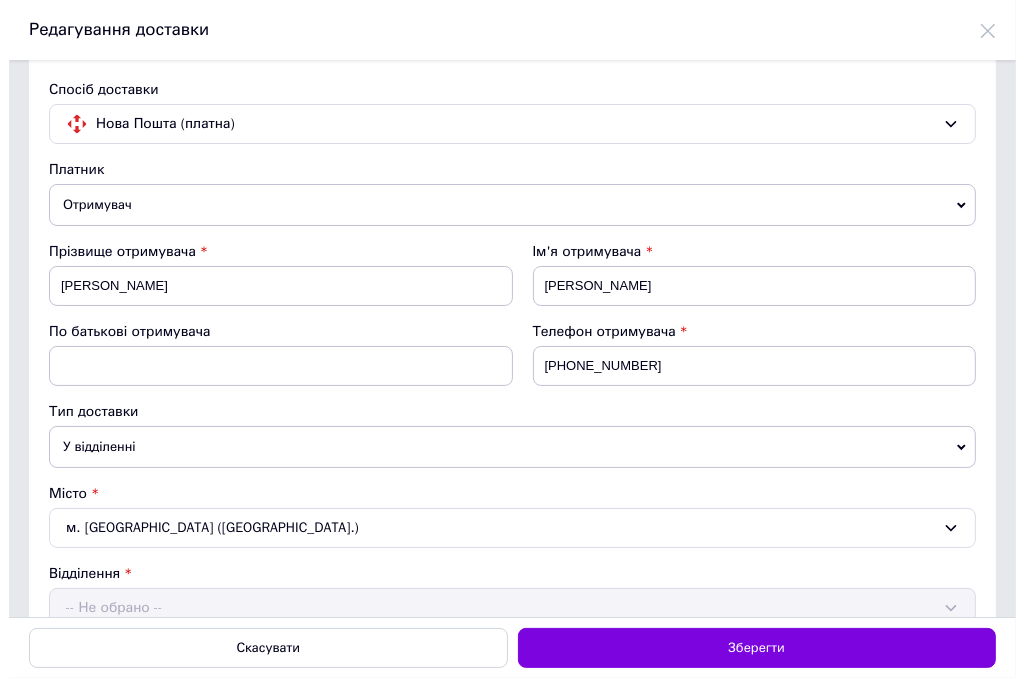 scroll, scrollTop: 0, scrollLeft: 0, axis: both 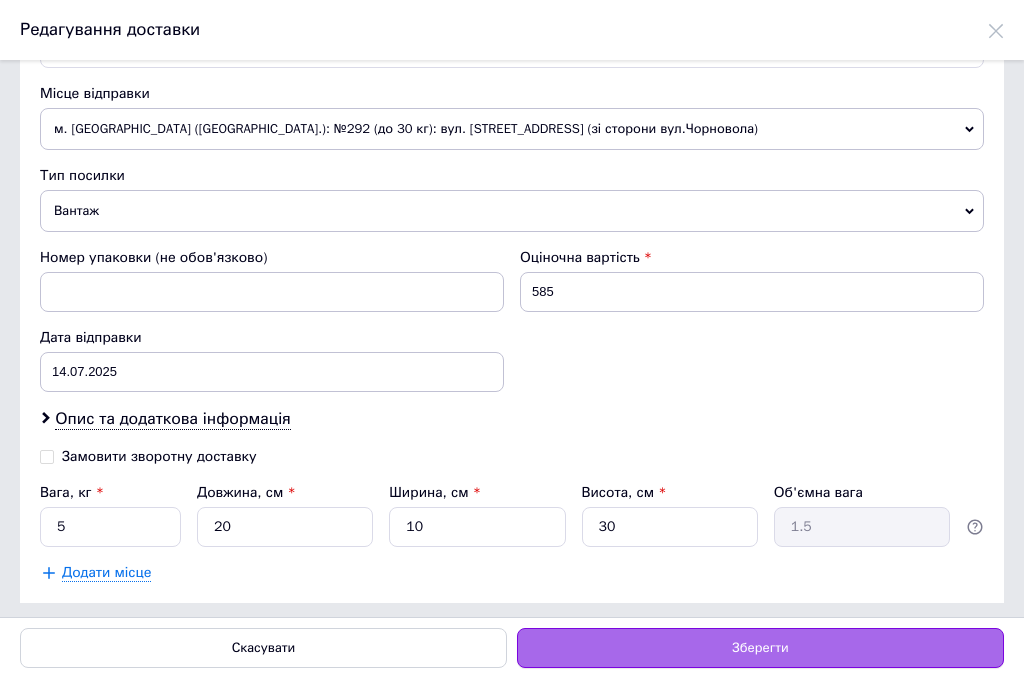 click on "Зберегти" at bounding box center (760, 648) 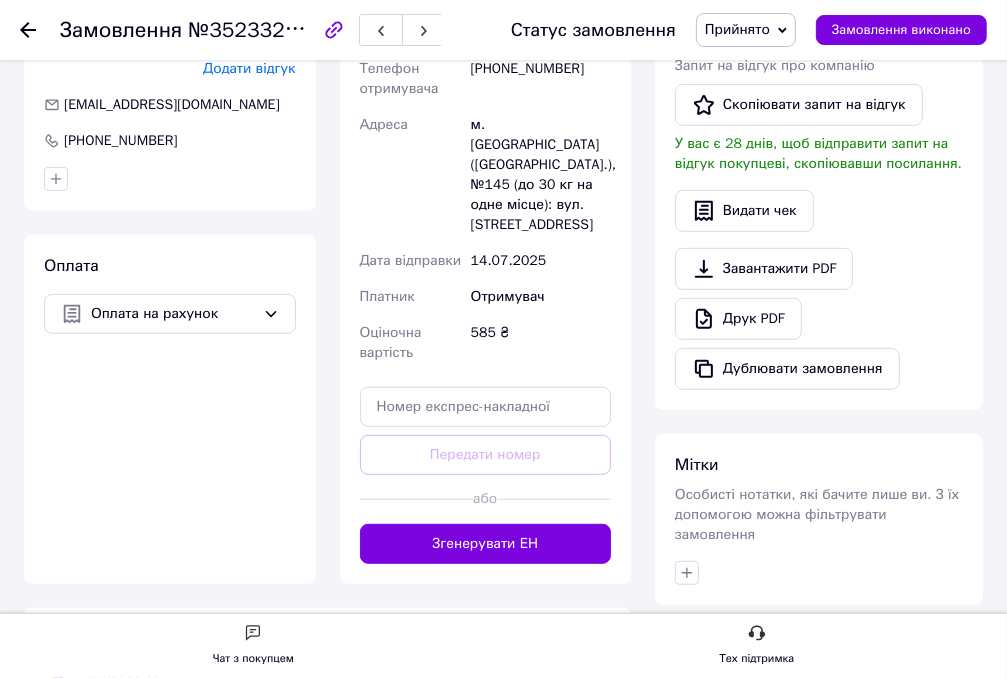 scroll, scrollTop: 617, scrollLeft: 0, axis: vertical 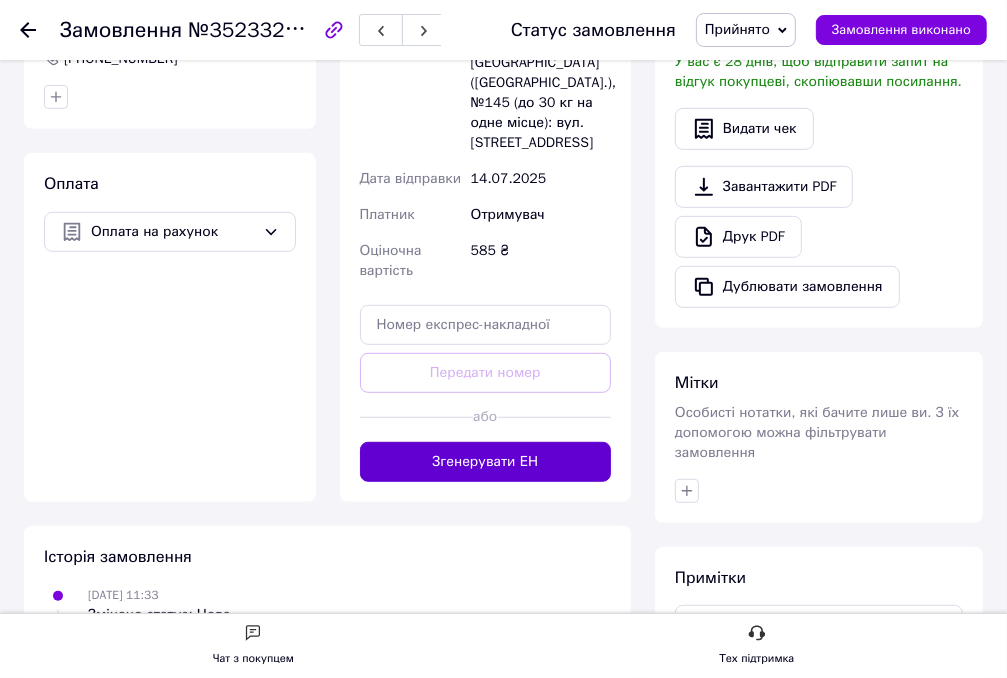 click on "Згенерувати ЕН" at bounding box center (486, 462) 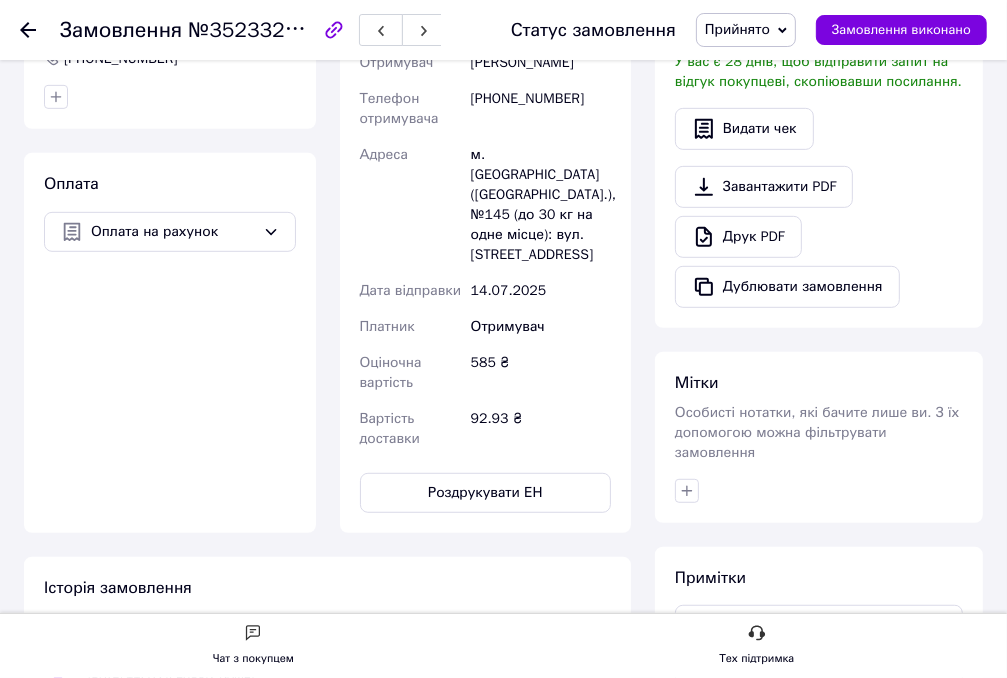 click 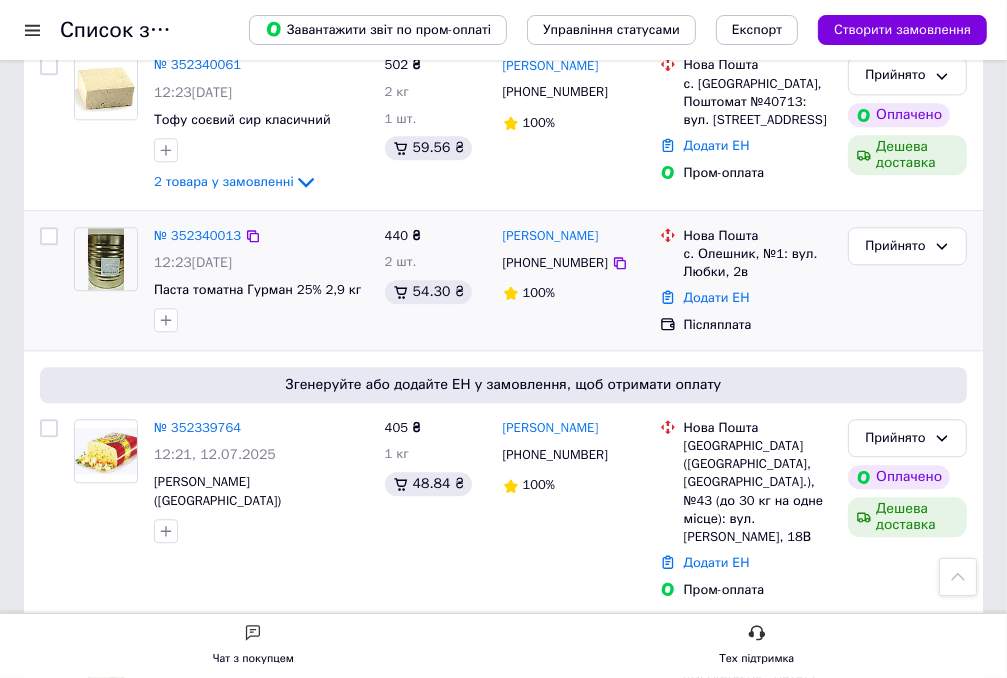scroll, scrollTop: 3300, scrollLeft: 0, axis: vertical 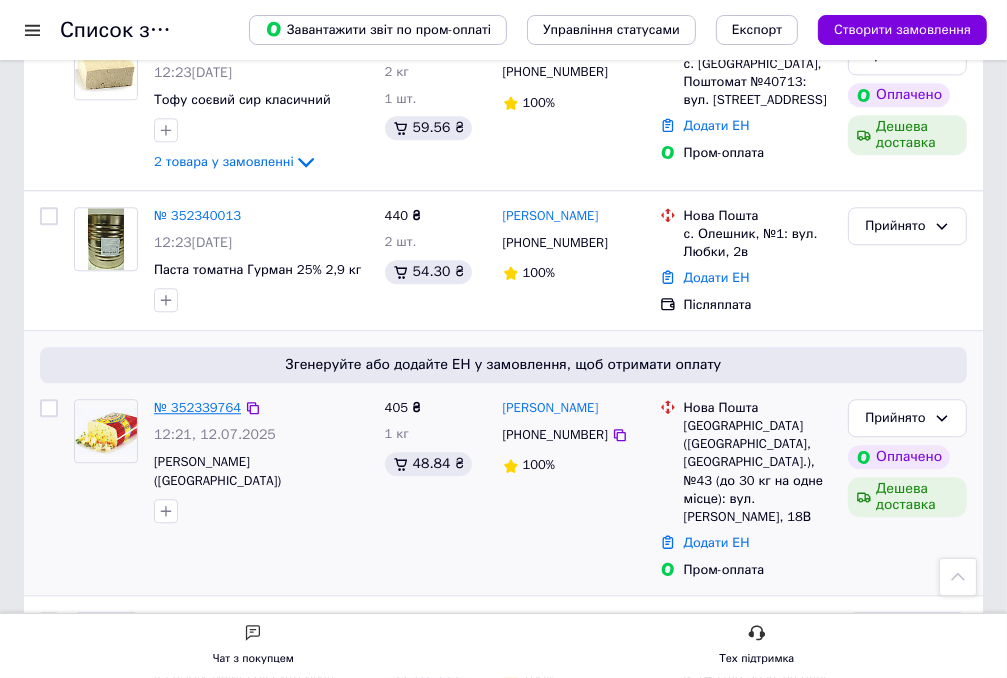 click on "№ 352339764" at bounding box center [197, 407] 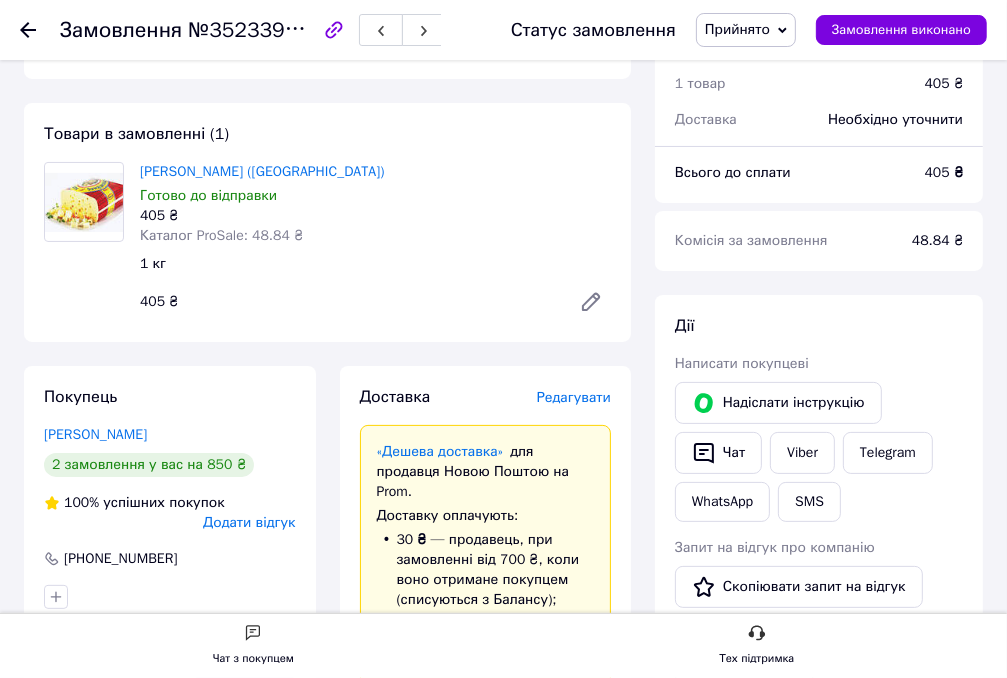 scroll, scrollTop: 103, scrollLeft: 0, axis: vertical 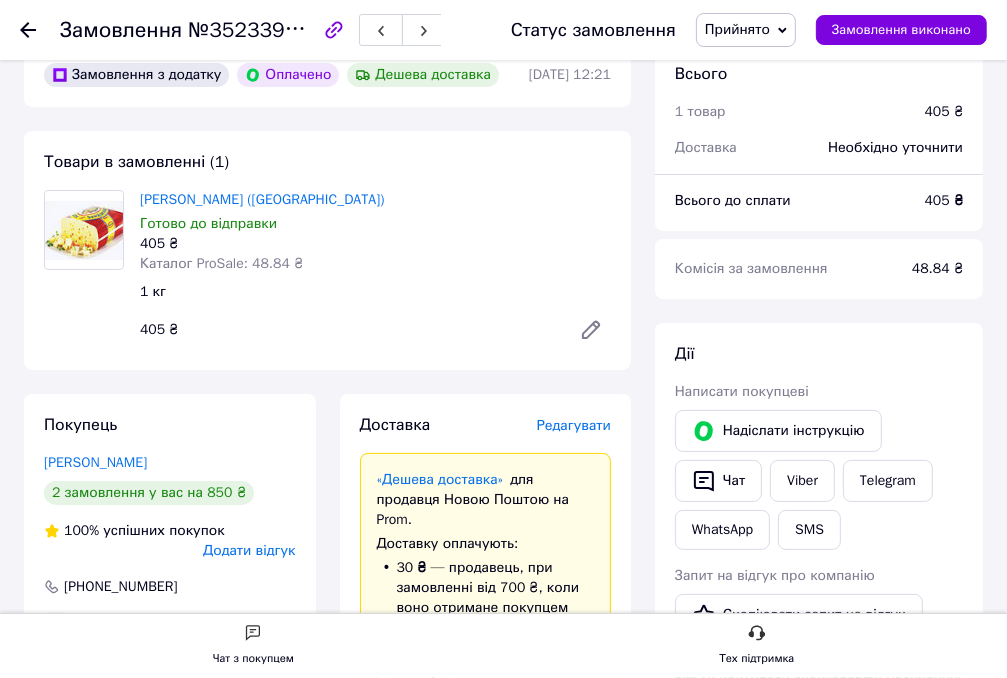 click on "Редагувати" at bounding box center (574, 425) 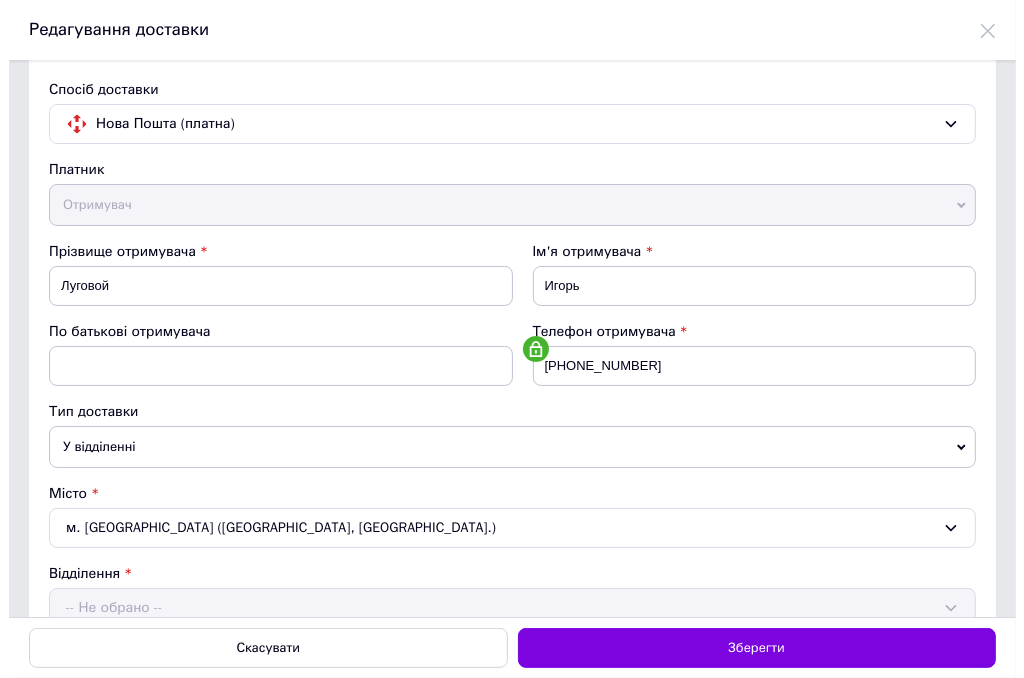 scroll, scrollTop: 0, scrollLeft: 0, axis: both 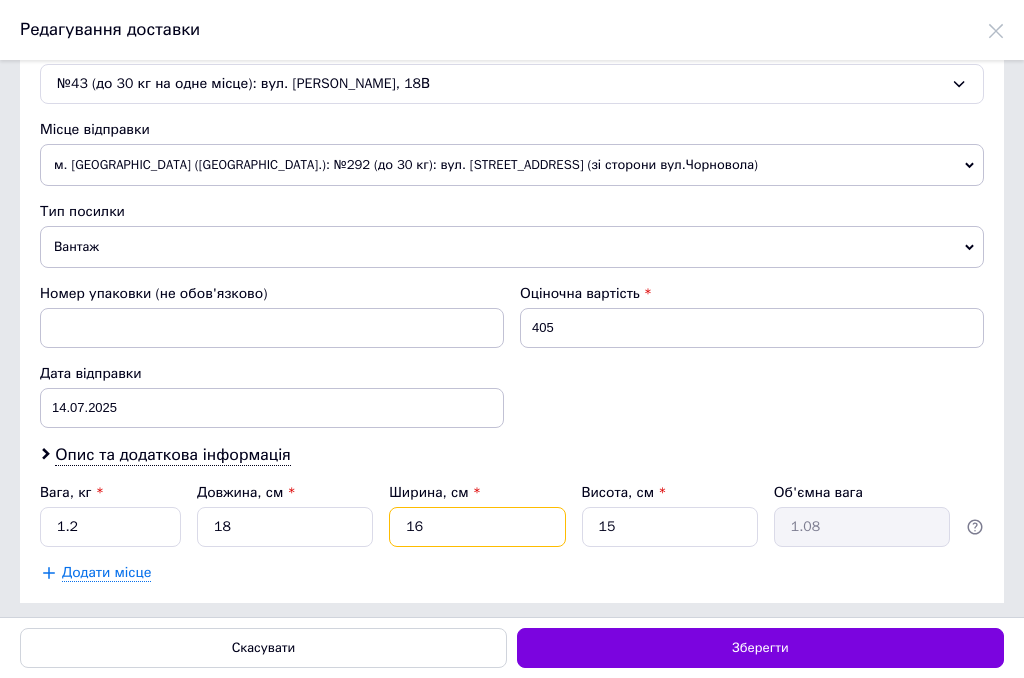 drag, startPoint x: 442, startPoint y: 518, endPoint x: 379, endPoint y: 526, distance: 63.505905 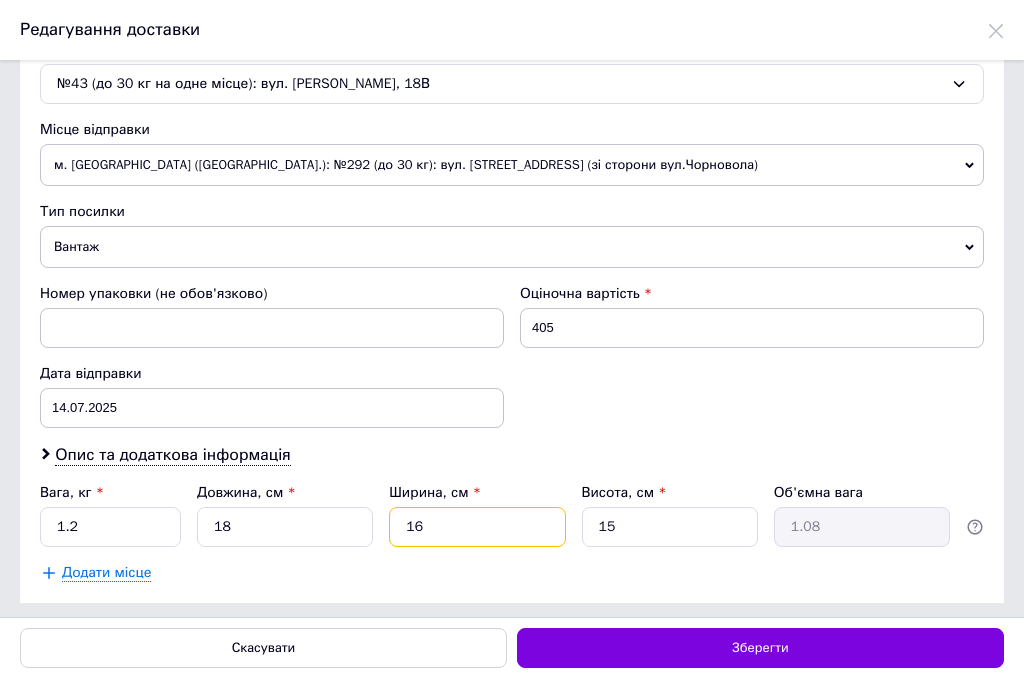 type on "1" 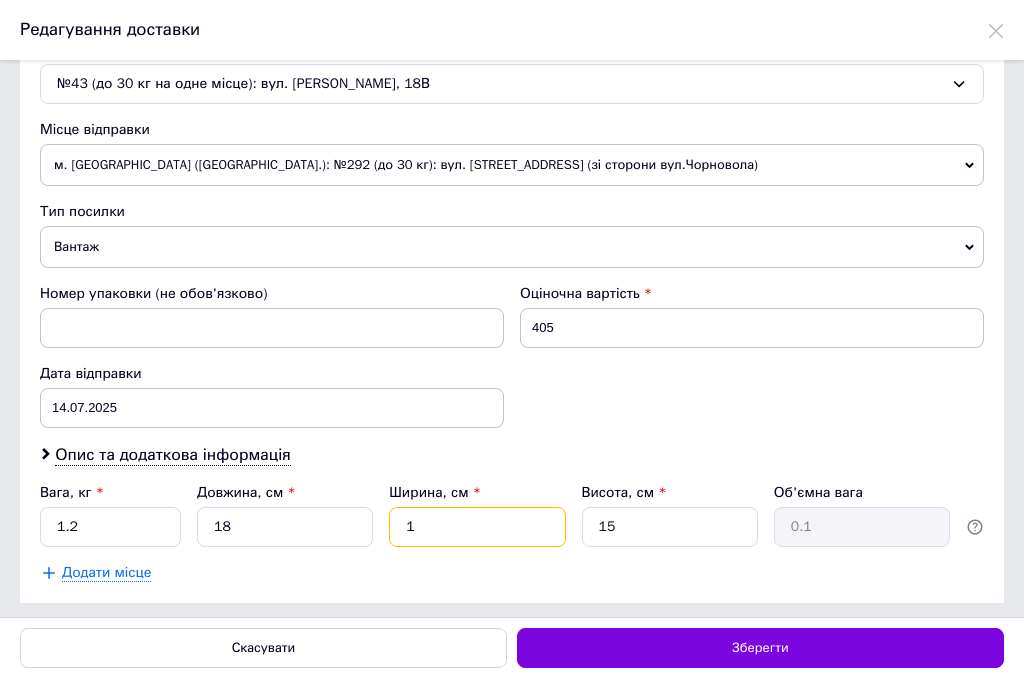 type on "18" 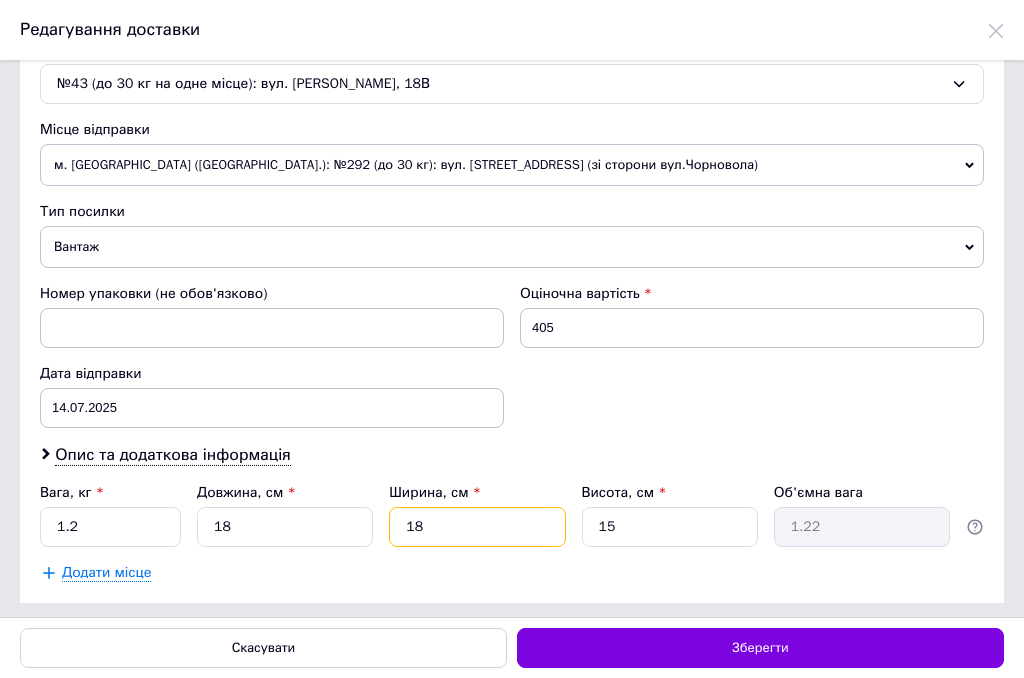 type on "18" 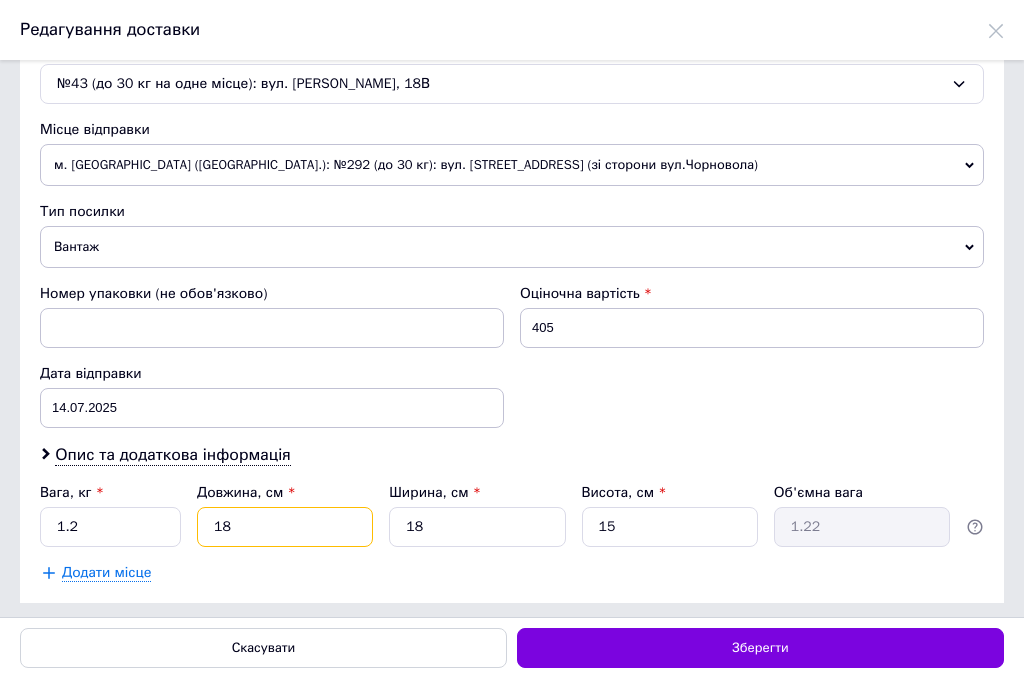 drag, startPoint x: 230, startPoint y: 517, endPoint x: 140, endPoint y: 493, distance: 93.14505 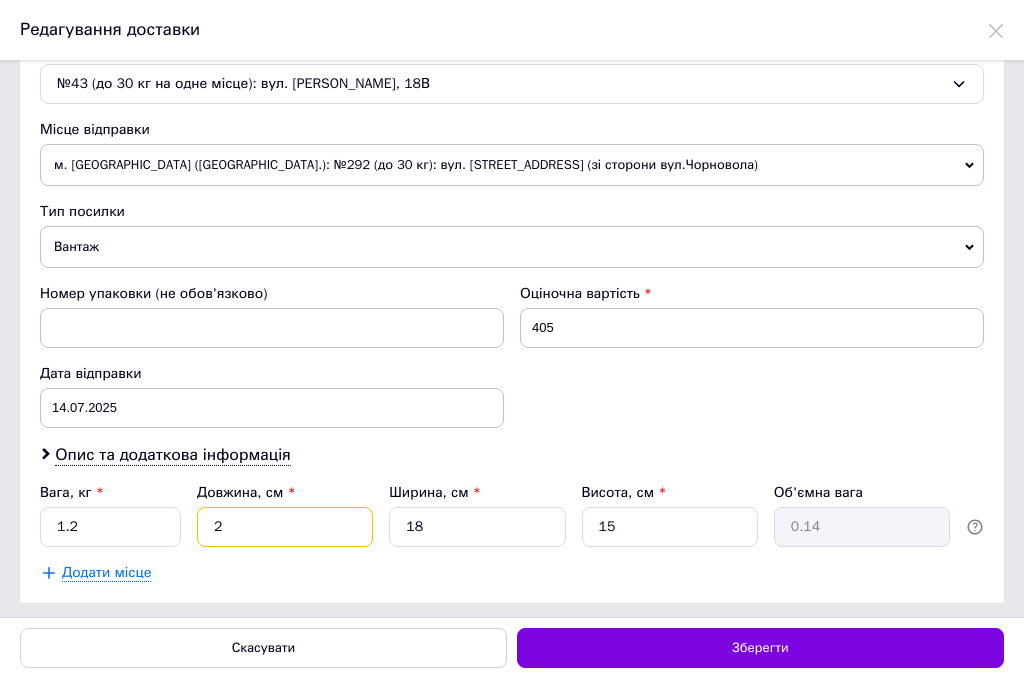 type on "20" 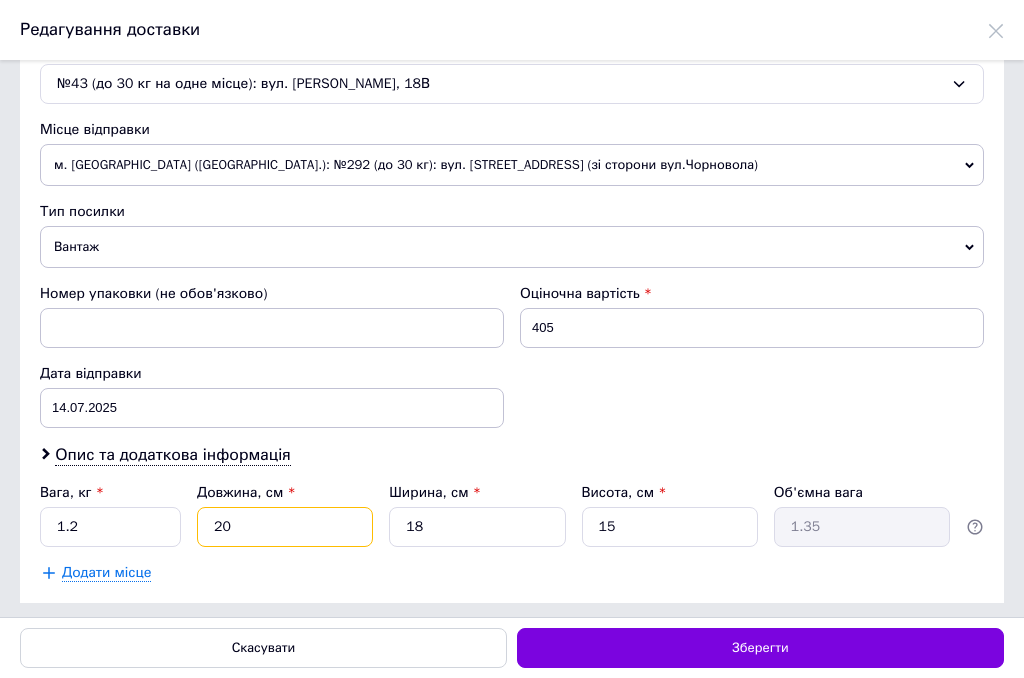 type on "20" 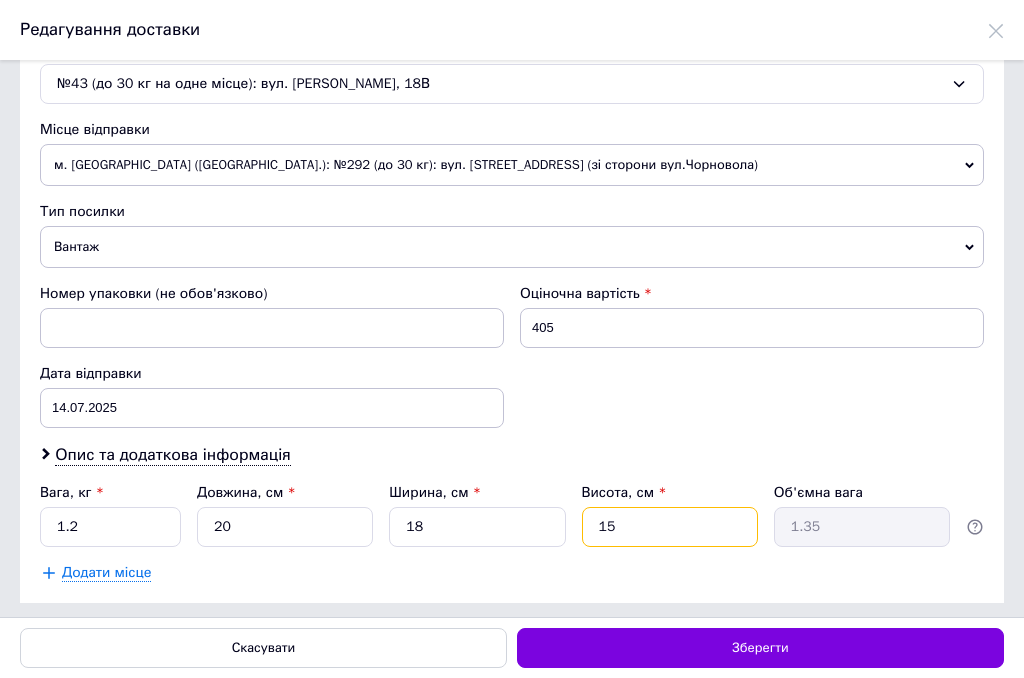 drag, startPoint x: 627, startPoint y: 527, endPoint x: 540, endPoint y: 502, distance: 90.52071 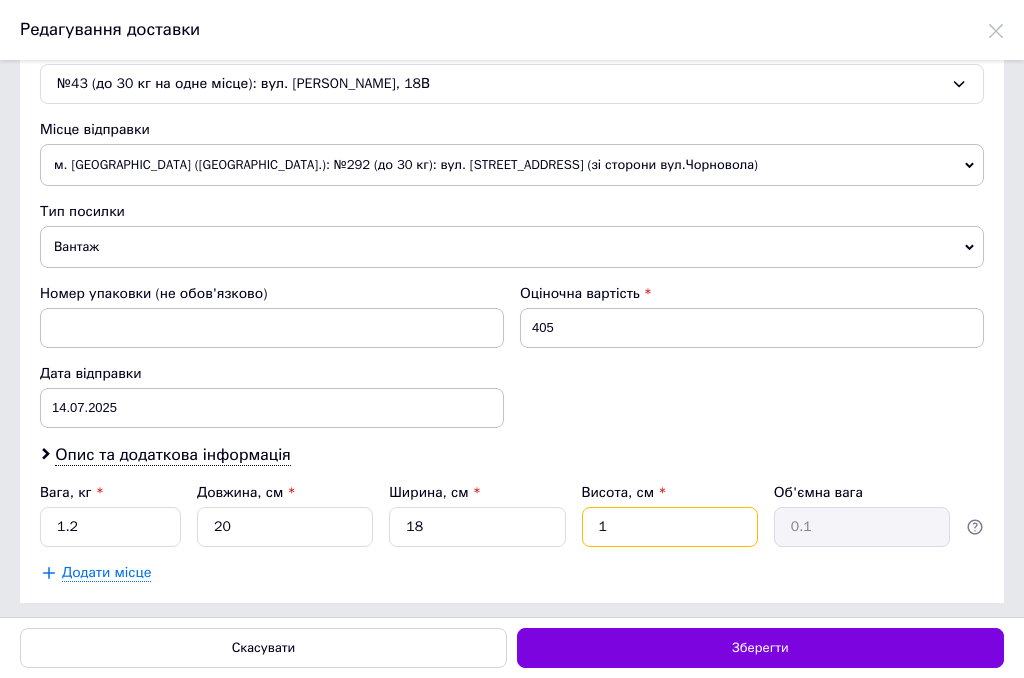 type on "16" 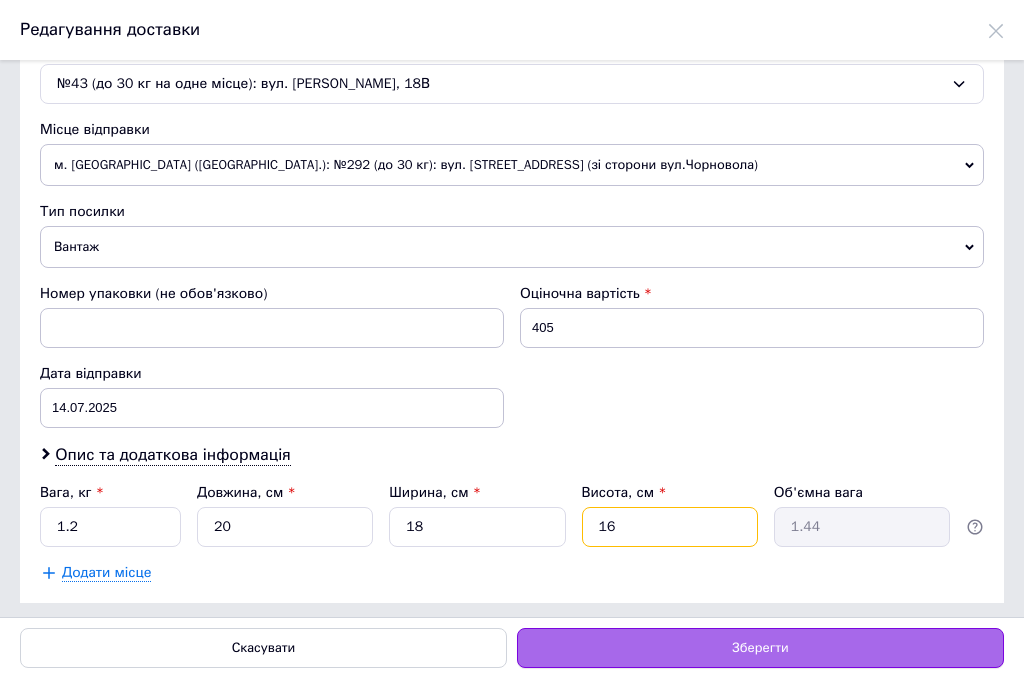 type on "16" 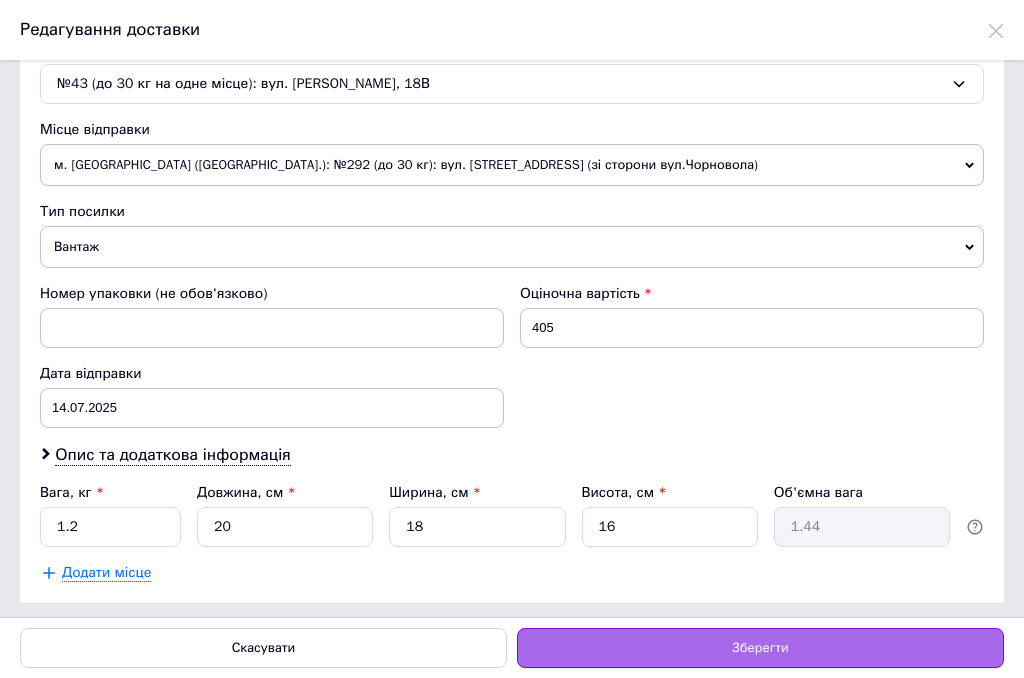 click on "Зберегти" at bounding box center (760, 648) 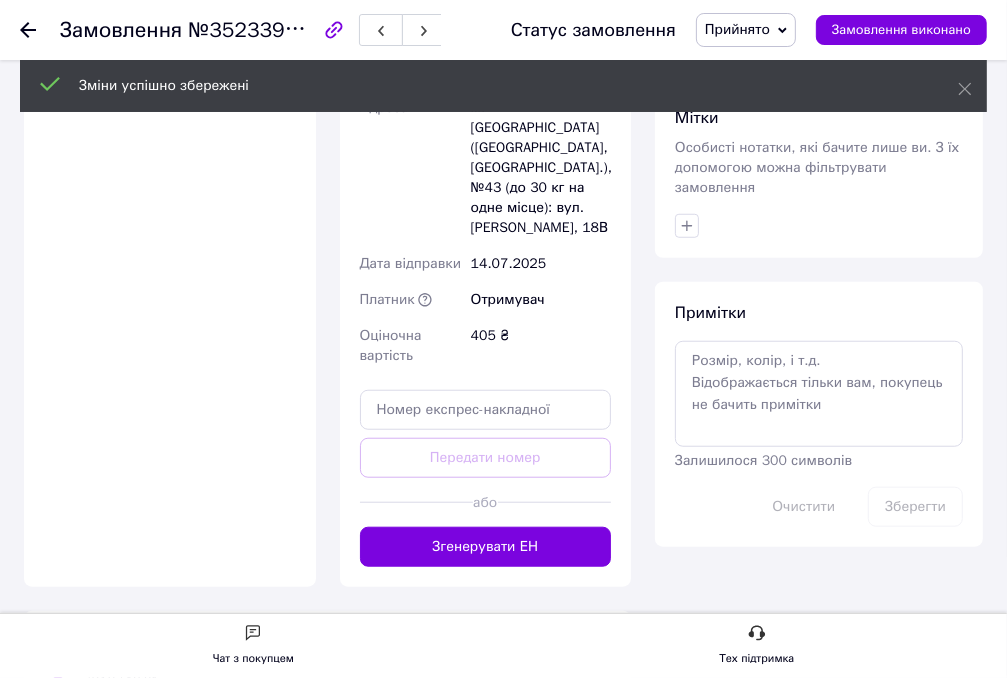 scroll, scrollTop: 1003, scrollLeft: 0, axis: vertical 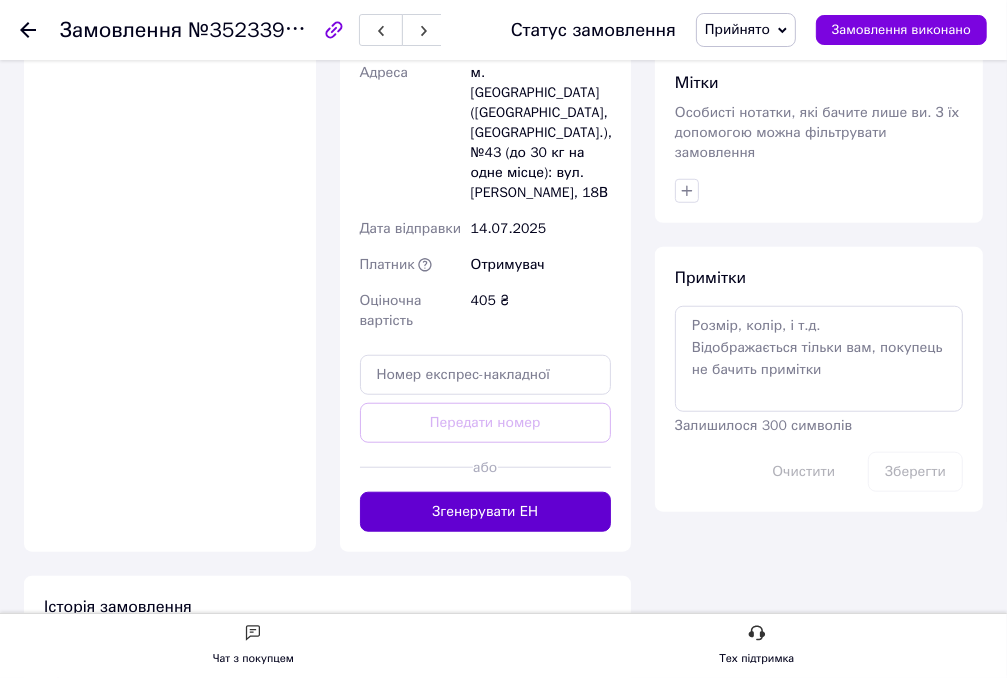 click on "Згенерувати ЕН" at bounding box center (486, 512) 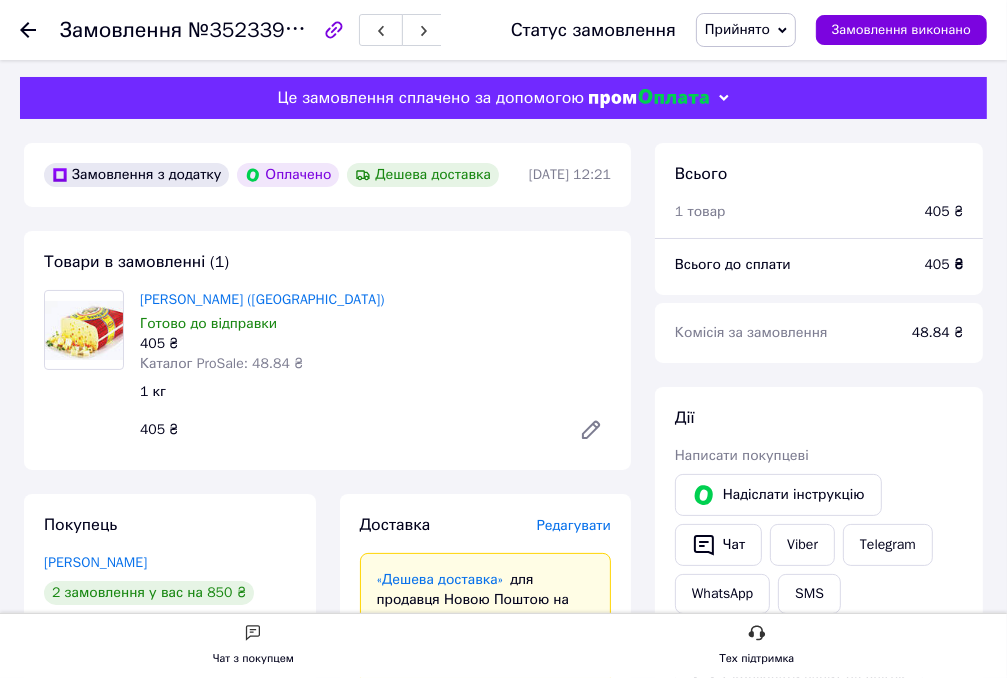 scroll, scrollTop: 0, scrollLeft: 0, axis: both 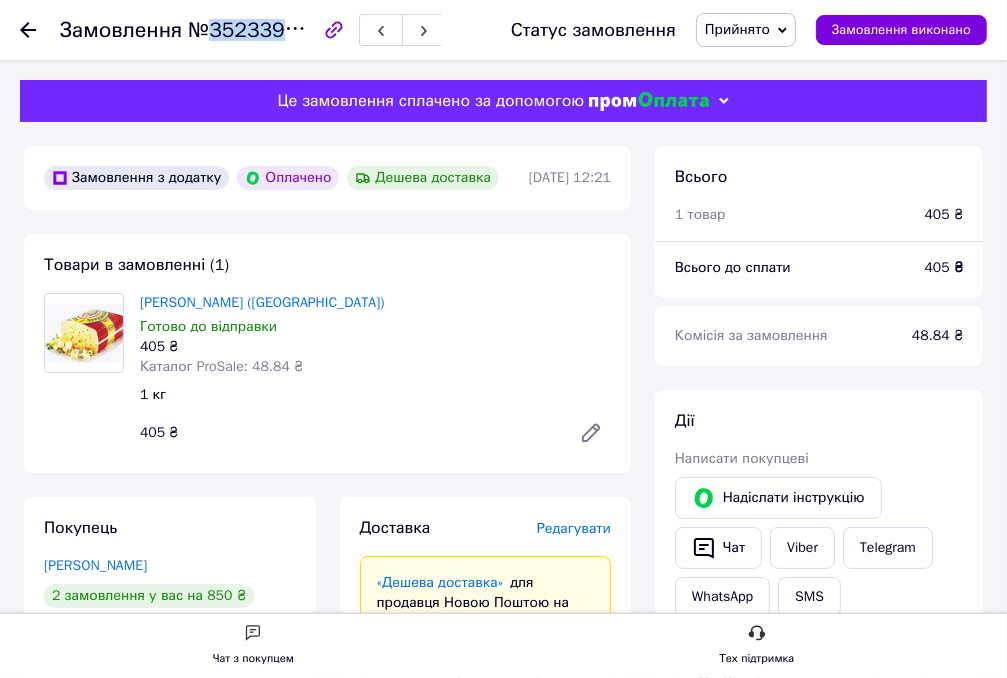 drag, startPoint x: 307, startPoint y: 30, endPoint x: 212, endPoint y: 30, distance: 95 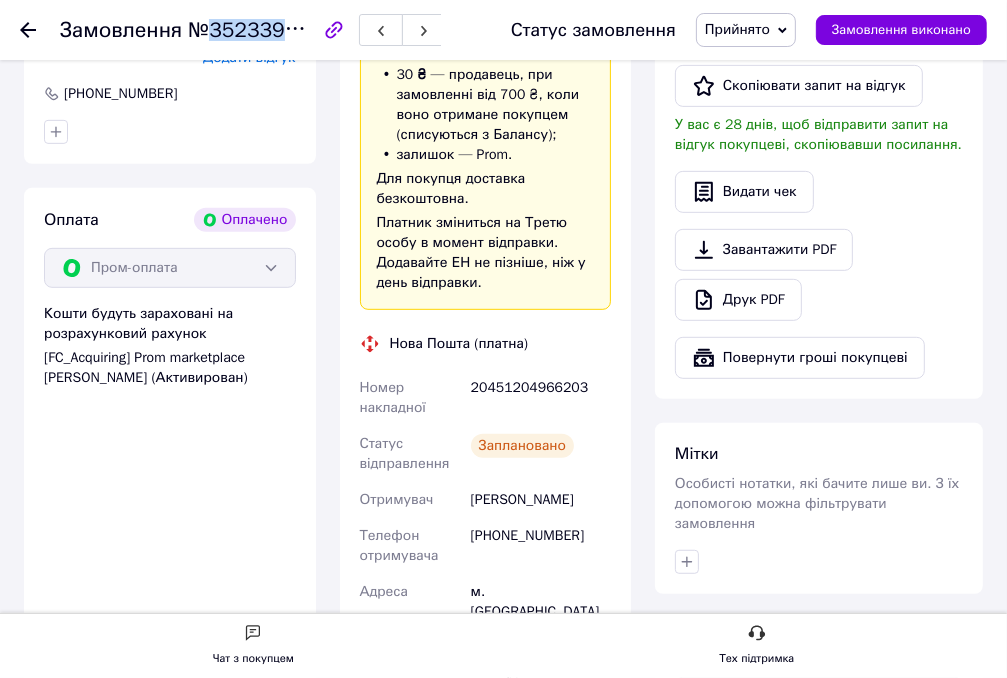 scroll, scrollTop: 600, scrollLeft: 0, axis: vertical 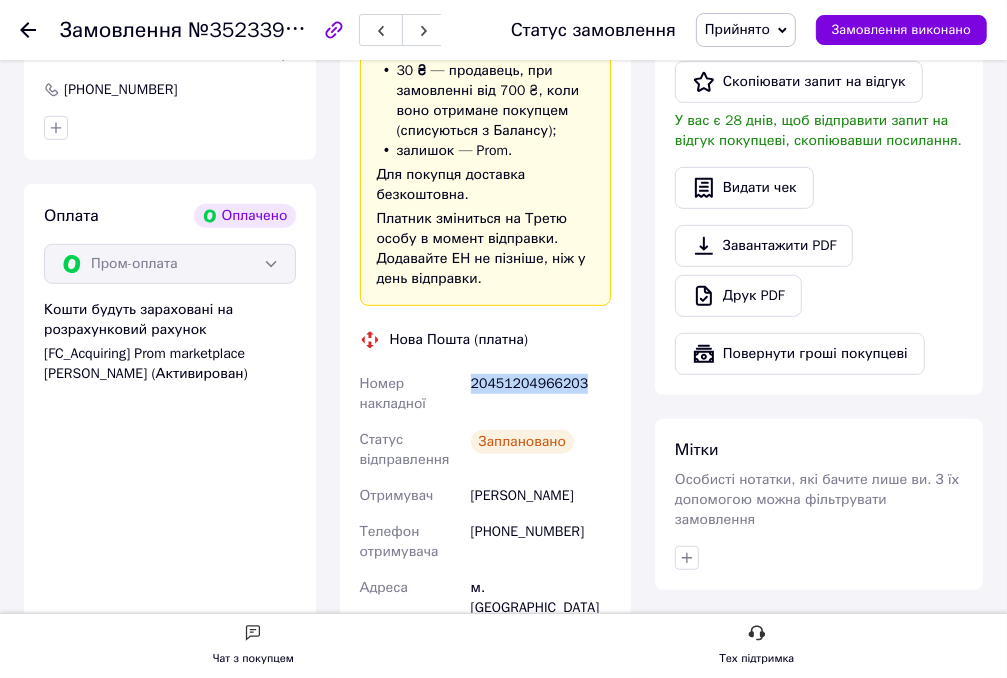 drag, startPoint x: 582, startPoint y: 382, endPoint x: 472, endPoint y: 382, distance: 110 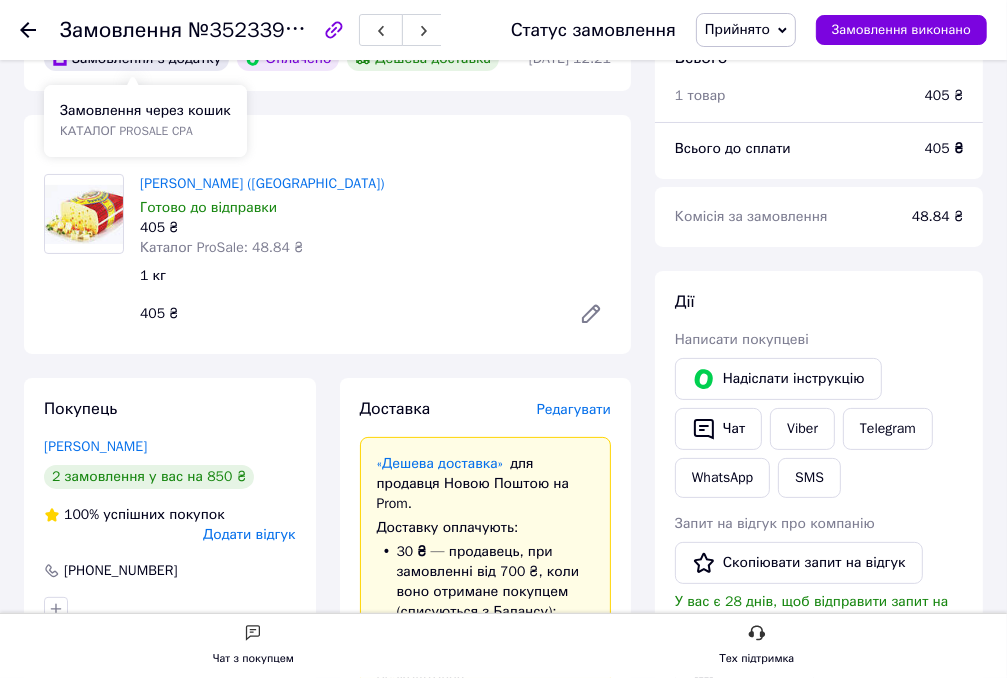 scroll, scrollTop: 100, scrollLeft: 0, axis: vertical 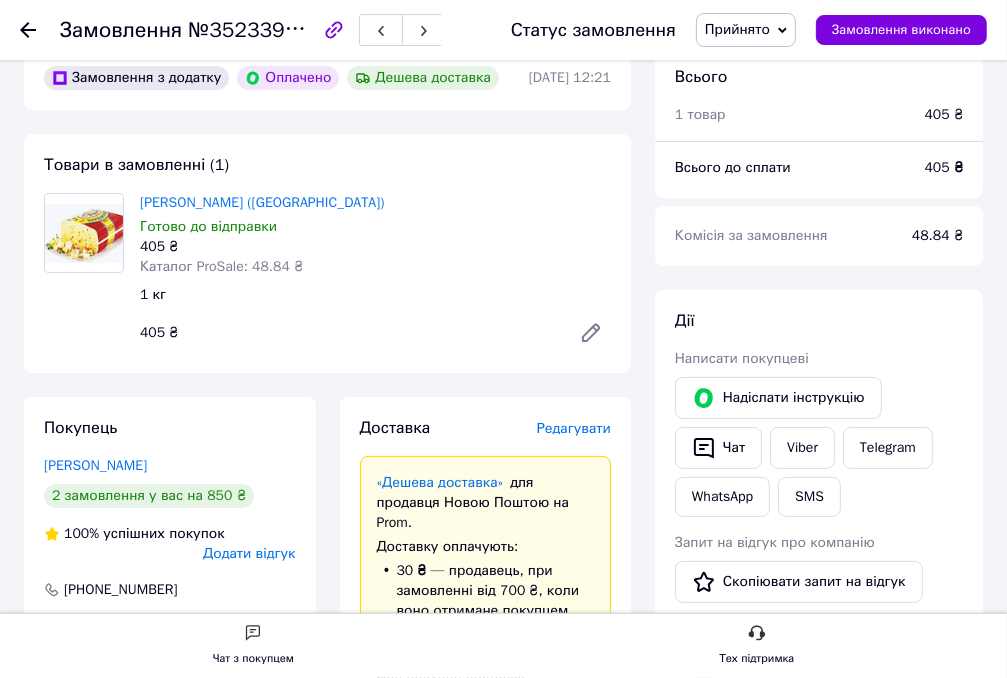 click 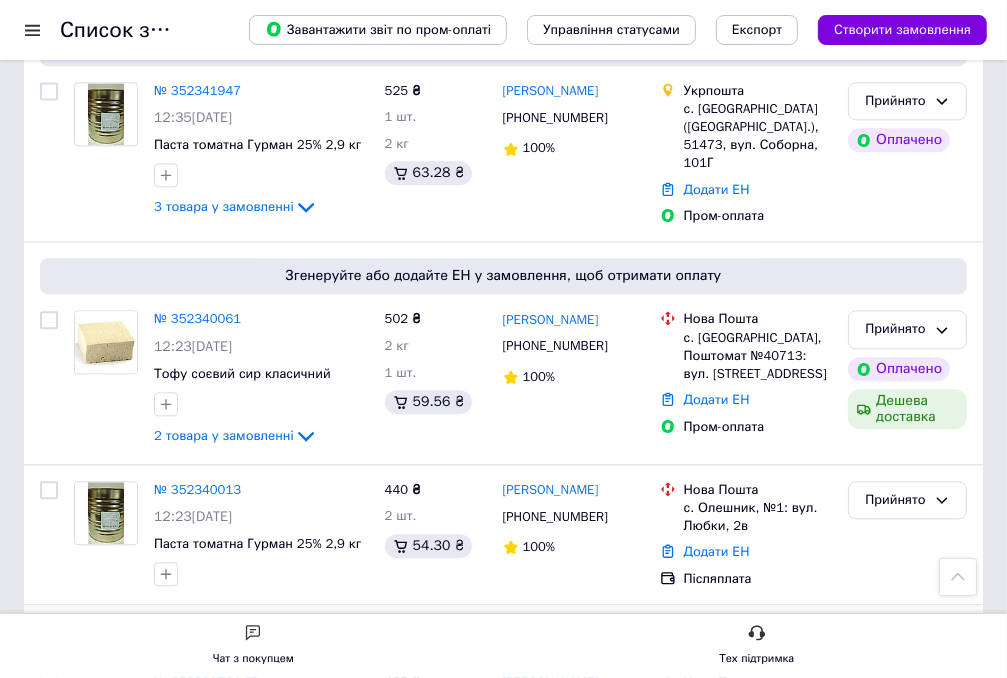 scroll, scrollTop: 3000, scrollLeft: 0, axis: vertical 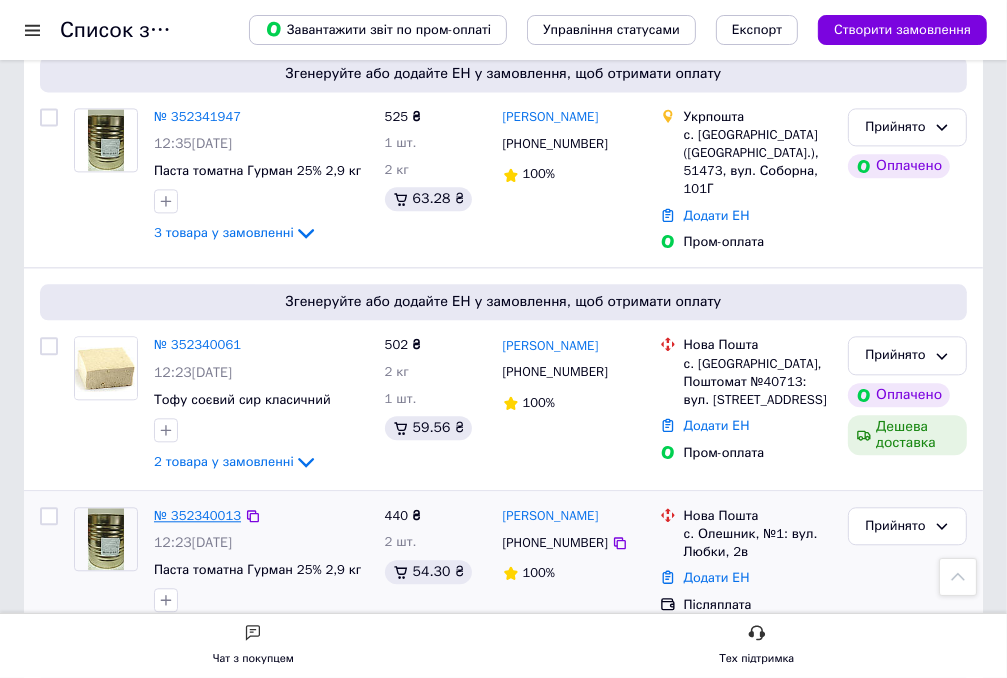 click on "№ 352340013" at bounding box center (197, 515) 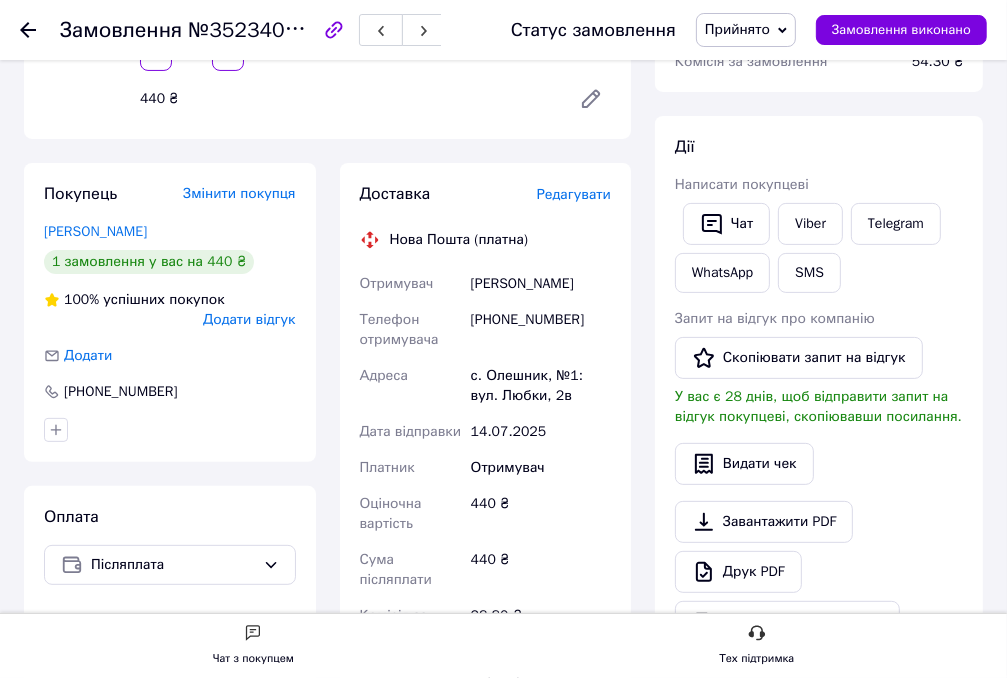 scroll, scrollTop: 320, scrollLeft: 0, axis: vertical 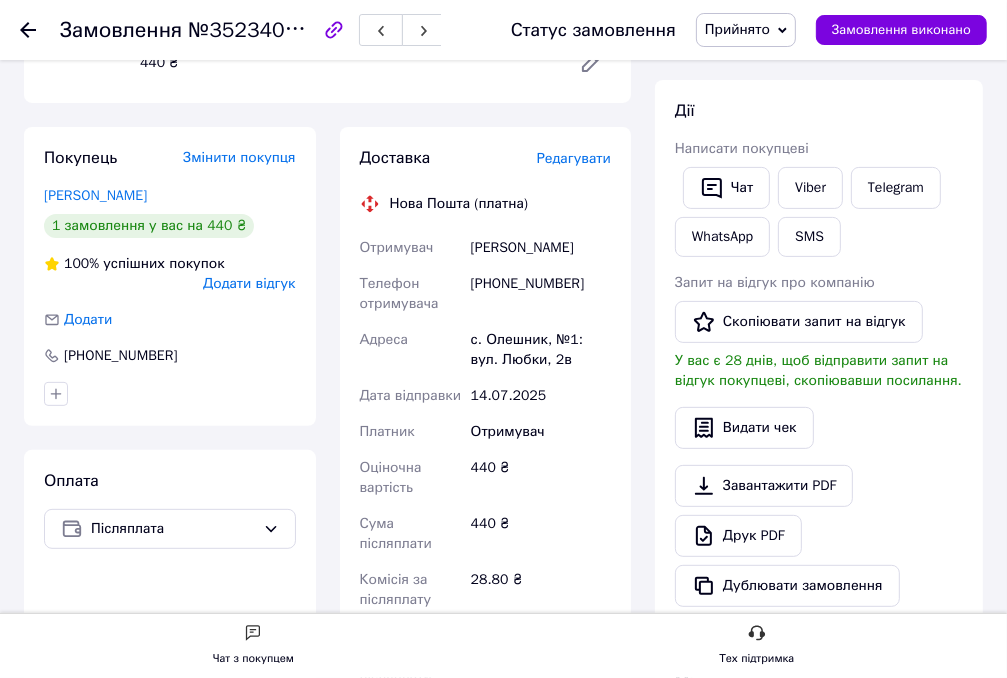 click on "Редагувати" at bounding box center (574, 158) 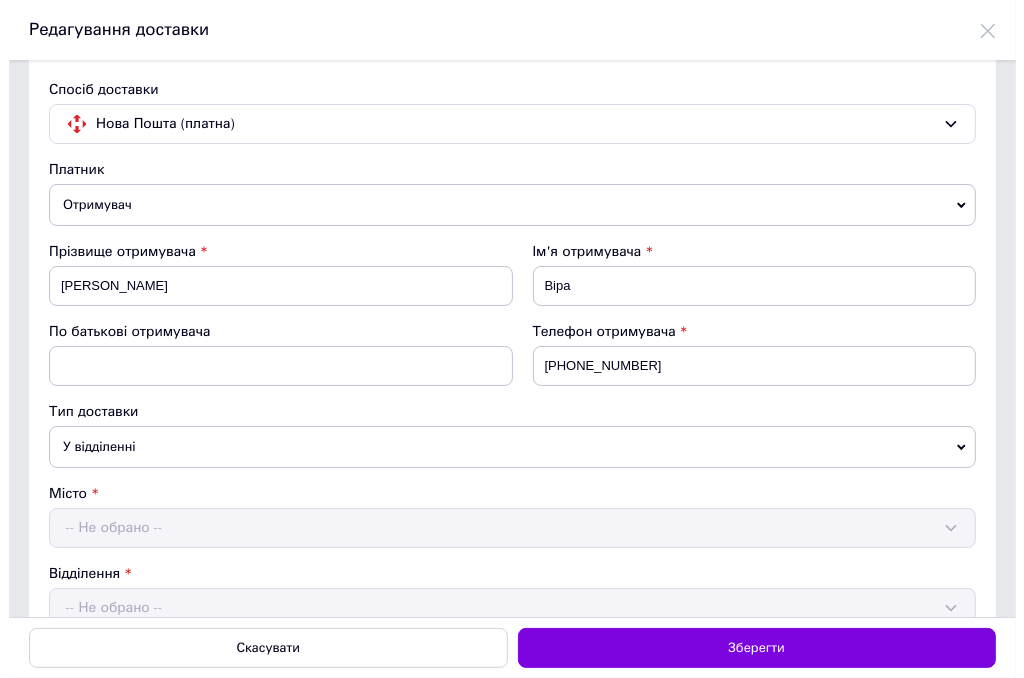 scroll, scrollTop: 0, scrollLeft: 0, axis: both 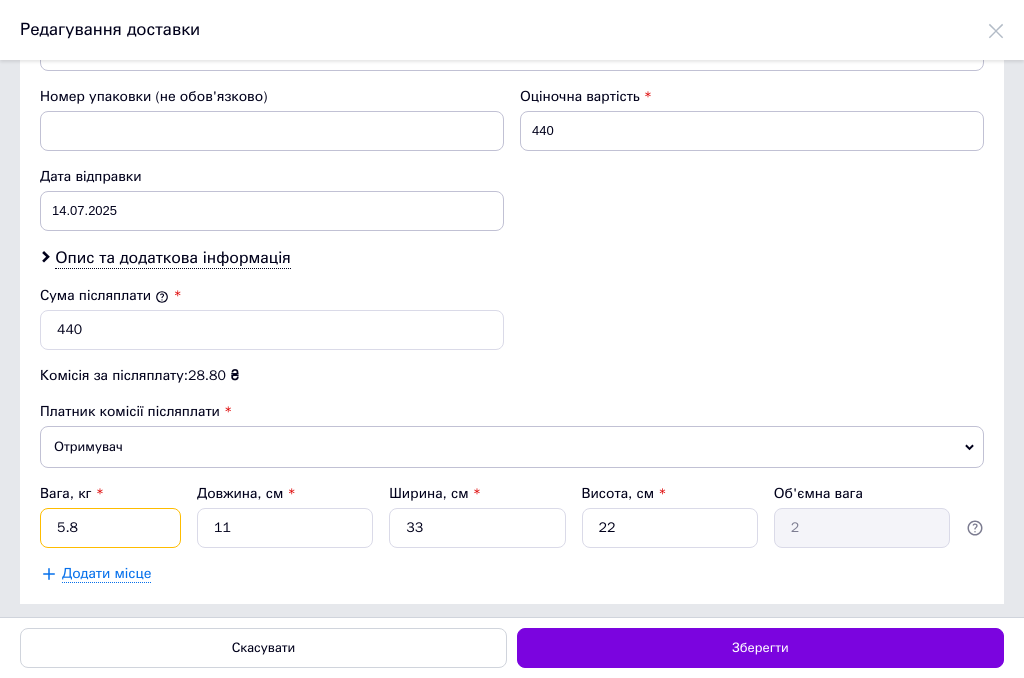 drag, startPoint x: 102, startPoint y: 525, endPoint x: 0, endPoint y: 381, distance: 176.4653 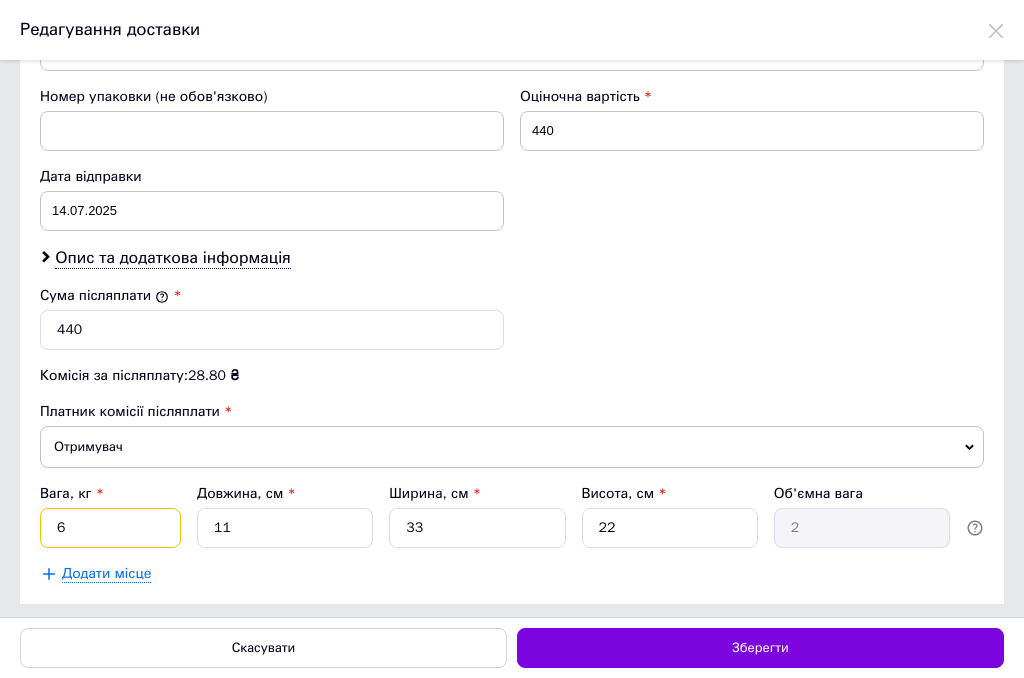 type on "6" 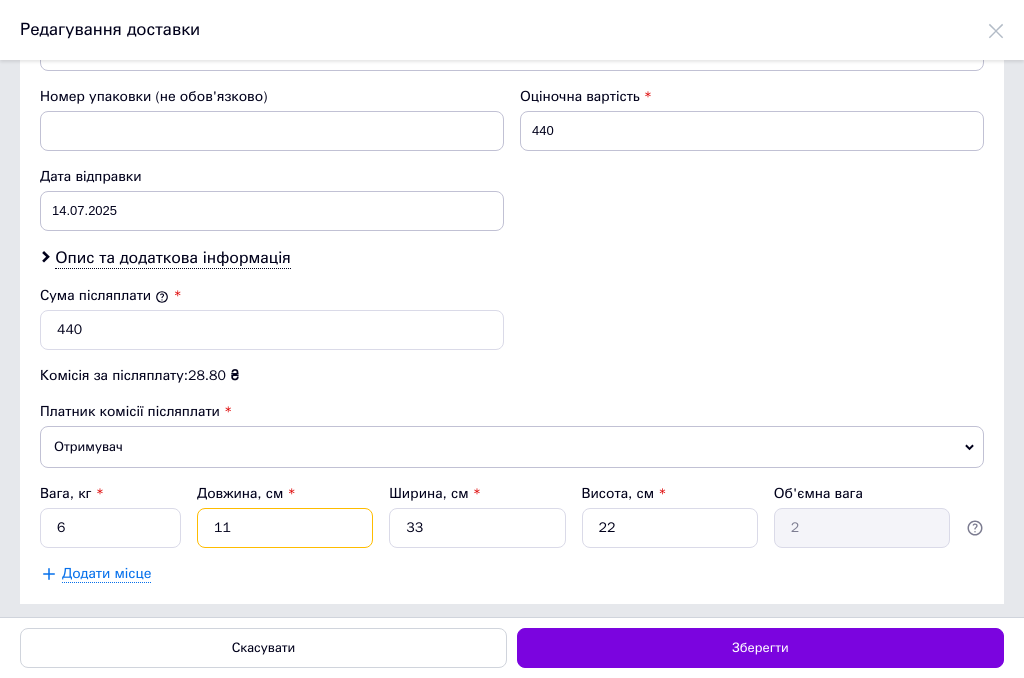 drag, startPoint x: 252, startPoint y: 528, endPoint x: 93, endPoint y: 447, distance: 178.44327 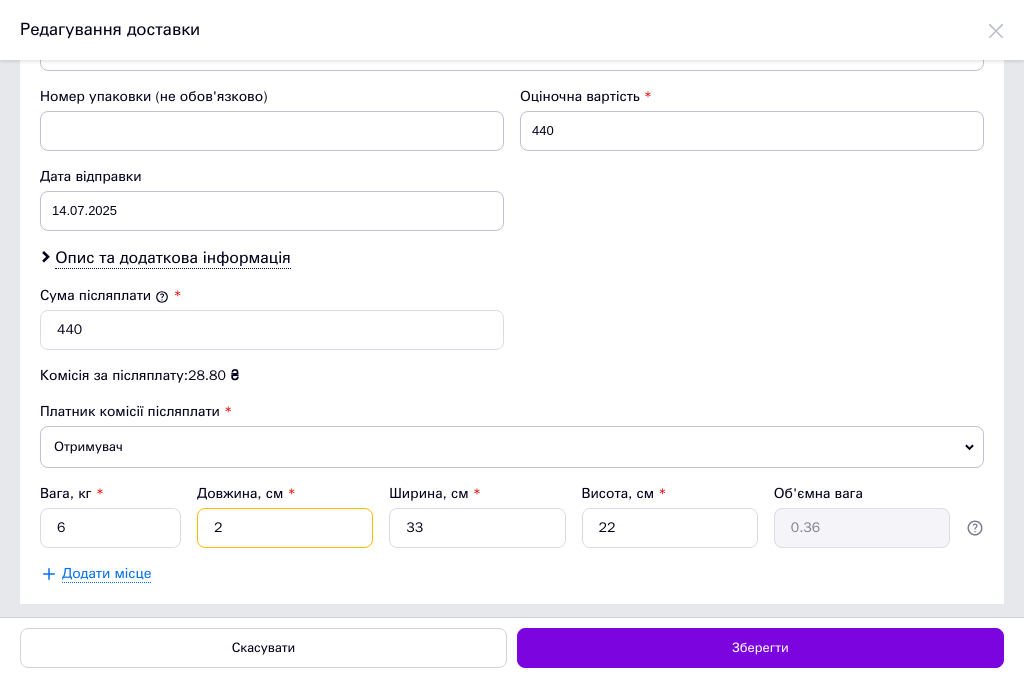 type on "28" 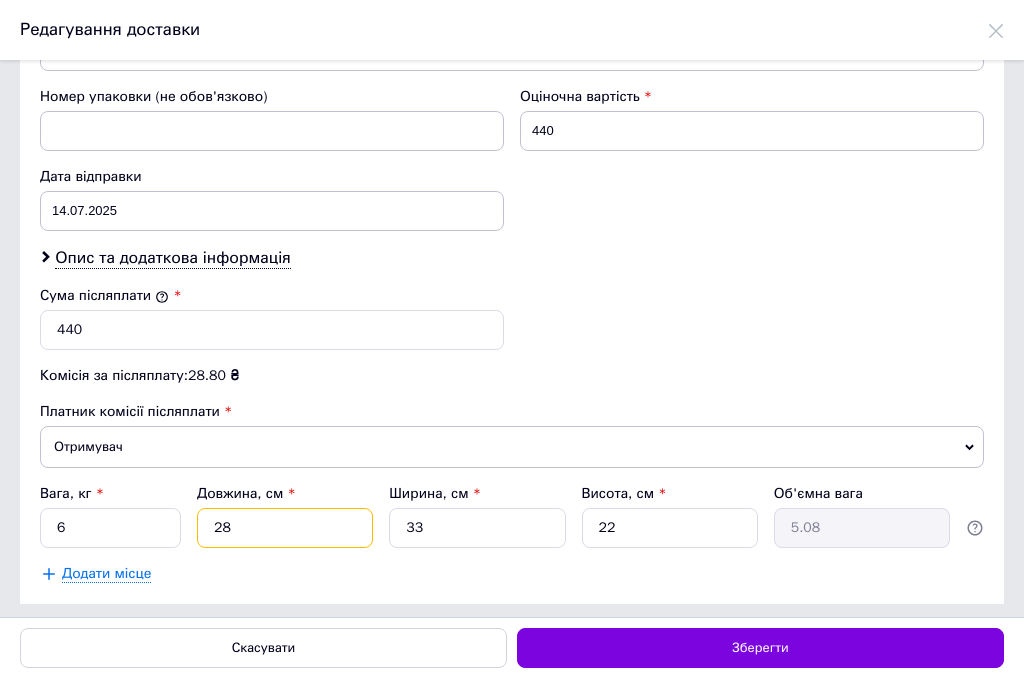 type on "28" 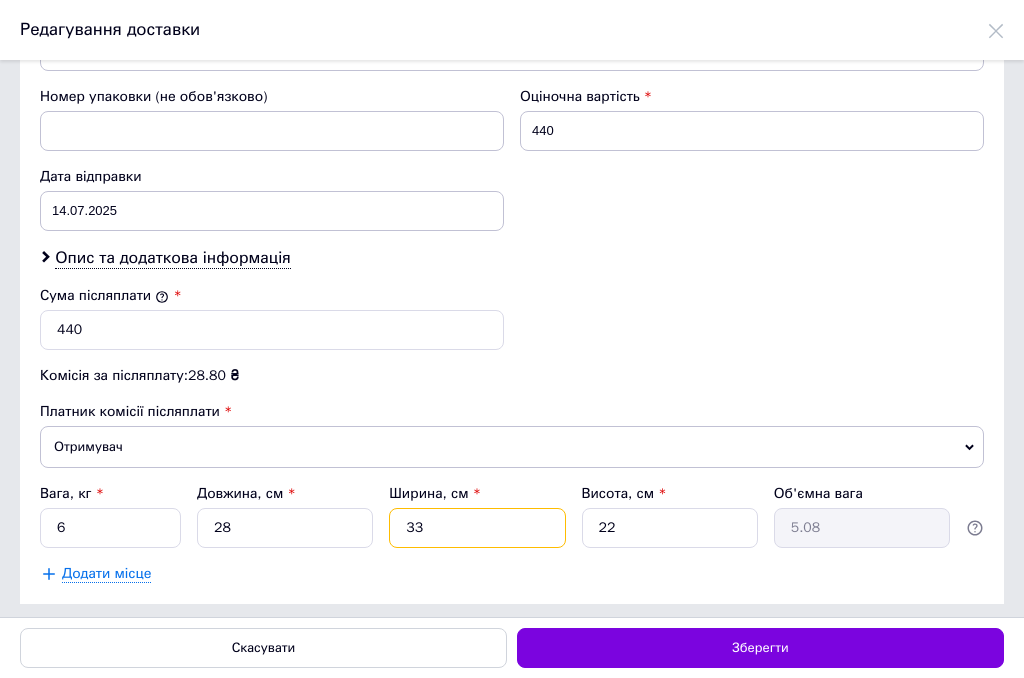 drag, startPoint x: 441, startPoint y: 516, endPoint x: 315, endPoint y: 493, distance: 128.082 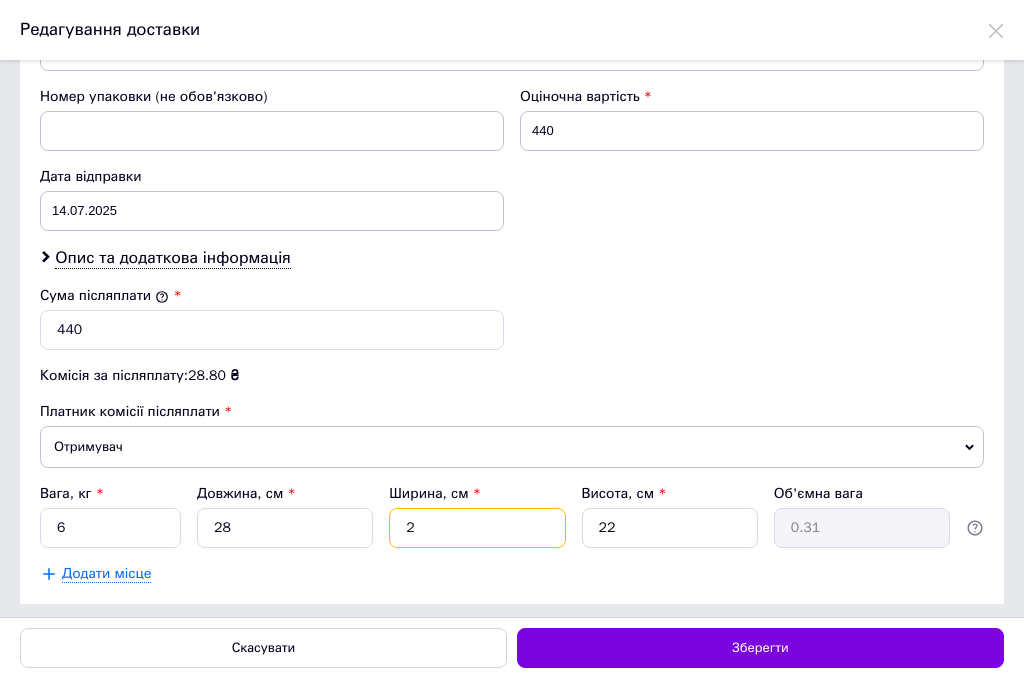 type on "24" 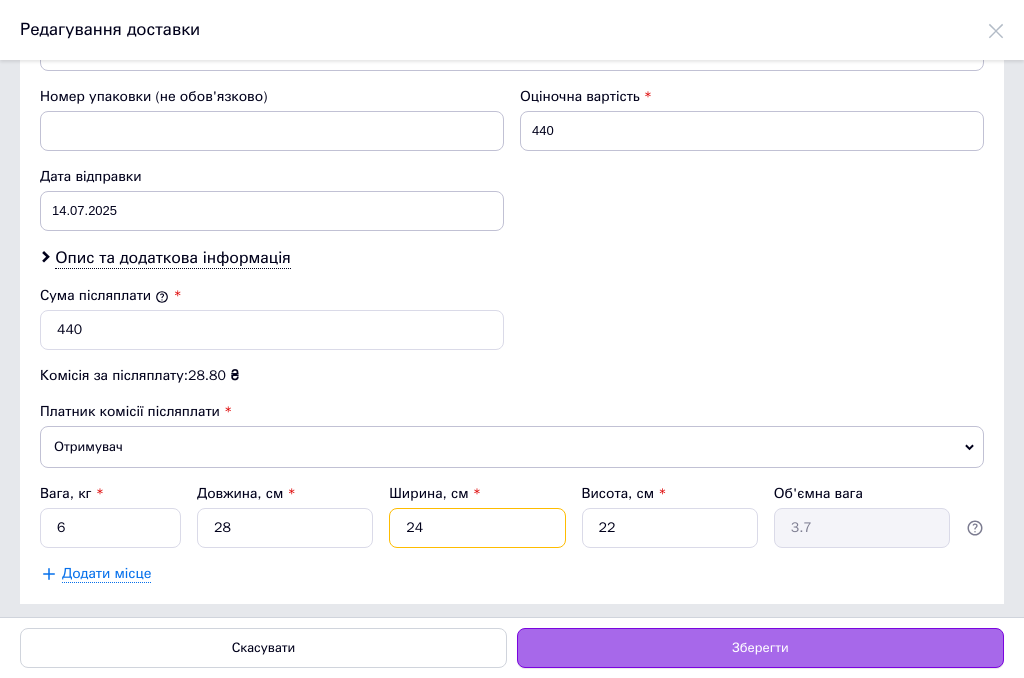 type on "24" 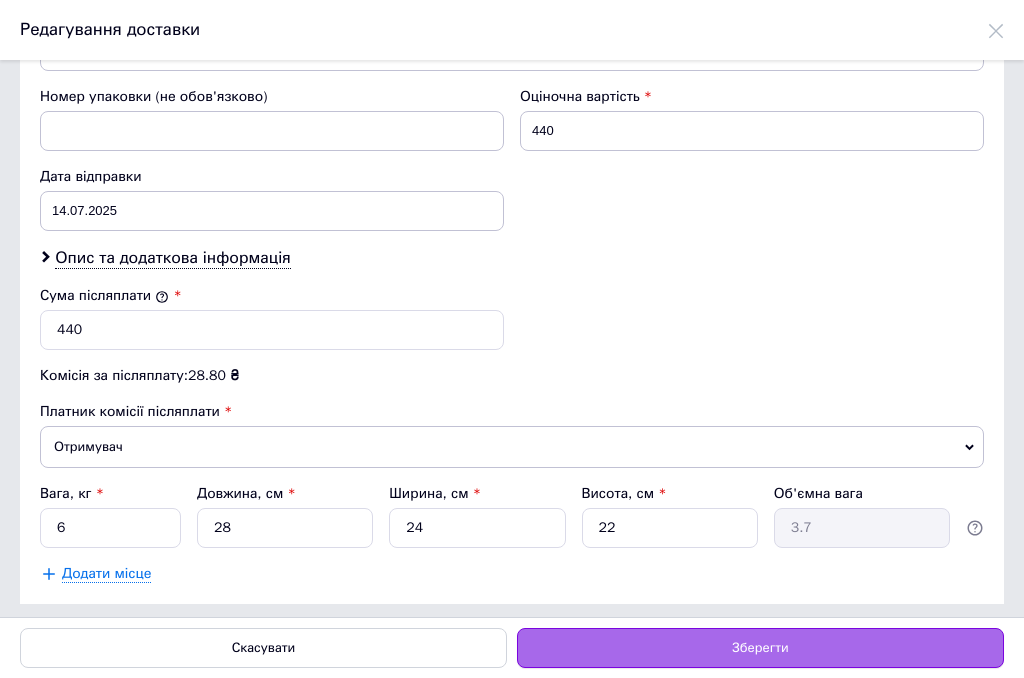 click on "Зберегти" at bounding box center [760, 648] 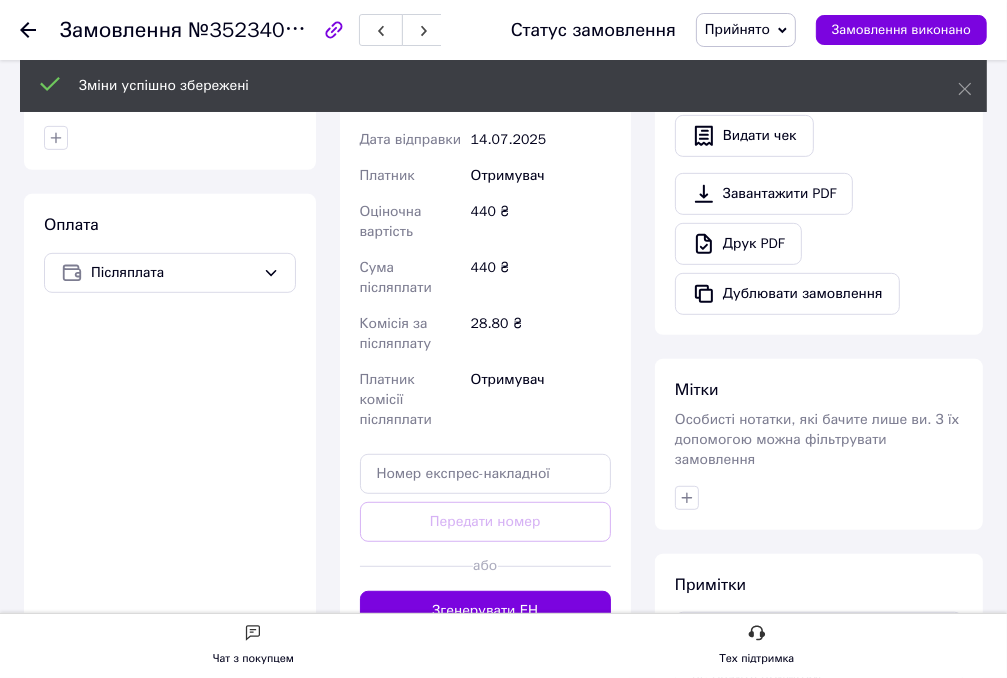 scroll, scrollTop: 620, scrollLeft: 0, axis: vertical 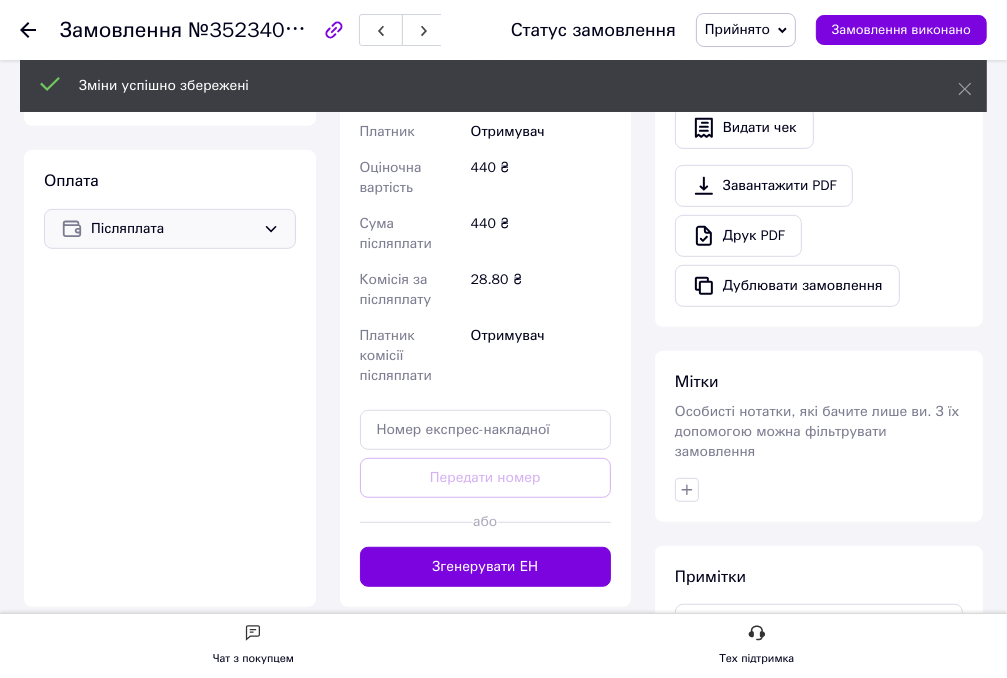 click 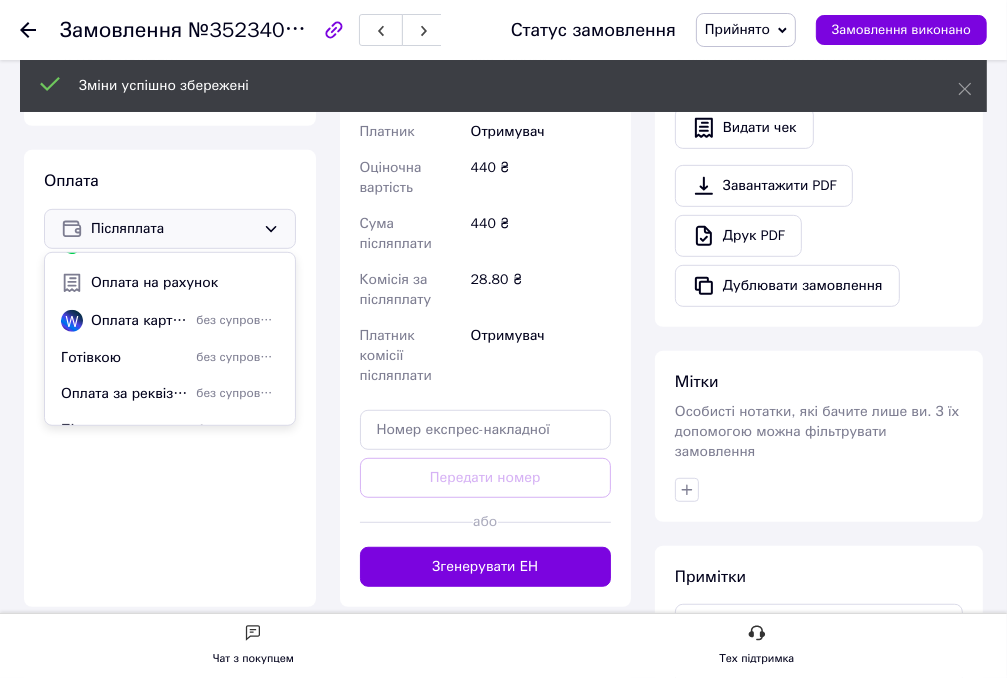 scroll, scrollTop: 100, scrollLeft: 0, axis: vertical 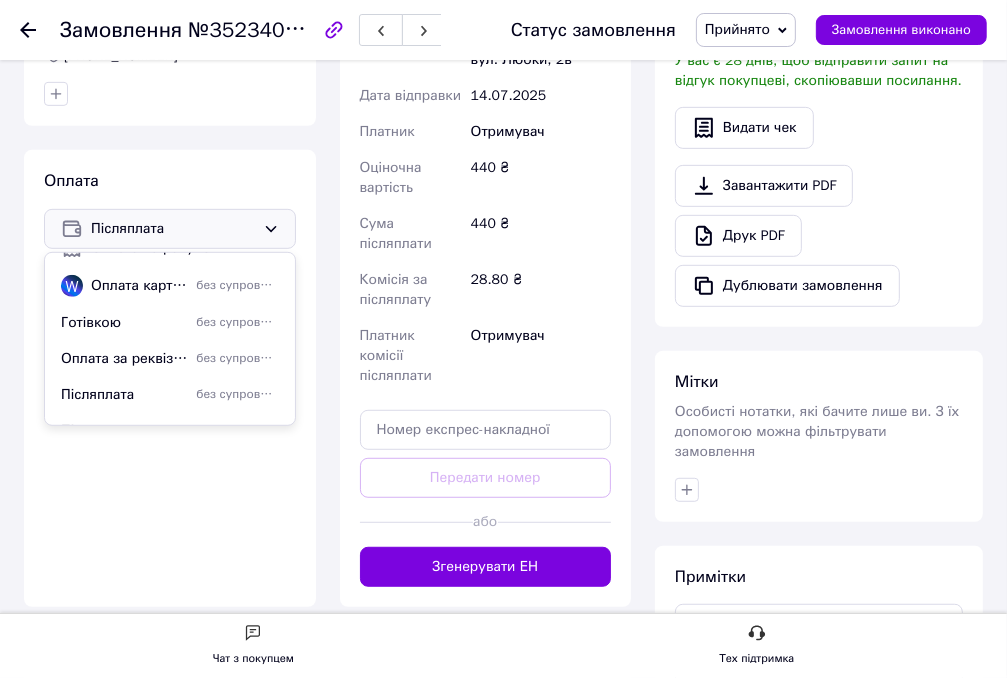 click on "без супроводу Prom" at bounding box center [237, 322] 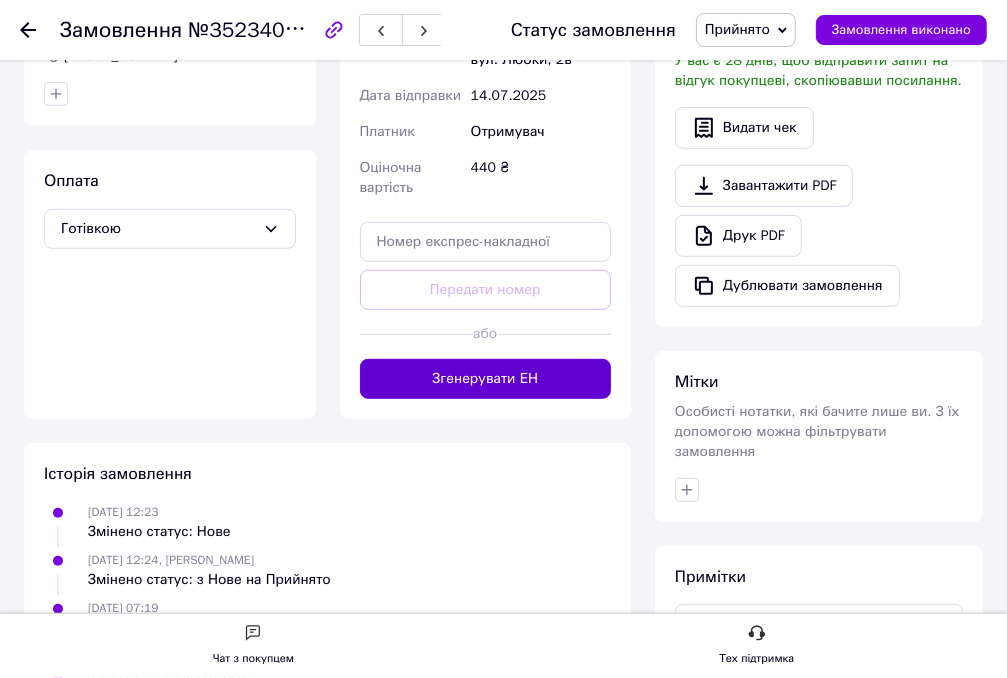 click on "Згенерувати ЕН" at bounding box center (486, 379) 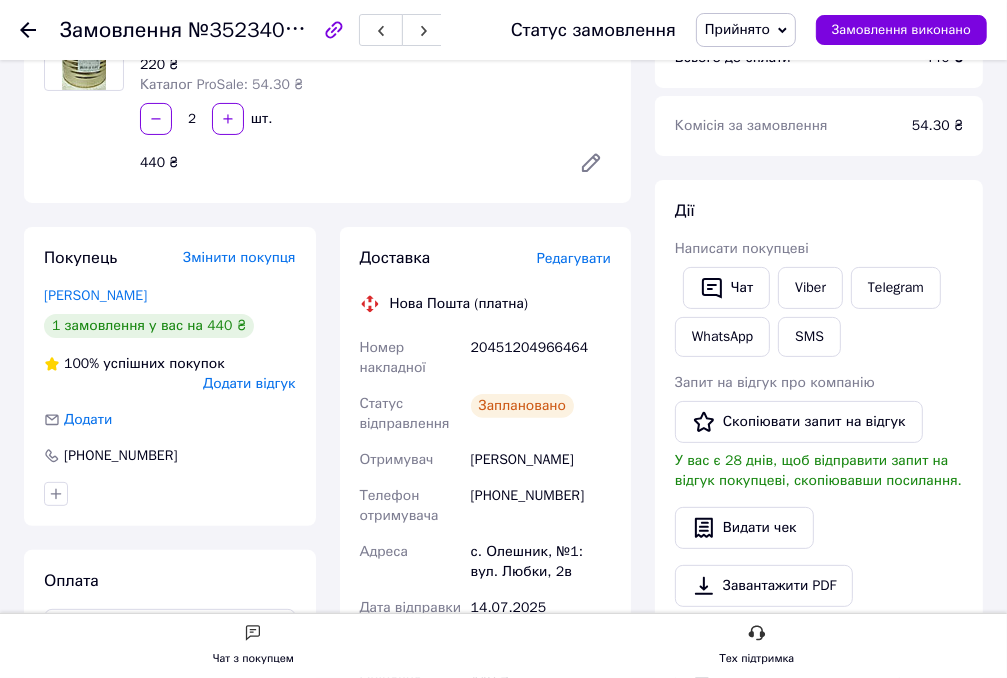 scroll, scrollTop: 120, scrollLeft: 0, axis: vertical 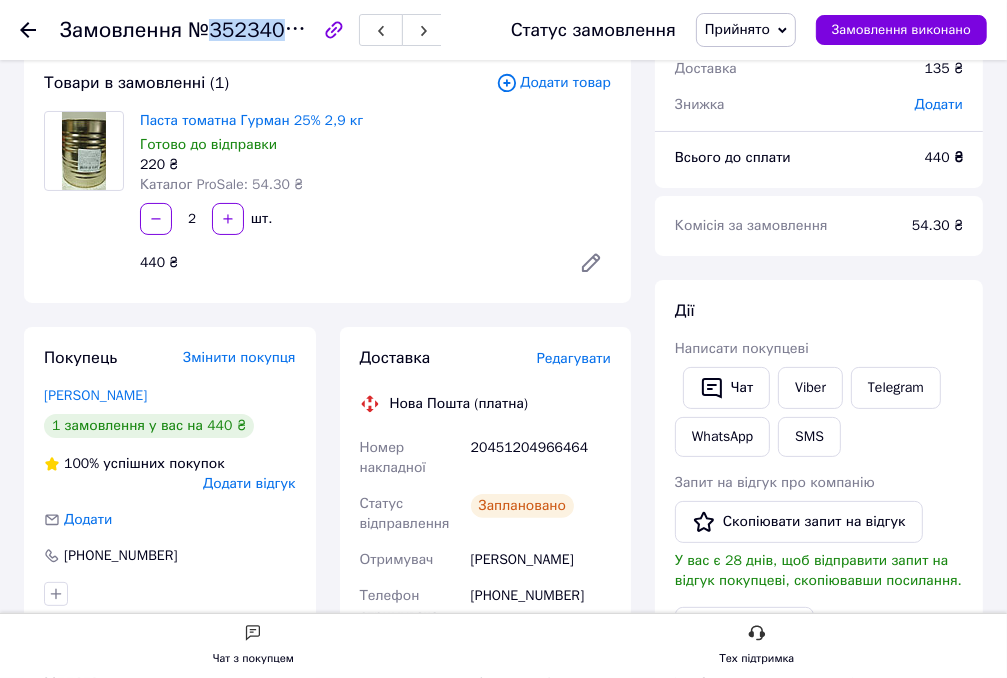 drag, startPoint x: 308, startPoint y: 30, endPoint x: 208, endPoint y: 30, distance: 100 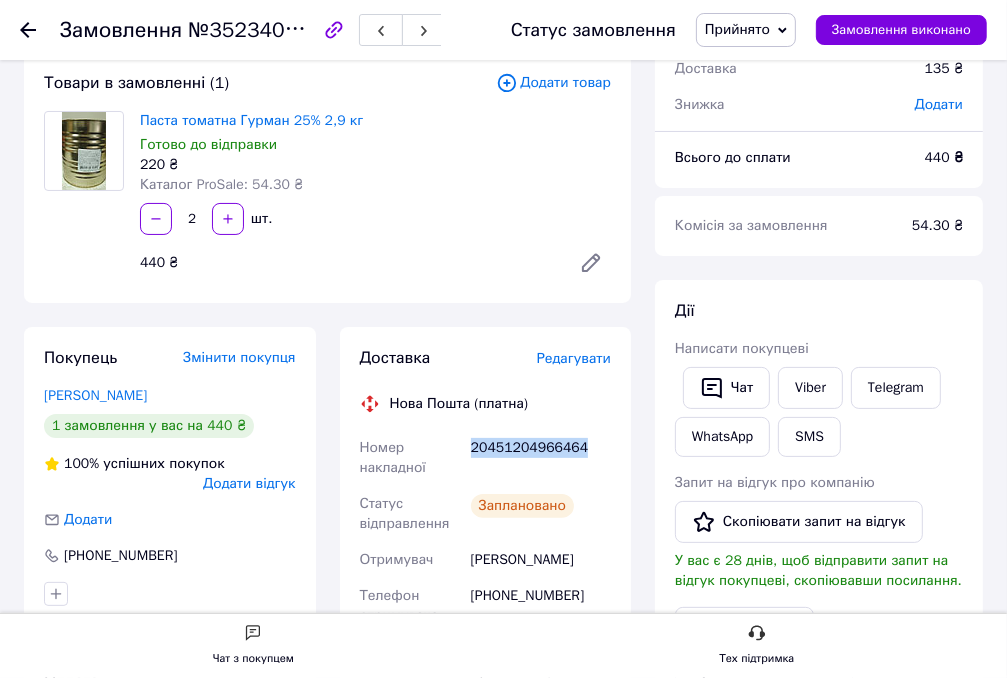 drag, startPoint x: 604, startPoint y: 440, endPoint x: 472, endPoint y: 447, distance: 132.18547 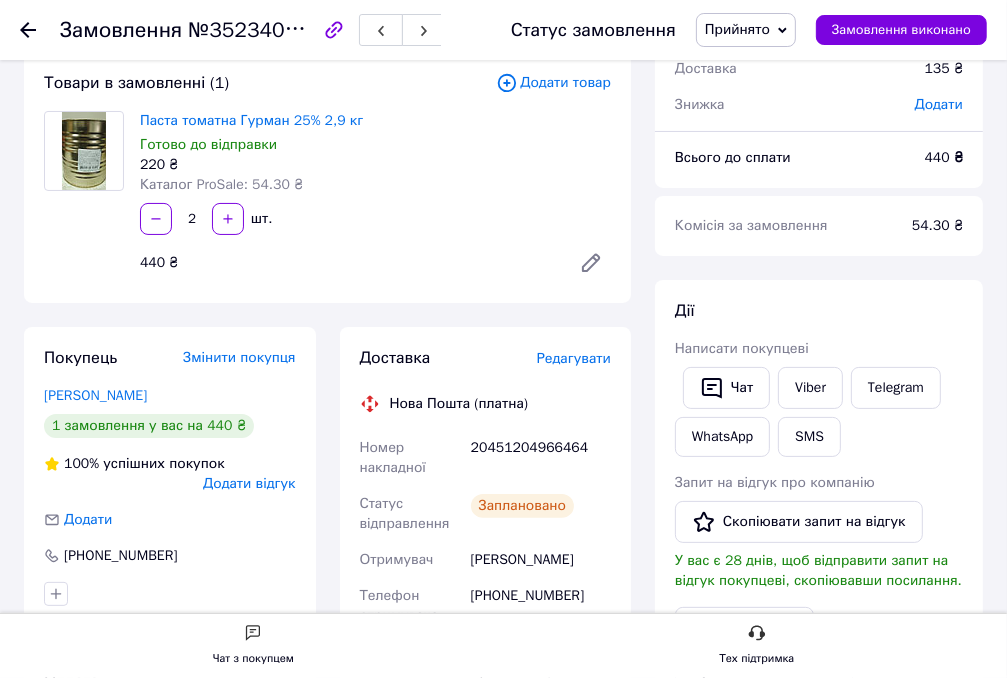 click 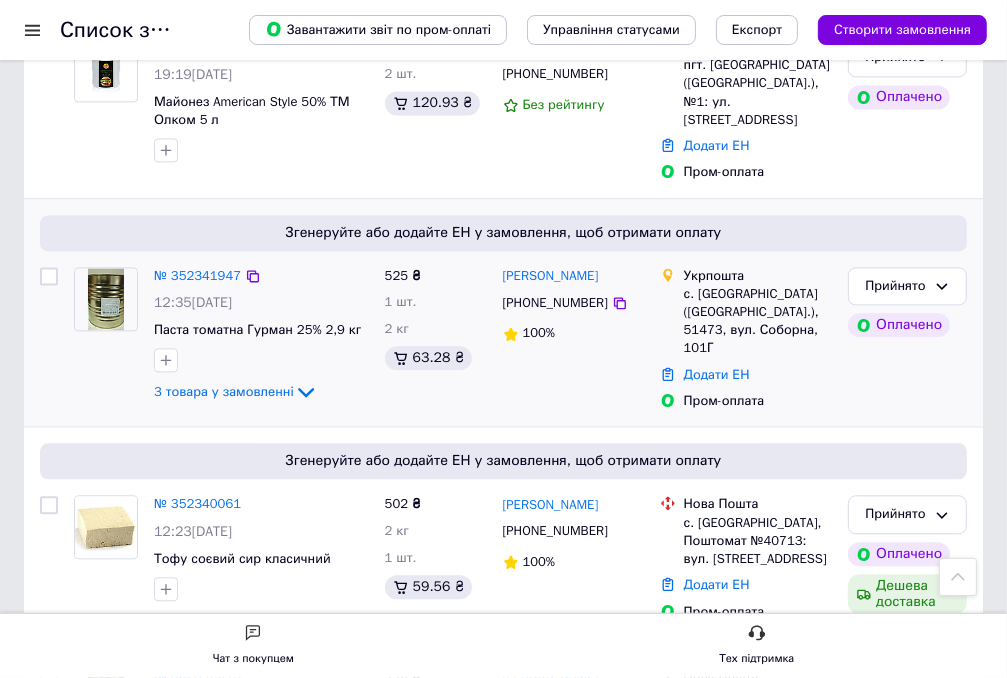 scroll, scrollTop: 2900, scrollLeft: 0, axis: vertical 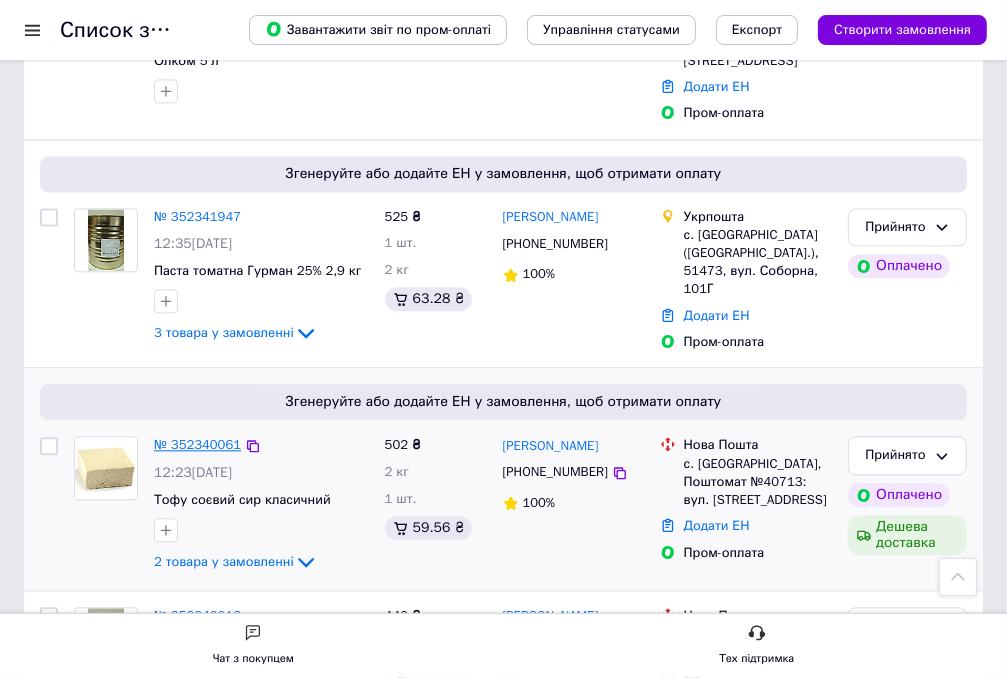click on "№ 352340061" at bounding box center [197, 444] 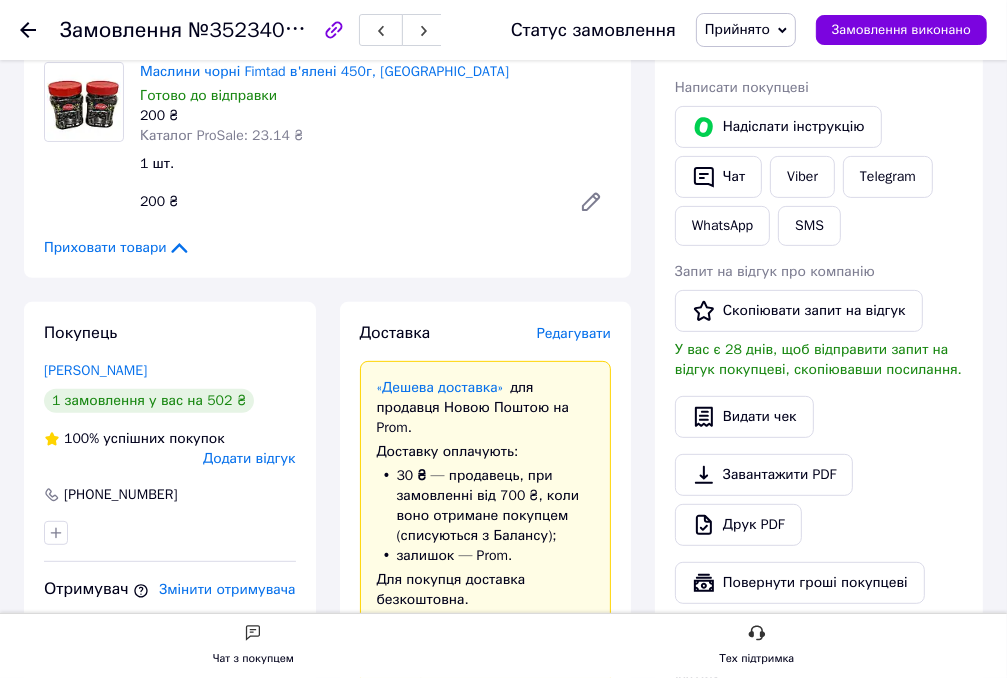 scroll, scrollTop: 507, scrollLeft: 0, axis: vertical 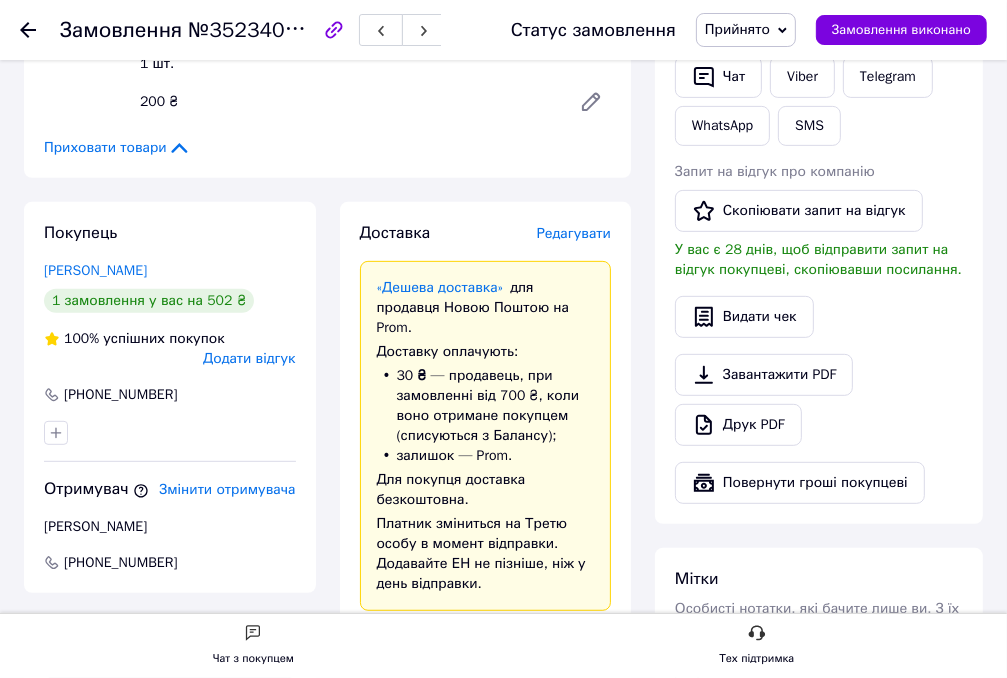 click on "Редагувати" at bounding box center [574, 233] 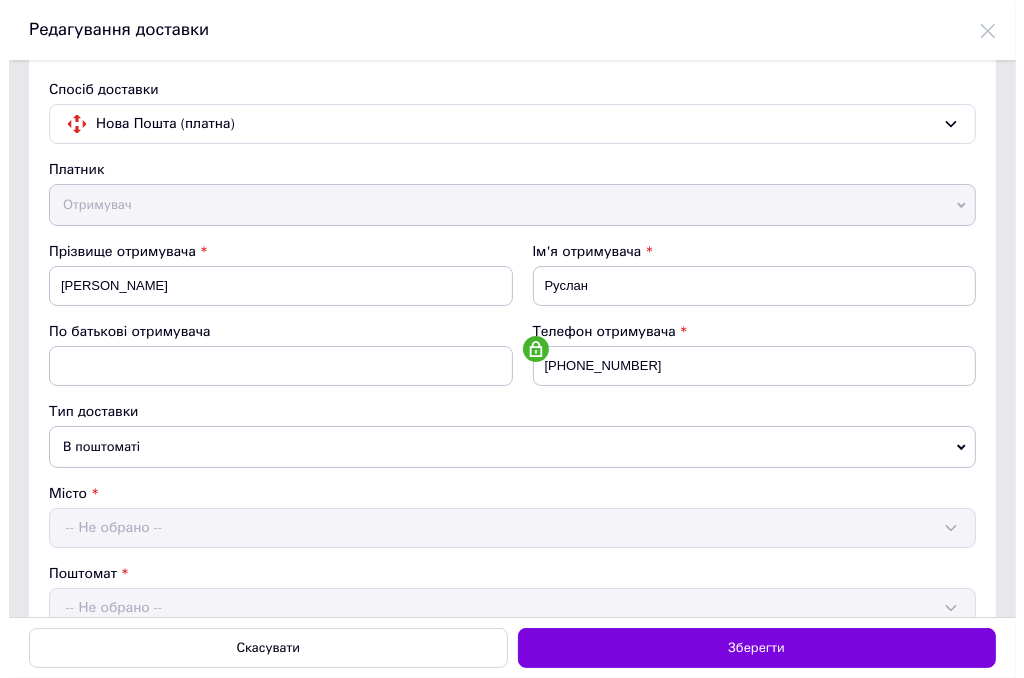 scroll, scrollTop: 0, scrollLeft: 0, axis: both 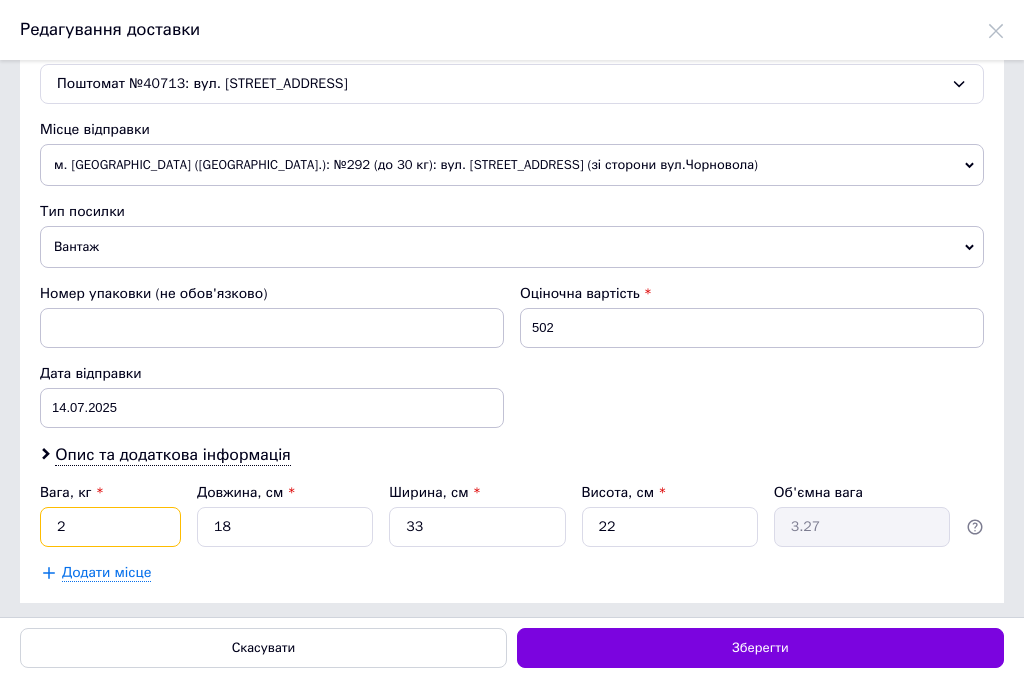 drag, startPoint x: 96, startPoint y: 508, endPoint x: 0, endPoint y: 384, distance: 156.81836 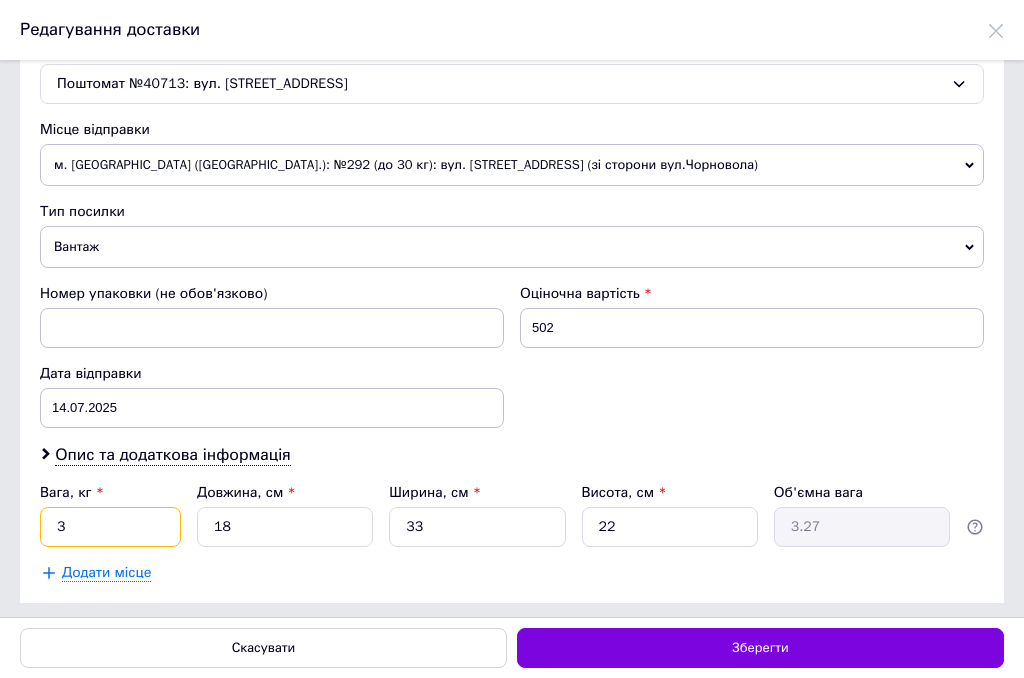 type on "3" 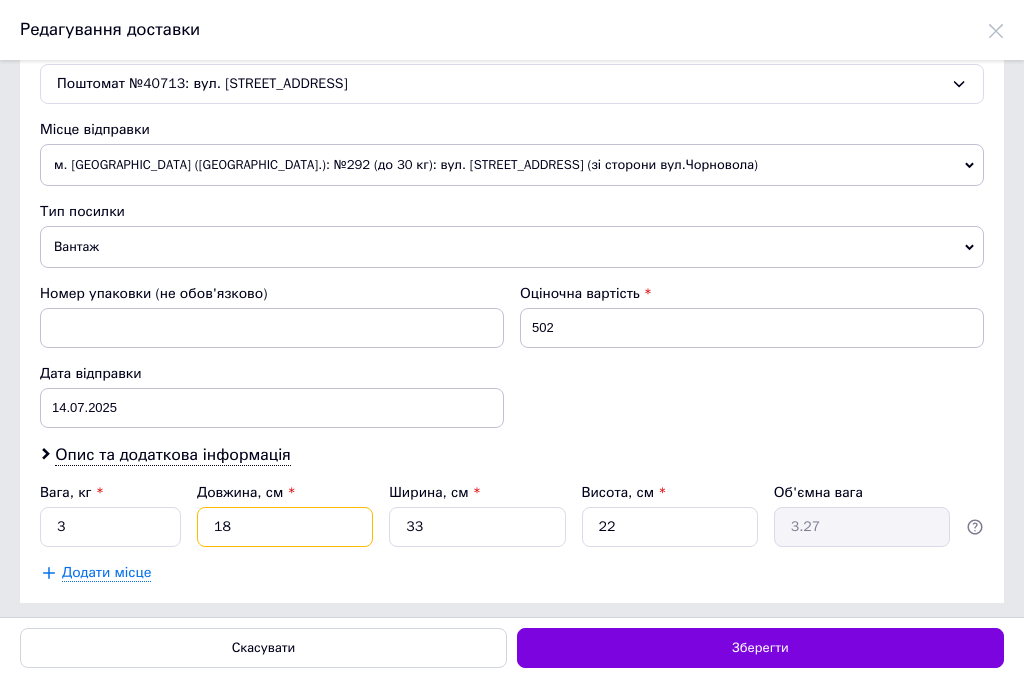 drag, startPoint x: 232, startPoint y: 517, endPoint x: 0, endPoint y: 310, distance: 310.92282 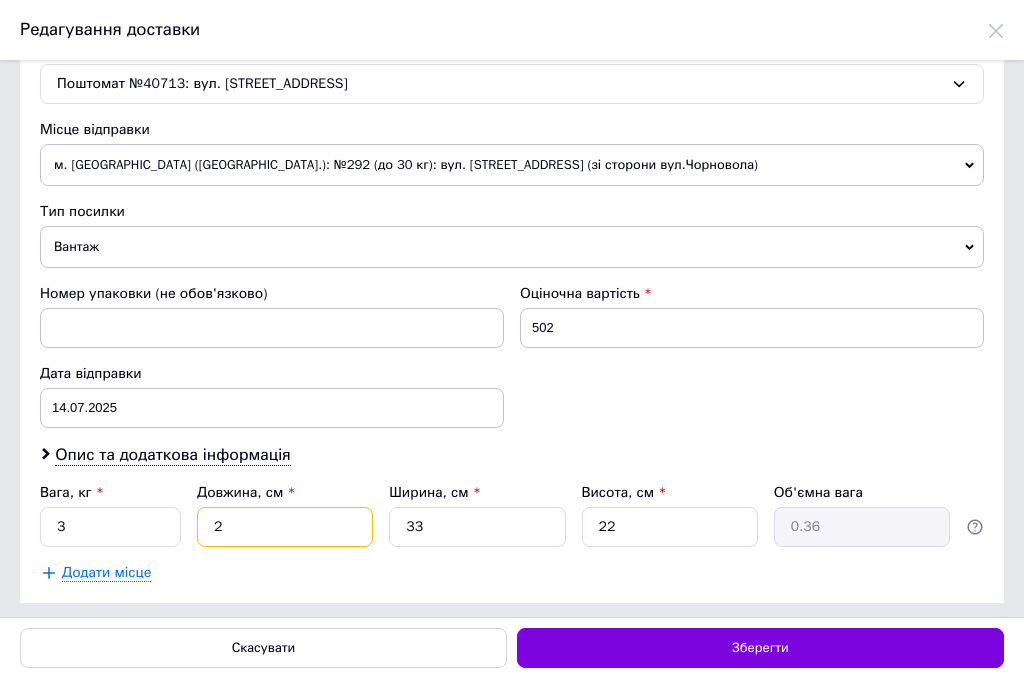 type on "28" 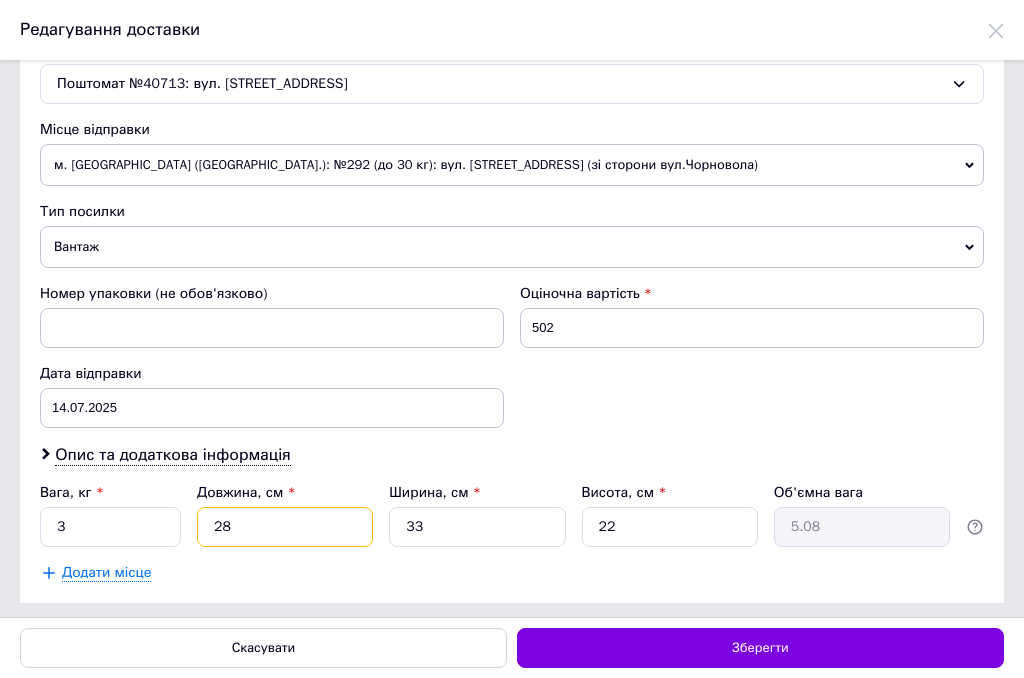 type on "28" 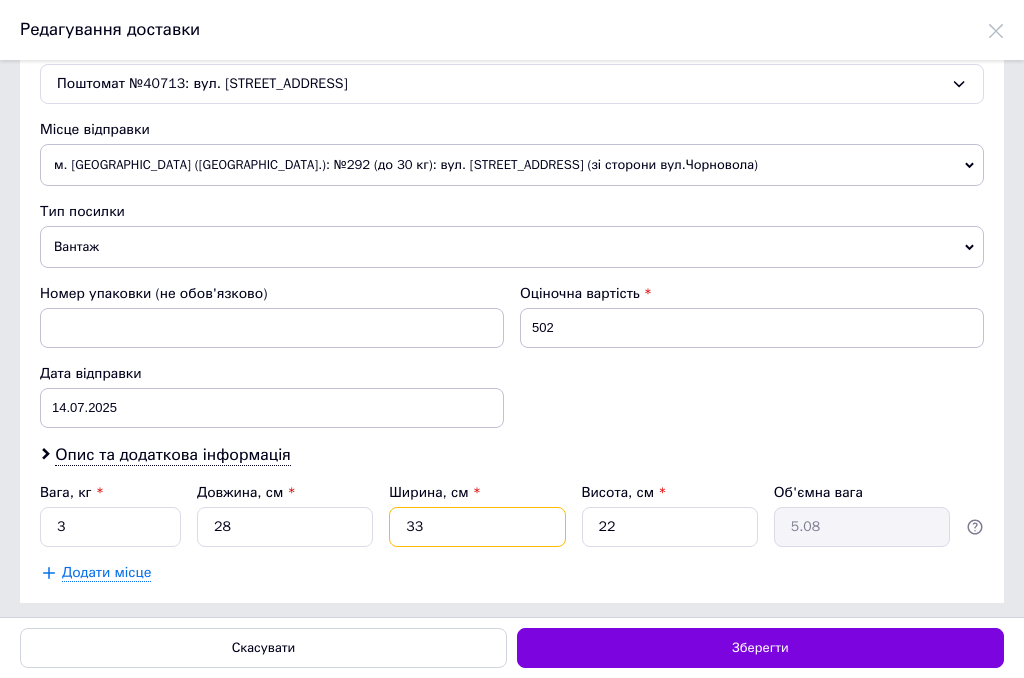 drag, startPoint x: 449, startPoint y: 530, endPoint x: 229, endPoint y: 474, distance: 227.01541 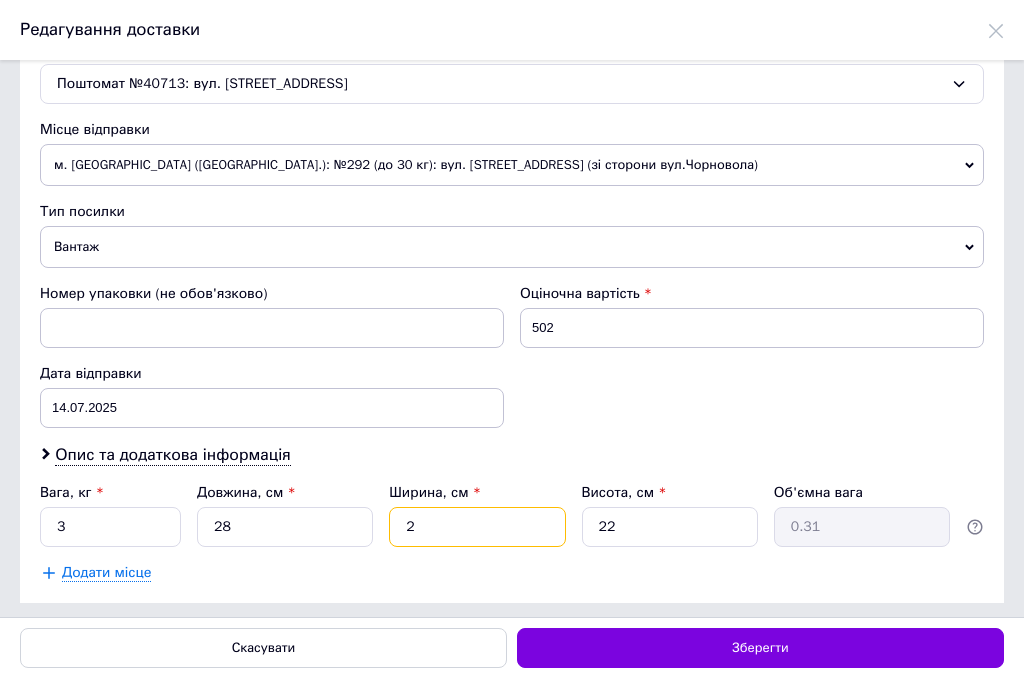 type on "24" 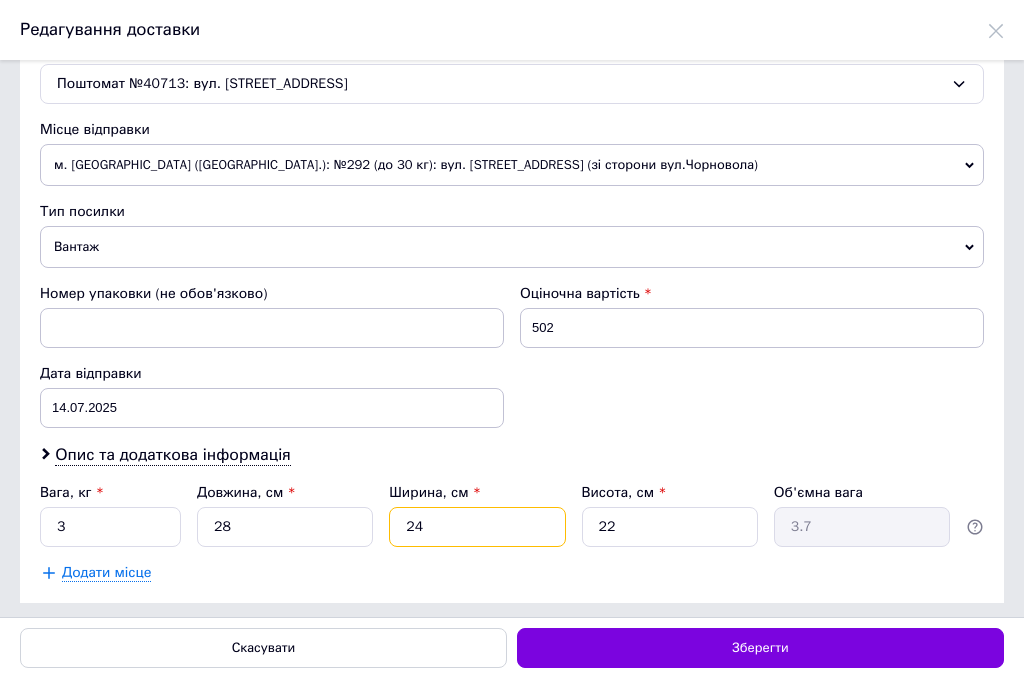 type on "24" 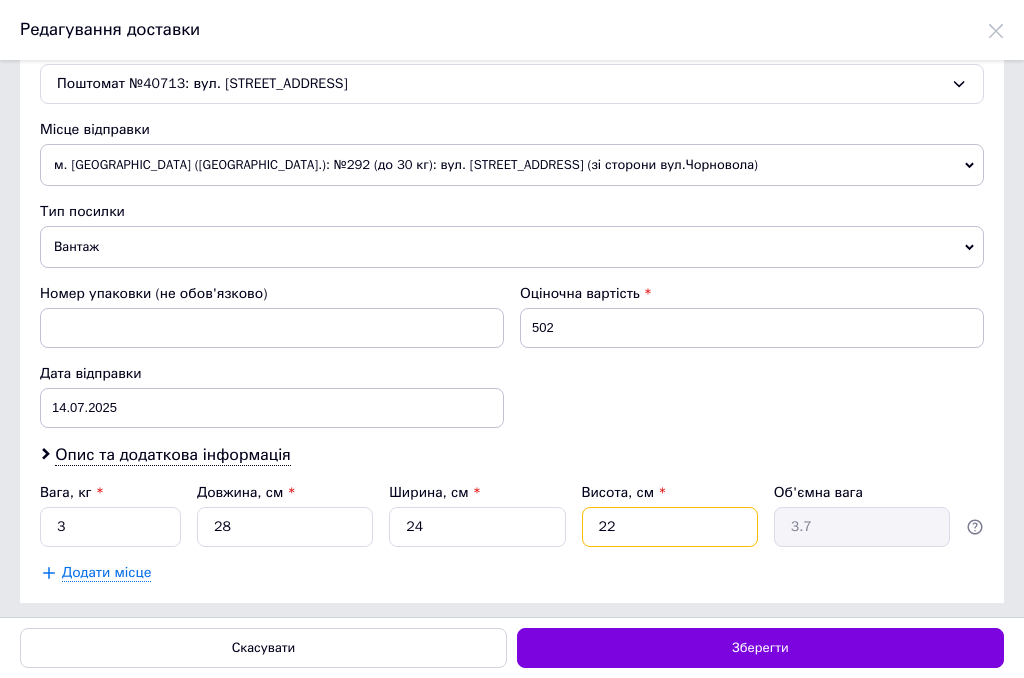 drag, startPoint x: 634, startPoint y: 518, endPoint x: 415, endPoint y: 387, distance: 255.19012 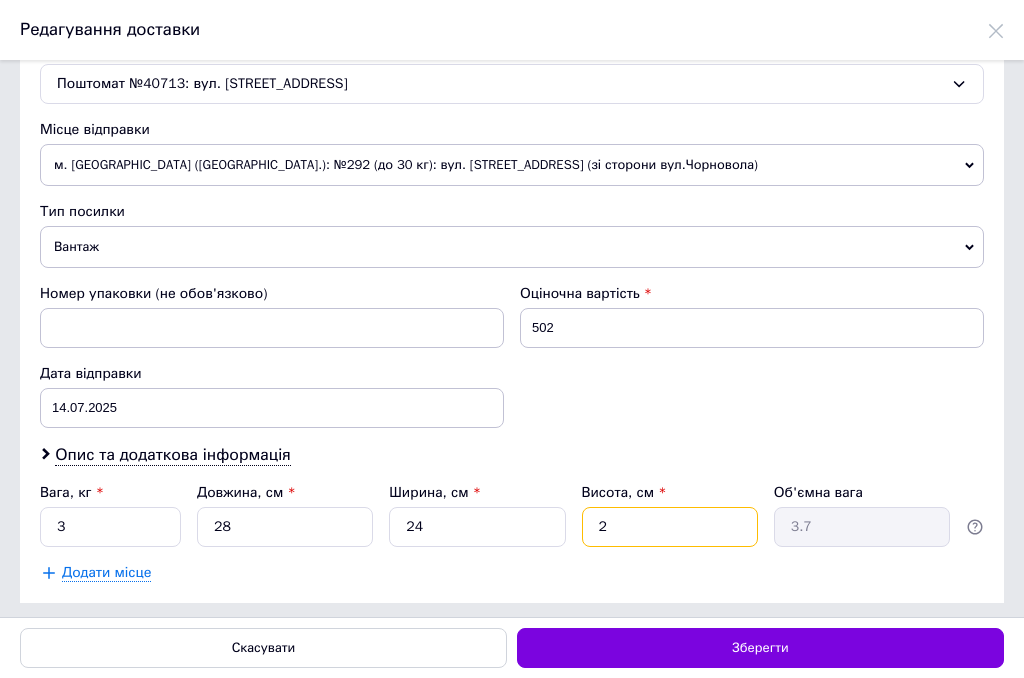 type on "2" 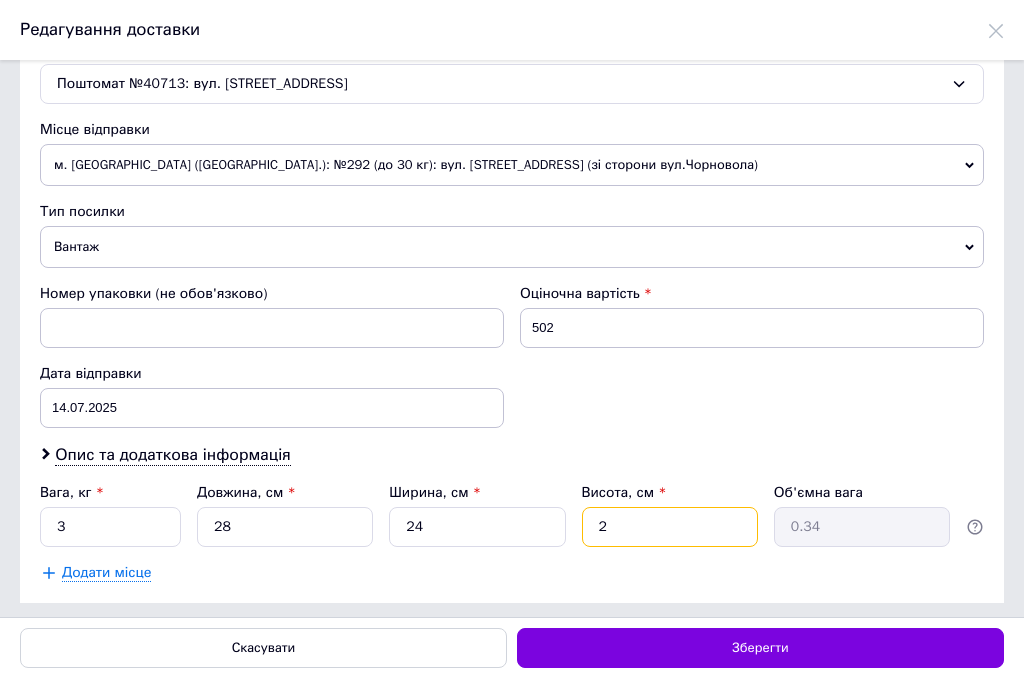 type on "20" 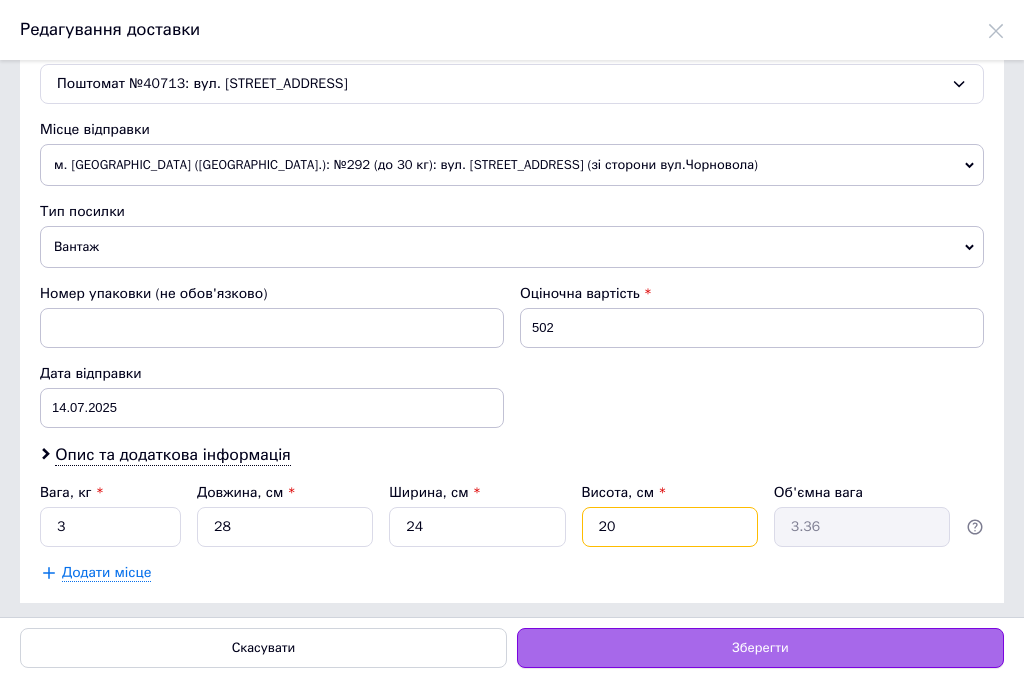 type on "20" 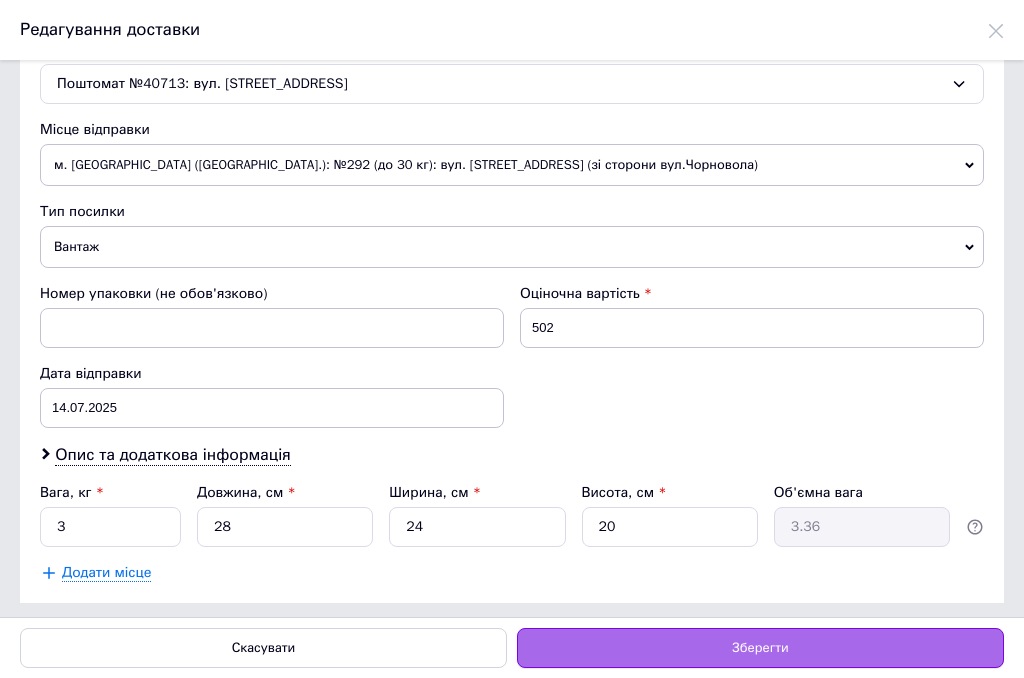 click on "Зберегти" at bounding box center (760, 648) 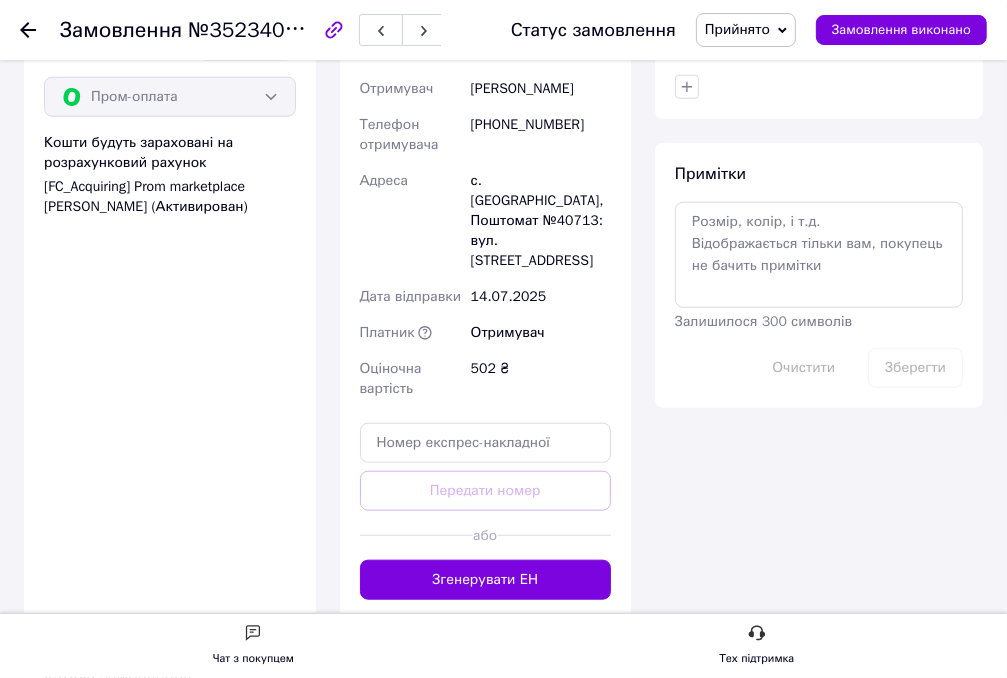 scroll, scrollTop: 1207, scrollLeft: 0, axis: vertical 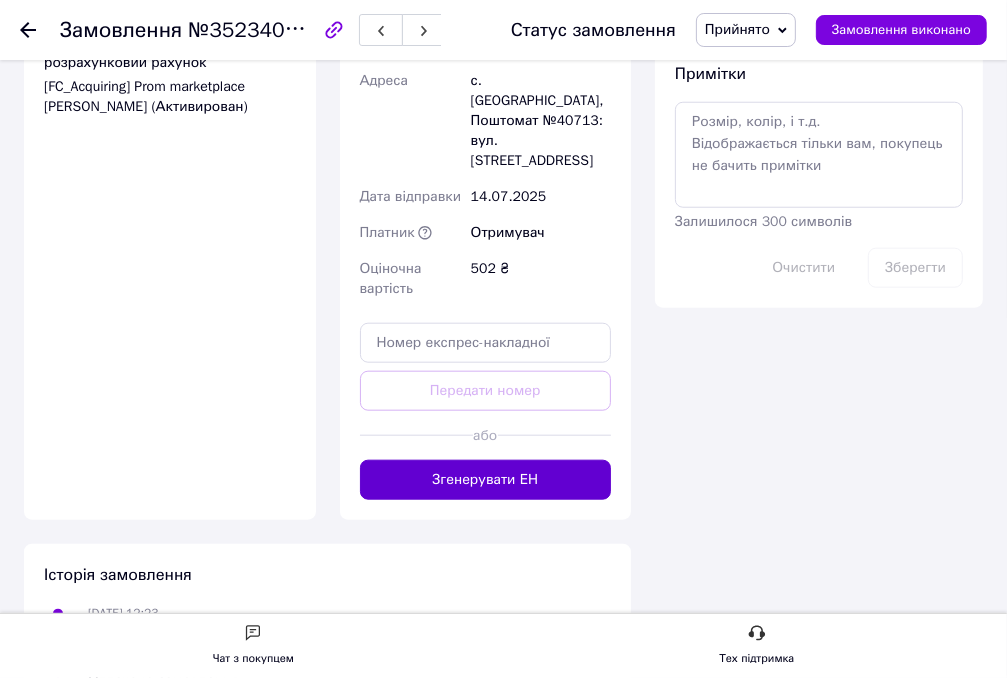 click on "Згенерувати ЕН" at bounding box center (486, 480) 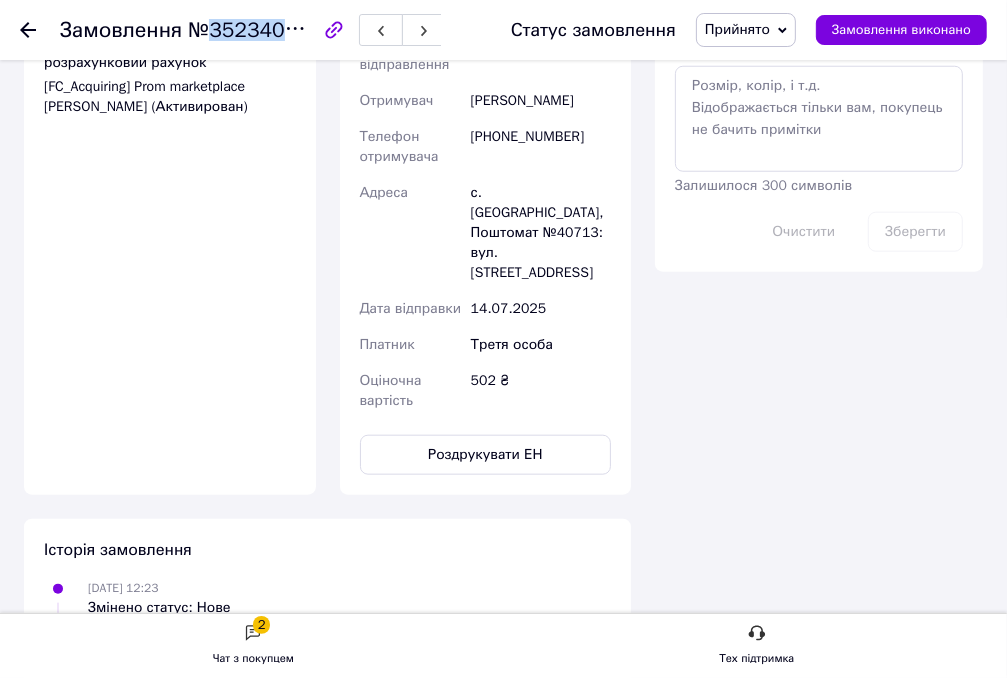 drag, startPoint x: 304, startPoint y: 29, endPoint x: 210, endPoint y: 31, distance: 94.02127 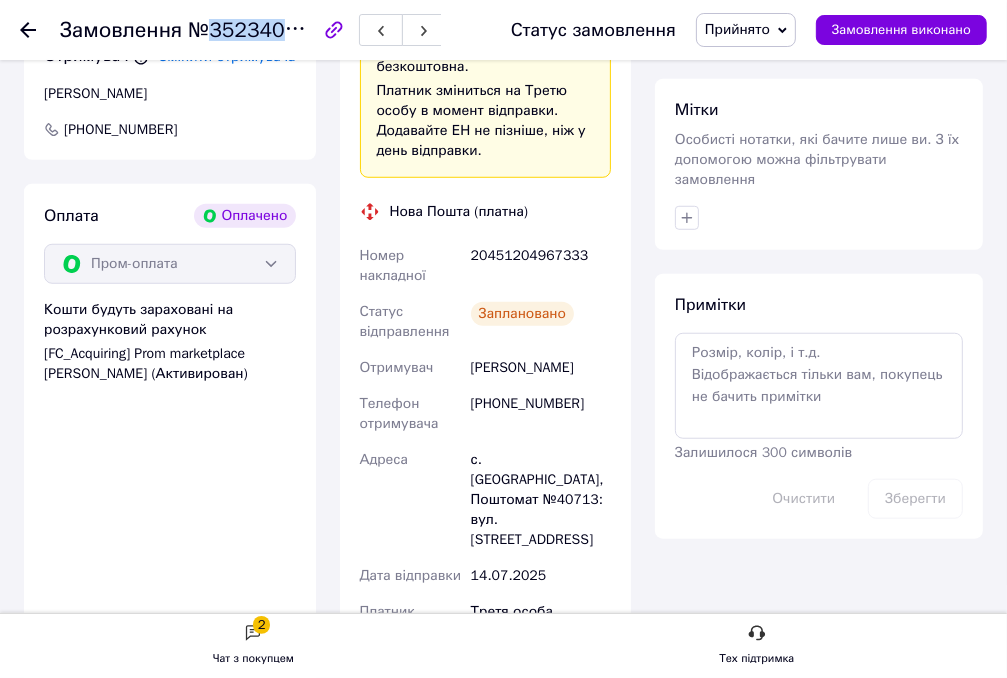 scroll, scrollTop: 907, scrollLeft: 0, axis: vertical 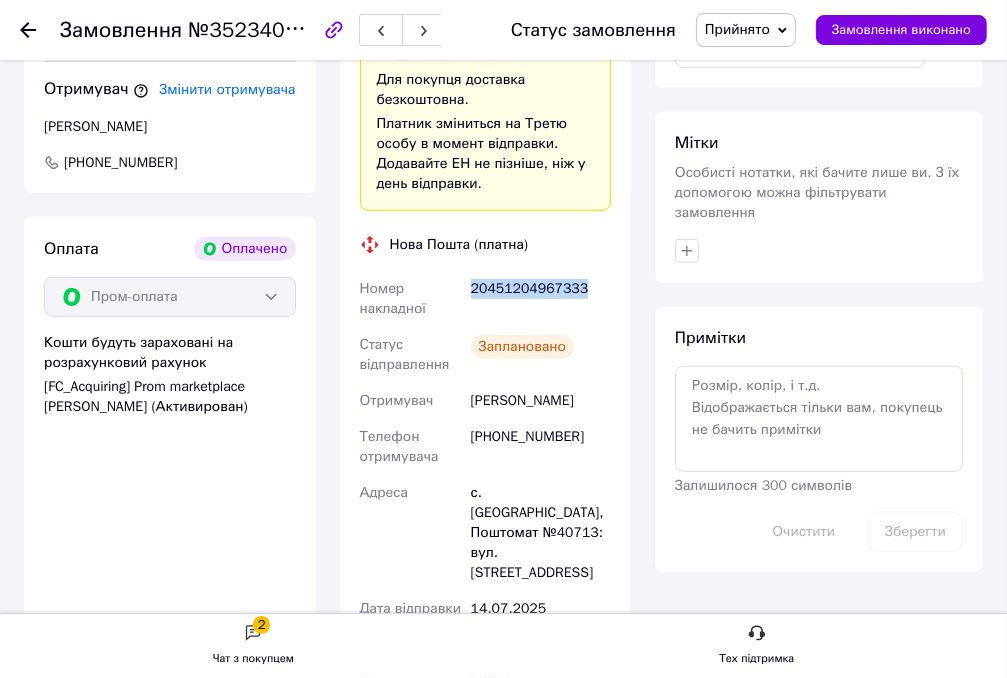 drag, startPoint x: 596, startPoint y: 288, endPoint x: 468, endPoint y: 289, distance: 128.0039 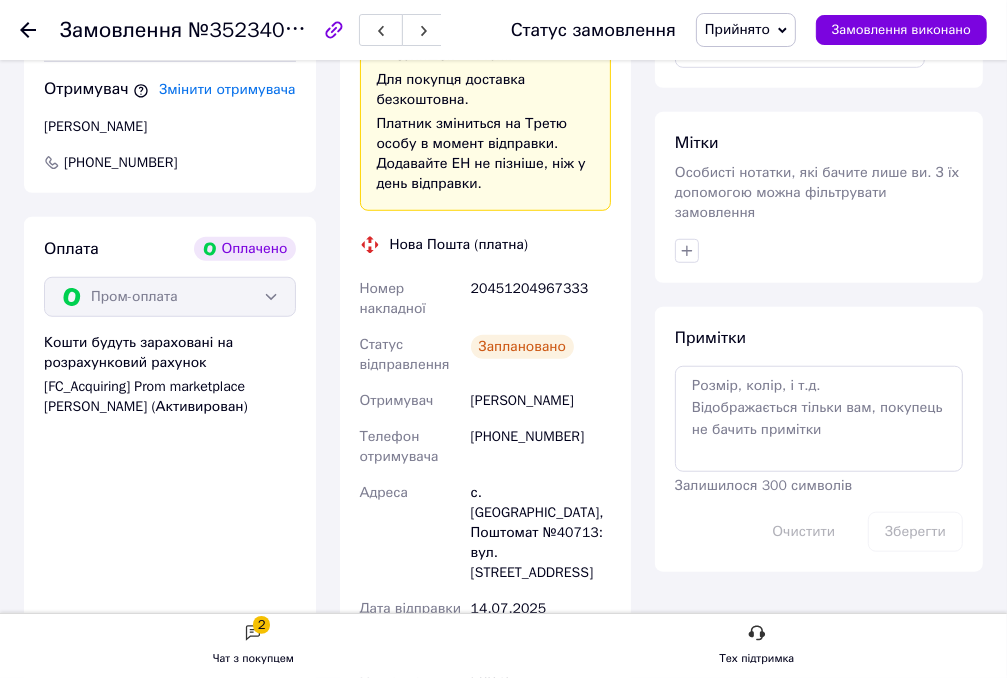 click 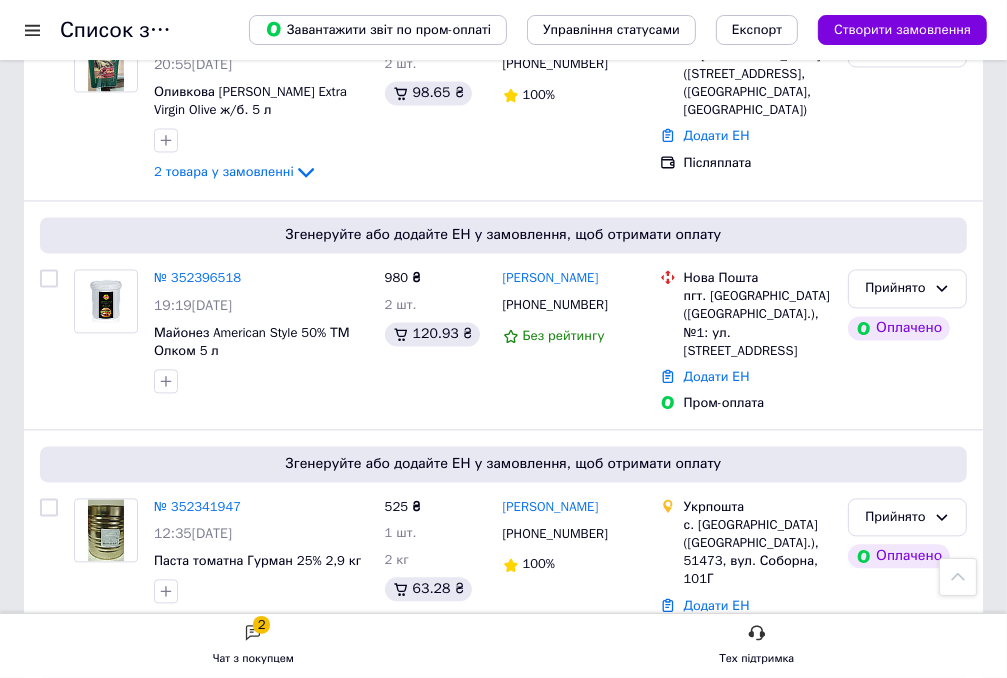 scroll, scrollTop: 2600, scrollLeft: 0, axis: vertical 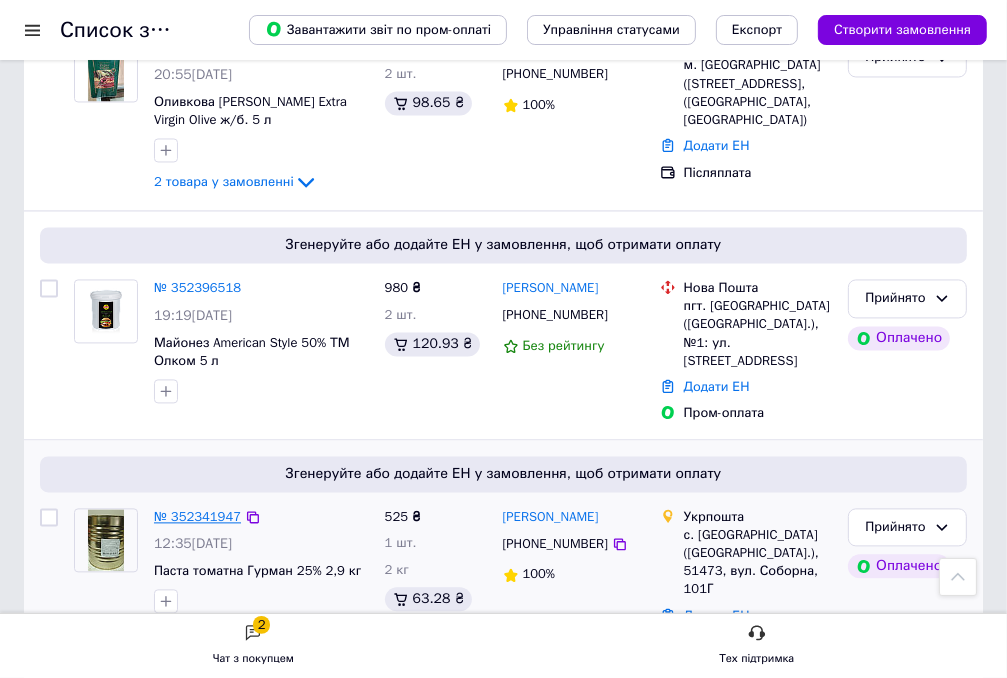 click on "№ 352341947" at bounding box center (197, 516) 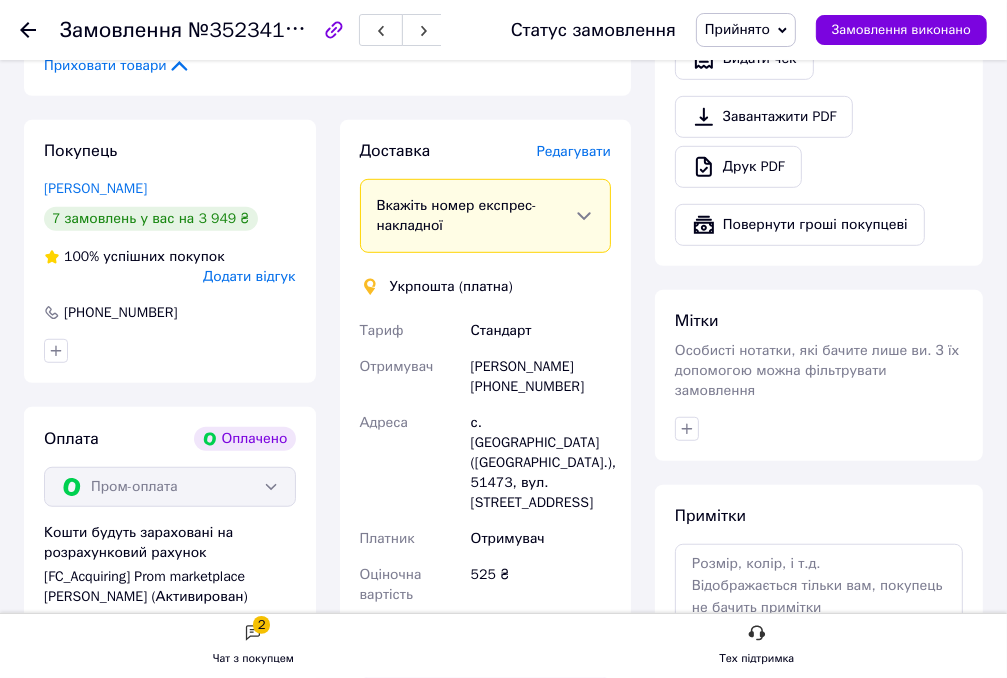 scroll, scrollTop: 619, scrollLeft: 0, axis: vertical 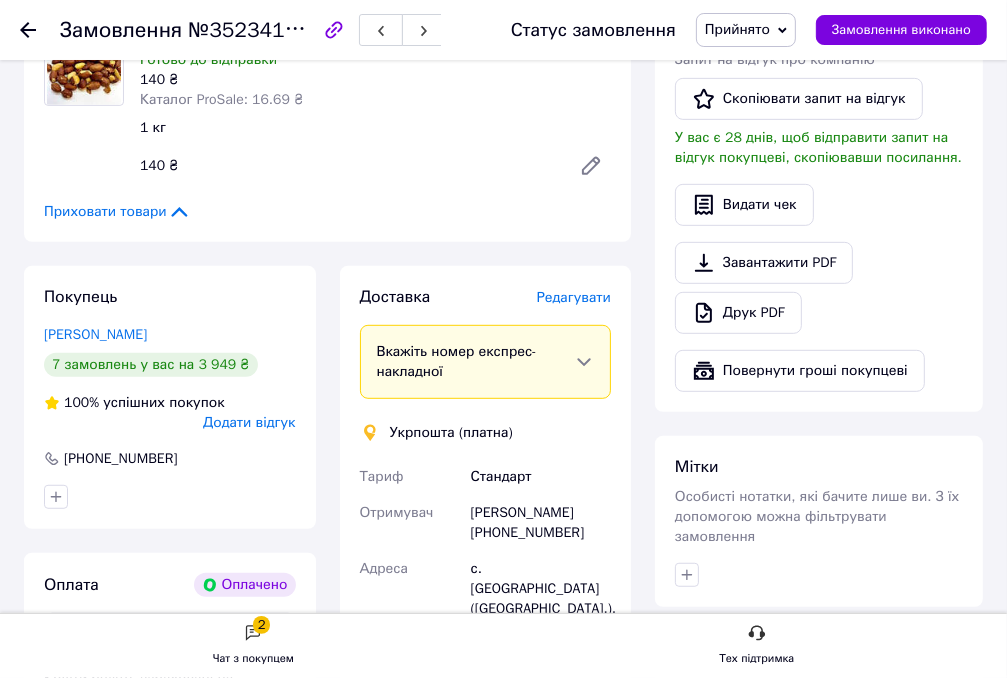 click on "Редагувати" at bounding box center (574, 297) 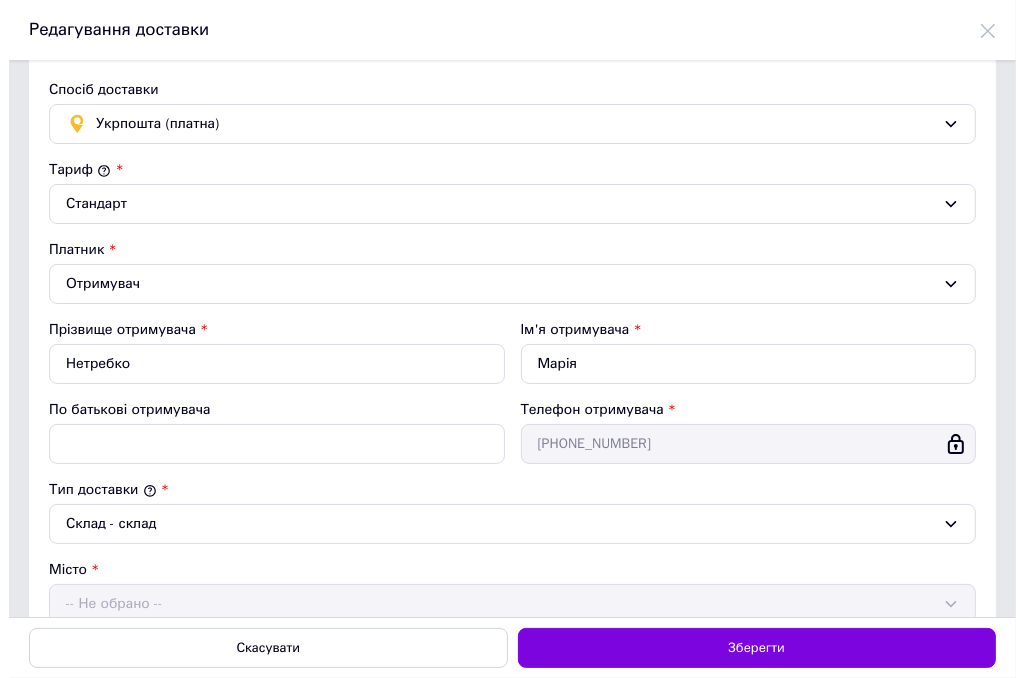 scroll, scrollTop: 0, scrollLeft: 0, axis: both 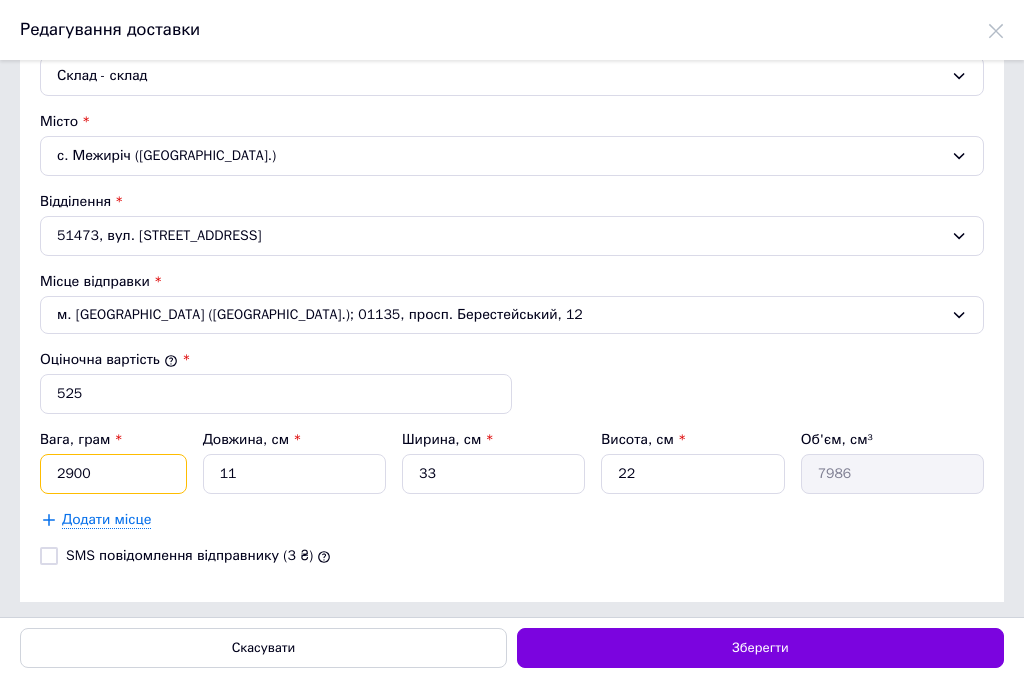 drag, startPoint x: 108, startPoint y: 467, endPoint x: 4, endPoint y: 467, distance: 104 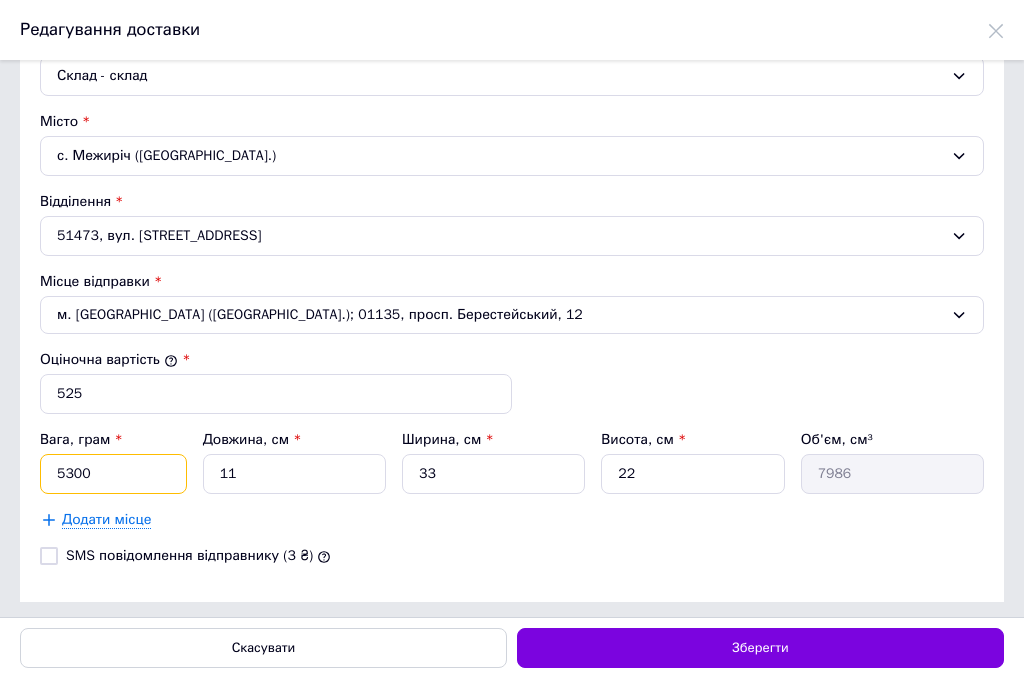 type on "5300" 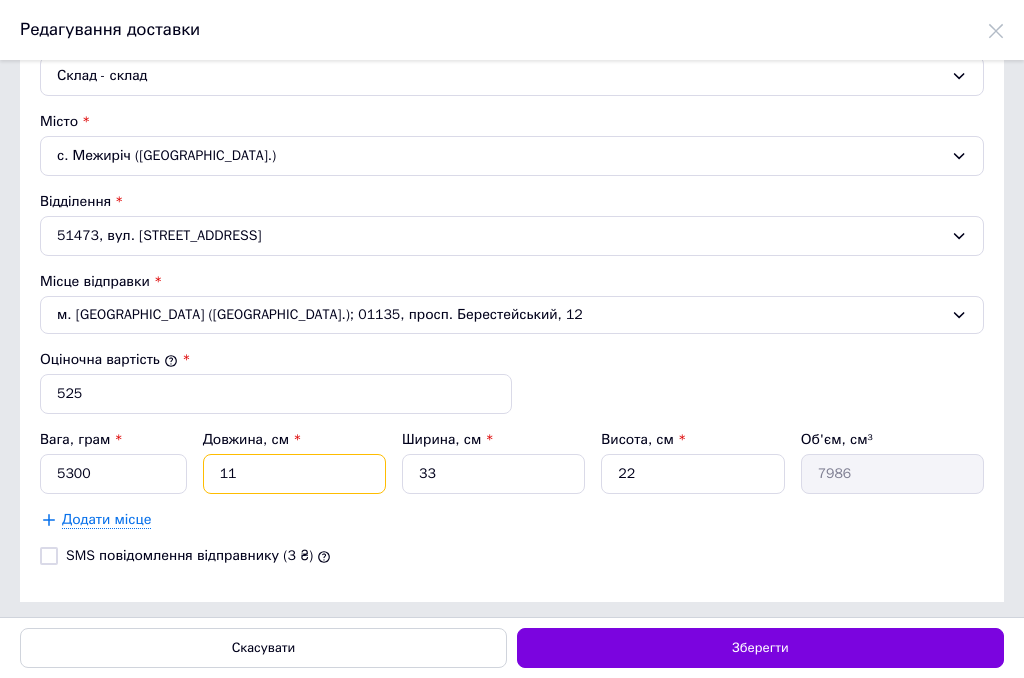 drag, startPoint x: 242, startPoint y: 466, endPoint x: 124, endPoint y: 466, distance: 118 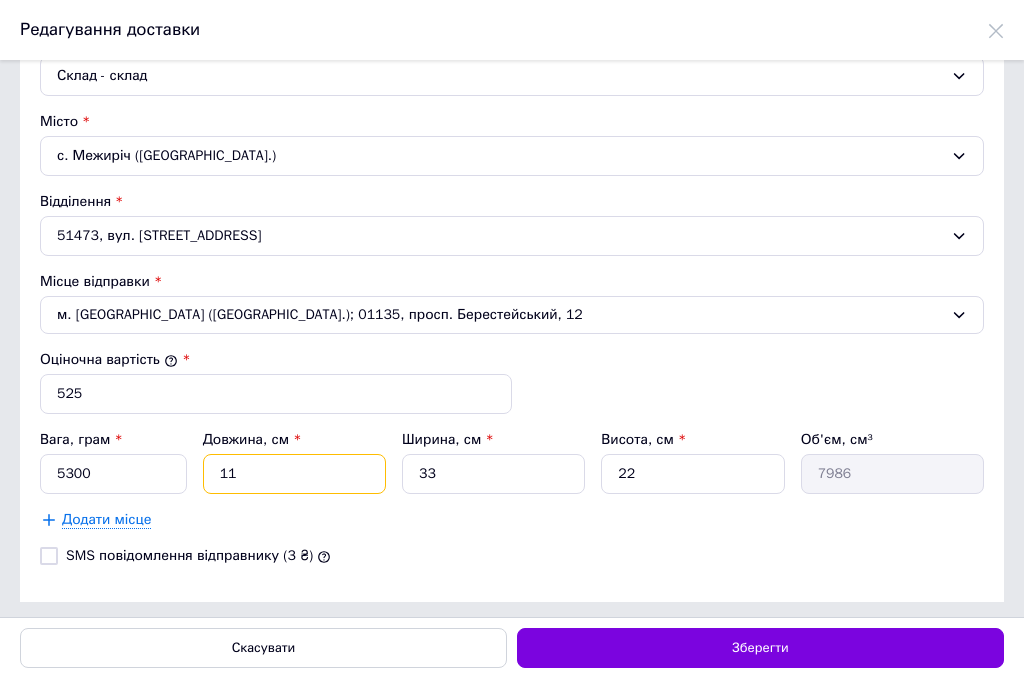 type on "2" 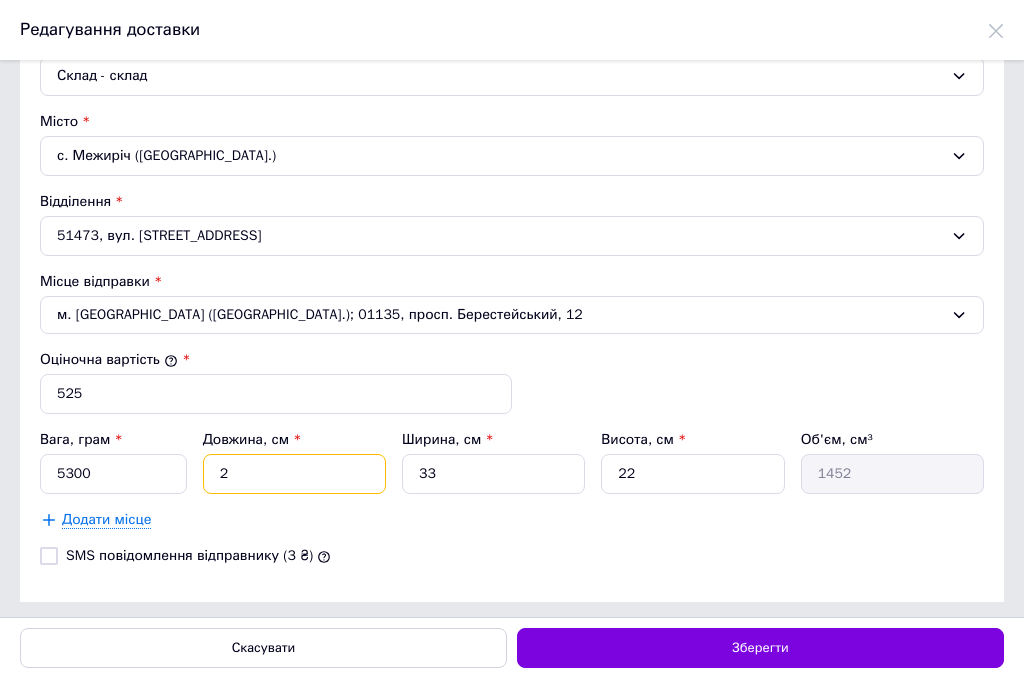 type on "28" 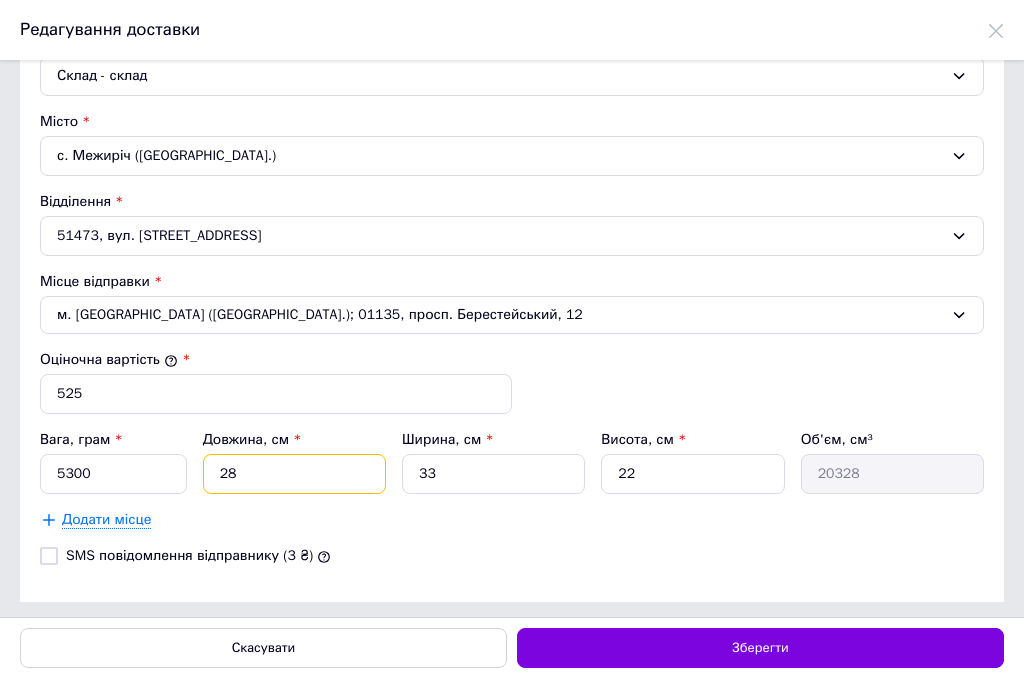 type on "28" 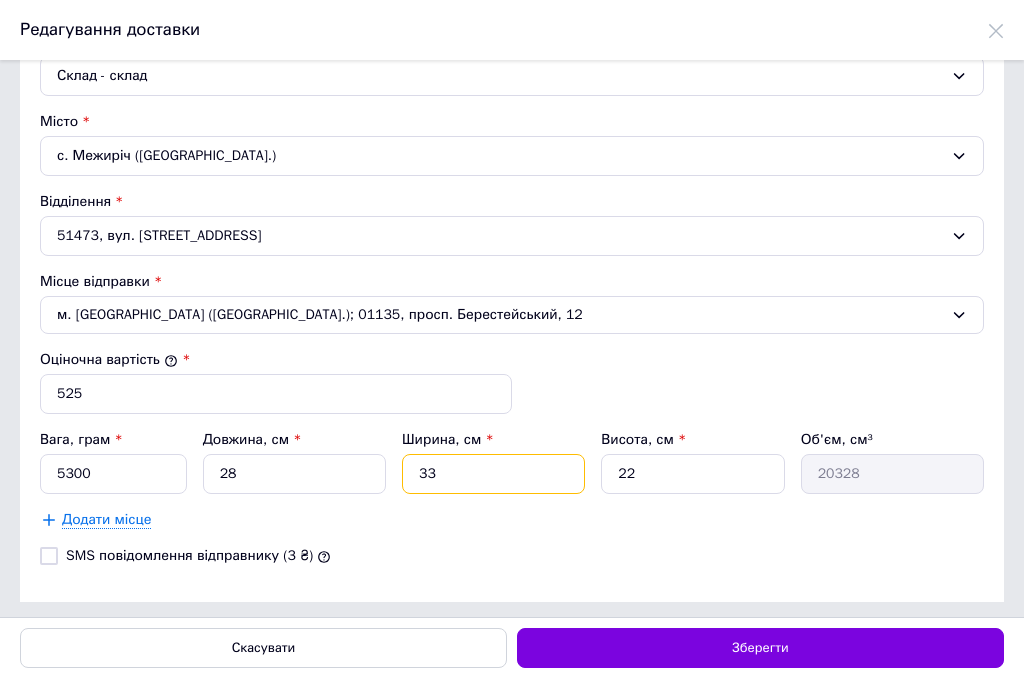 drag, startPoint x: 464, startPoint y: 472, endPoint x: 316, endPoint y: 454, distance: 149.09058 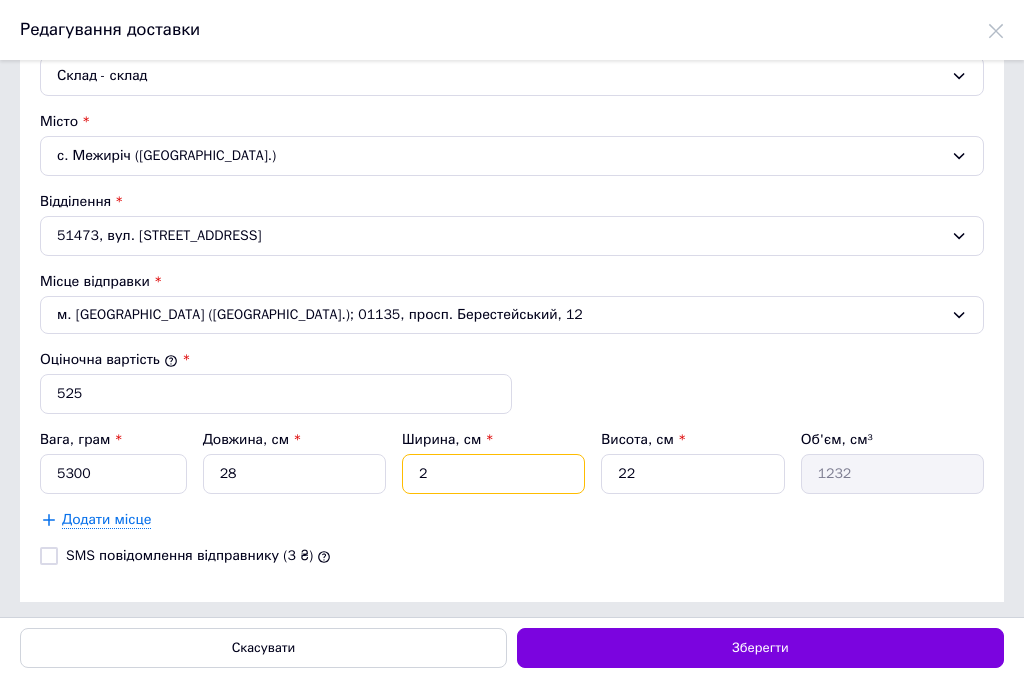 type on "22" 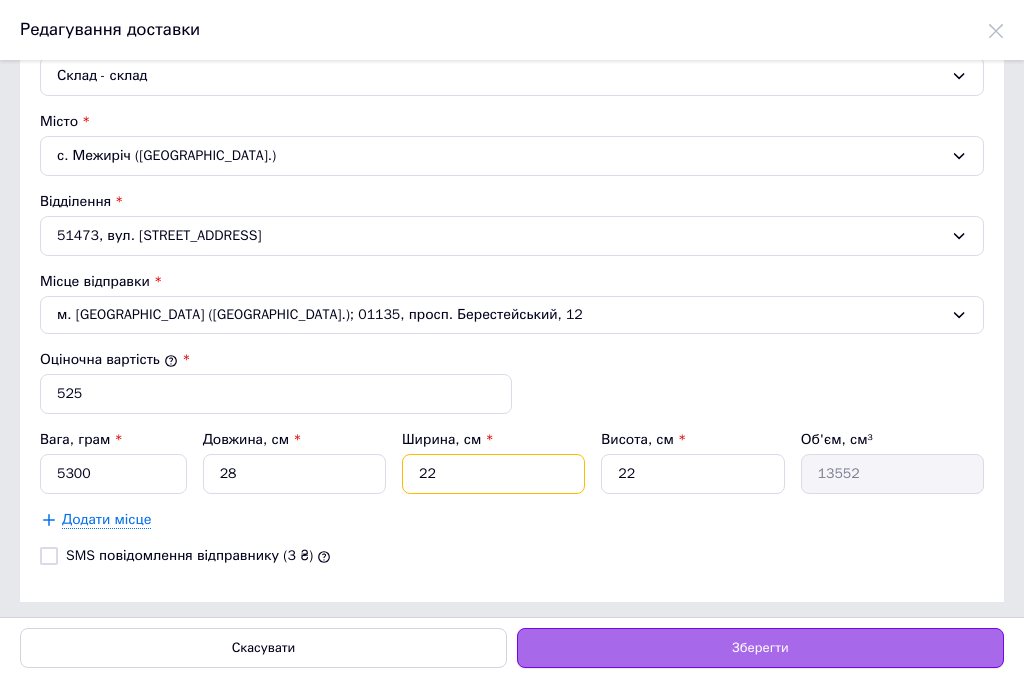 type on "22" 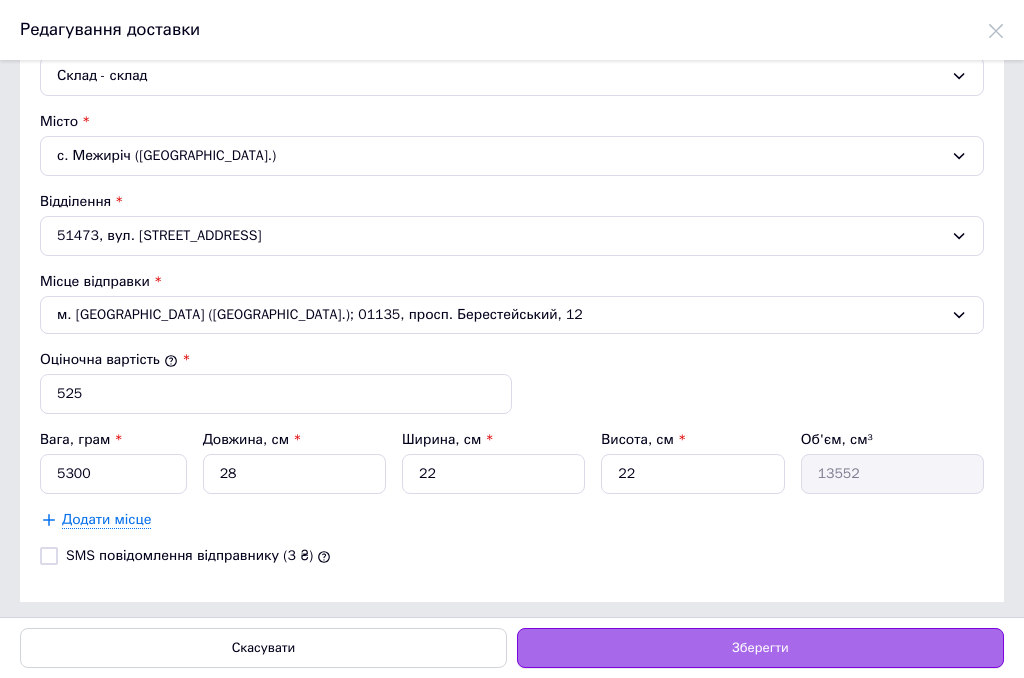 click on "Зберегти" at bounding box center (760, 648) 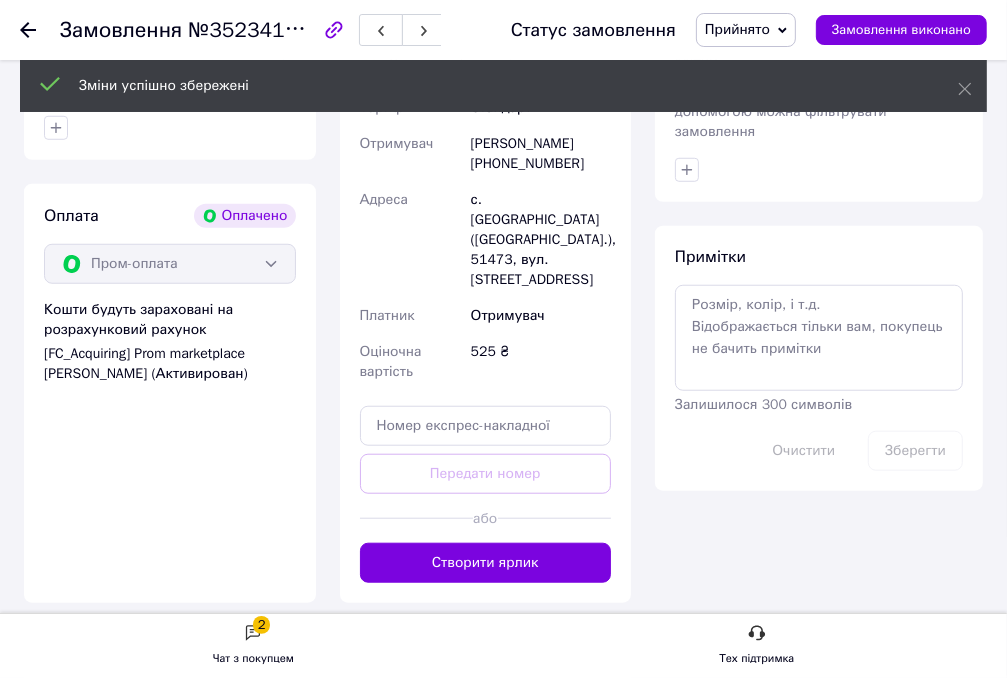 scroll, scrollTop: 1019, scrollLeft: 0, axis: vertical 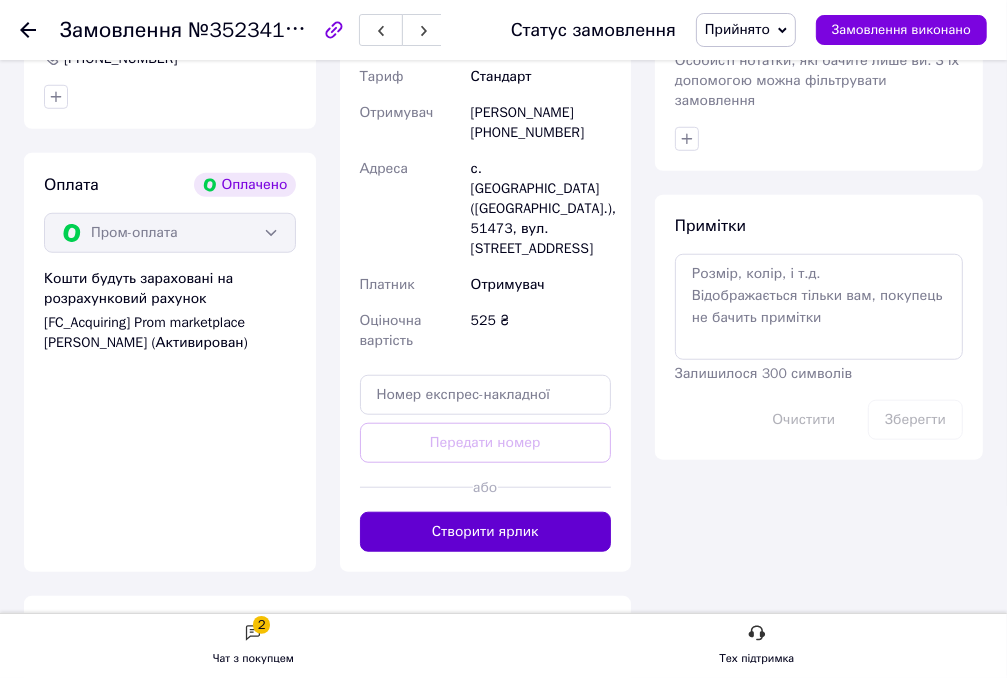click on "Створити ярлик" at bounding box center (486, 532) 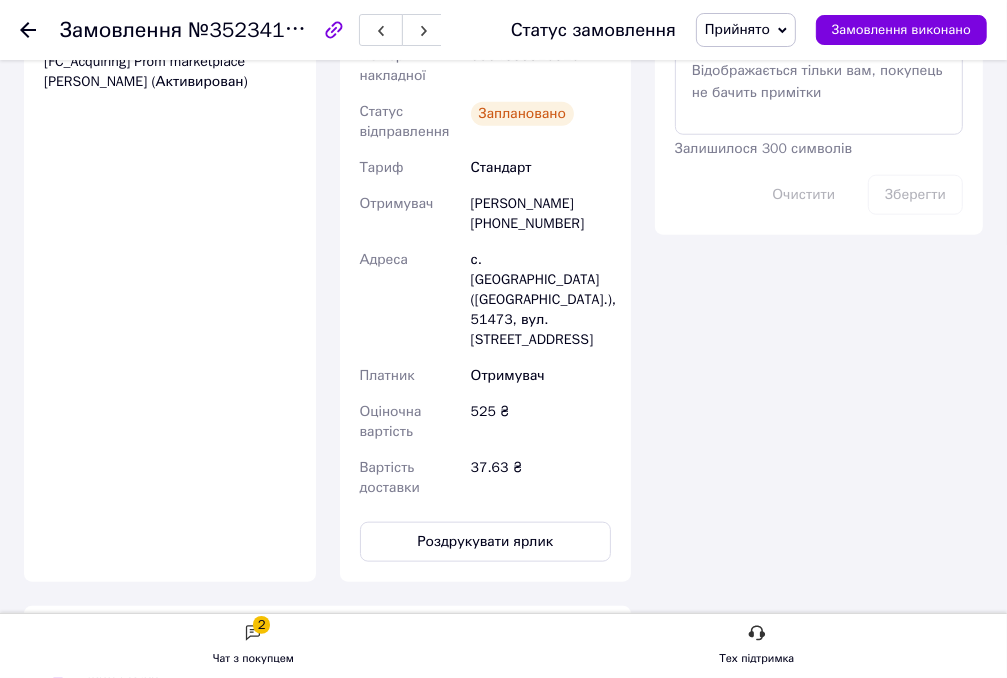 scroll, scrollTop: 1319, scrollLeft: 0, axis: vertical 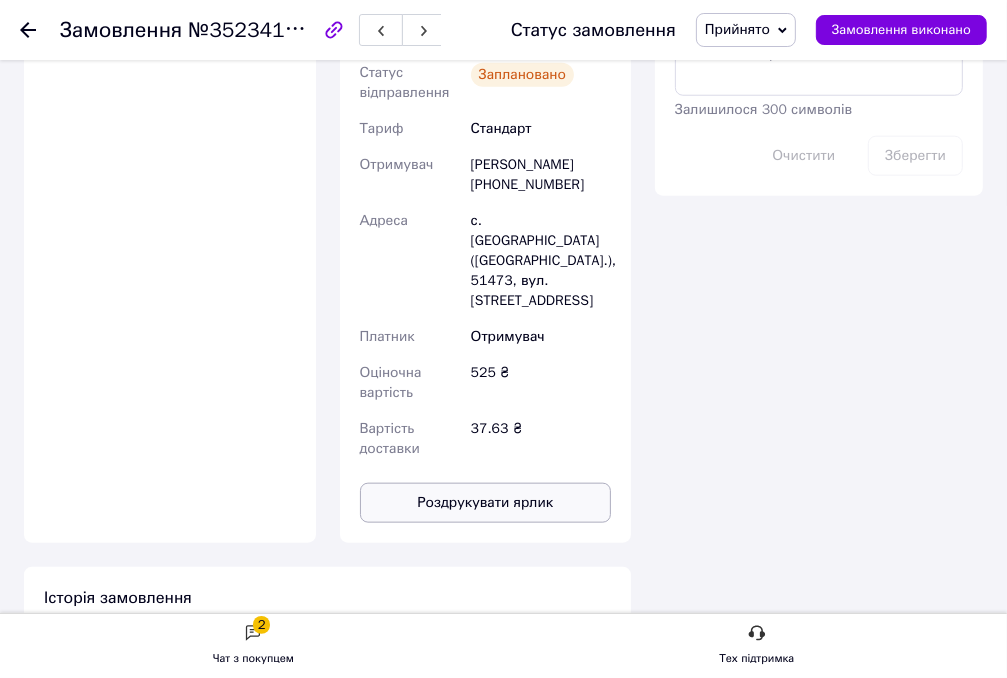 click on "Роздрукувати ярлик" at bounding box center (486, 503) 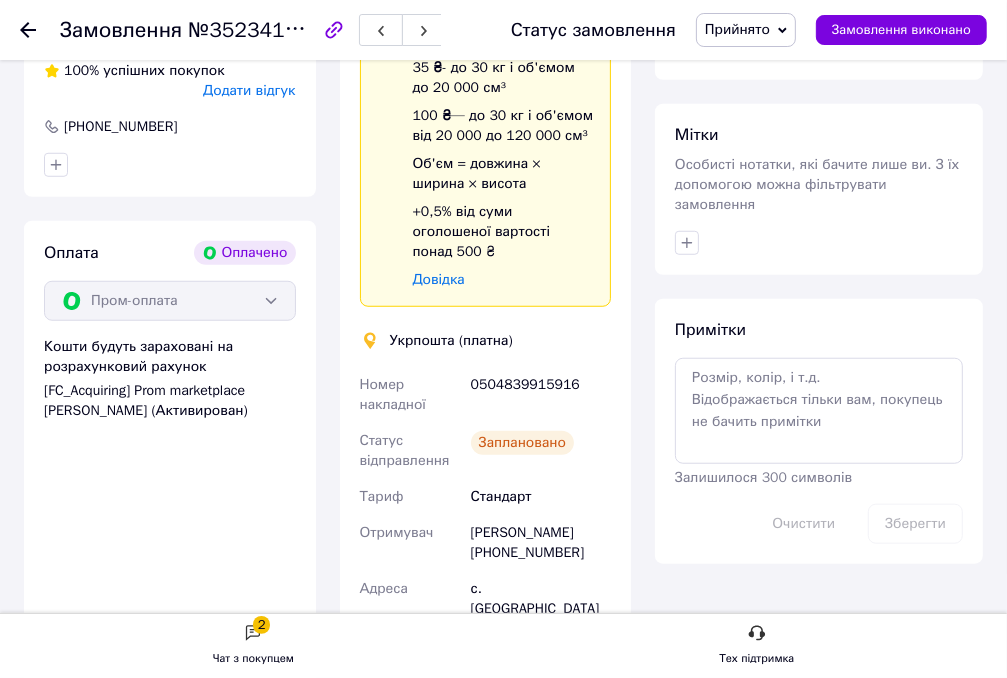 scroll, scrollTop: 919, scrollLeft: 0, axis: vertical 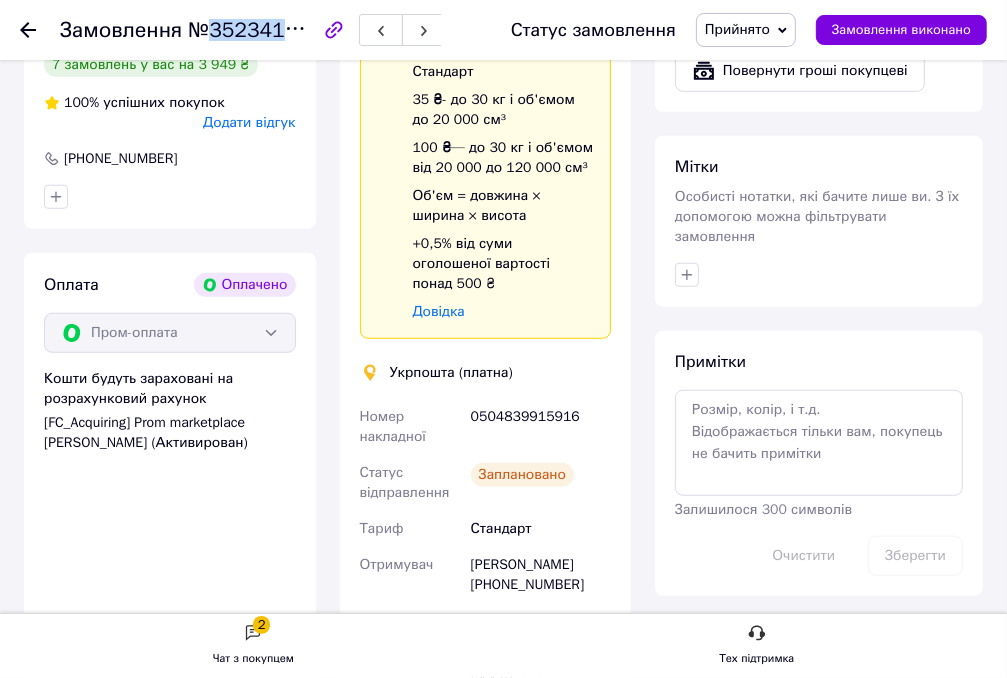 drag, startPoint x: 305, startPoint y: 25, endPoint x: 208, endPoint y: 26, distance: 97.00516 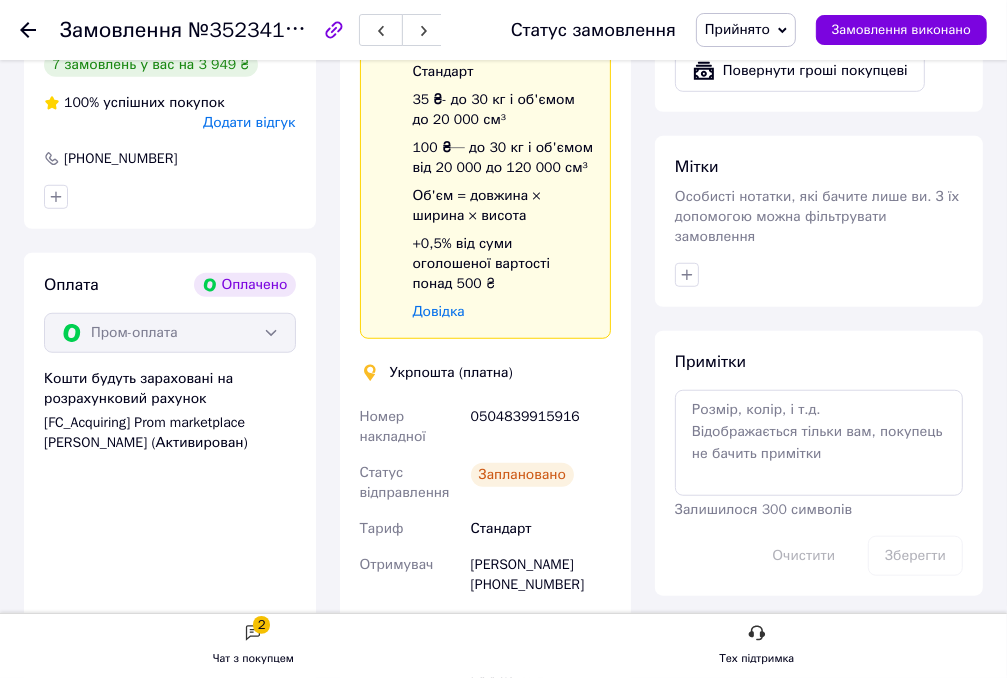 click 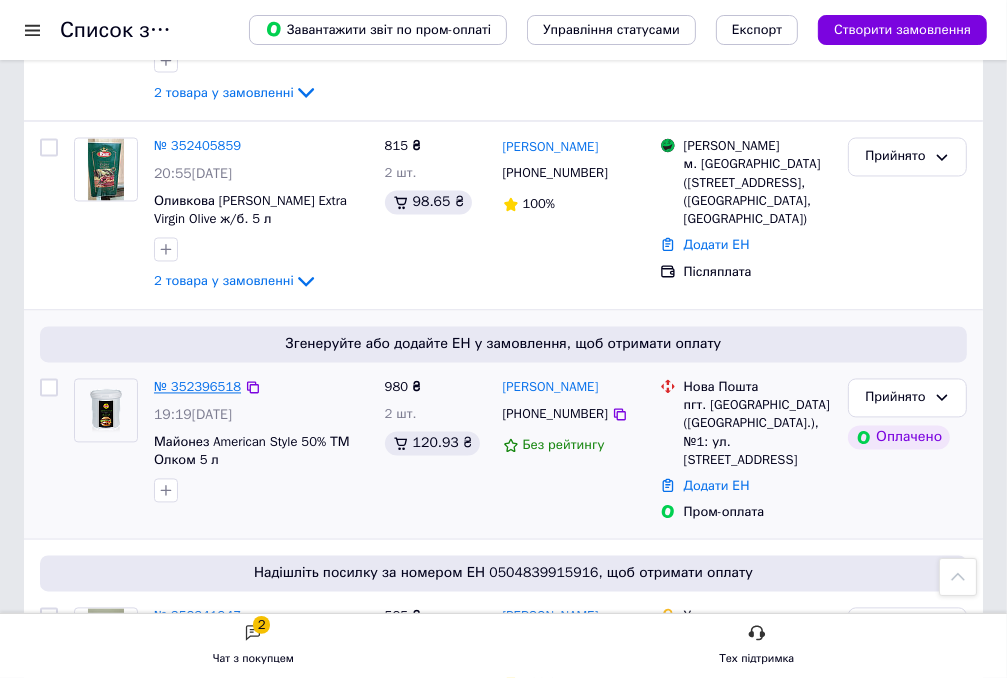 click on "№ 352396518" at bounding box center [197, 387] 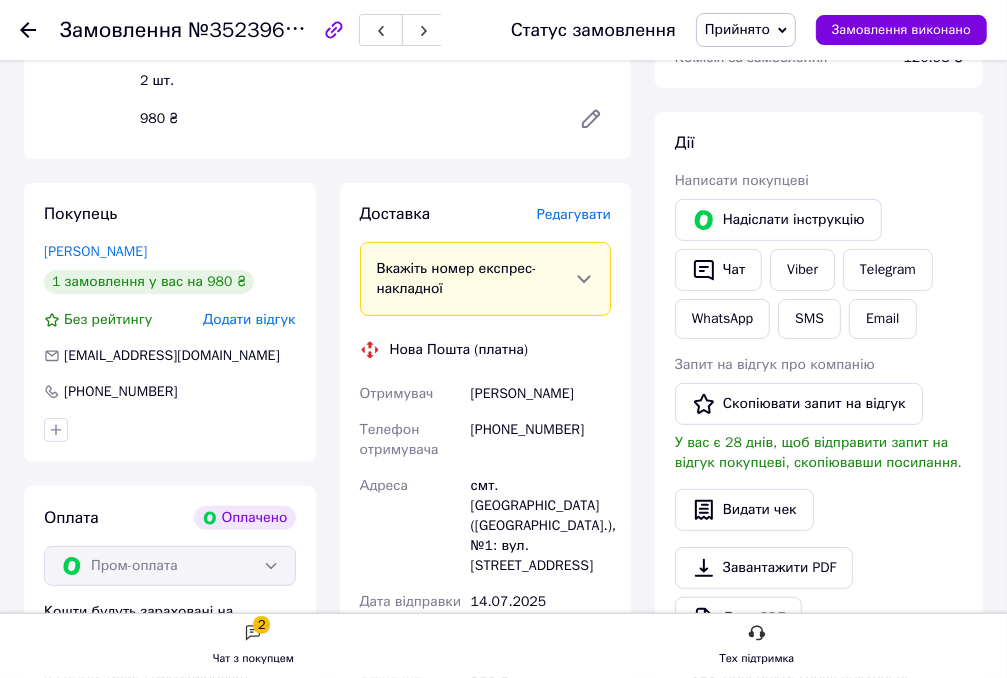 scroll, scrollTop: 200, scrollLeft: 0, axis: vertical 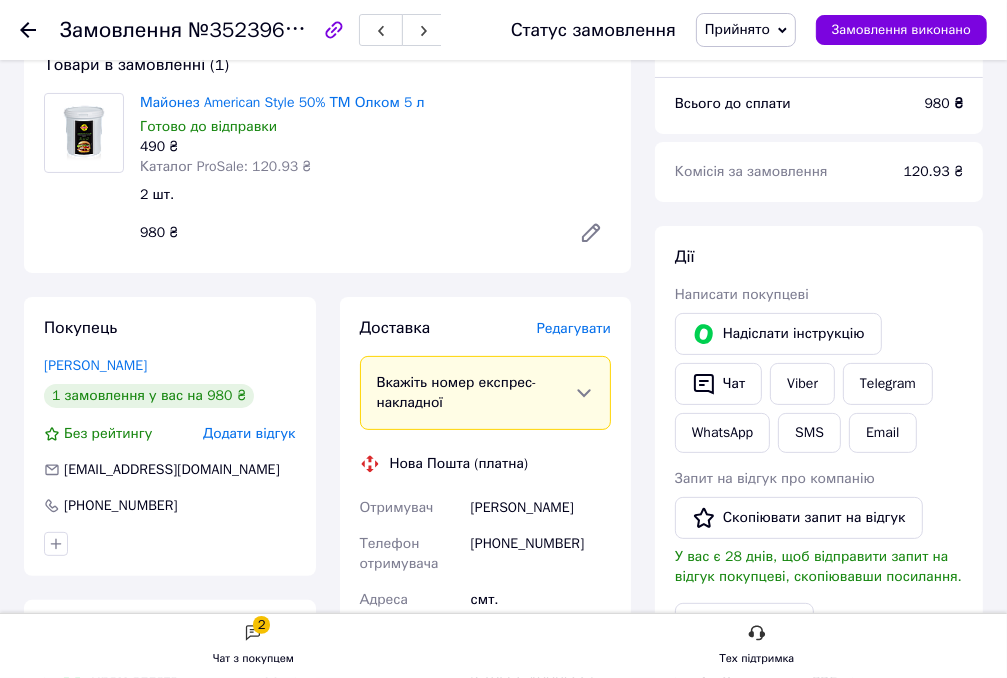 click on "Редагувати" at bounding box center [574, 328] 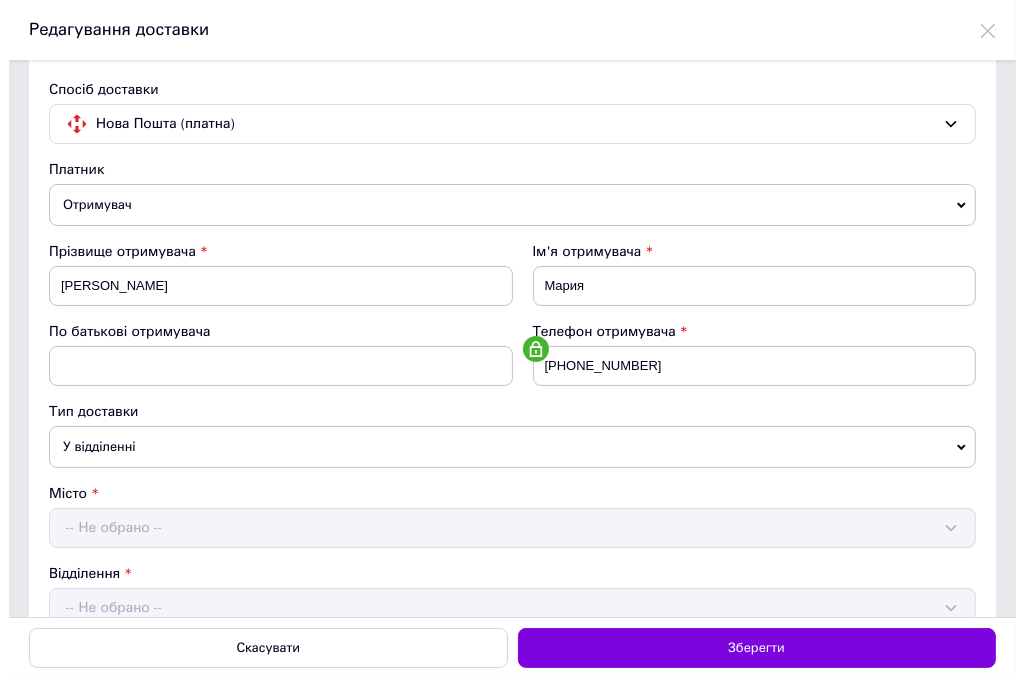 scroll, scrollTop: 0, scrollLeft: 0, axis: both 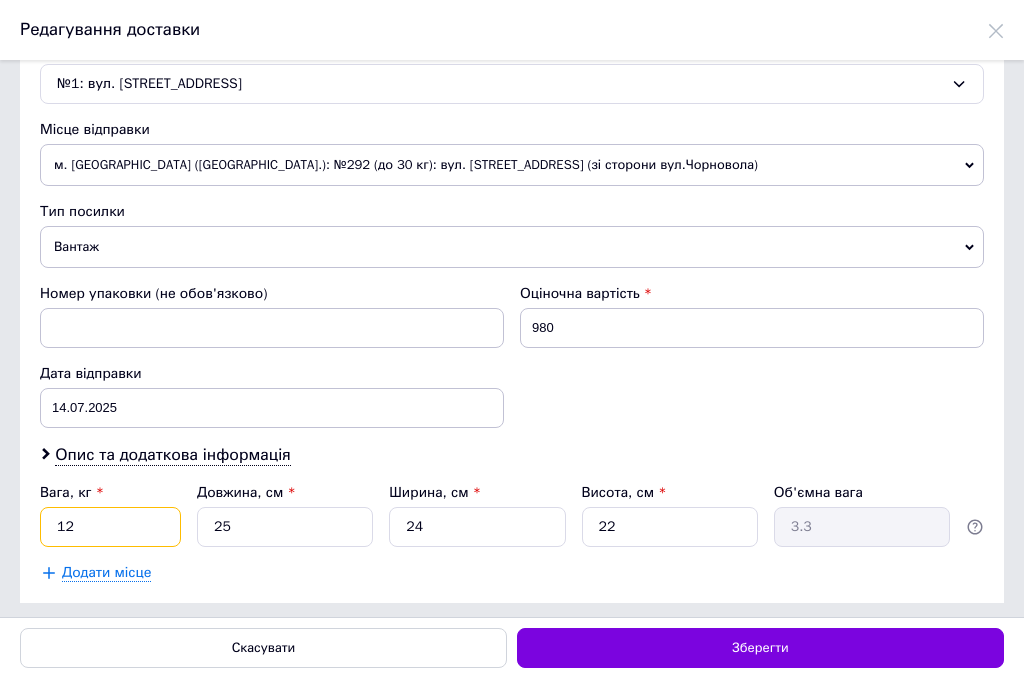 drag, startPoint x: 116, startPoint y: 524, endPoint x: 0, endPoint y: 504, distance: 117.71151 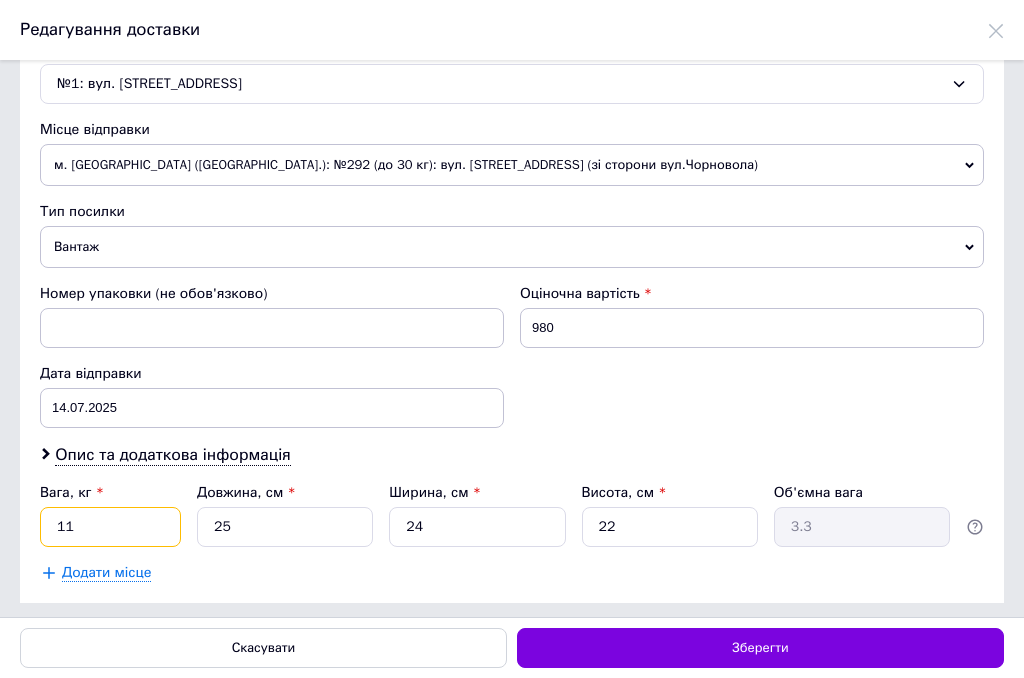 type on "11" 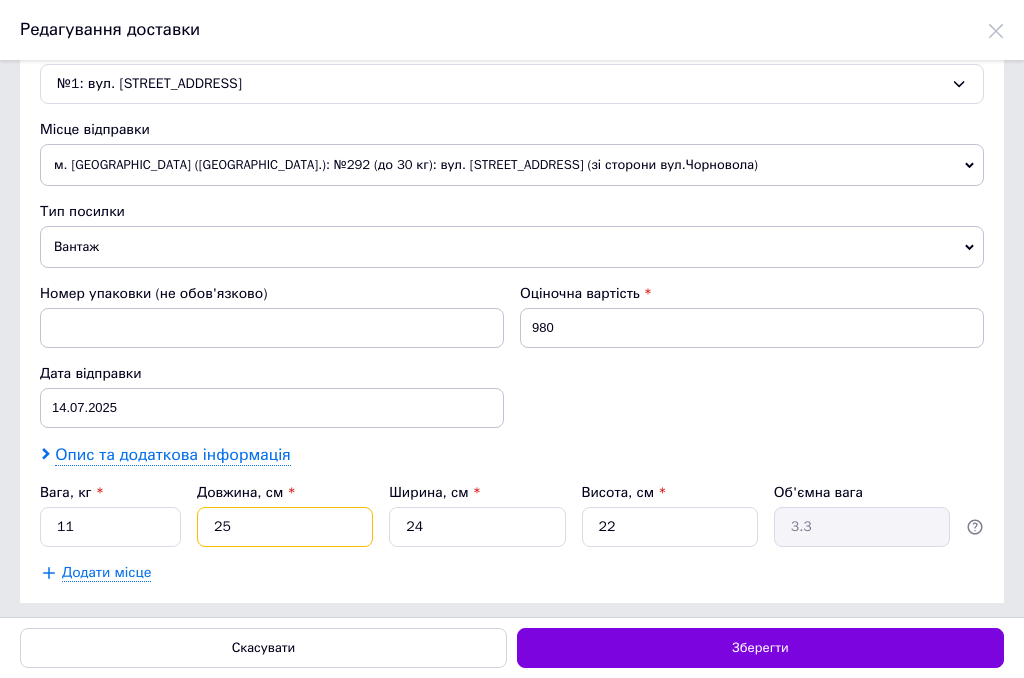 drag, startPoint x: 252, startPoint y: 522, endPoint x: 98, endPoint y: 446, distance: 171.73235 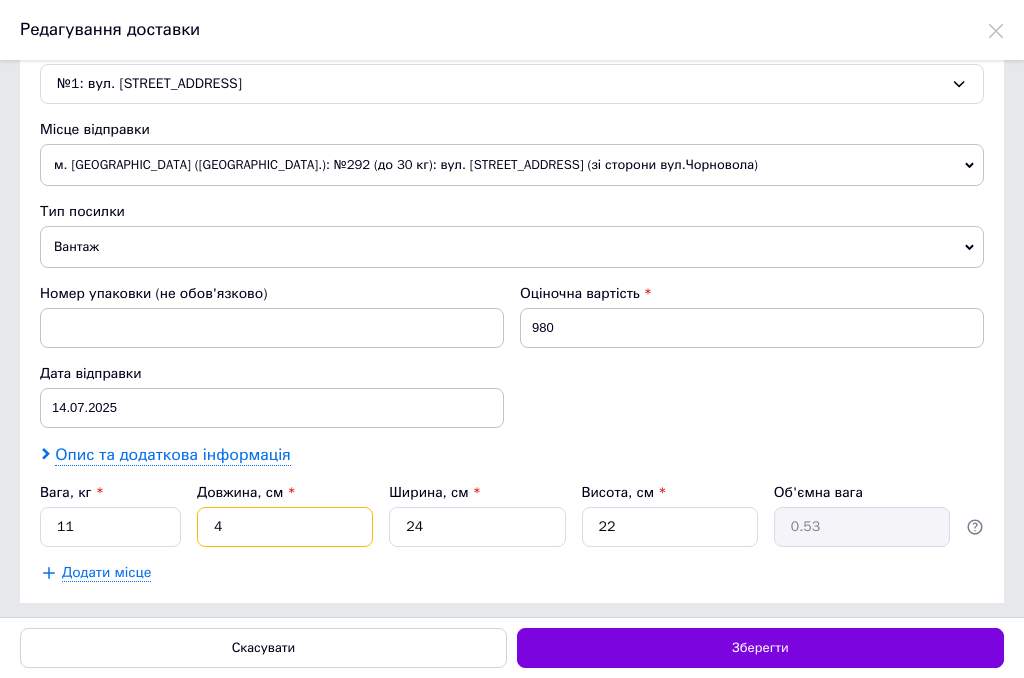 type on "45" 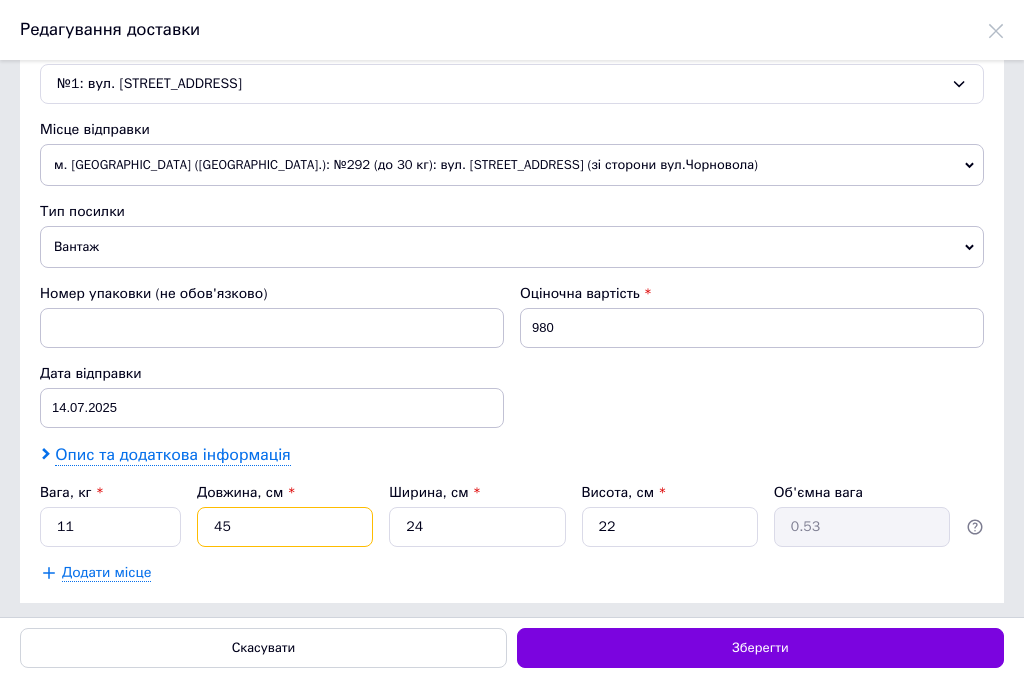type on "5.94" 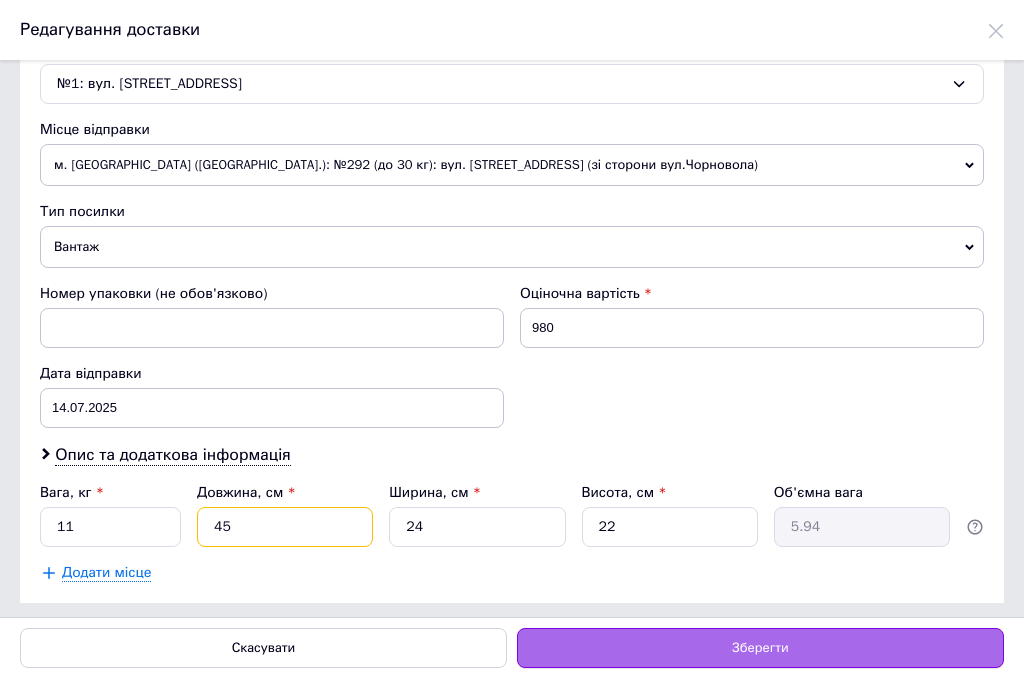 type on "45" 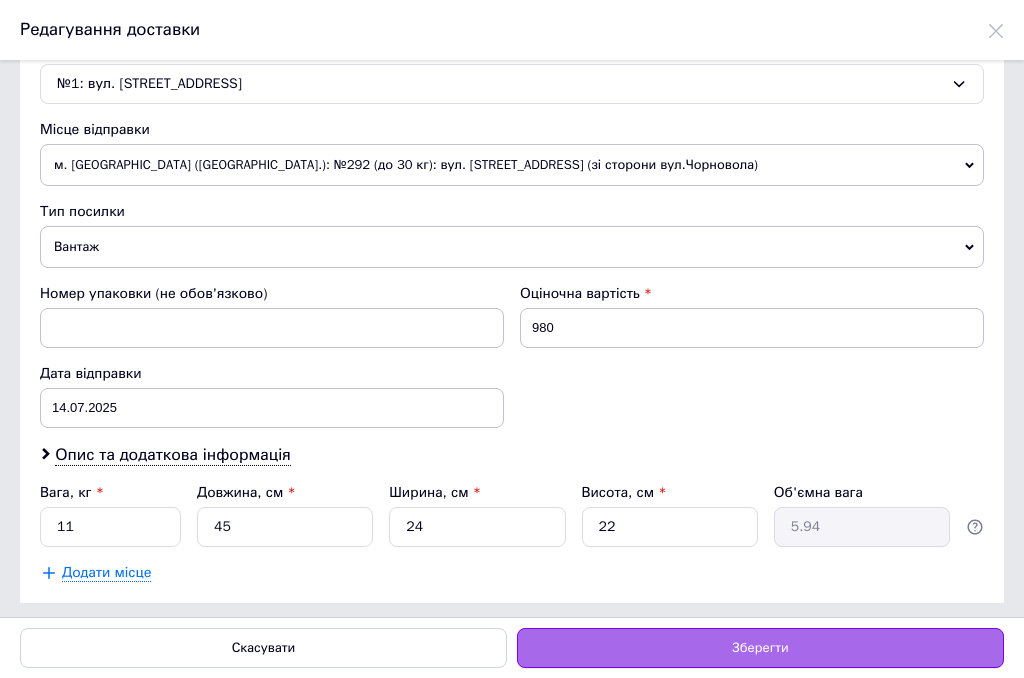 click on "Зберегти" at bounding box center [760, 648] 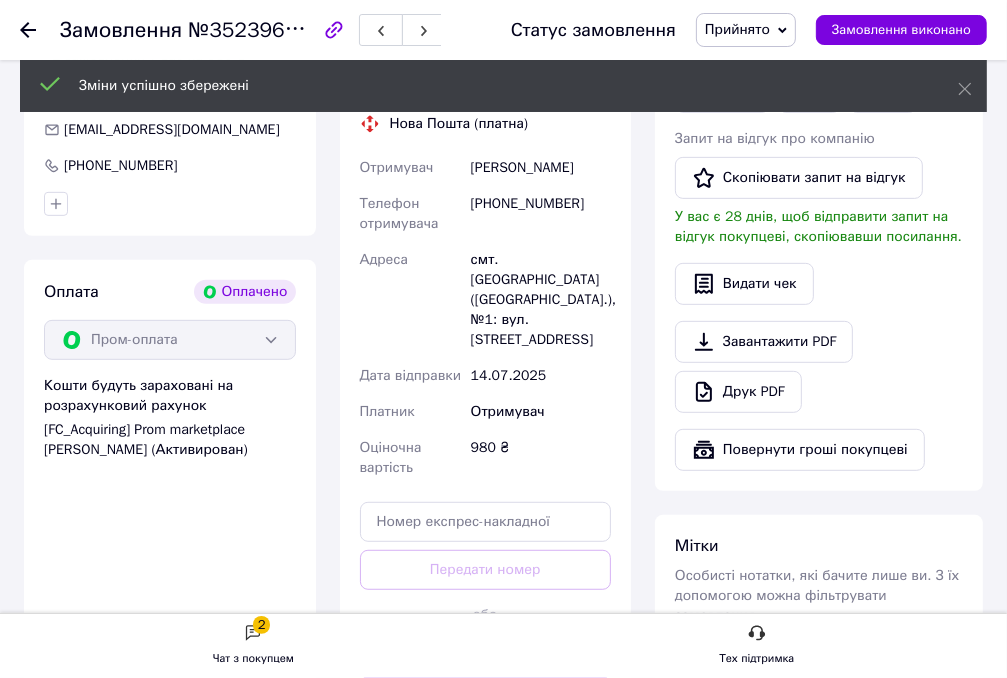 scroll, scrollTop: 600, scrollLeft: 0, axis: vertical 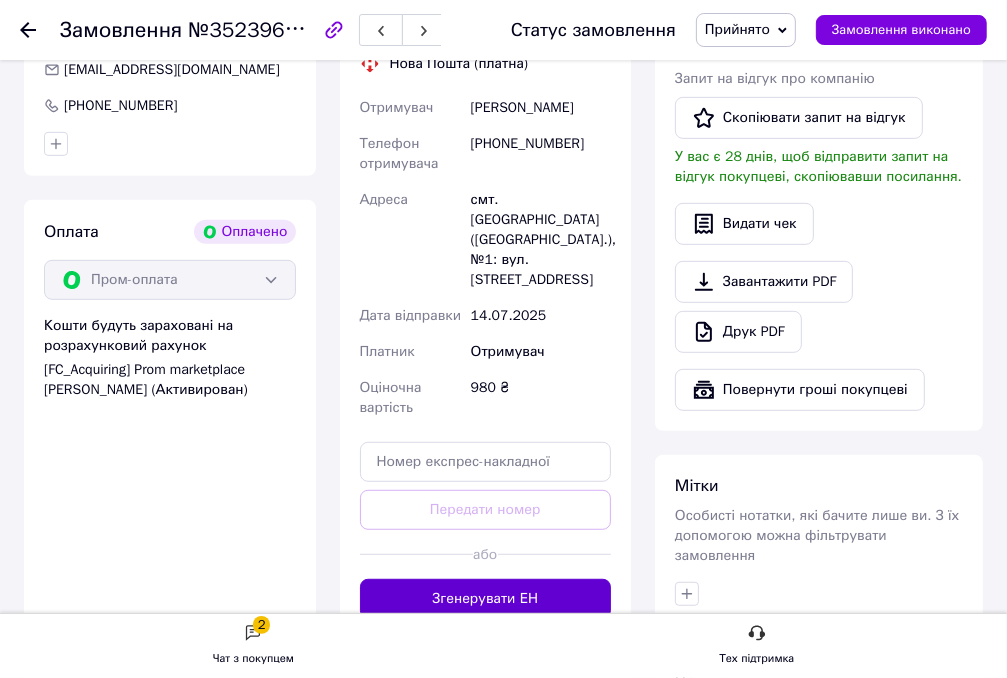 click on "Згенерувати ЕН" at bounding box center [486, 599] 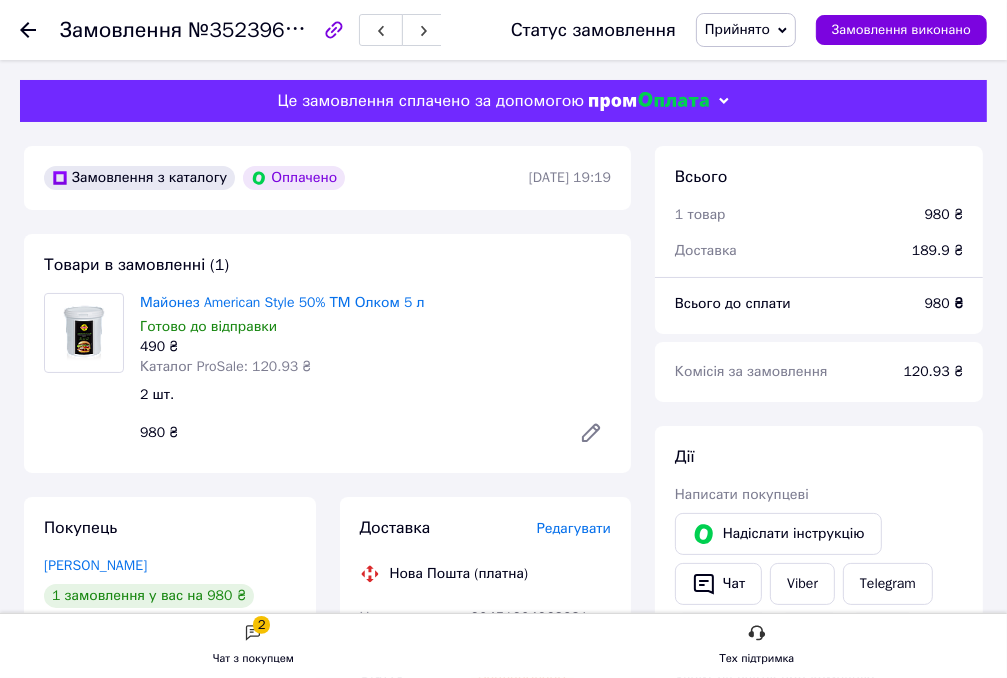 scroll, scrollTop: 0, scrollLeft: 0, axis: both 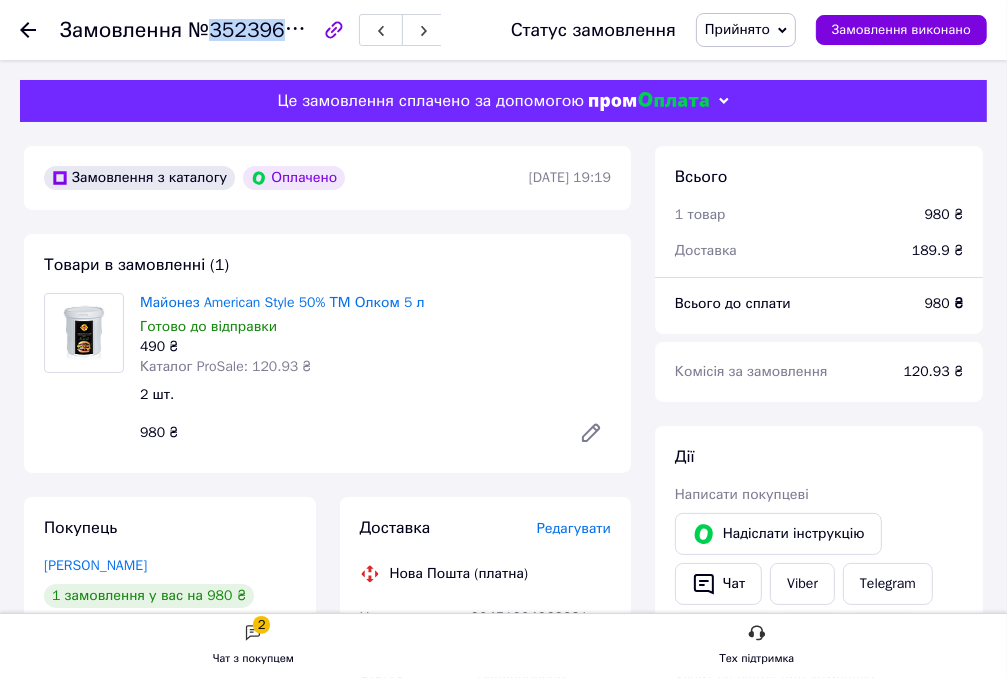 drag, startPoint x: 304, startPoint y: 26, endPoint x: 212, endPoint y: 31, distance: 92.13577 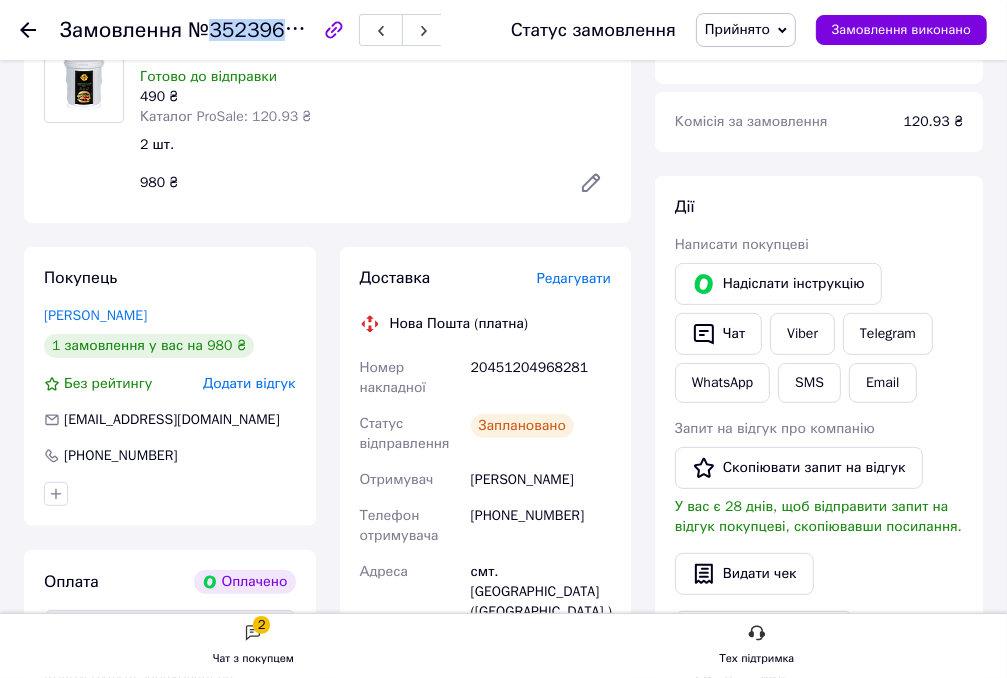 scroll, scrollTop: 300, scrollLeft: 0, axis: vertical 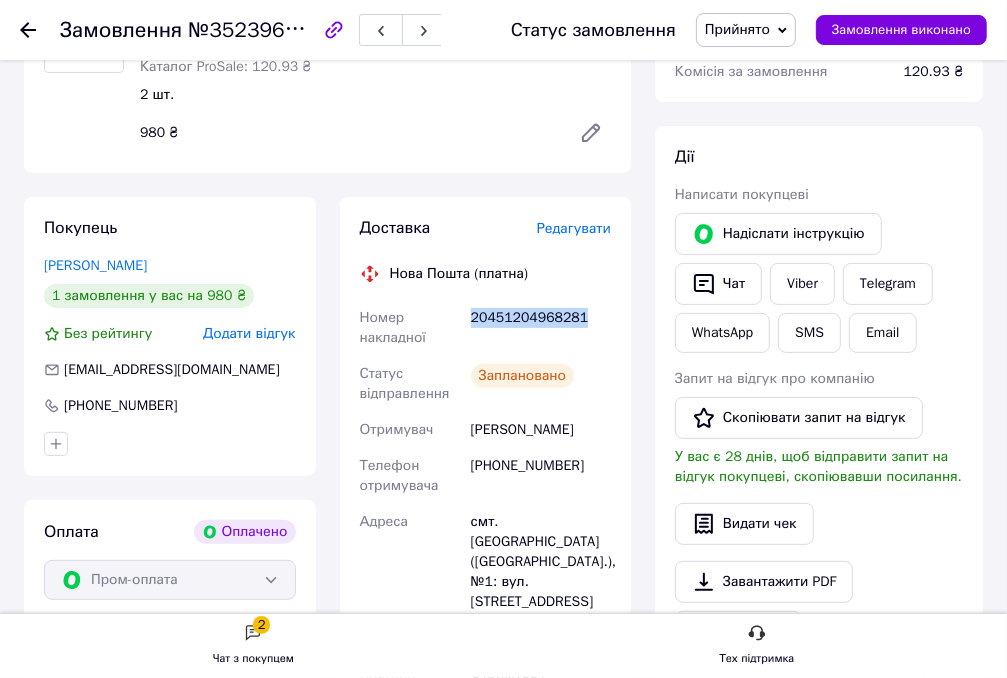 drag, startPoint x: 589, startPoint y: 321, endPoint x: 466, endPoint y: 320, distance: 123.00407 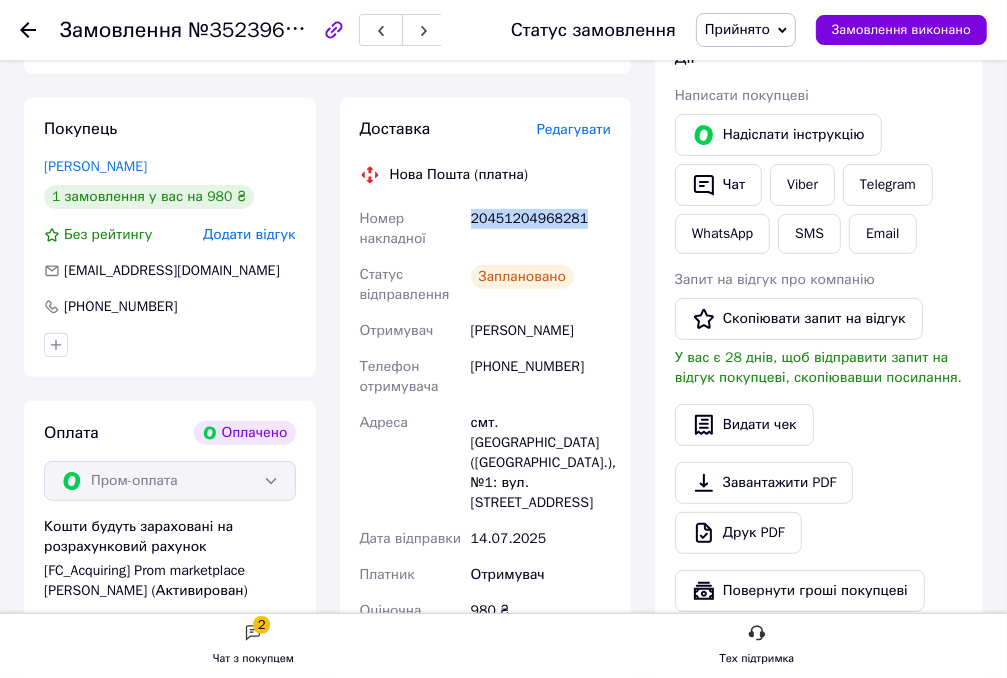scroll, scrollTop: 400, scrollLeft: 0, axis: vertical 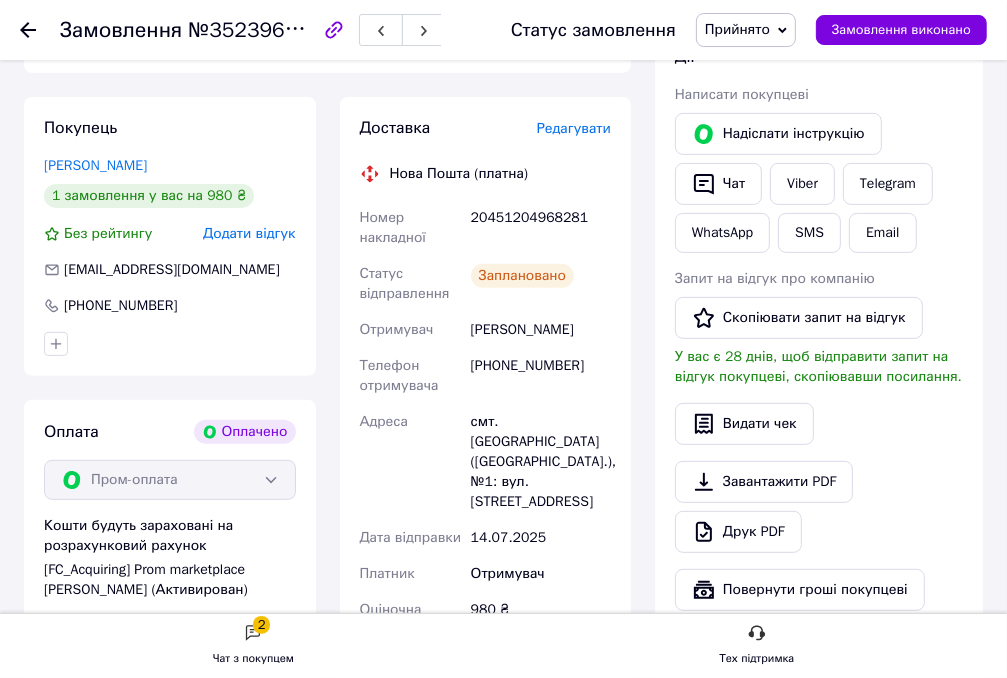 click 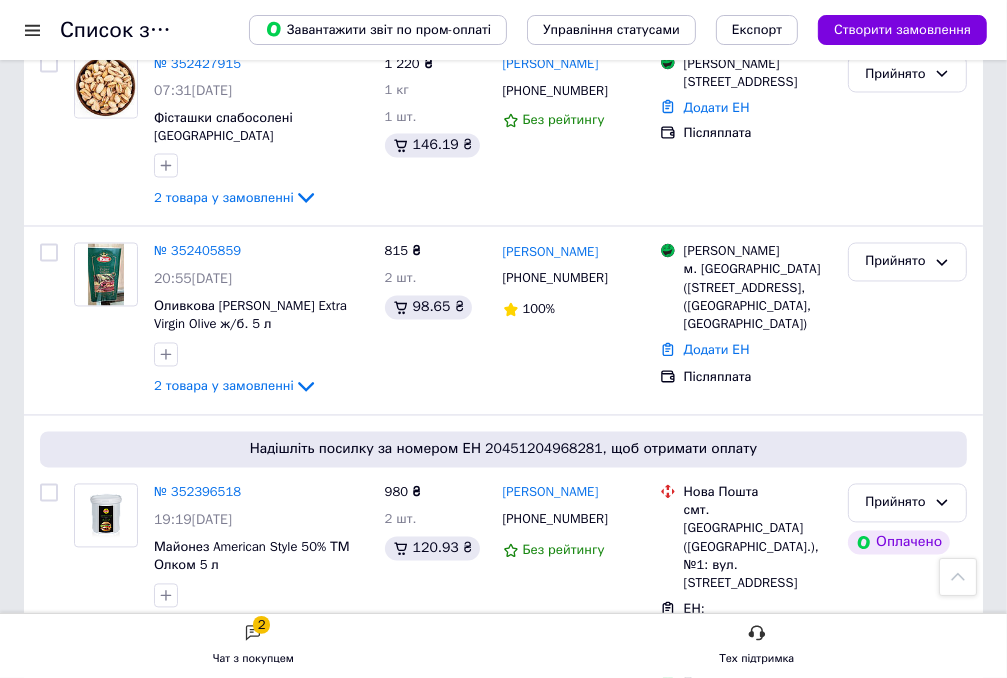 scroll, scrollTop: 2400, scrollLeft: 0, axis: vertical 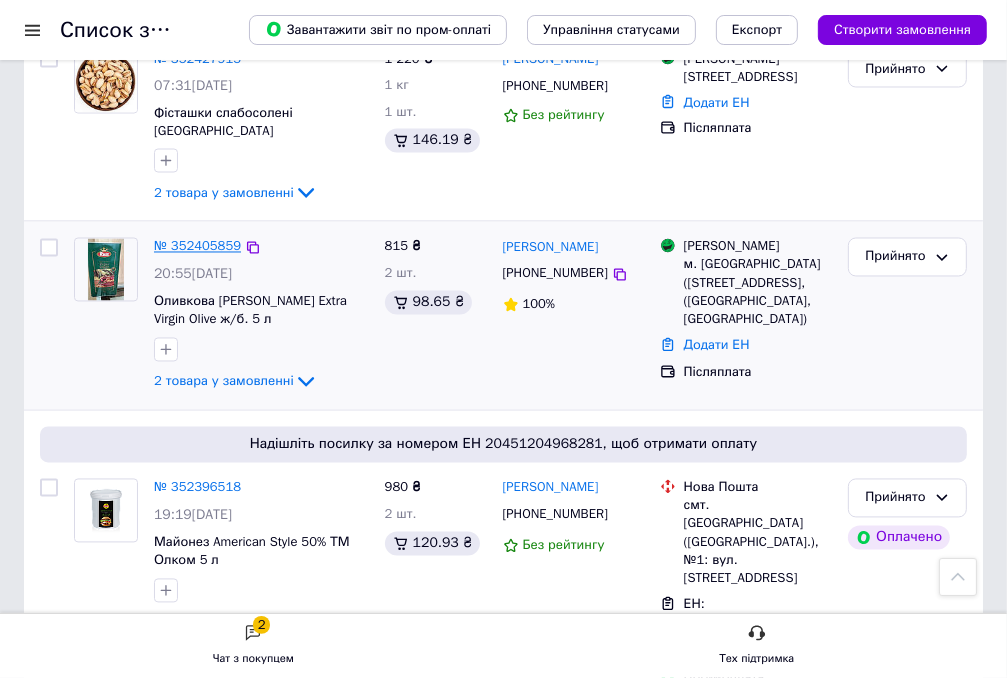 click on "№ 352405859" at bounding box center (197, 246) 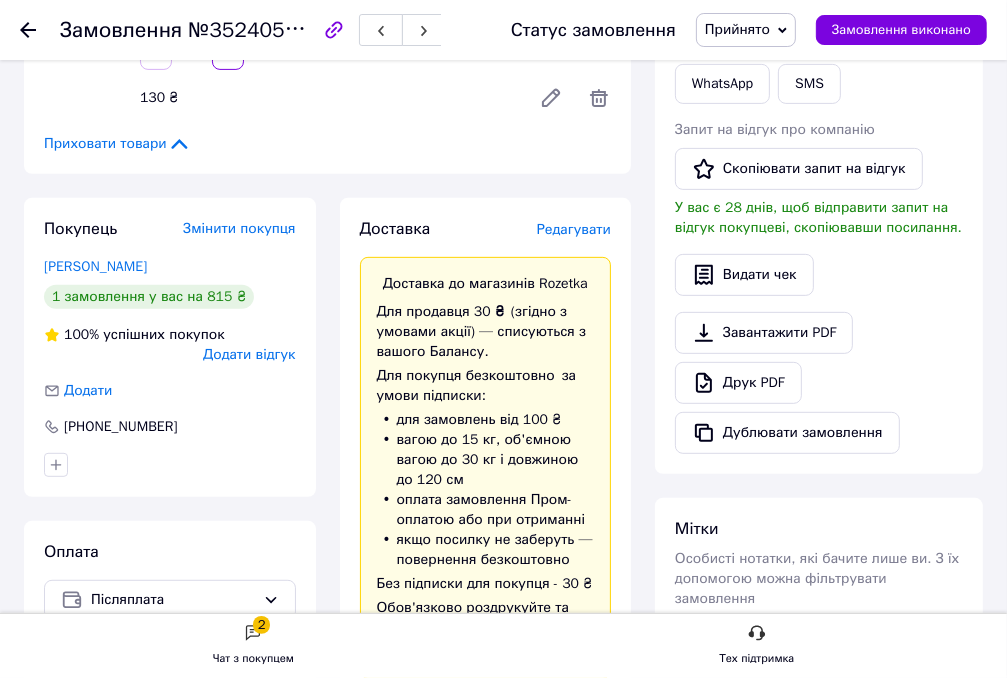 scroll, scrollTop: 461, scrollLeft: 0, axis: vertical 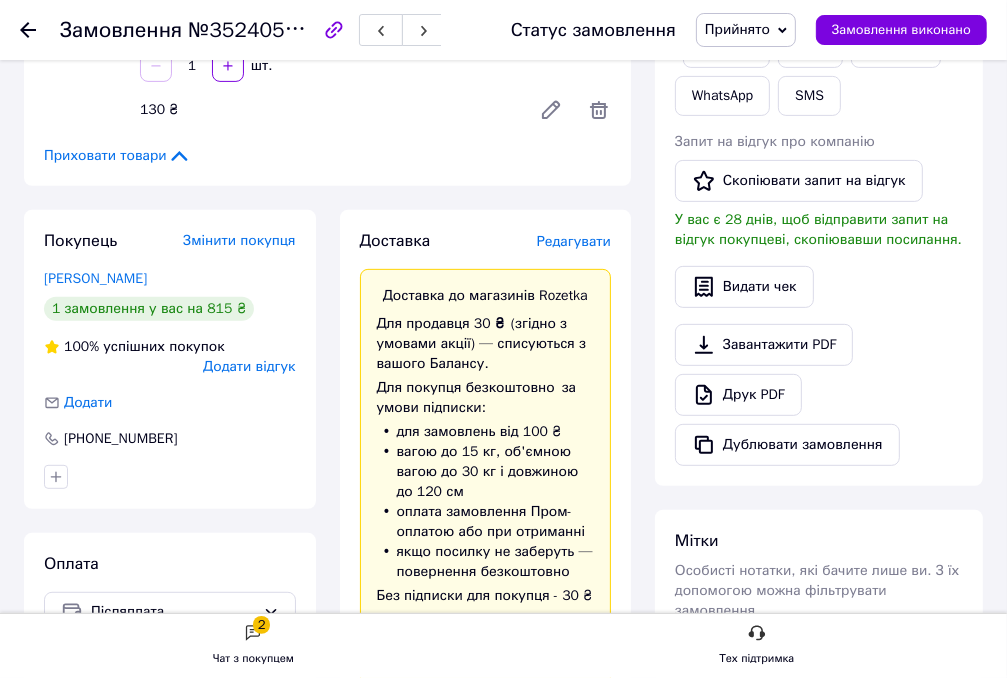 click on "Редагувати" at bounding box center [574, 241] 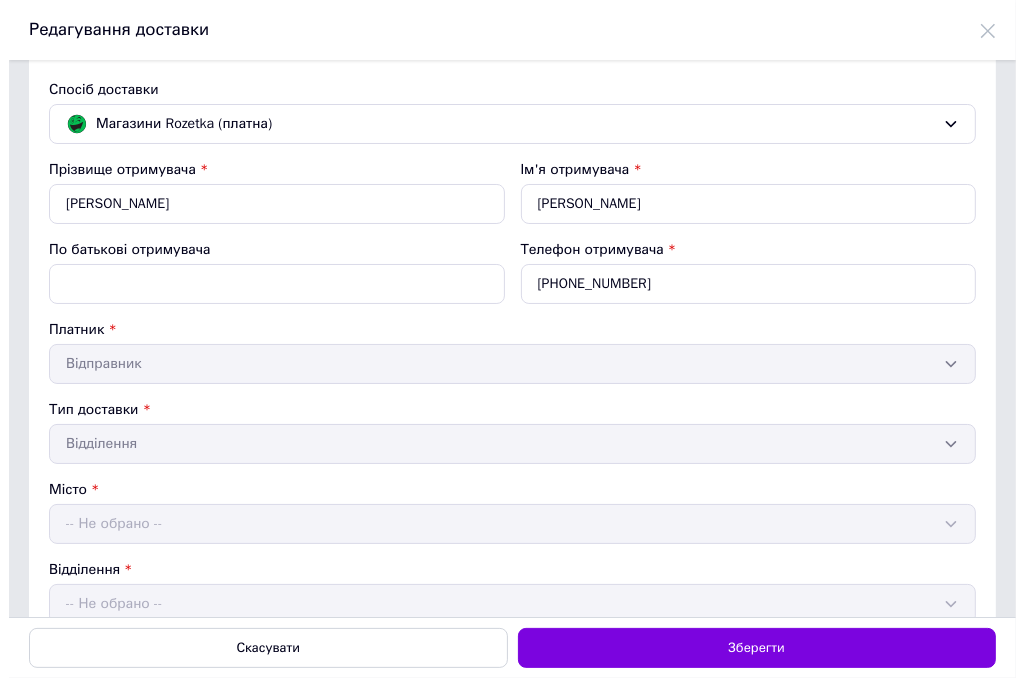 scroll, scrollTop: 0, scrollLeft: 0, axis: both 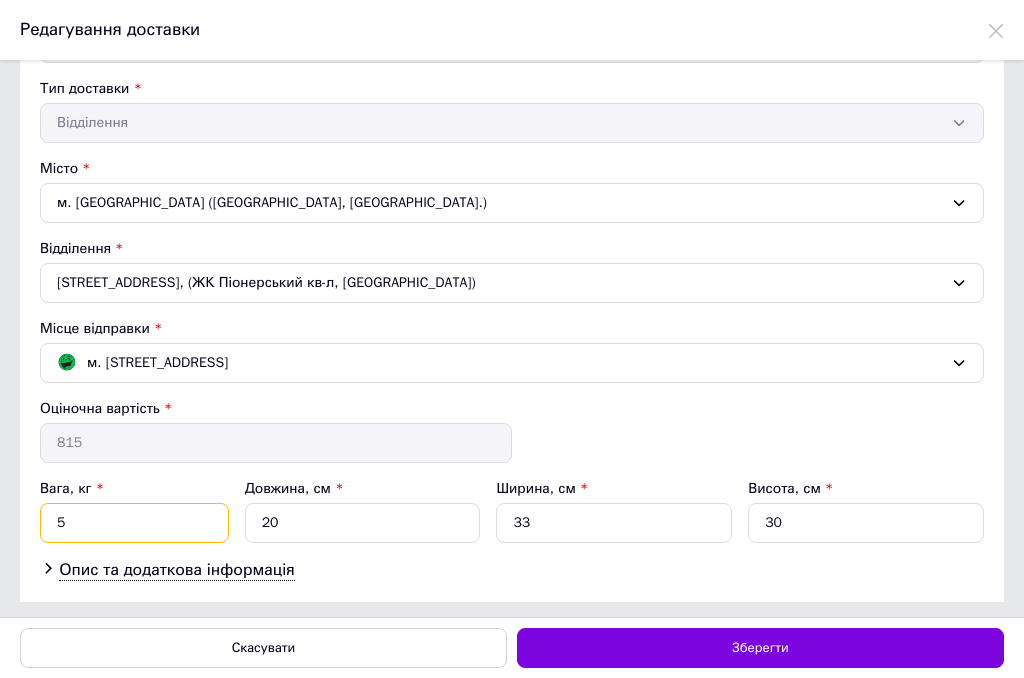drag, startPoint x: 70, startPoint y: 514, endPoint x: 0, endPoint y: 446, distance: 97.59098 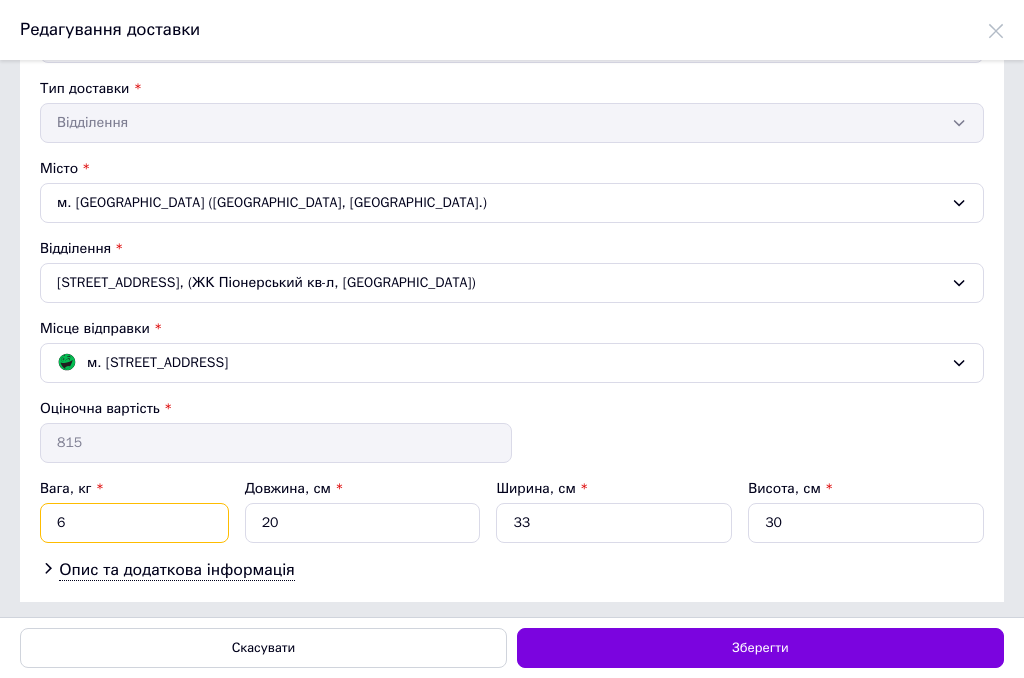 type on "6" 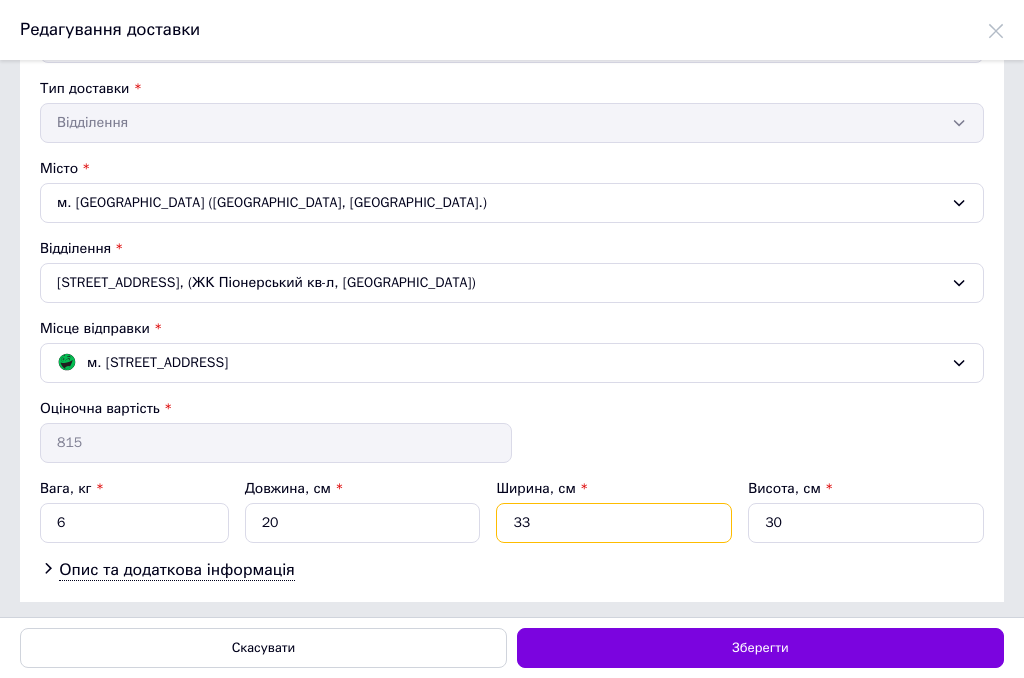 drag, startPoint x: 538, startPoint y: 522, endPoint x: 392, endPoint y: 435, distance: 169.95587 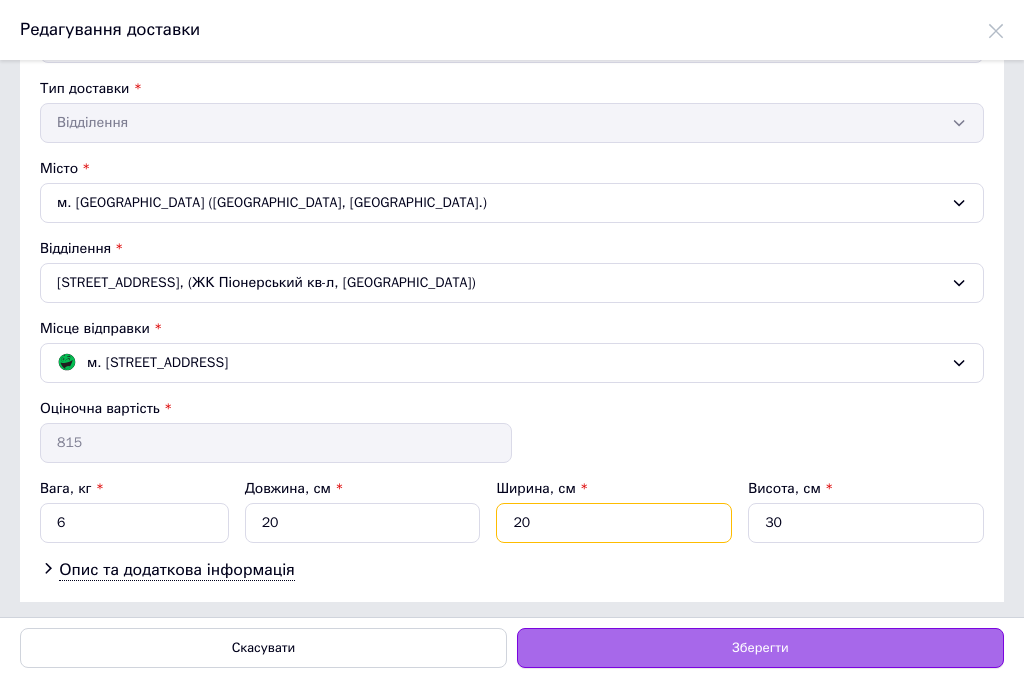 type on "20" 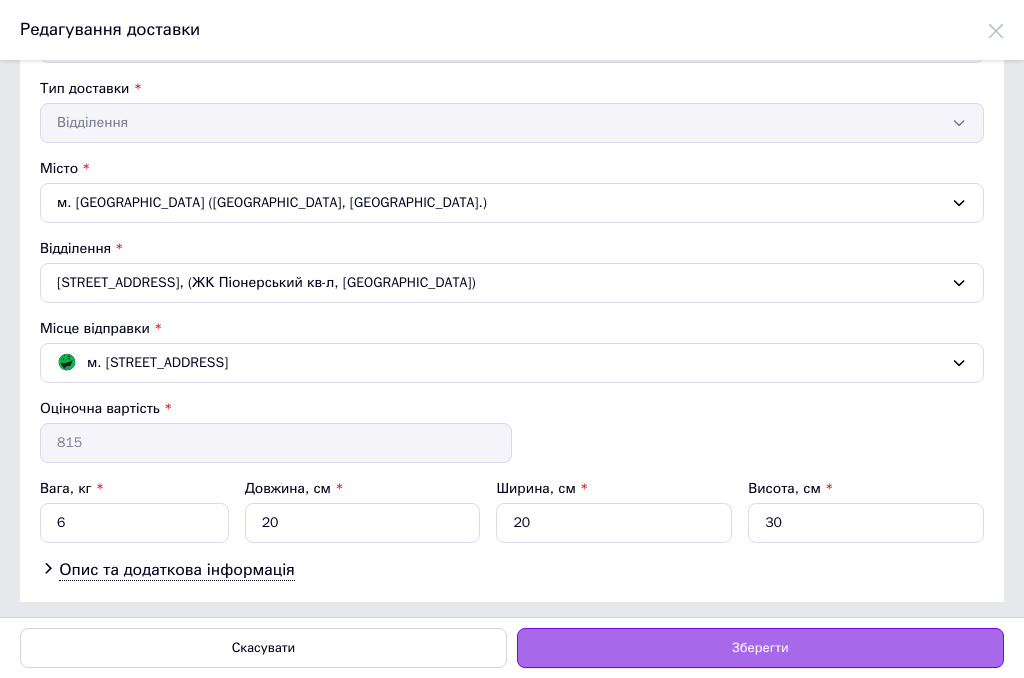 click on "Зберегти" at bounding box center (760, 648) 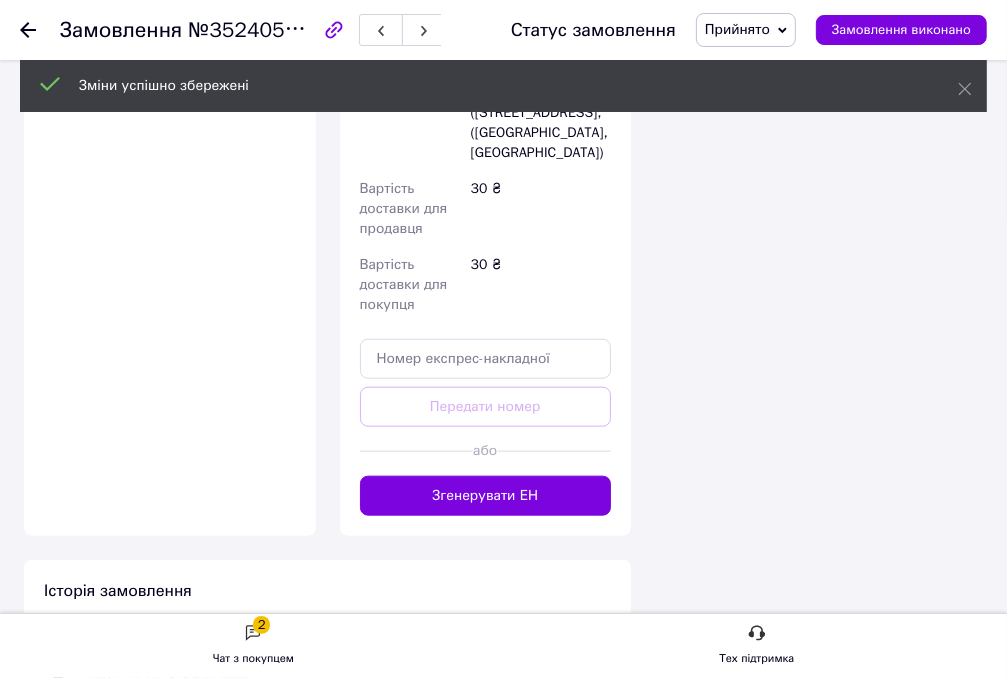 scroll, scrollTop: 1361, scrollLeft: 0, axis: vertical 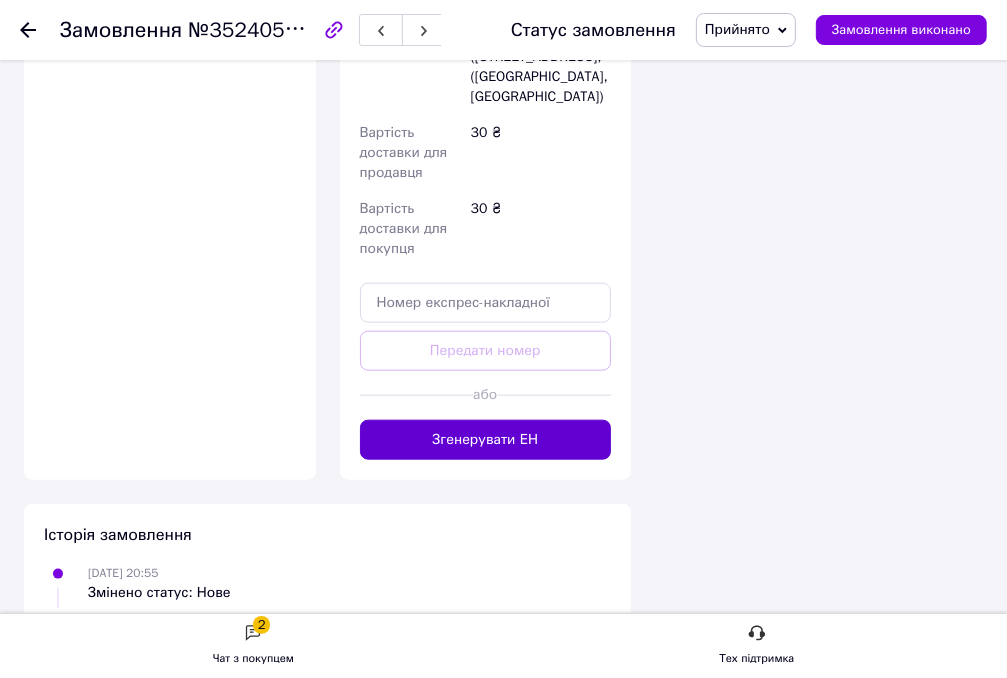 click on "Згенерувати ЕН" at bounding box center (486, 440) 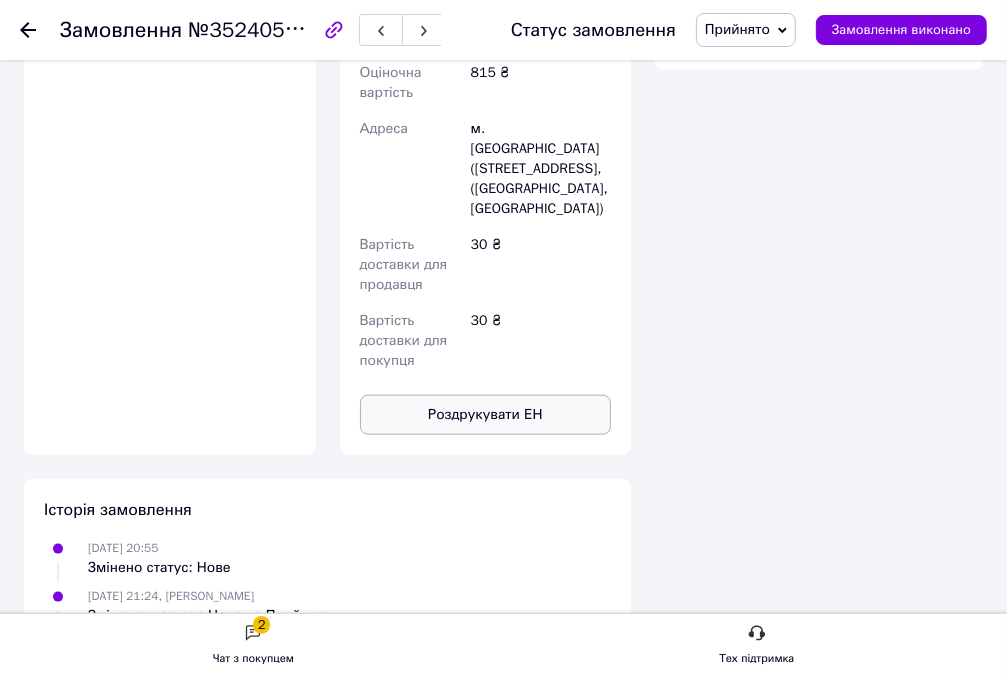 click on "Роздрукувати ЕН" at bounding box center [486, 415] 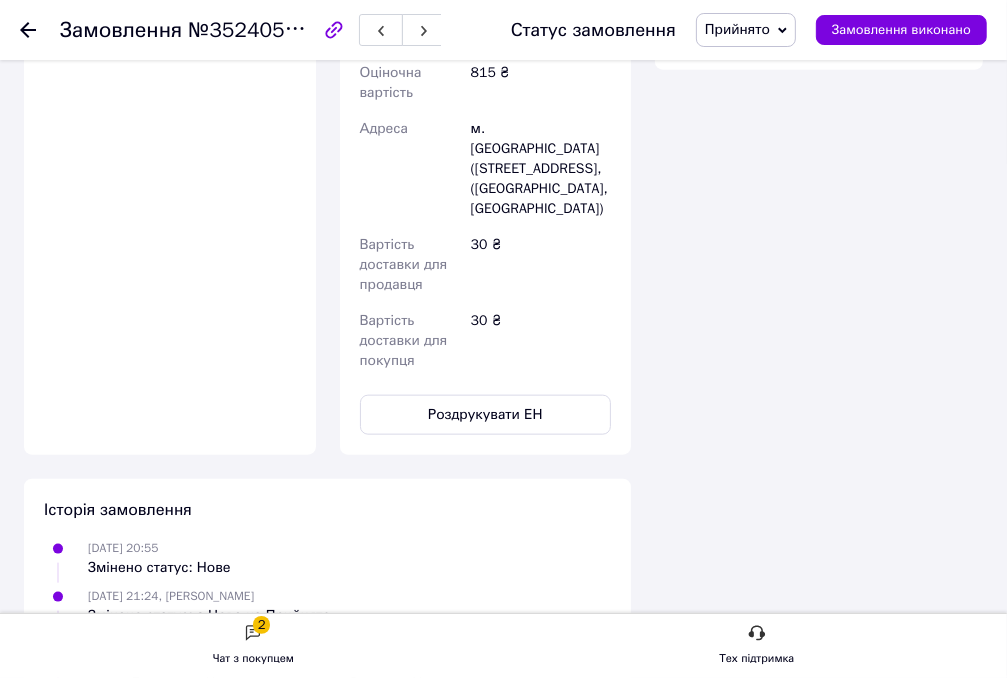 drag, startPoint x: 24, startPoint y: 28, endPoint x: 159, endPoint y: 78, distance: 143.9618 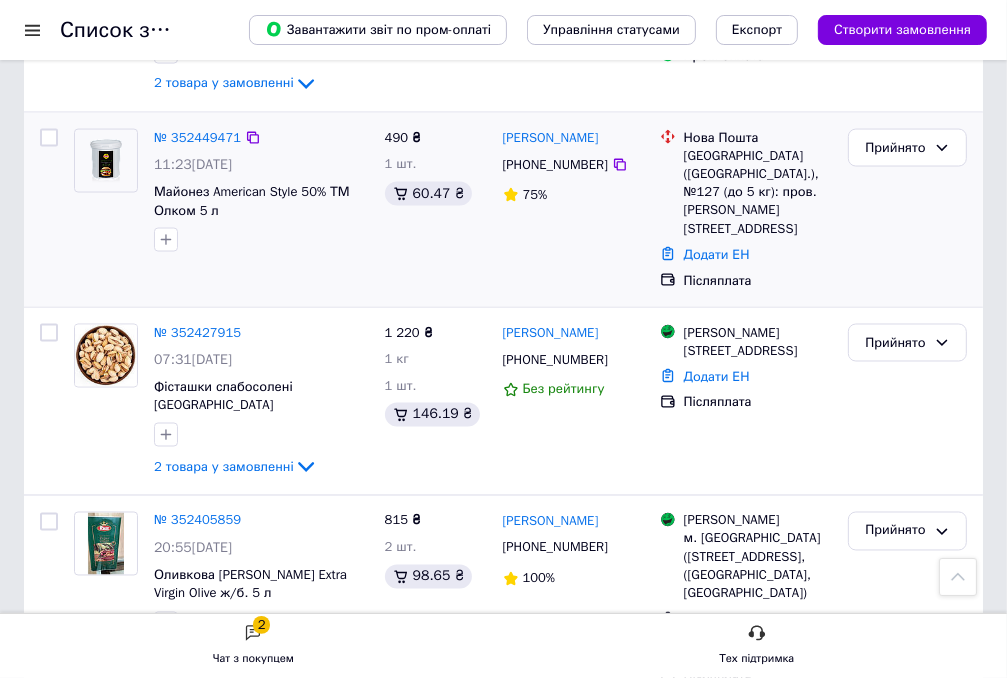 scroll, scrollTop: 2200, scrollLeft: 0, axis: vertical 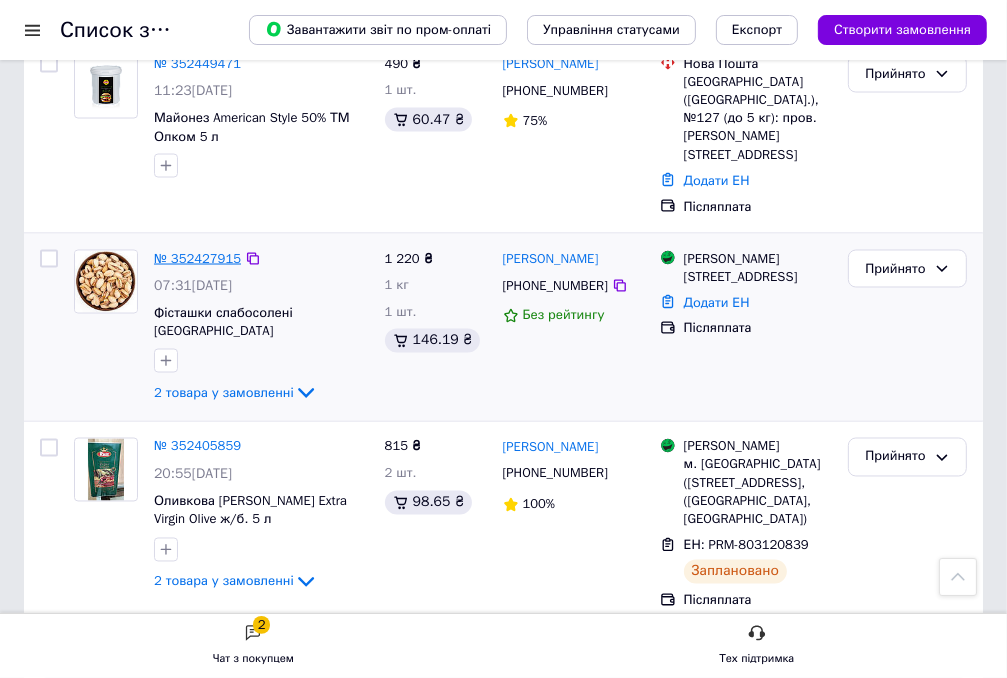 click on "№ 352427915" at bounding box center [197, 258] 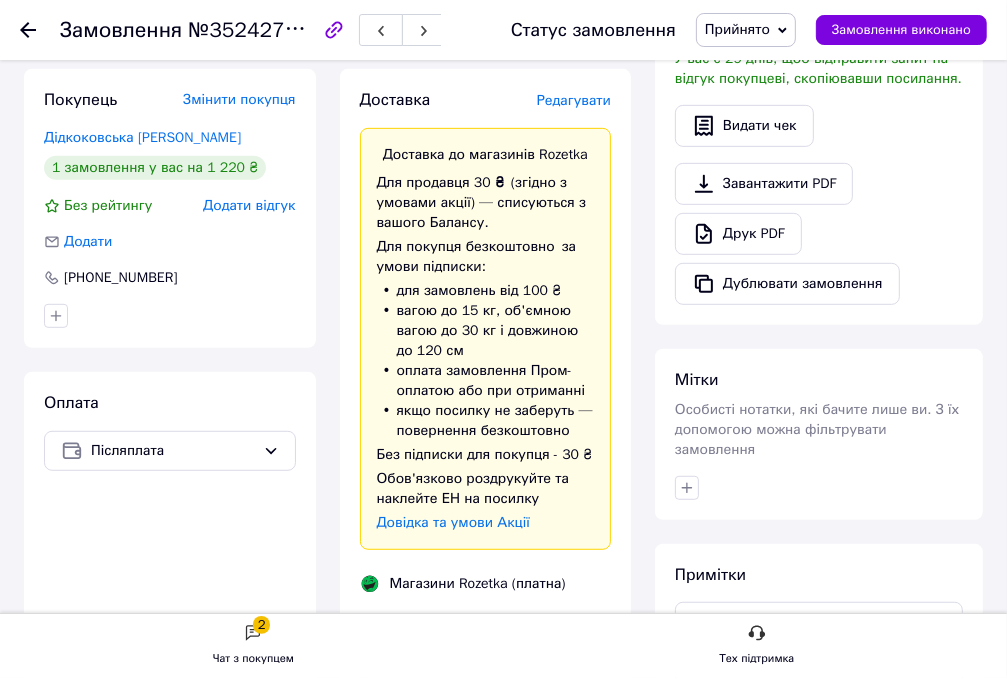 scroll, scrollTop: 621, scrollLeft: 0, axis: vertical 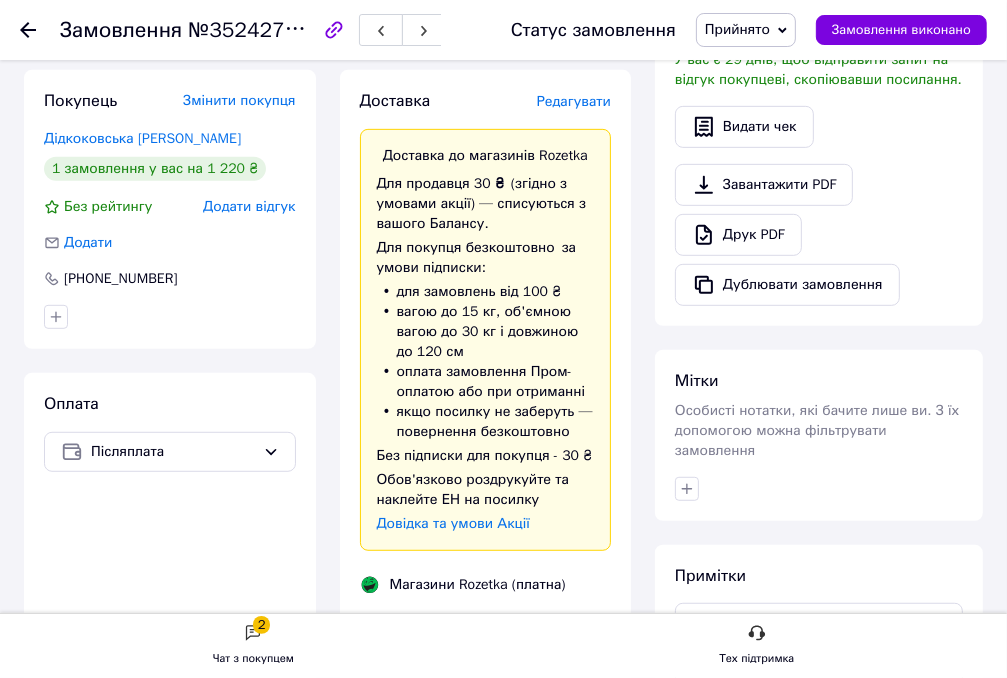 click on "Редагувати" at bounding box center [574, 101] 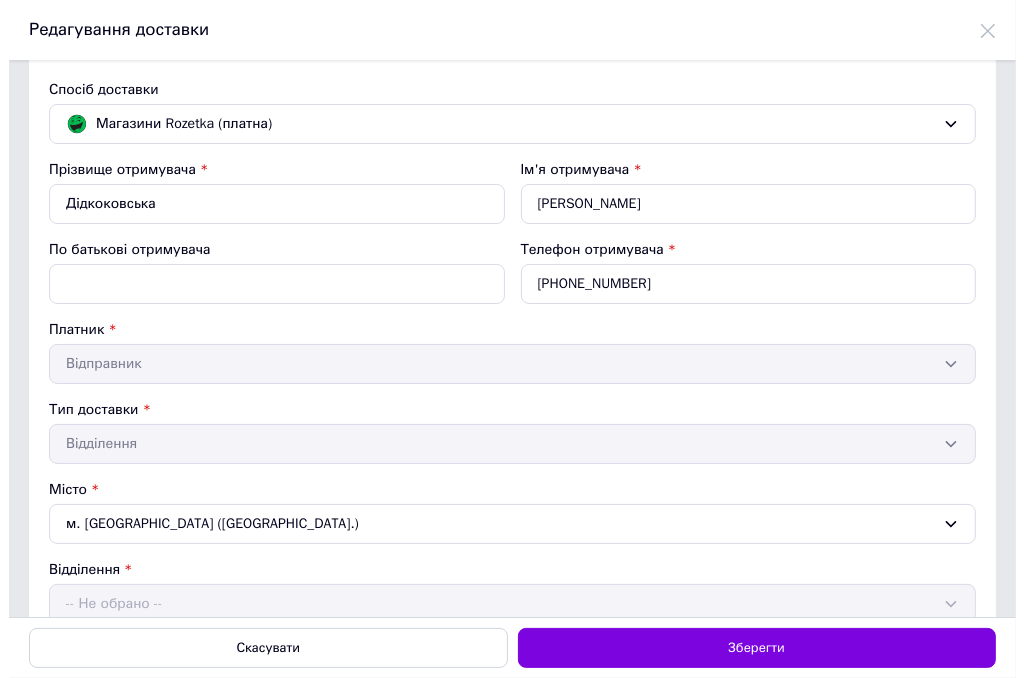 scroll, scrollTop: 0, scrollLeft: 0, axis: both 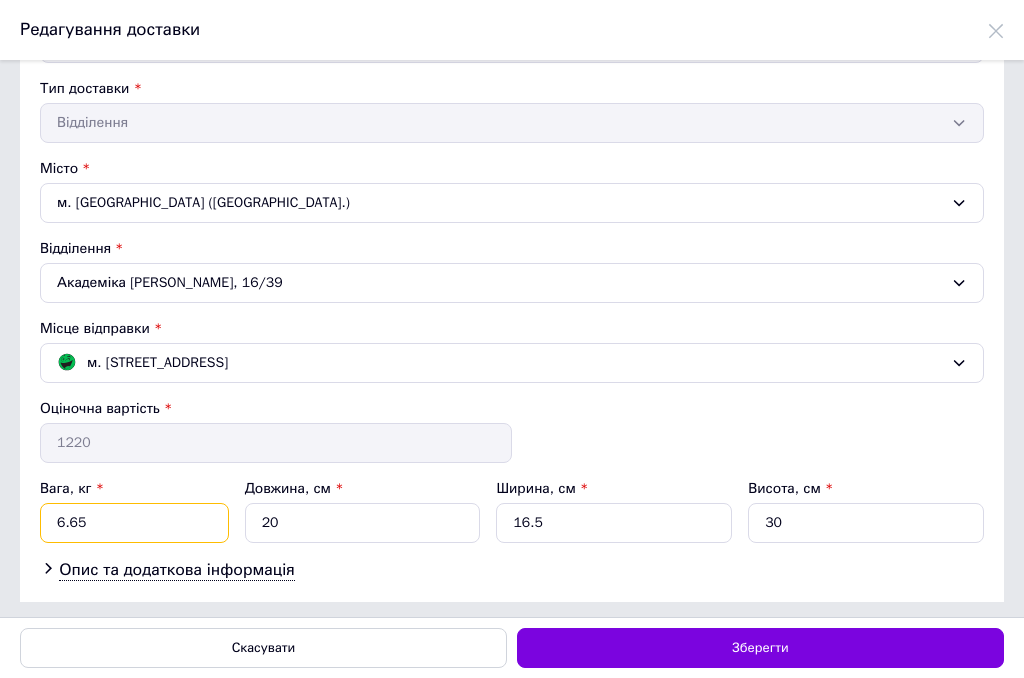 drag, startPoint x: 95, startPoint y: 514, endPoint x: 16, endPoint y: 474, distance: 88.54942 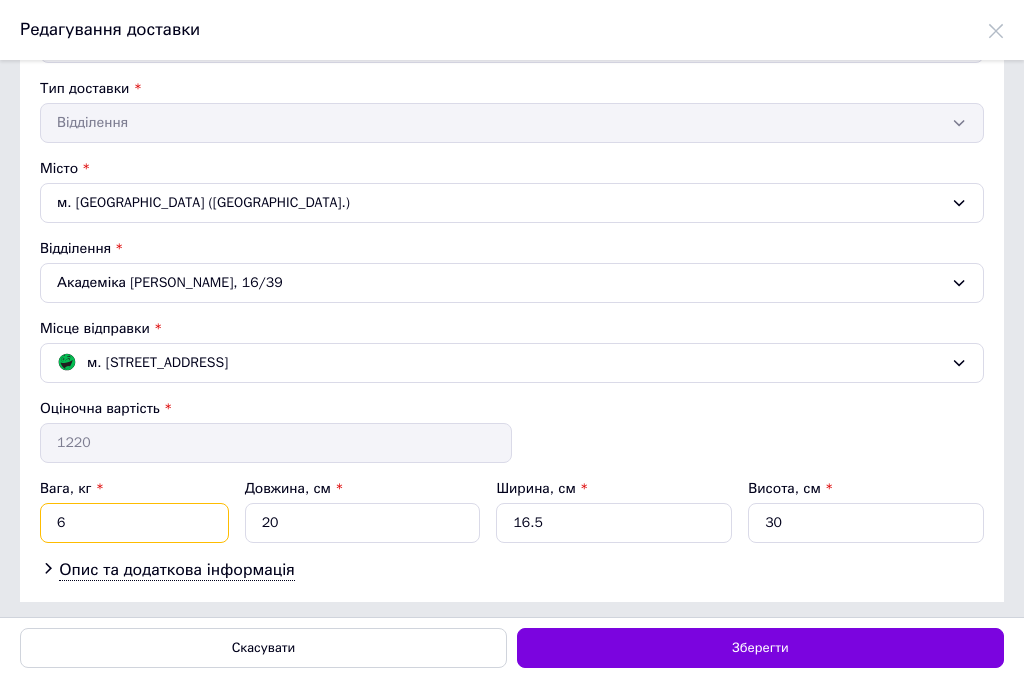 type on "6" 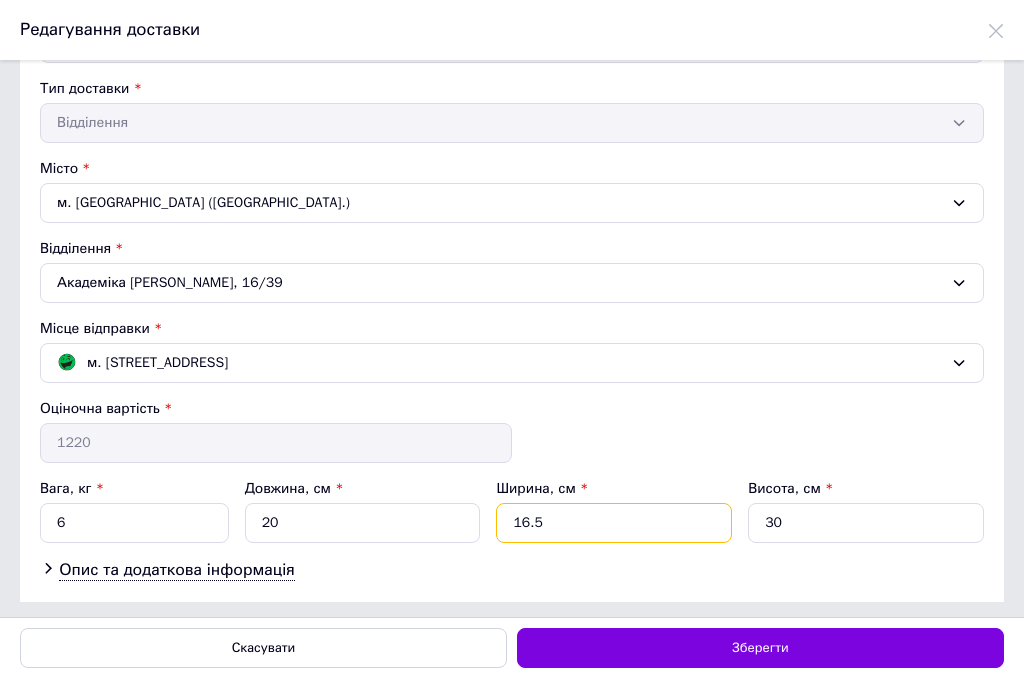 drag, startPoint x: 559, startPoint y: 508, endPoint x: 492, endPoint y: 505, distance: 67.06713 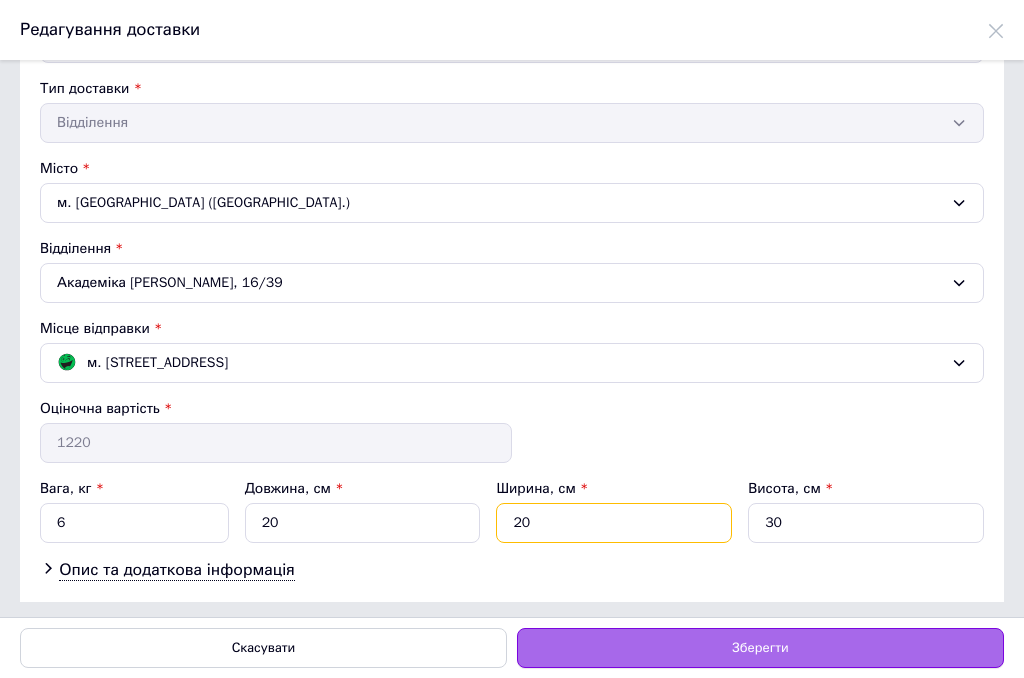 type on "20" 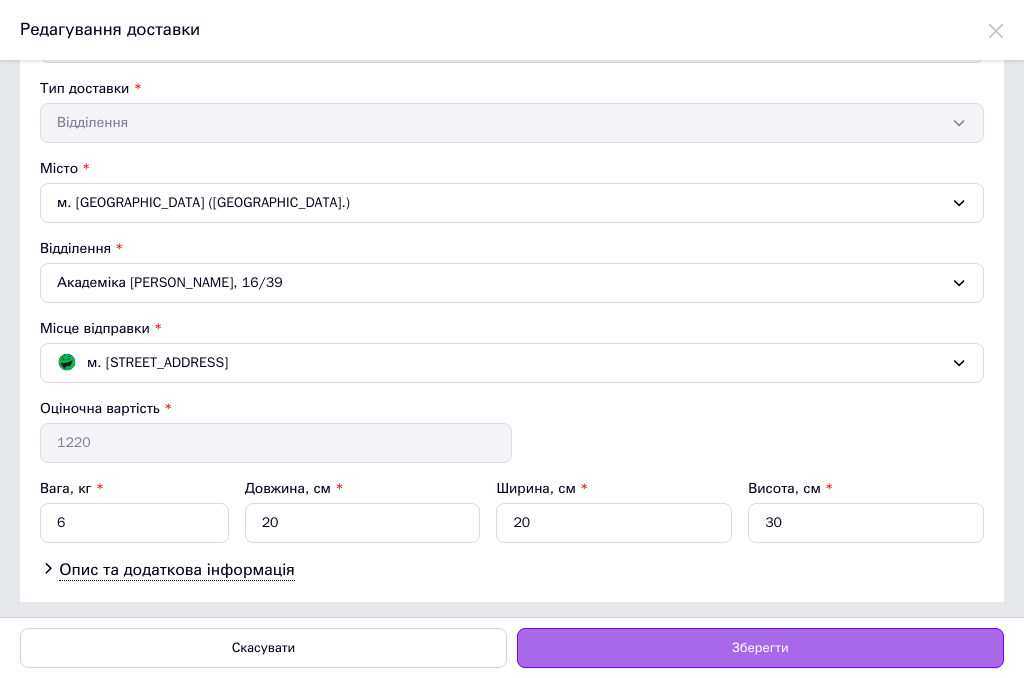 click on "Зберегти" at bounding box center [760, 648] 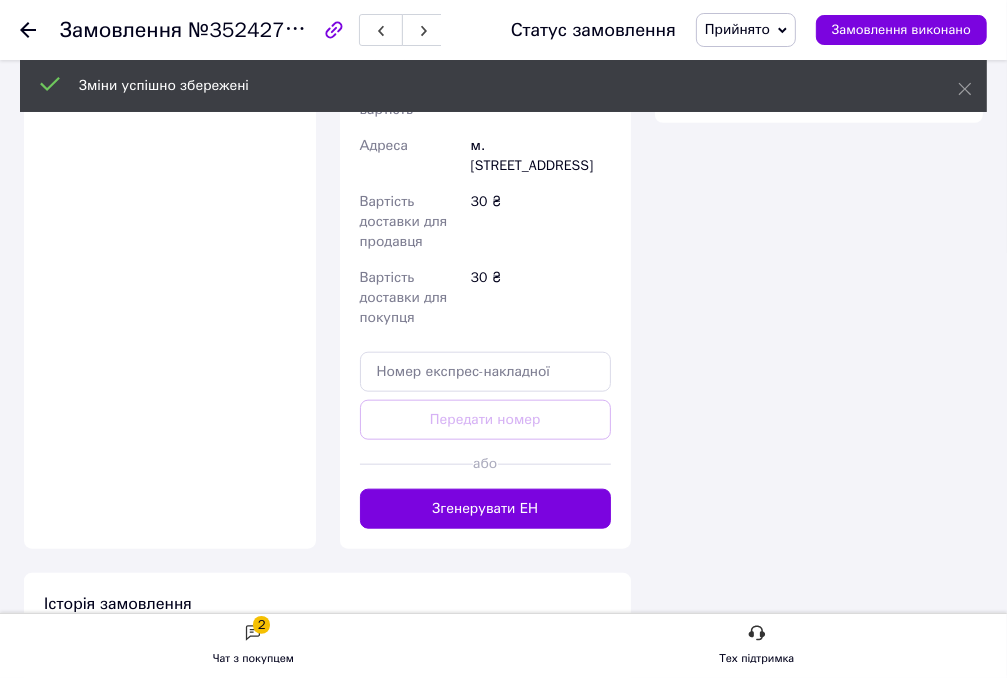 scroll, scrollTop: 1321, scrollLeft: 0, axis: vertical 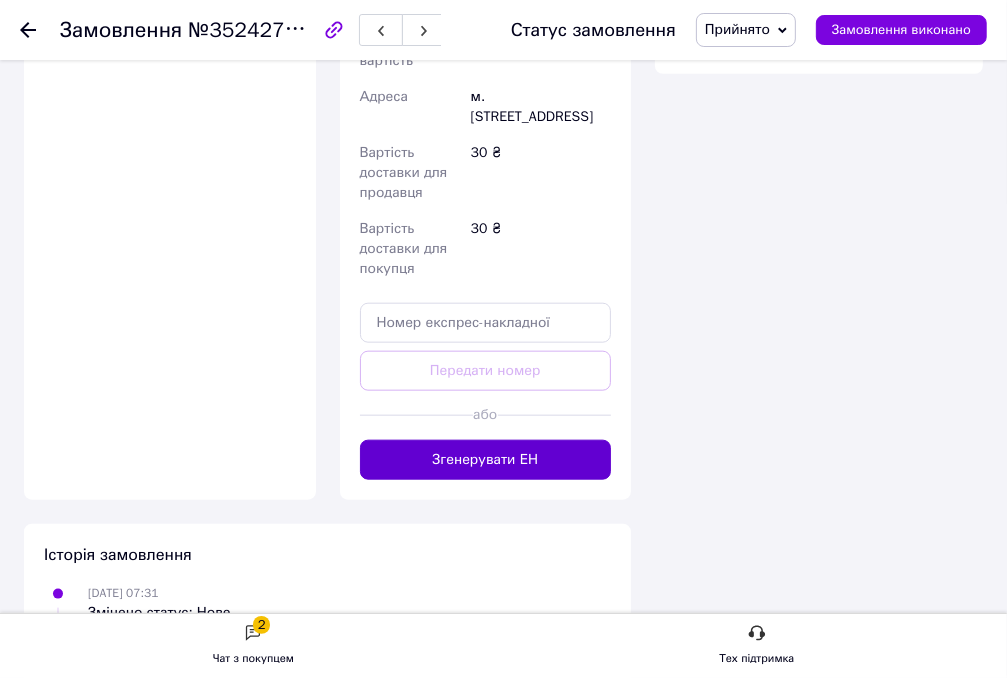 click on "Згенерувати ЕН" at bounding box center [486, 460] 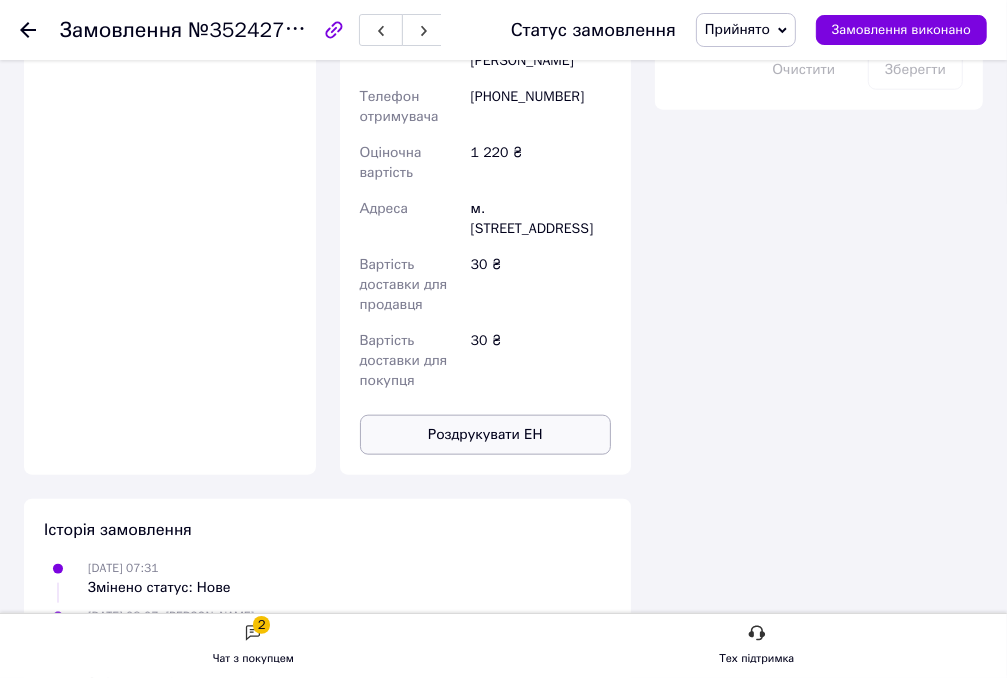 click on "Роздрукувати ЕН" at bounding box center (486, 435) 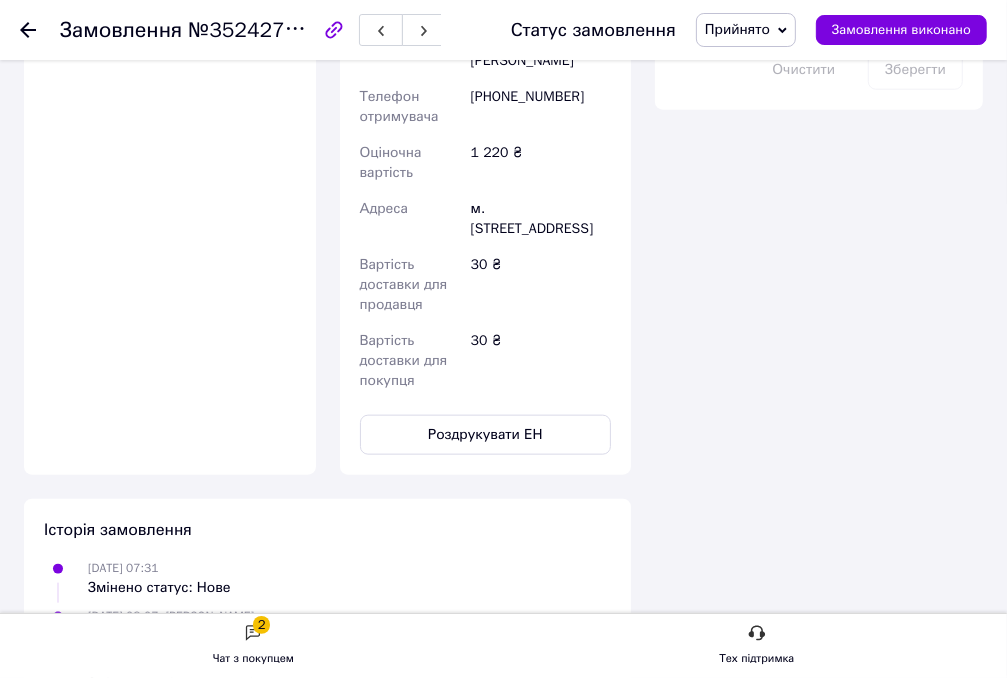 click 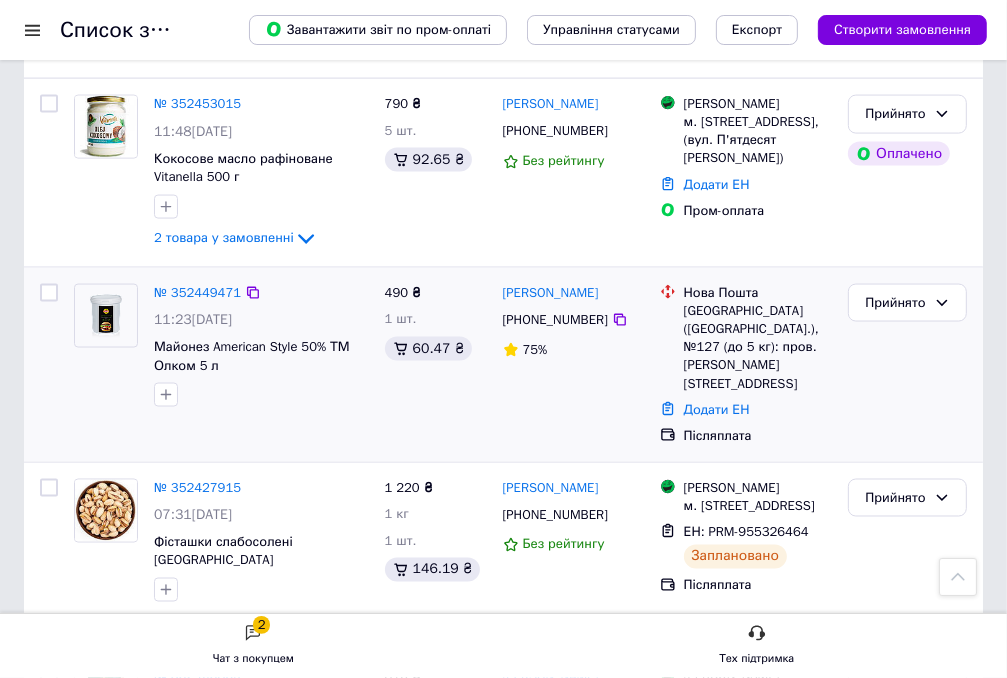 scroll, scrollTop: 1900, scrollLeft: 0, axis: vertical 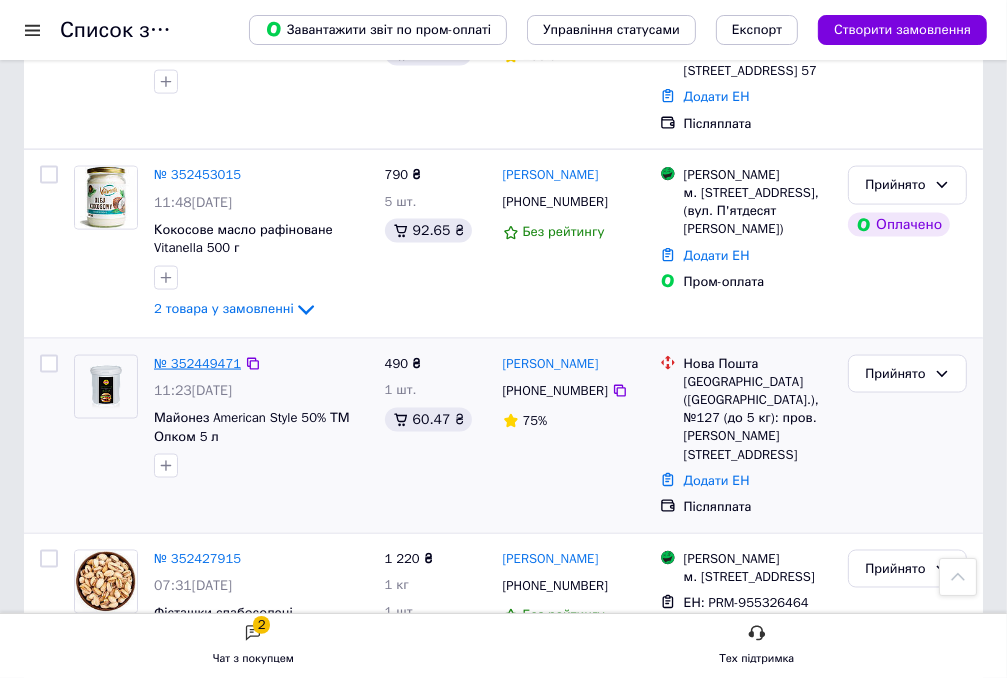 click on "№ 352449471" at bounding box center [197, 363] 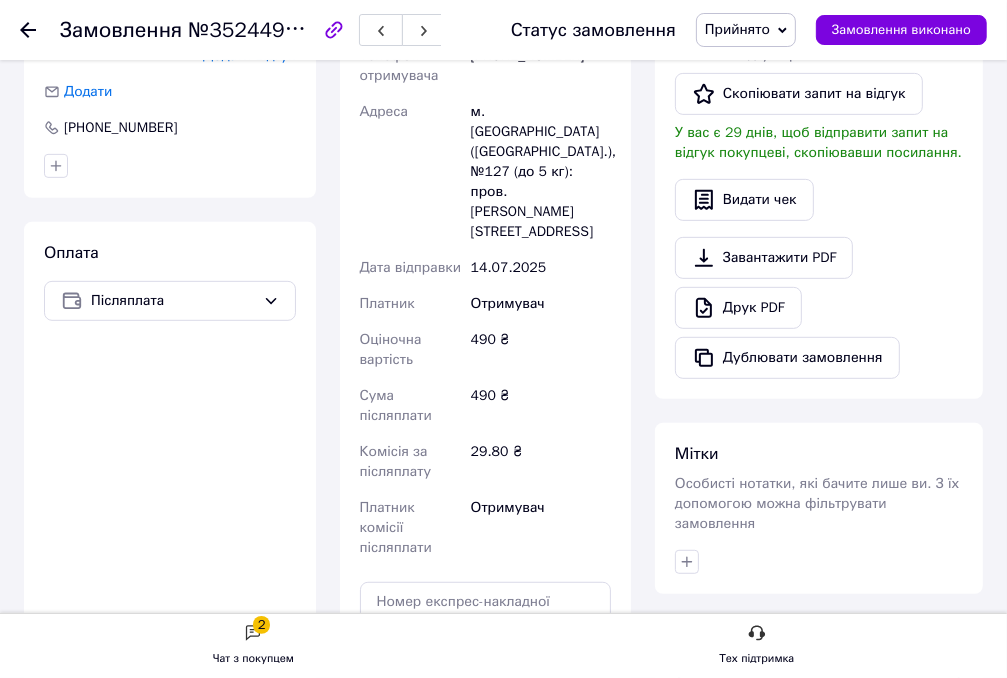 scroll, scrollTop: 448, scrollLeft: 0, axis: vertical 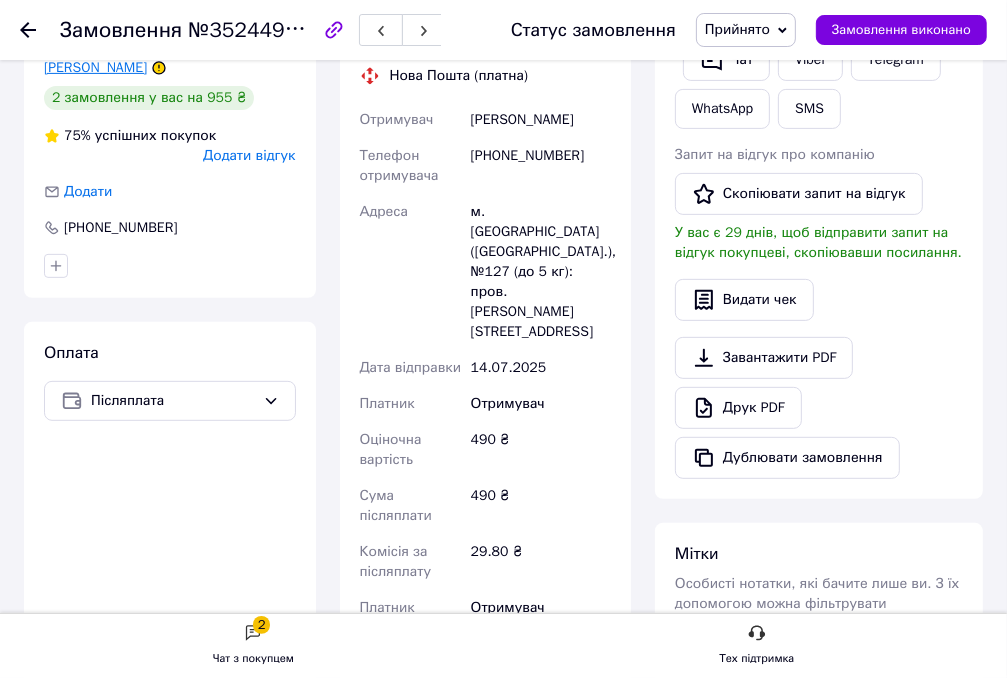 click on "[PERSON_NAME]" at bounding box center [95, 67] 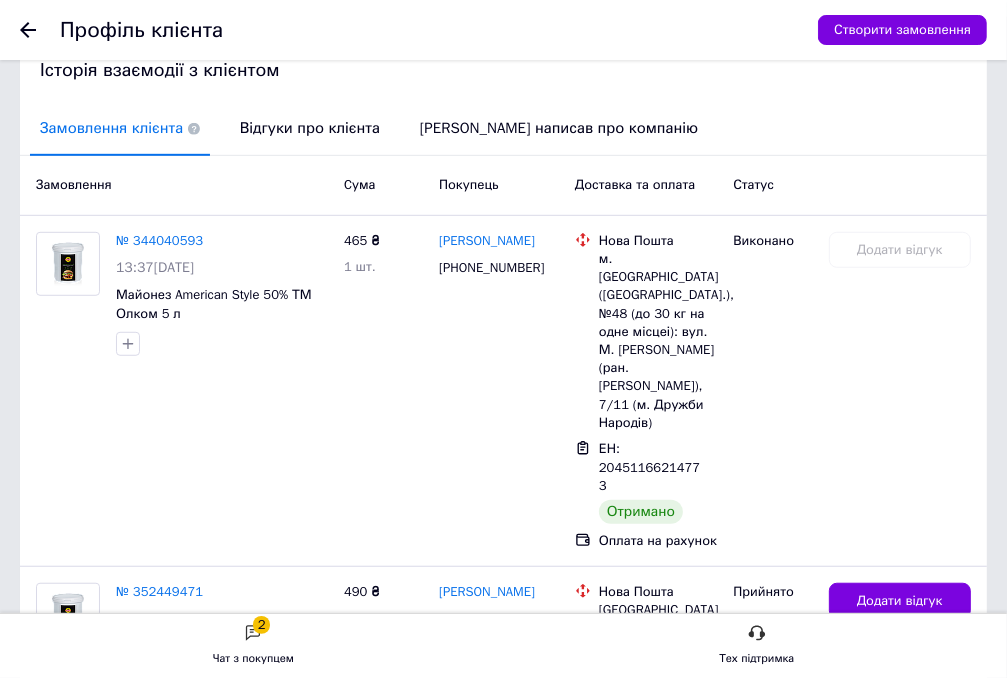 scroll, scrollTop: 762, scrollLeft: 0, axis: vertical 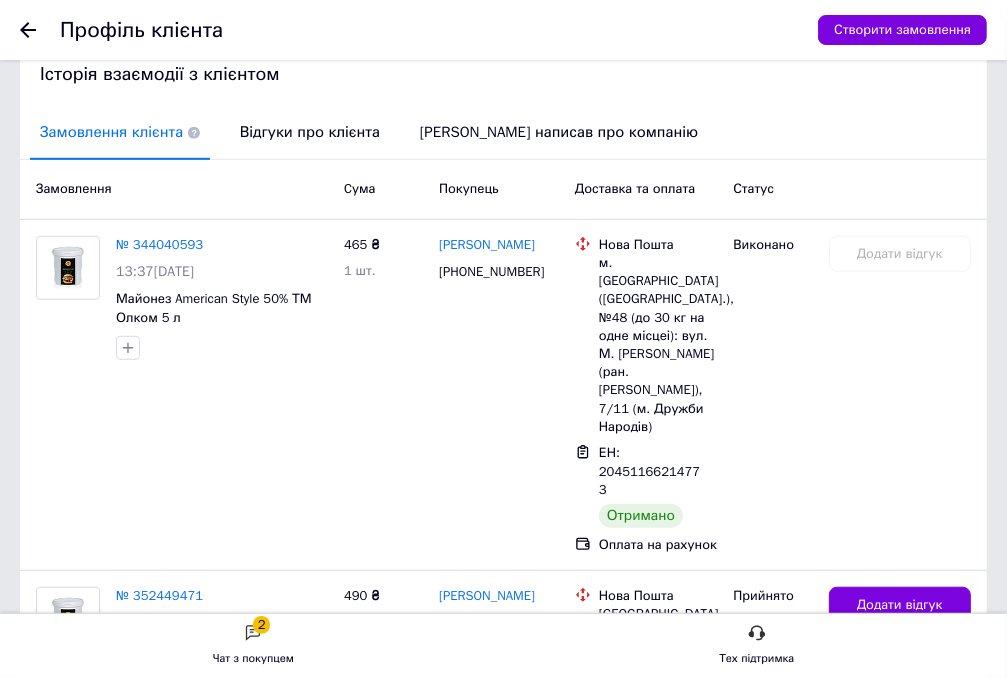 click 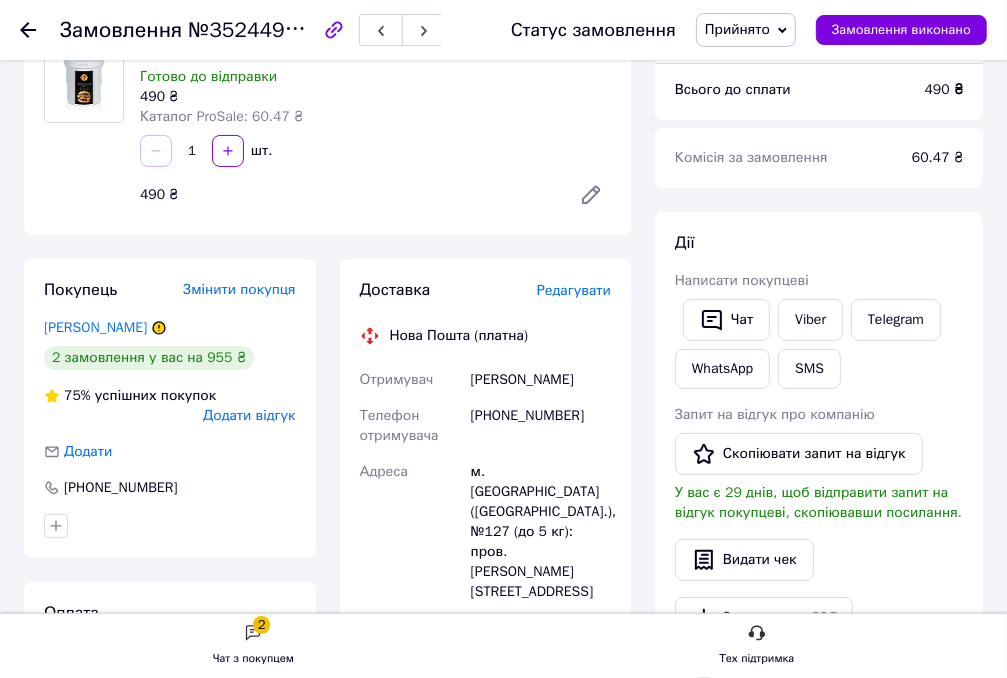 scroll, scrollTop: 200, scrollLeft: 0, axis: vertical 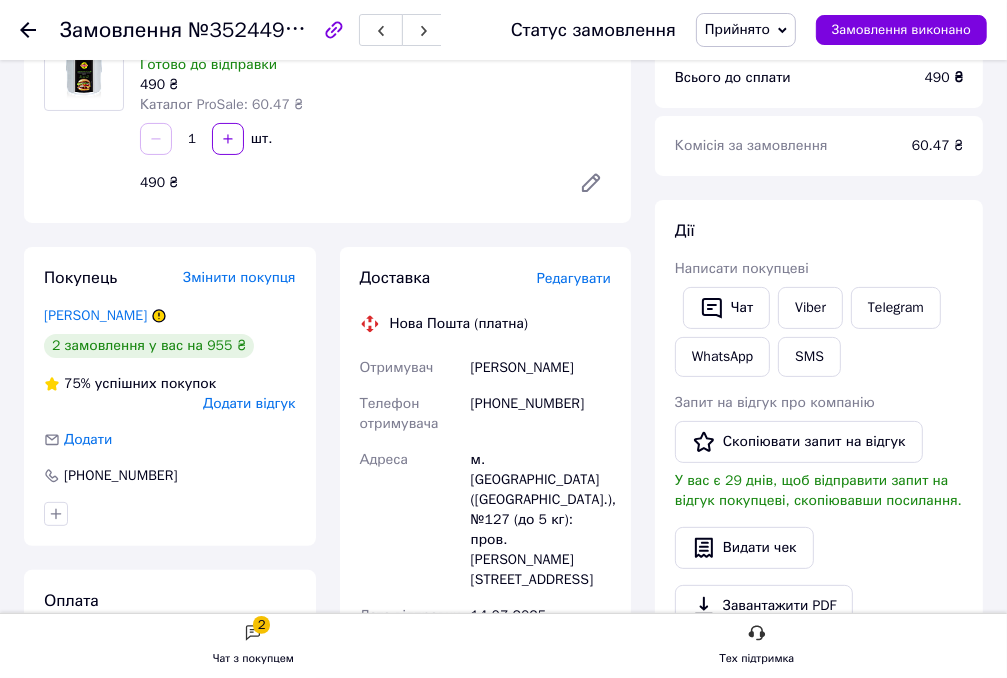 click on "Редагувати" at bounding box center [574, 278] 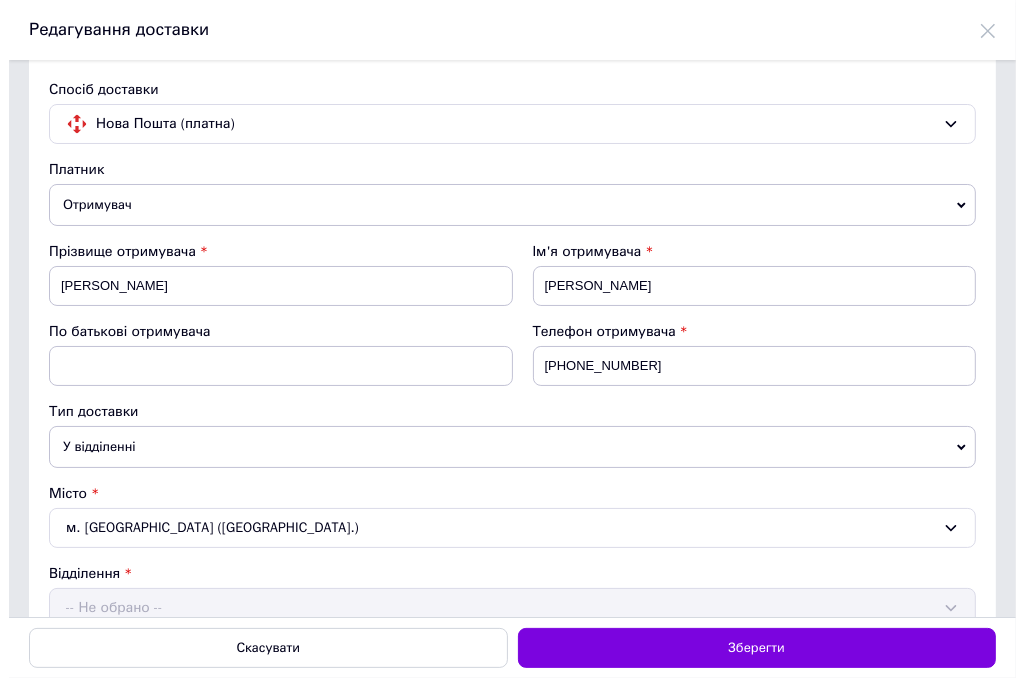 scroll, scrollTop: 0, scrollLeft: 0, axis: both 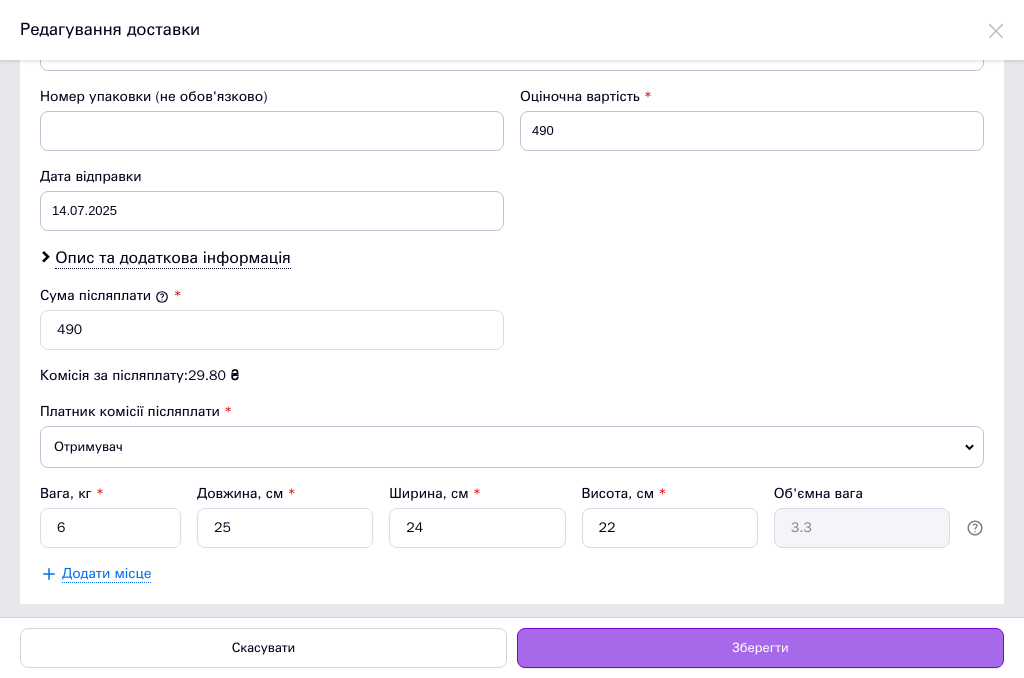 click on "Зберегти" at bounding box center [760, 648] 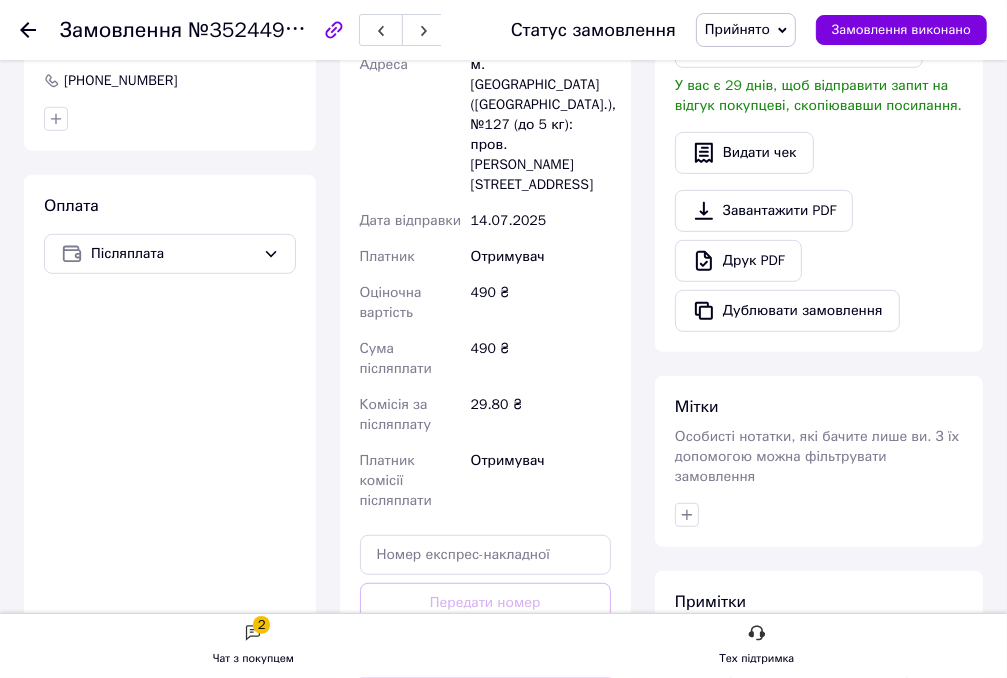 scroll, scrollTop: 600, scrollLeft: 0, axis: vertical 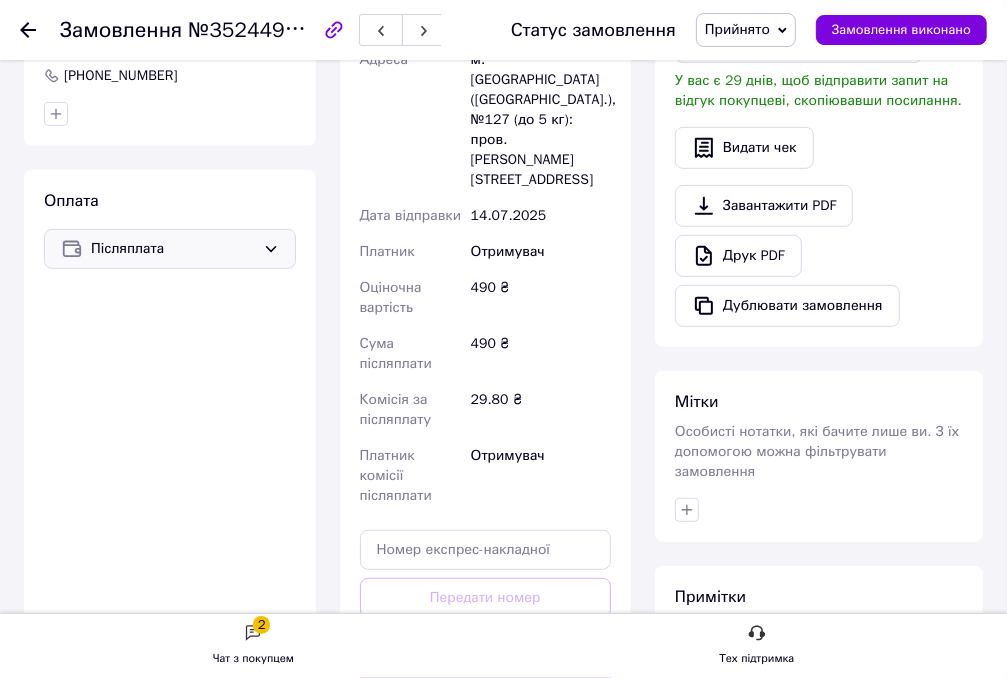 click 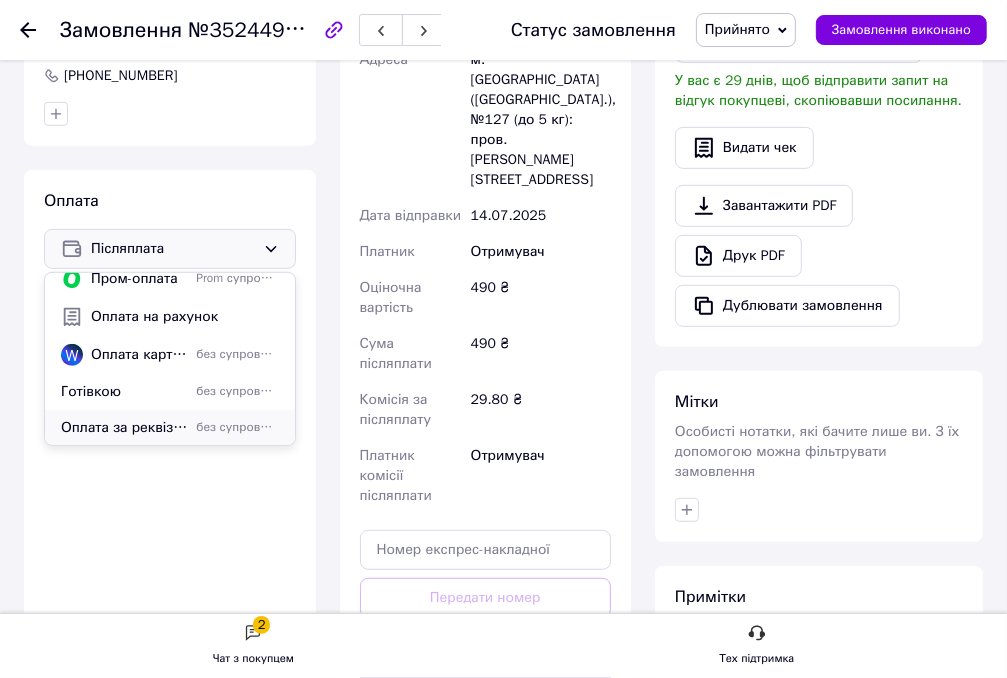 scroll, scrollTop: 100, scrollLeft: 0, axis: vertical 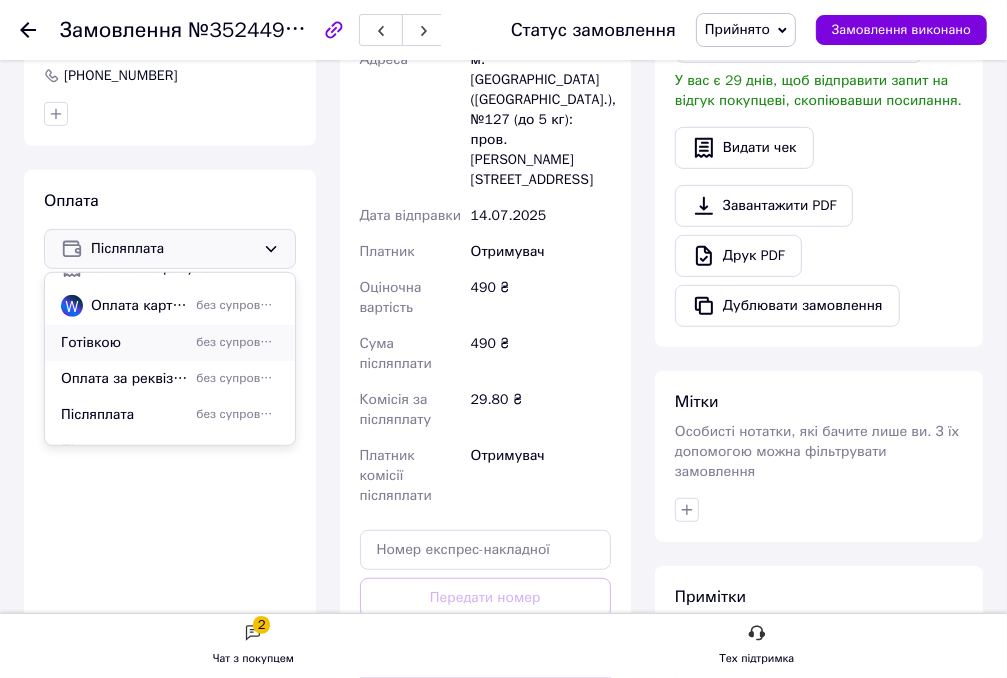 click on "без супроводу Prom" at bounding box center (237, 342) 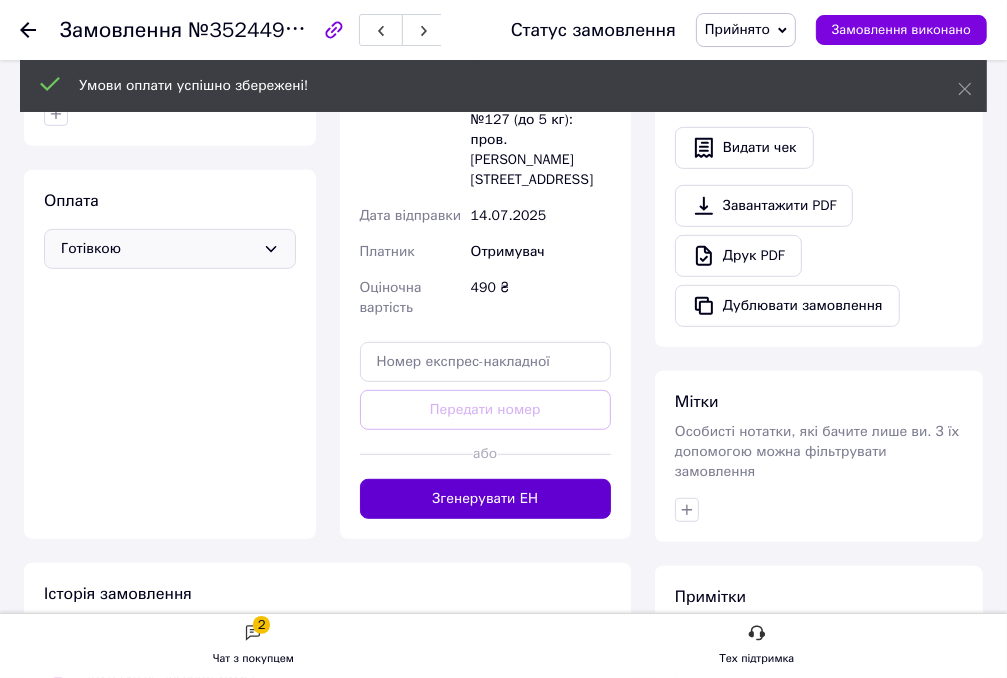 click on "Згенерувати ЕН" at bounding box center [486, 499] 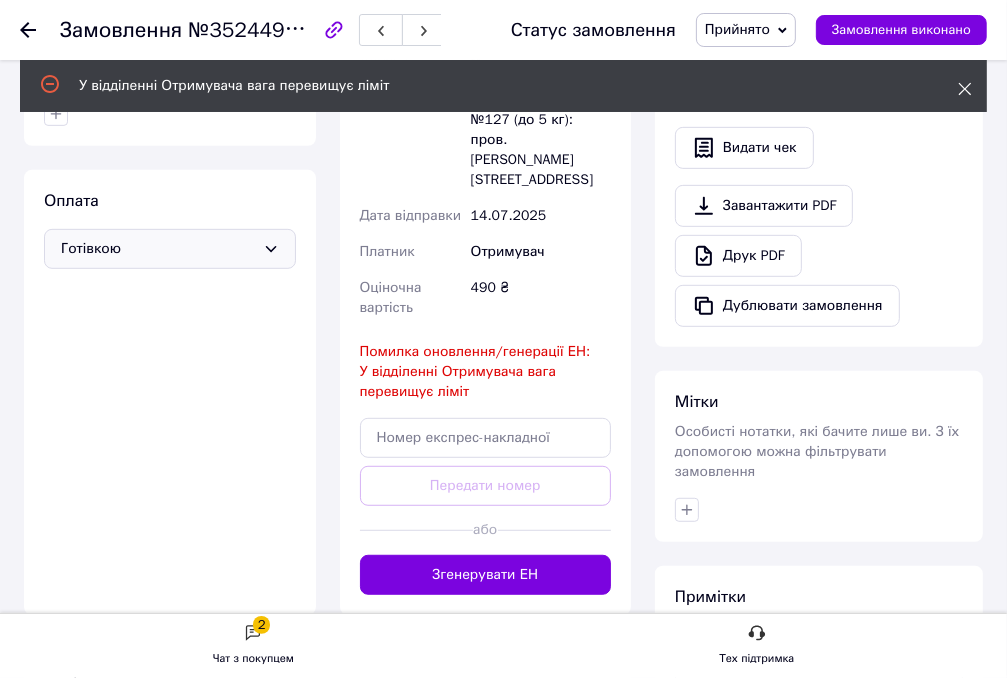 click 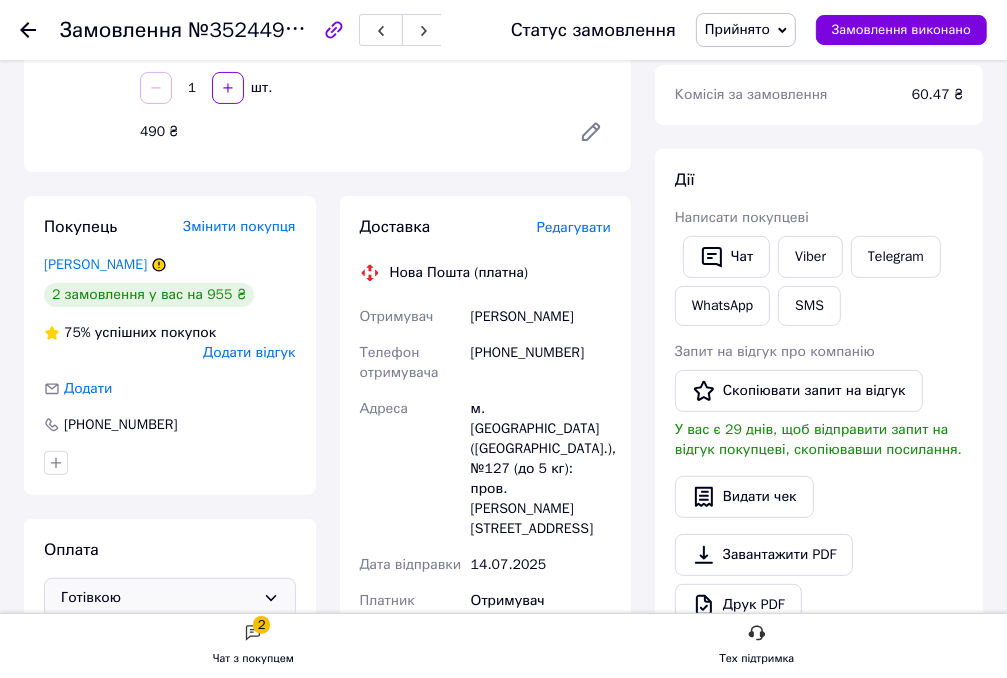 scroll, scrollTop: 200, scrollLeft: 0, axis: vertical 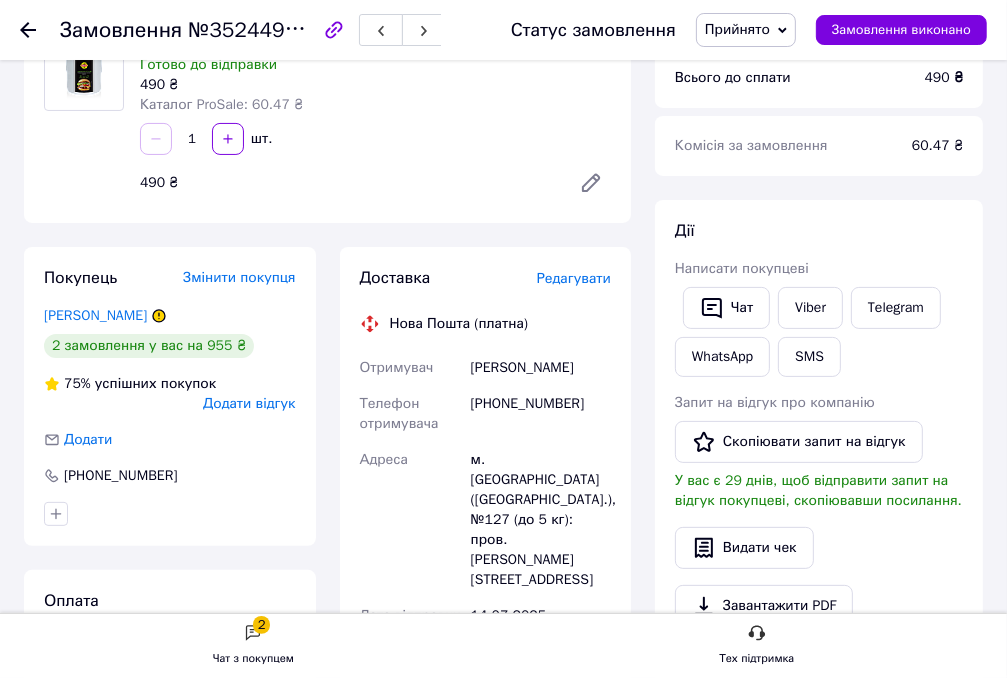 click on "Редагувати" at bounding box center [574, 278] 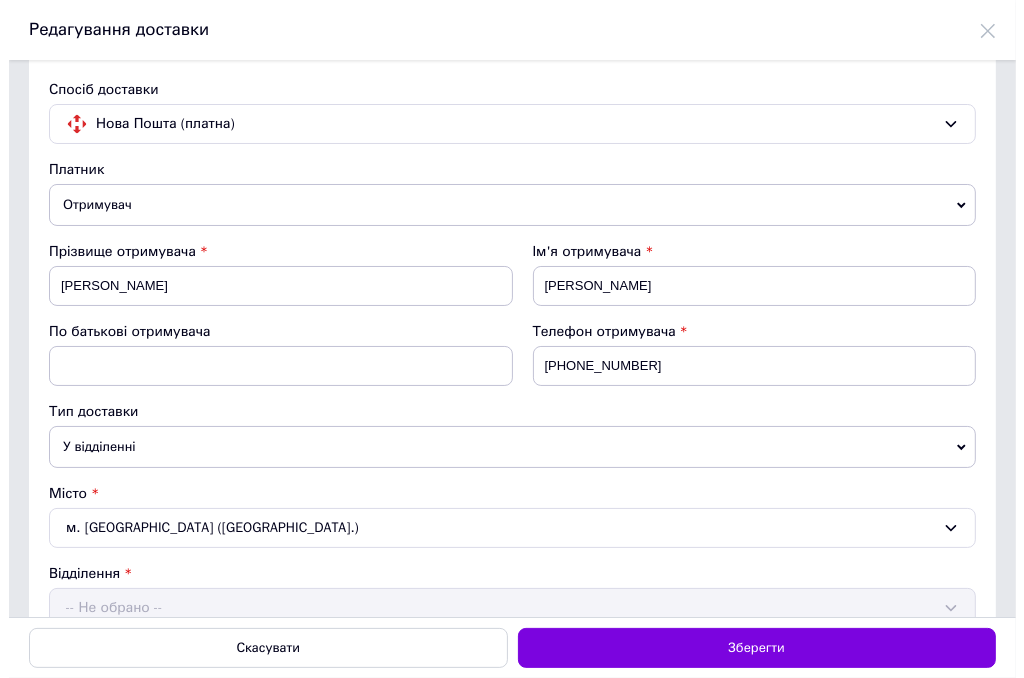 scroll, scrollTop: 0, scrollLeft: 0, axis: both 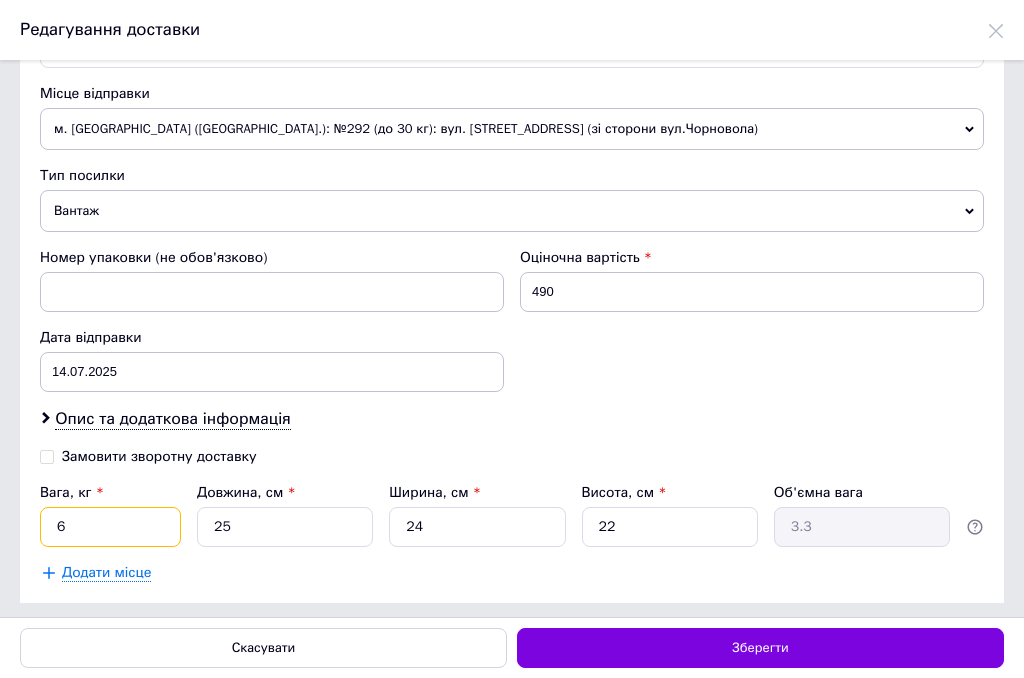 drag, startPoint x: 84, startPoint y: 522, endPoint x: 0, endPoint y: 400, distance: 148.12157 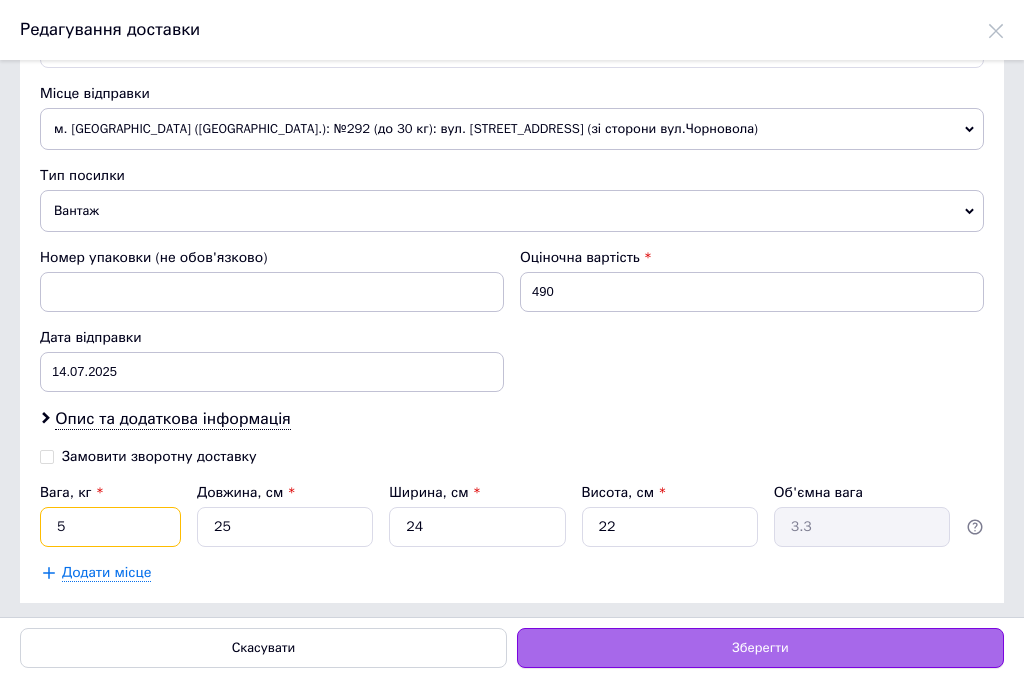type on "5" 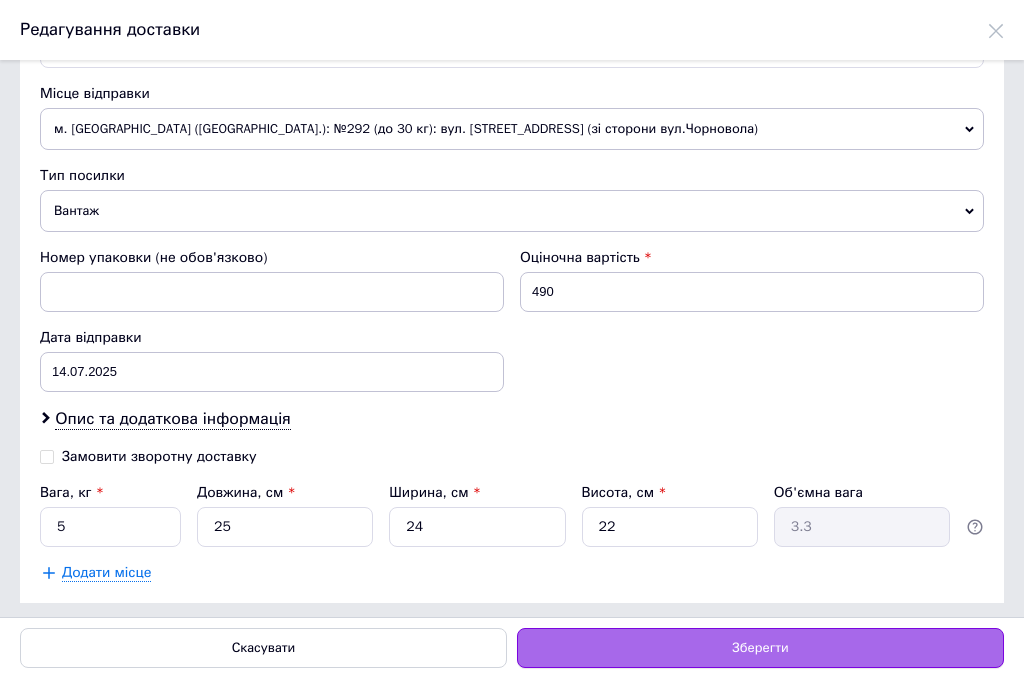 click on "Зберегти" at bounding box center (760, 648) 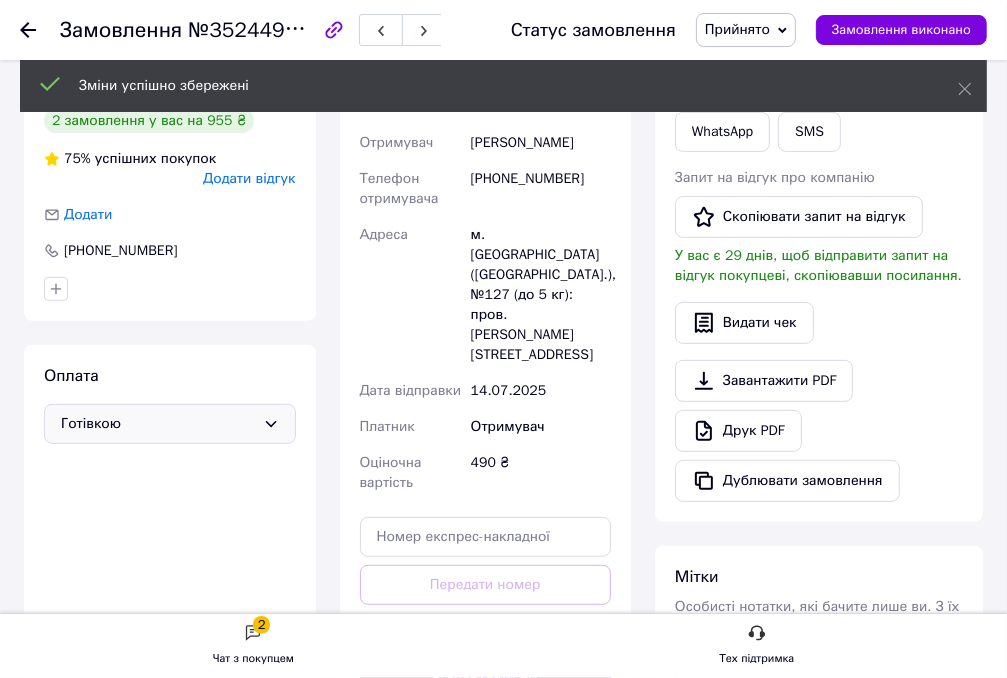 scroll, scrollTop: 500, scrollLeft: 0, axis: vertical 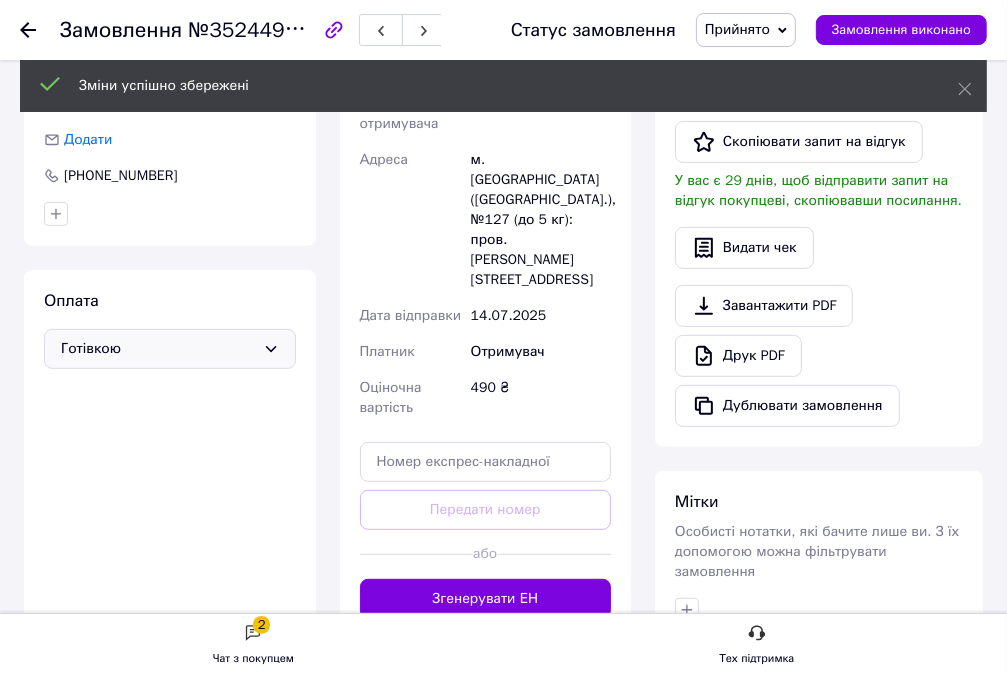 click on "Згенерувати ЕН" at bounding box center [486, 599] 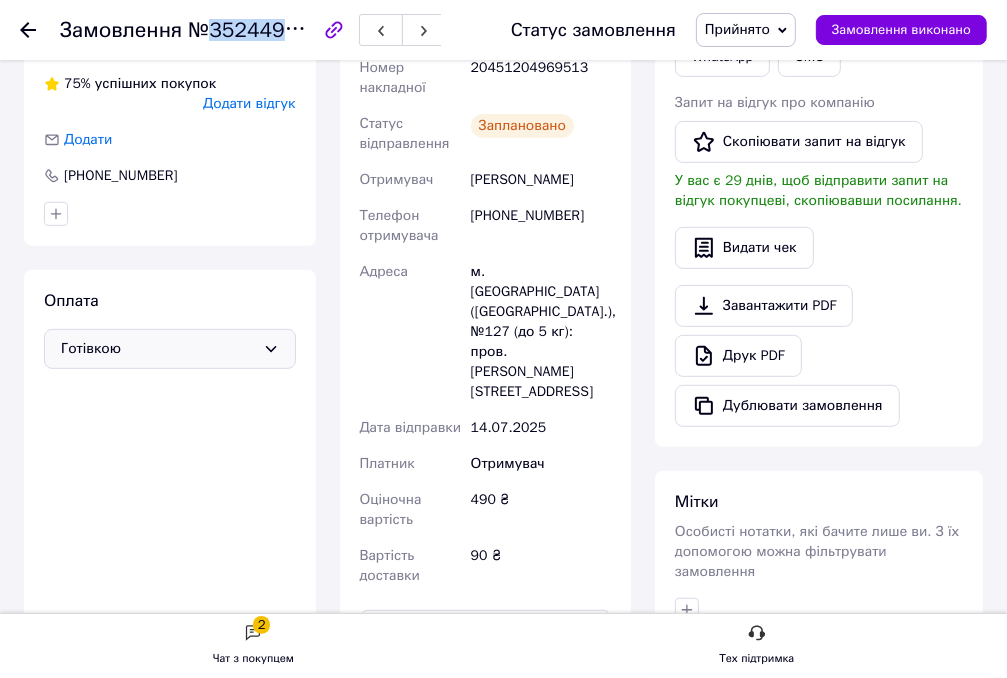 drag, startPoint x: 306, startPoint y: 26, endPoint x: 209, endPoint y: 26, distance: 97 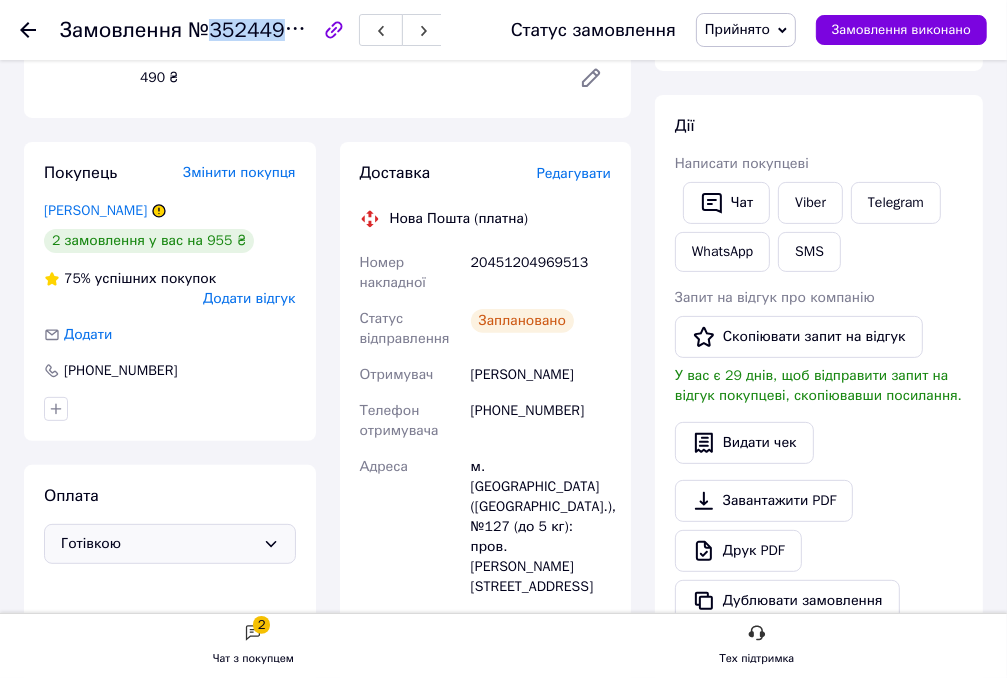 scroll, scrollTop: 300, scrollLeft: 0, axis: vertical 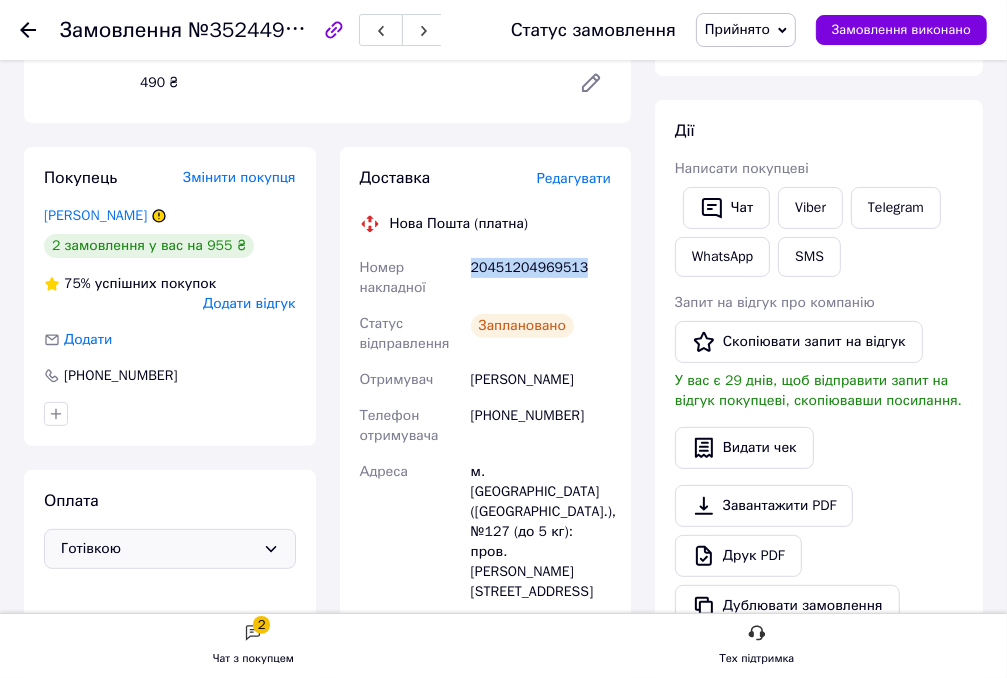 drag, startPoint x: 591, startPoint y: 266, endPoint x: 471, endPoint y: 260, distance: 120.14991 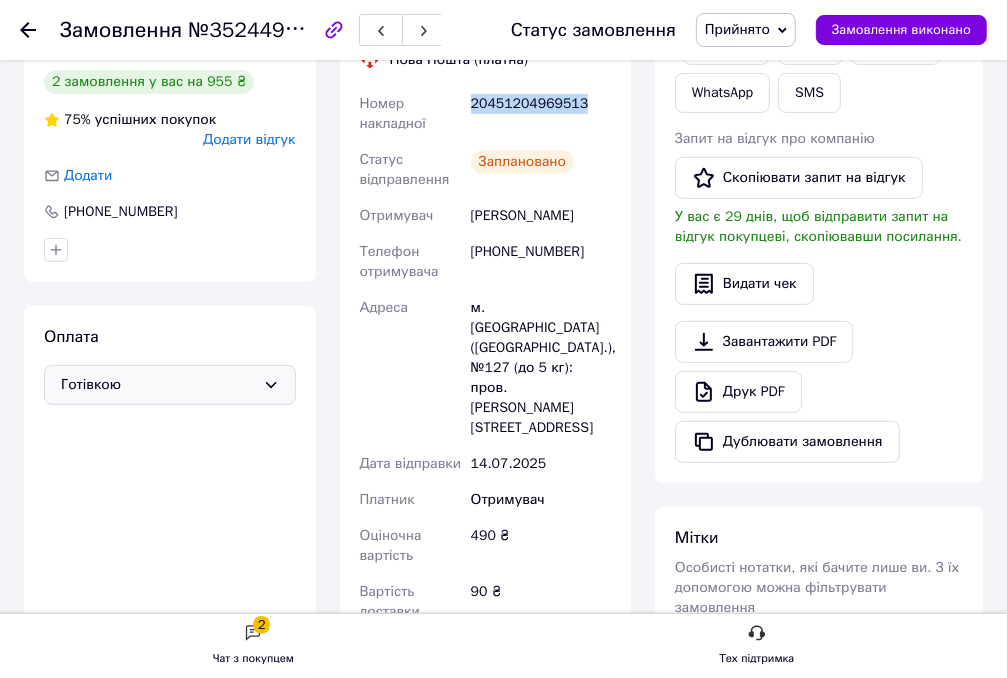 scroll, scrollTop: 500, scrollLeft: 0, axis: vertical 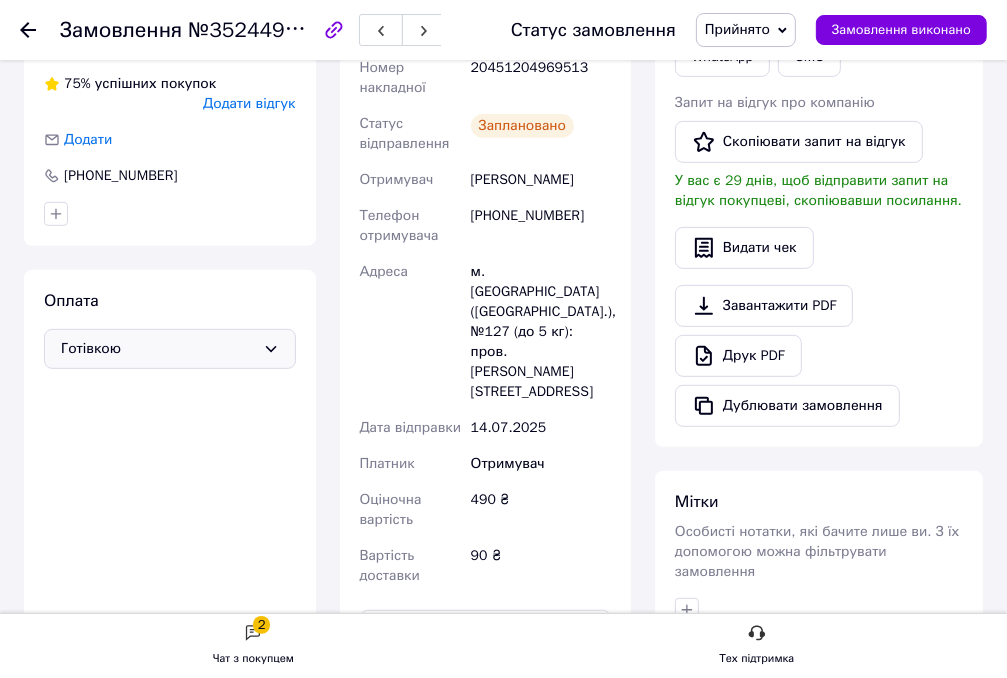 click 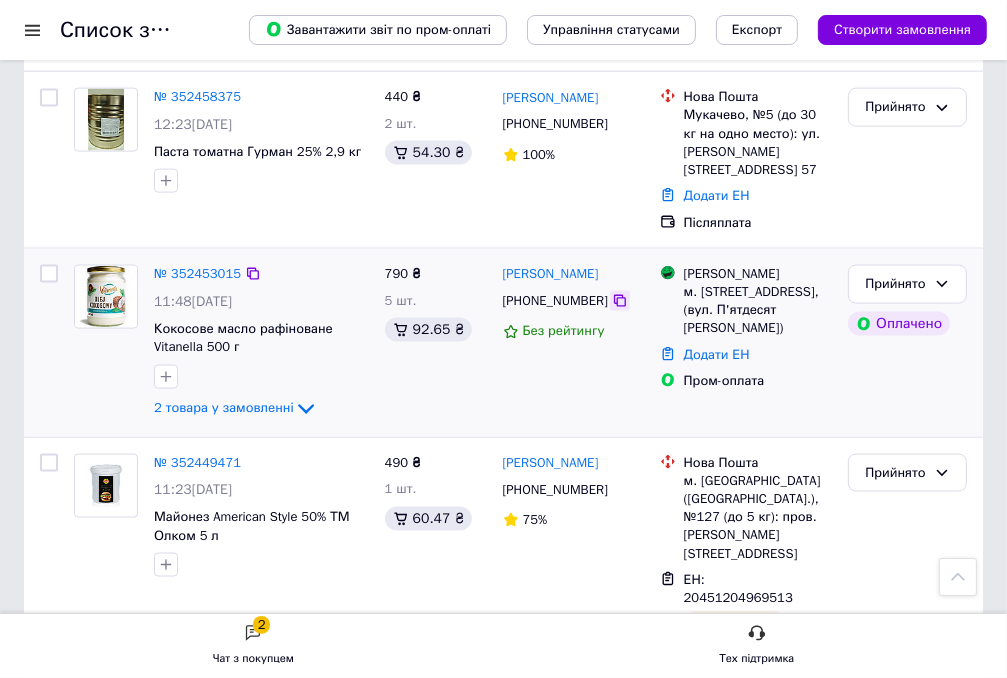 scroll, scrollTop: 1800, scrollLeft: 0, axis: vertical 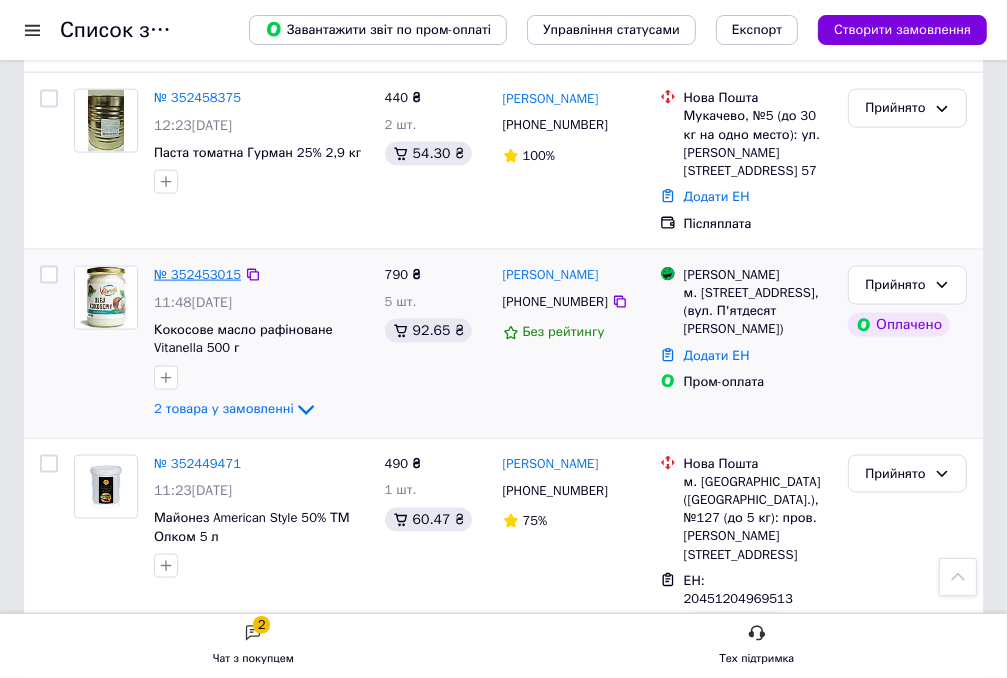 click on "№ 352453015" at bounding box center (197, 274) 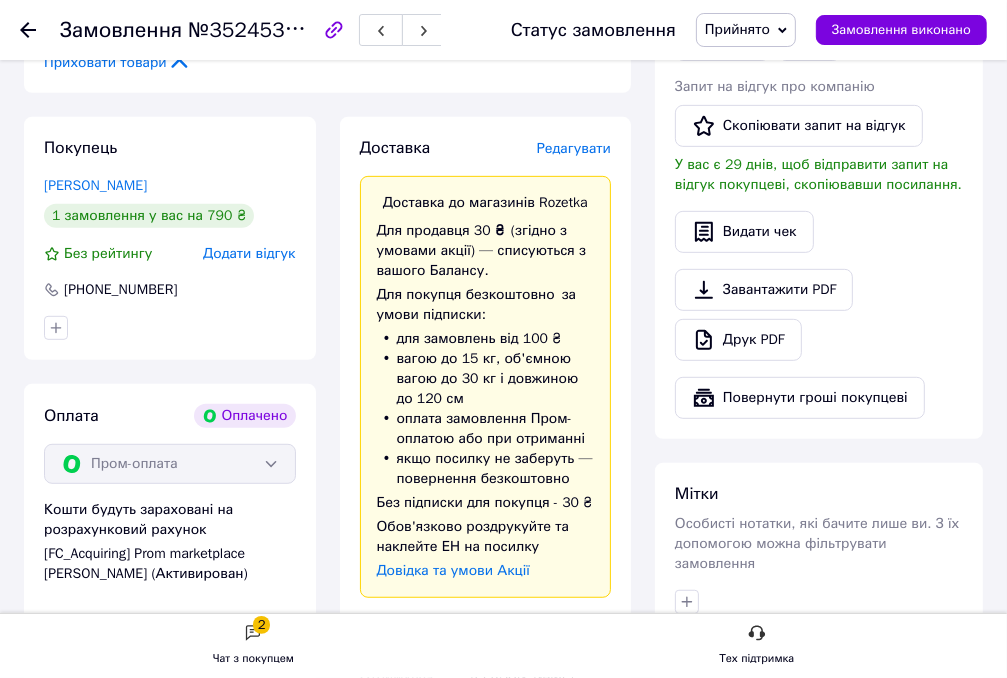 scroll, scrollTop: 579, scrollLeft: 0, axis: vertical 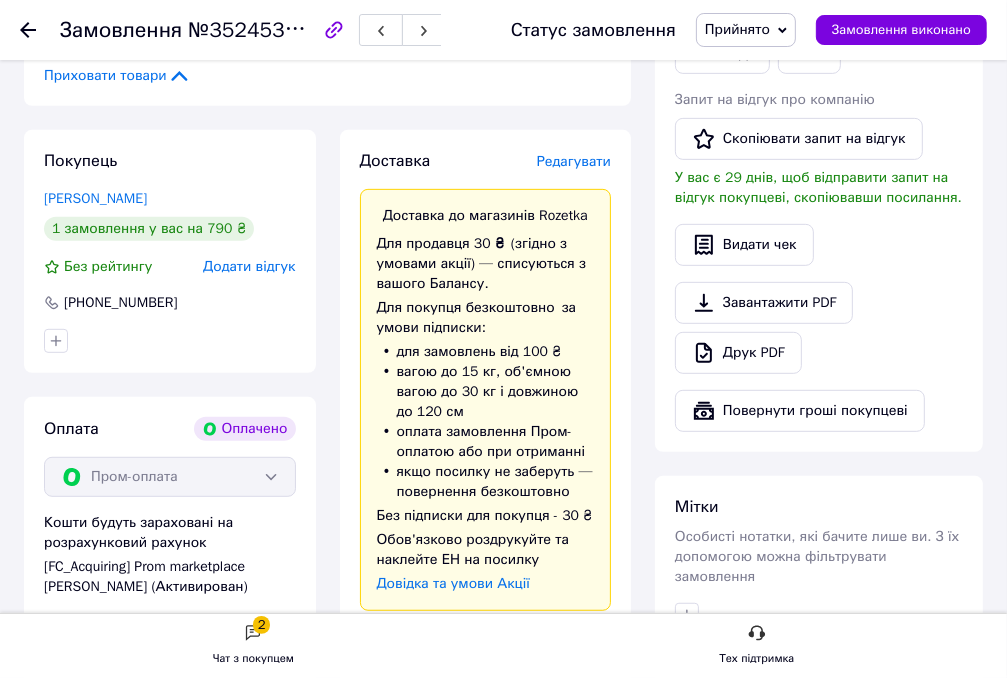 click on "Редагувати" at bounding box center [574, 161] 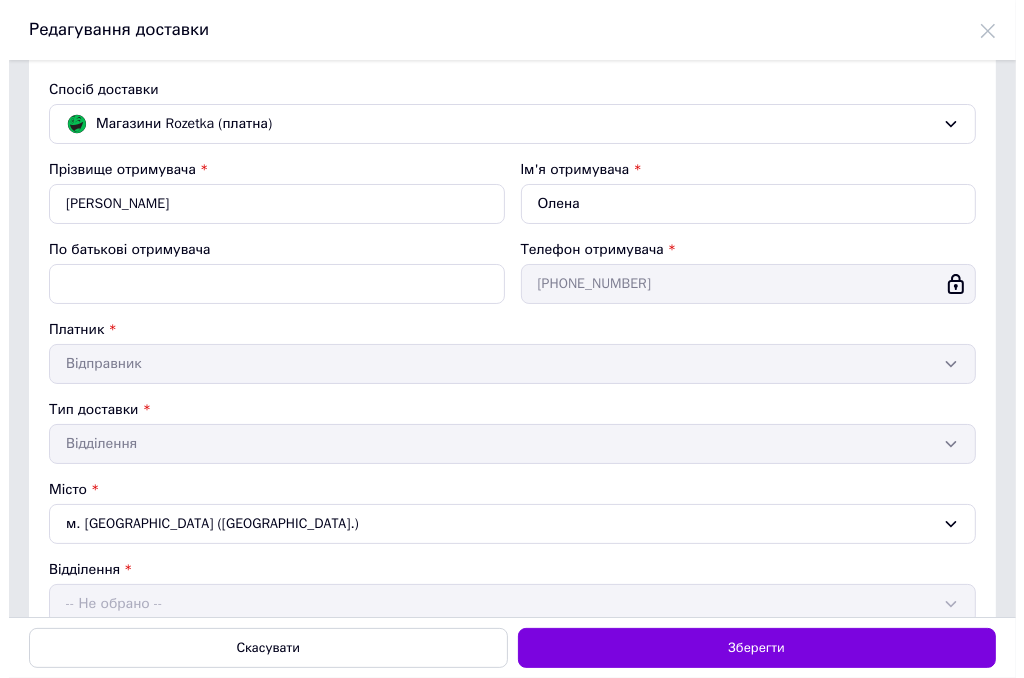scroll, scrollTop: 0, scrollLeft: 0, axis: both 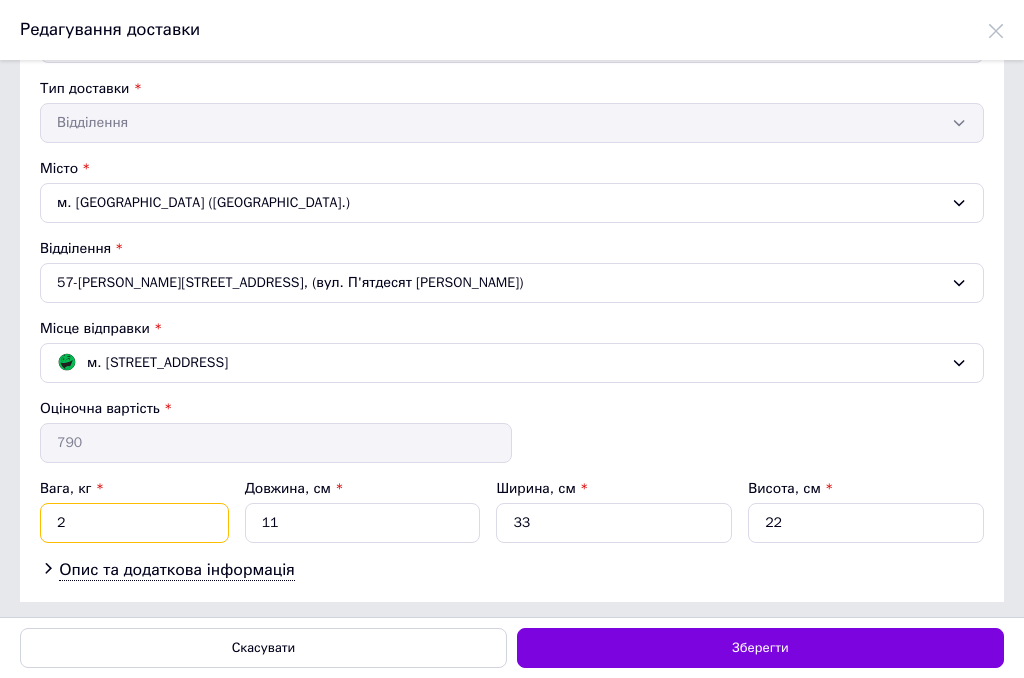 drag, startPoint x: 100, startPoint y: 519, endPoint x: 32, endPoint y: 502, distance: 70.0928 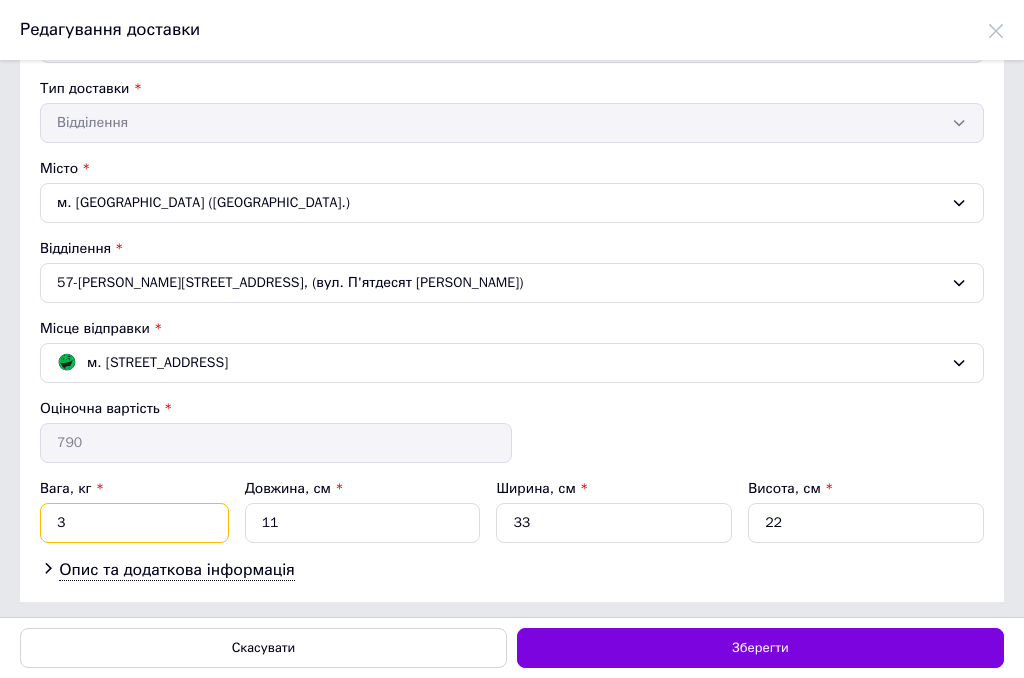 type on "3" 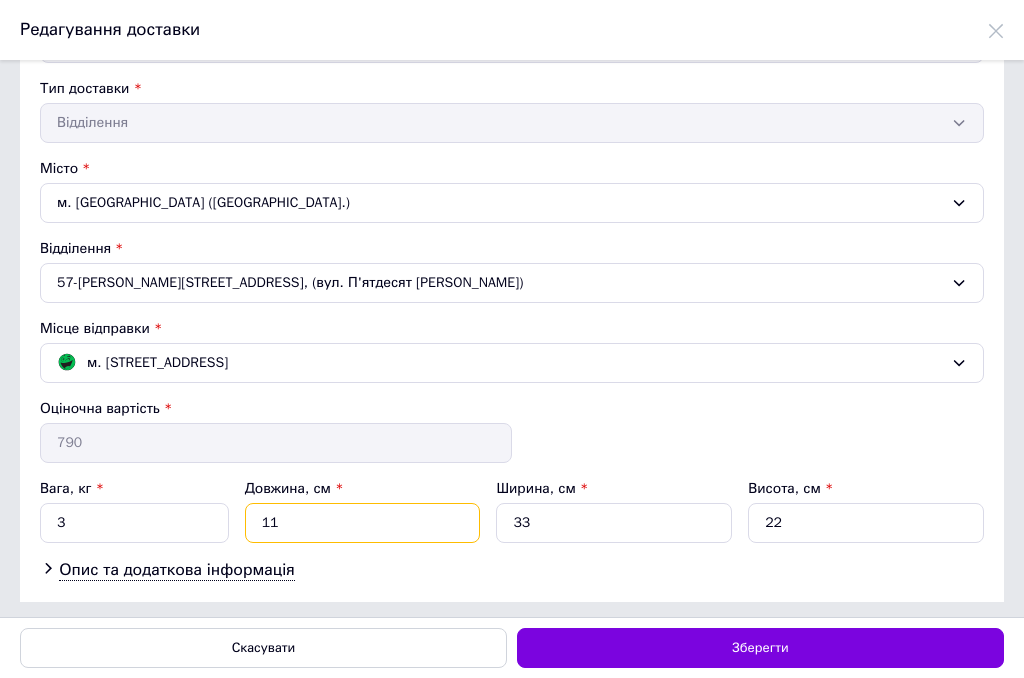 drag, startPoint x: 285, startPoint y: 519, endPoint x: 138, endPoint y: 496, distance: 148.78844 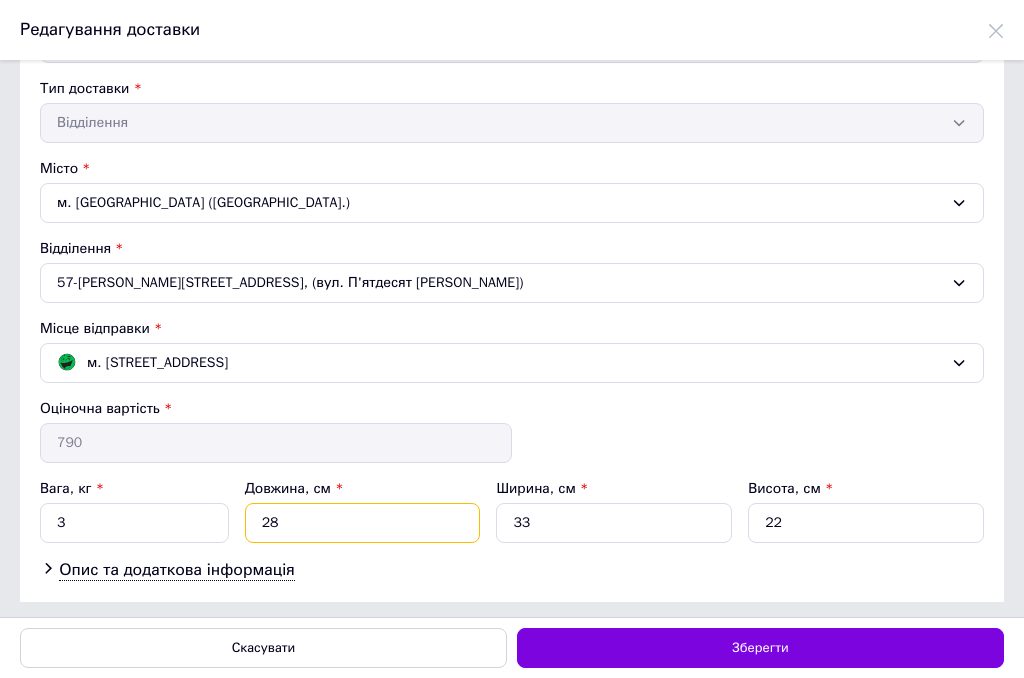 type on "28" 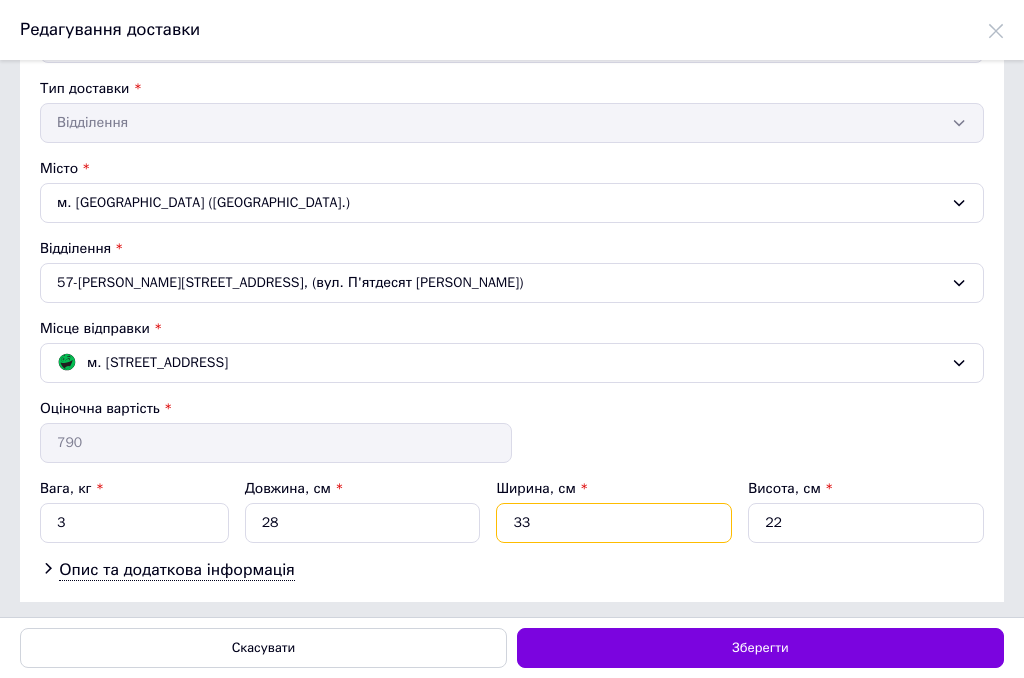 drag, startPoint x: 565, startPoint y: 513, endPoint x: 434, endPoint y: 498, distance: 131.85599 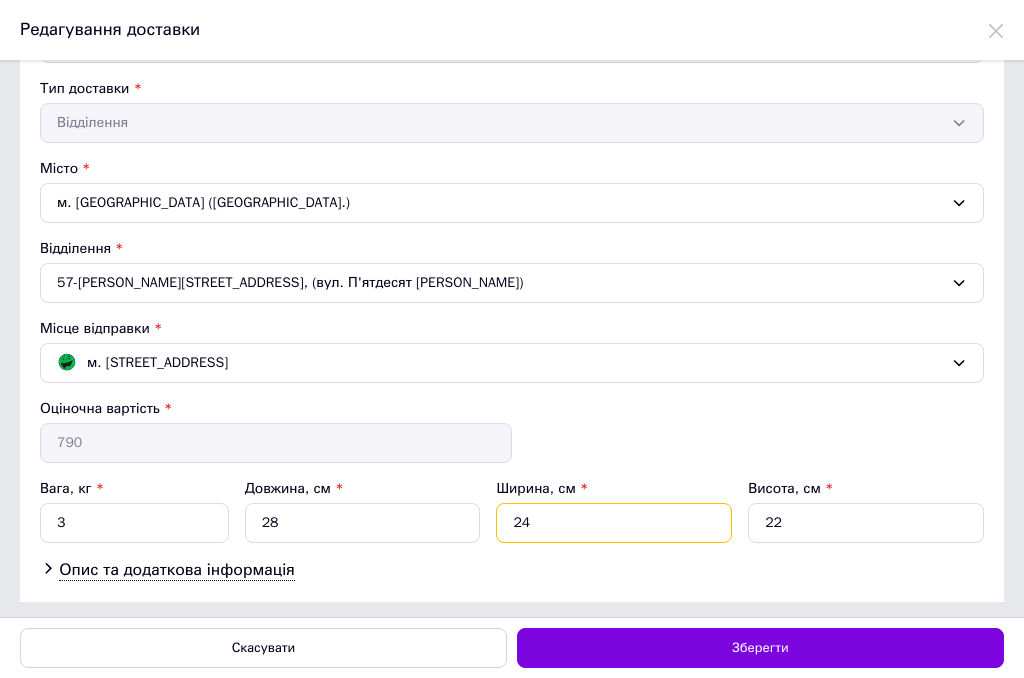 type on "24" 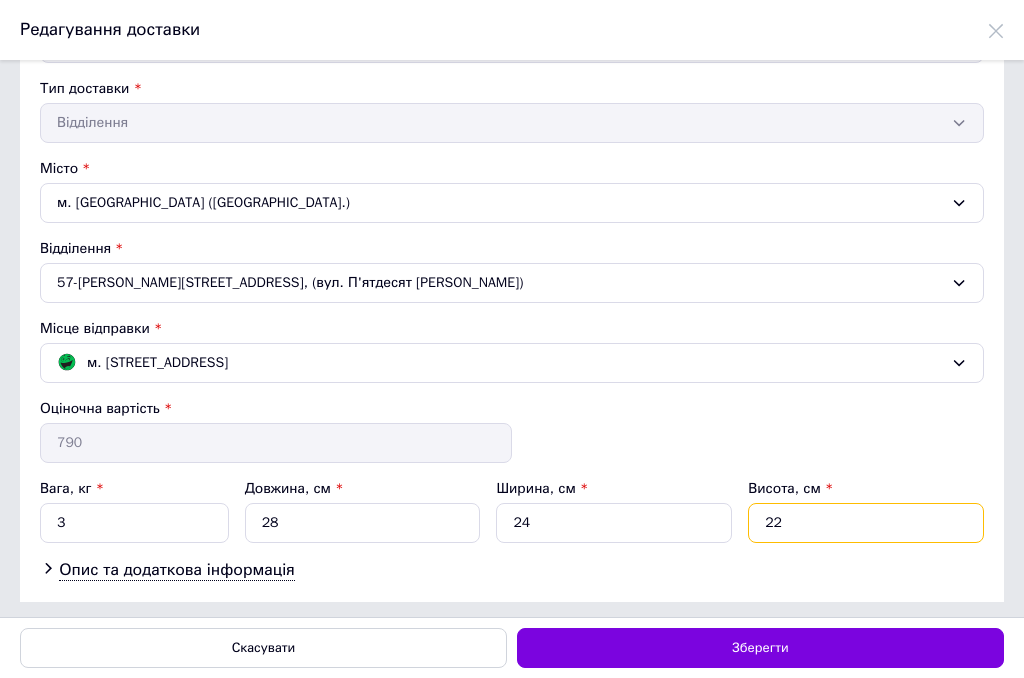 drag, startPoint x: 750, startPoint y: 517, endPoint x: 671, endPoint y: 494, distance: 82.28001 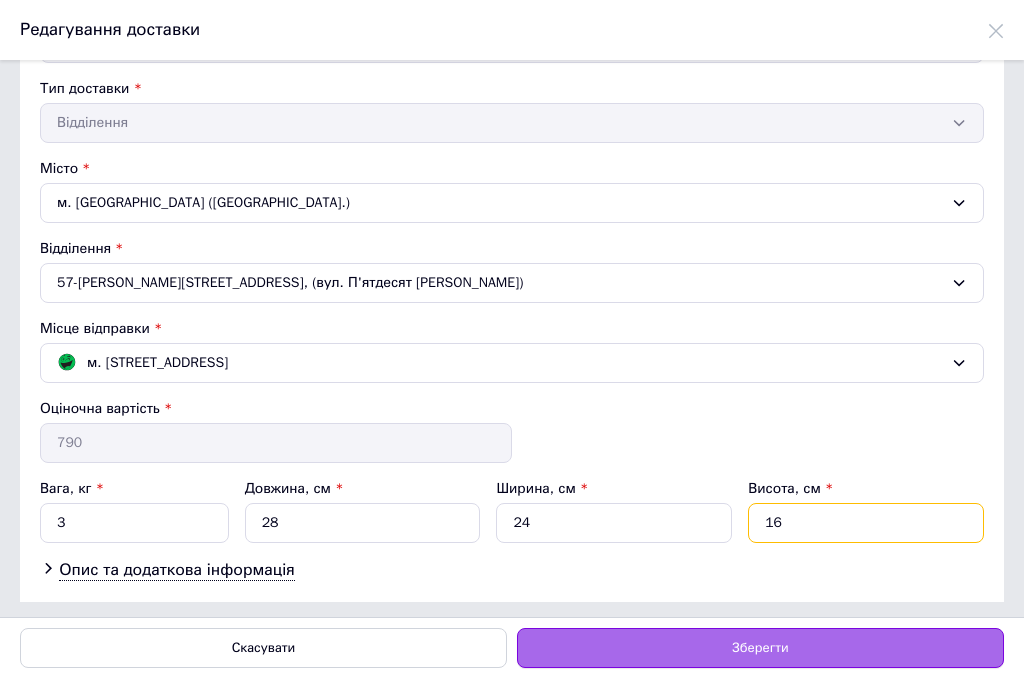 type on "16" 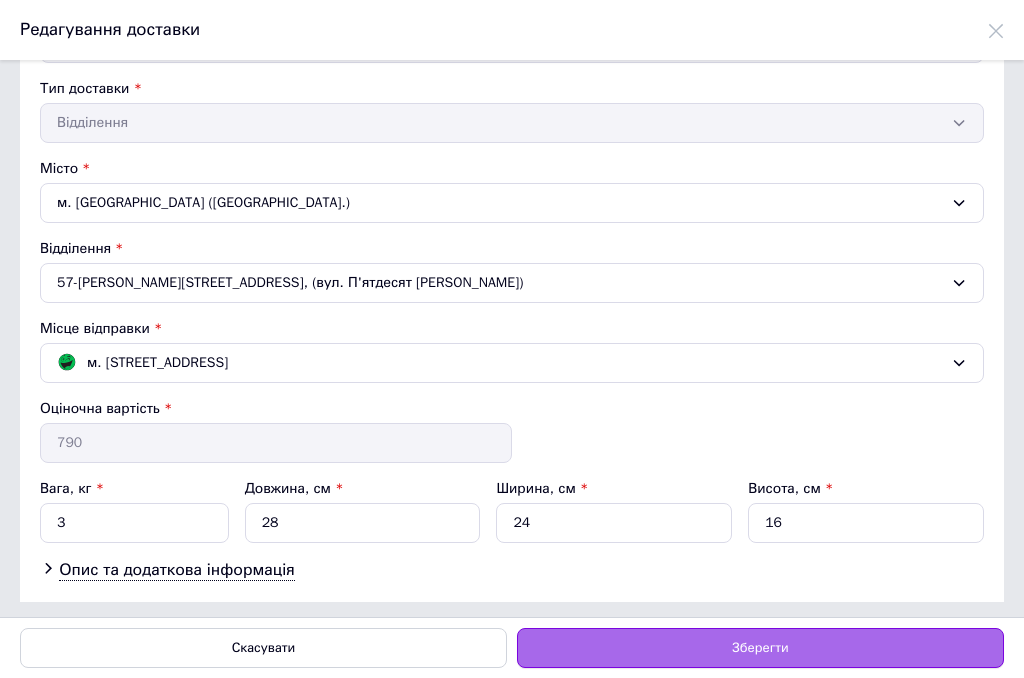 click on "Зберегти" at bounding box center (760, 648) 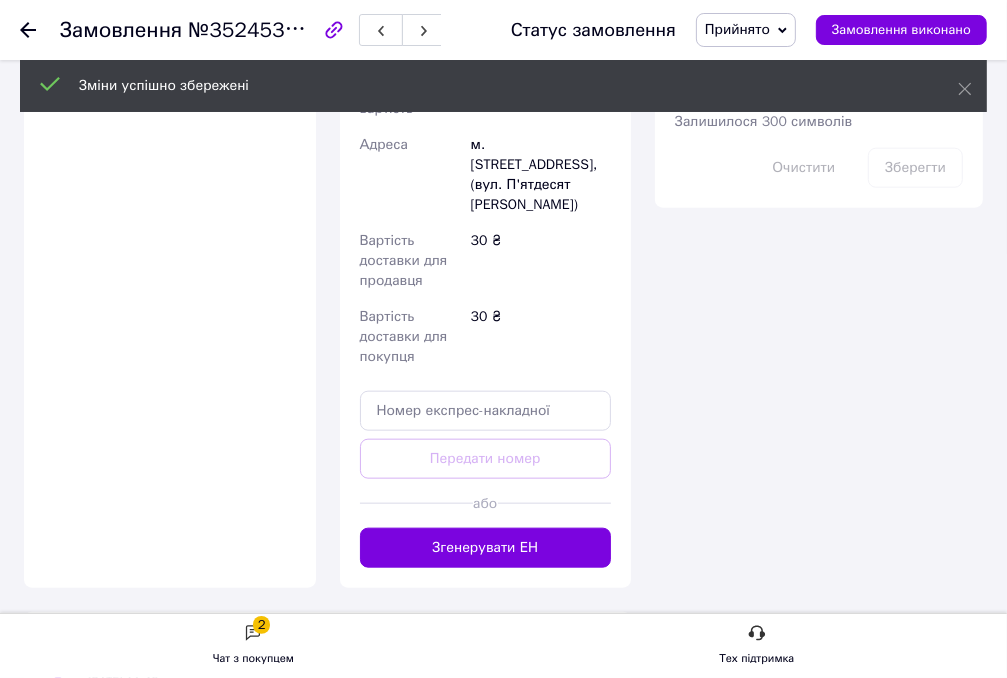scroll, scrollTop: 1379, scrollLeft: 0, axis: vertical 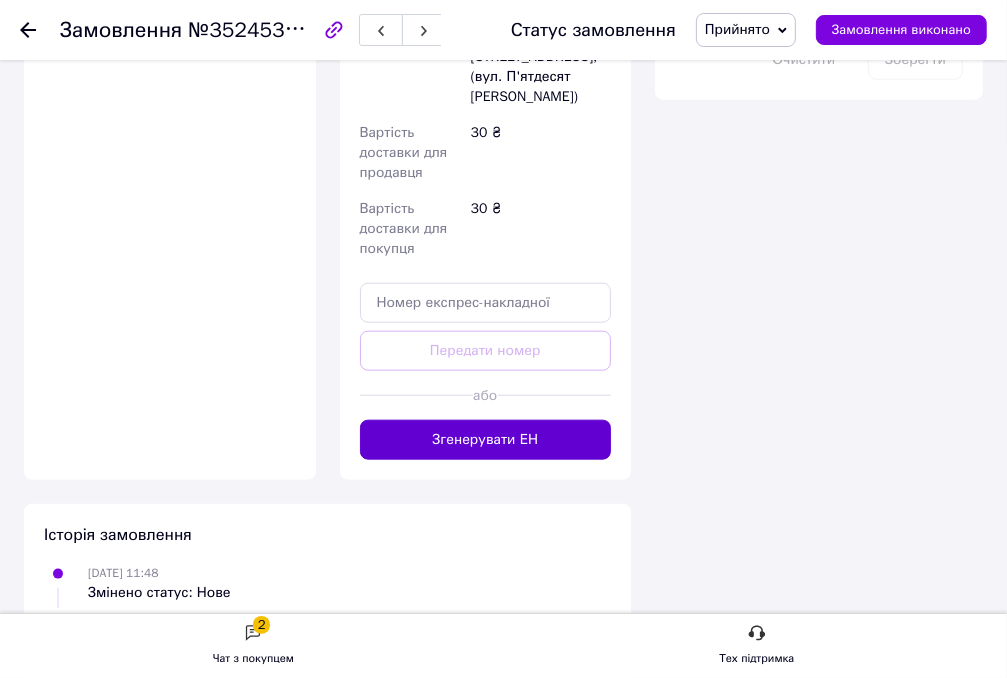 click on "Згенерувати ЕН" at bounding box center (486, 440) 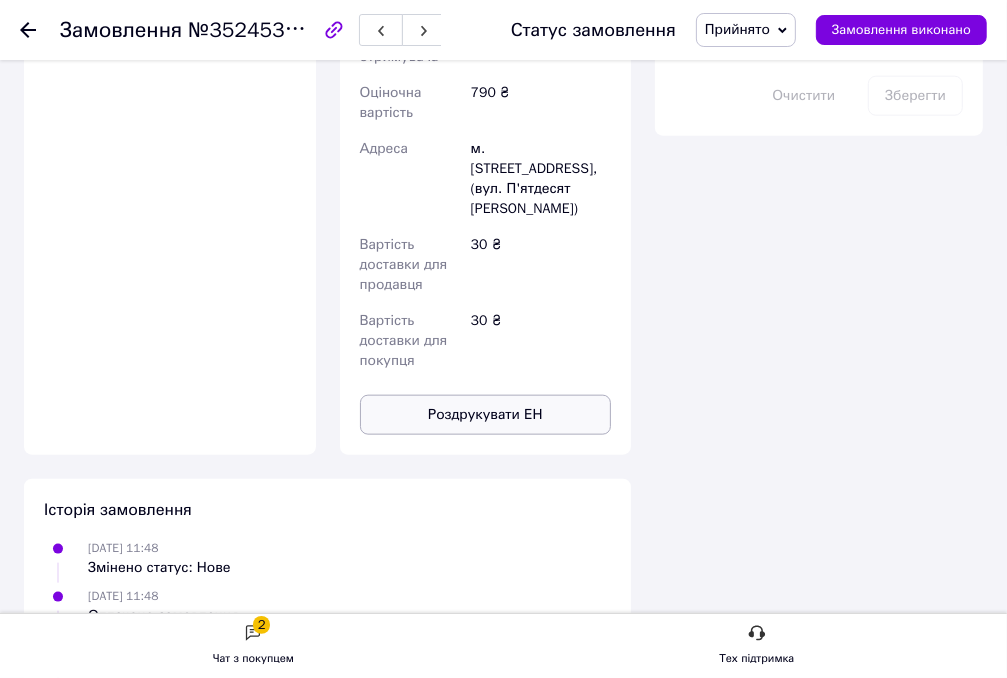 click on "Роздрукувати ЕН" at bounding box center (486, 415) 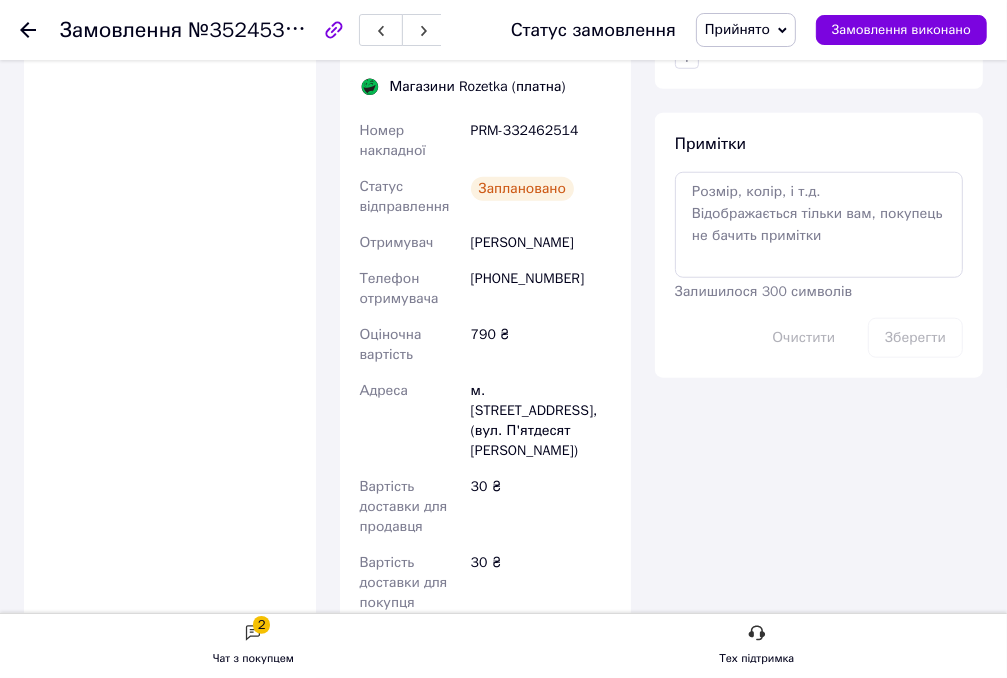 scroll, scrollTop: 1079, scrollLeft: 0, axis: vertical 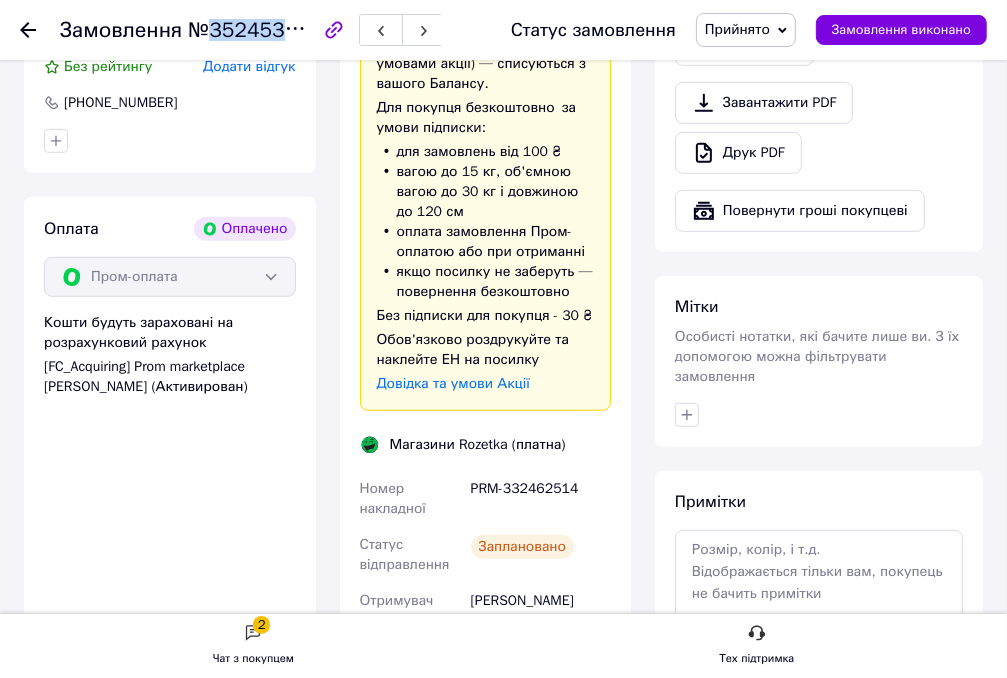 drag, startPoint x: 305, startPoint y: 24, endPoint x: 208, endPoint y: 28, distance: 97.082436 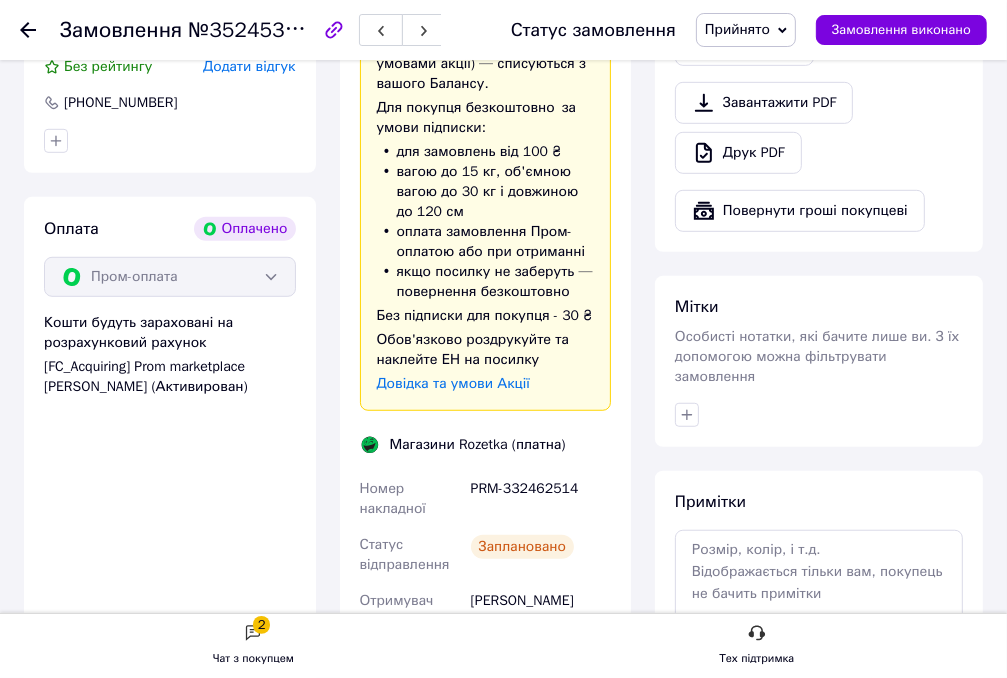 click 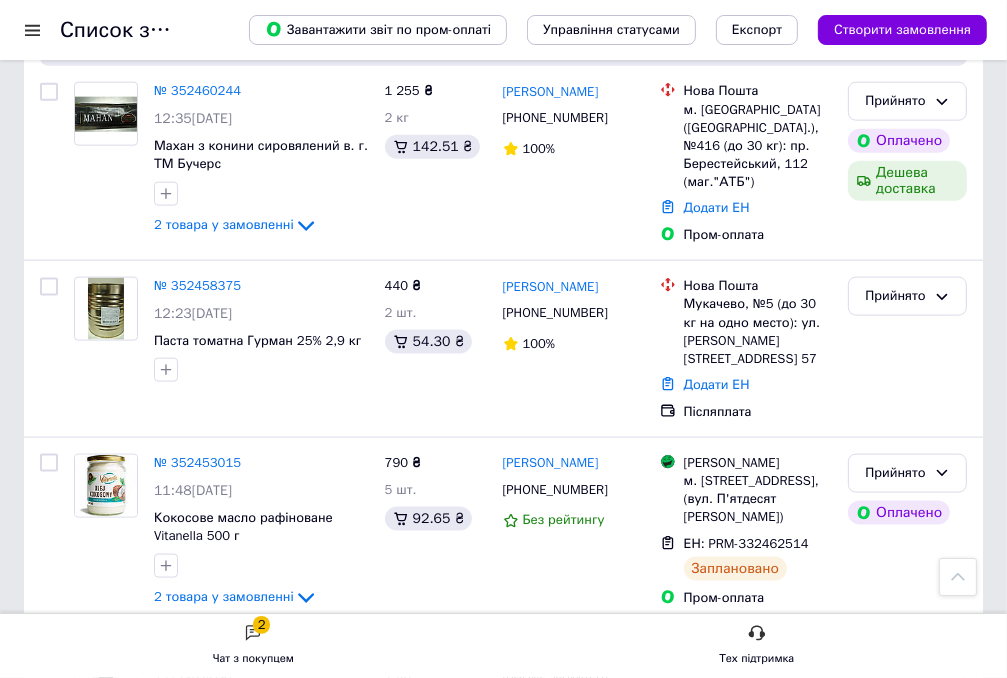 scroll, scrollTop: 1600, scrollLeft: 0, axis: vertical 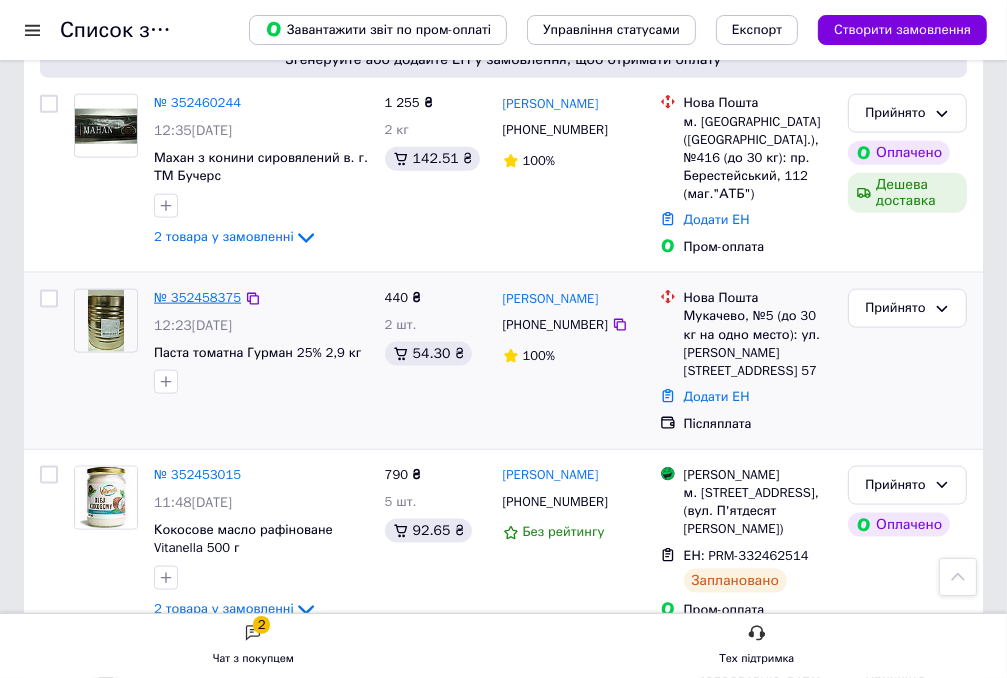 click on "№ 352458375" at bounding box center (197, 297) 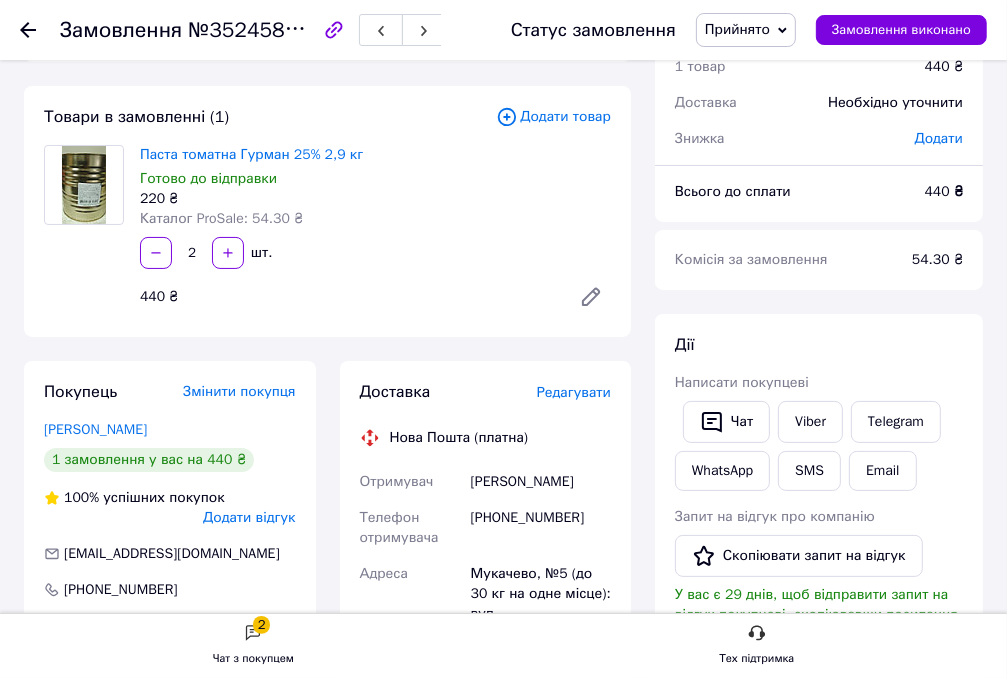 scroll, scrollTop: 48, scrollLeft: 0, axis: vertical 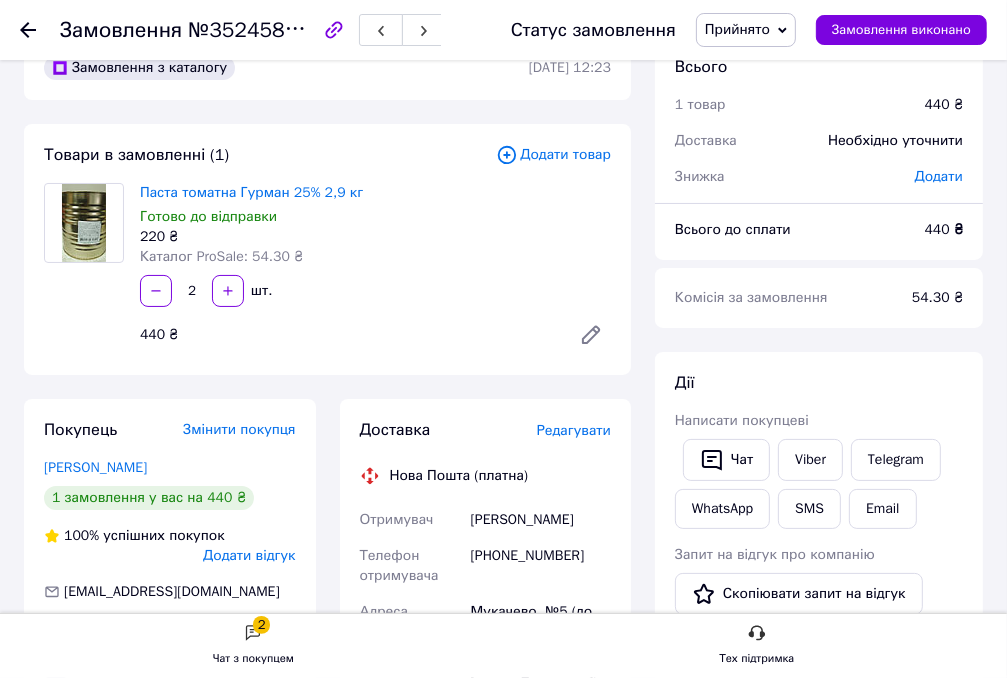click on "Редагувати" at bounding box center (574, 430) 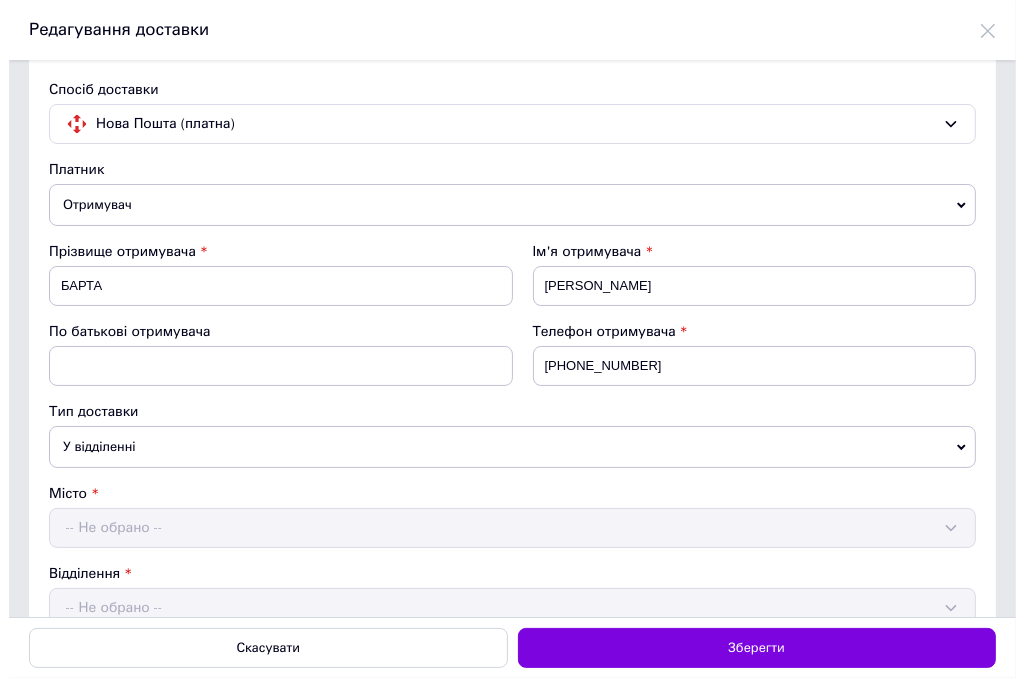 scroll, scrollTop: 0, scrollLeft: 0, axis: both 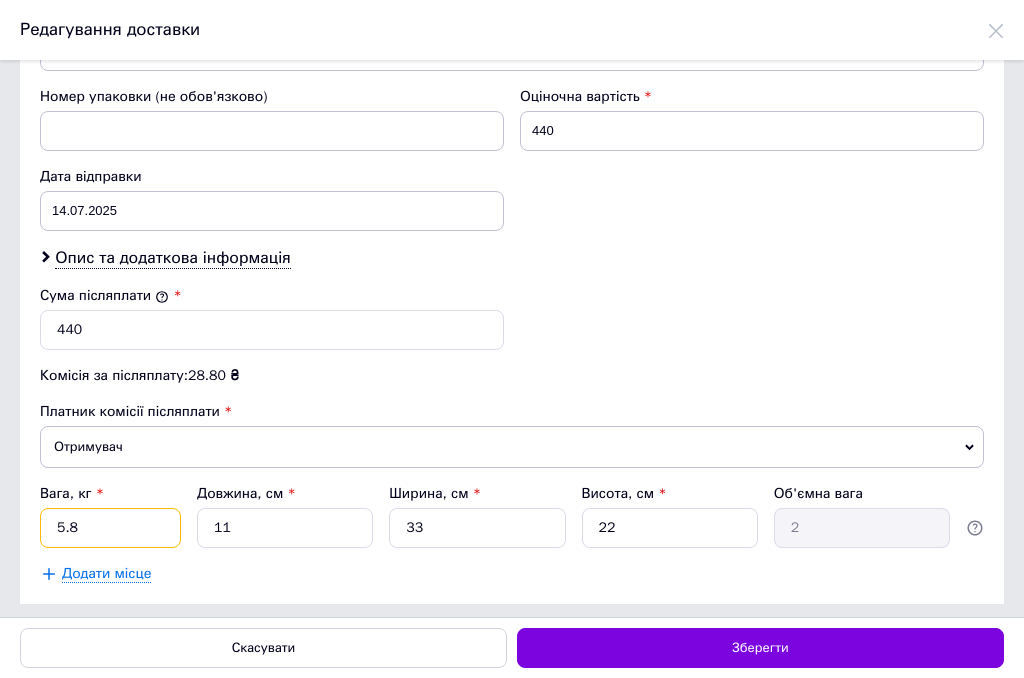 drag, startPoint x: 89, startPoint y: 520, endPoint x: 39, endPoint y: 520, distance: 50 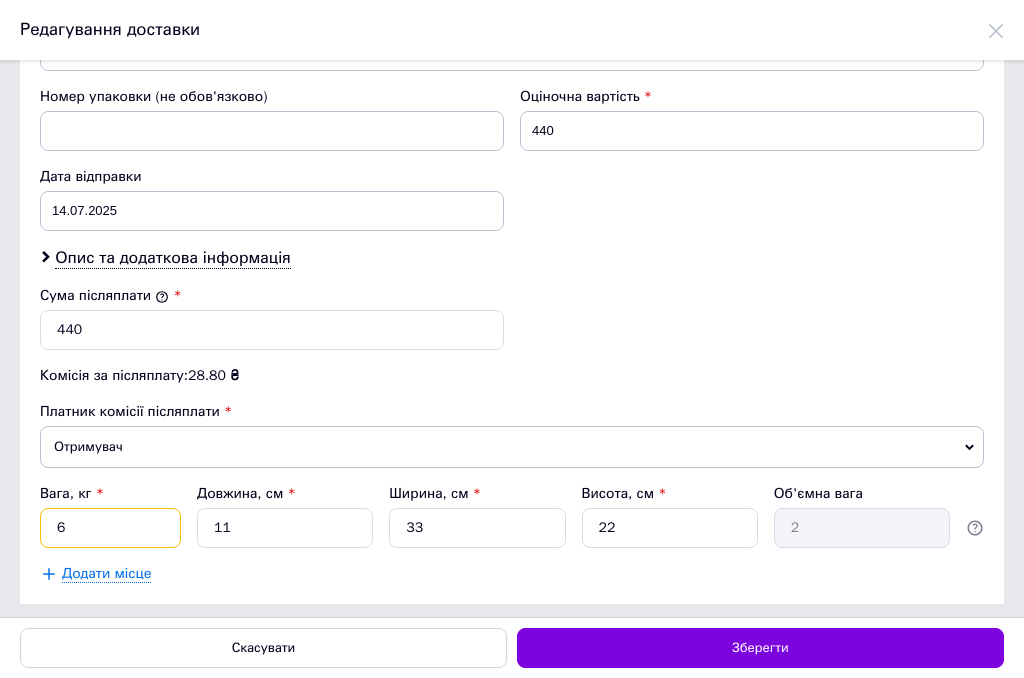 type on "6" 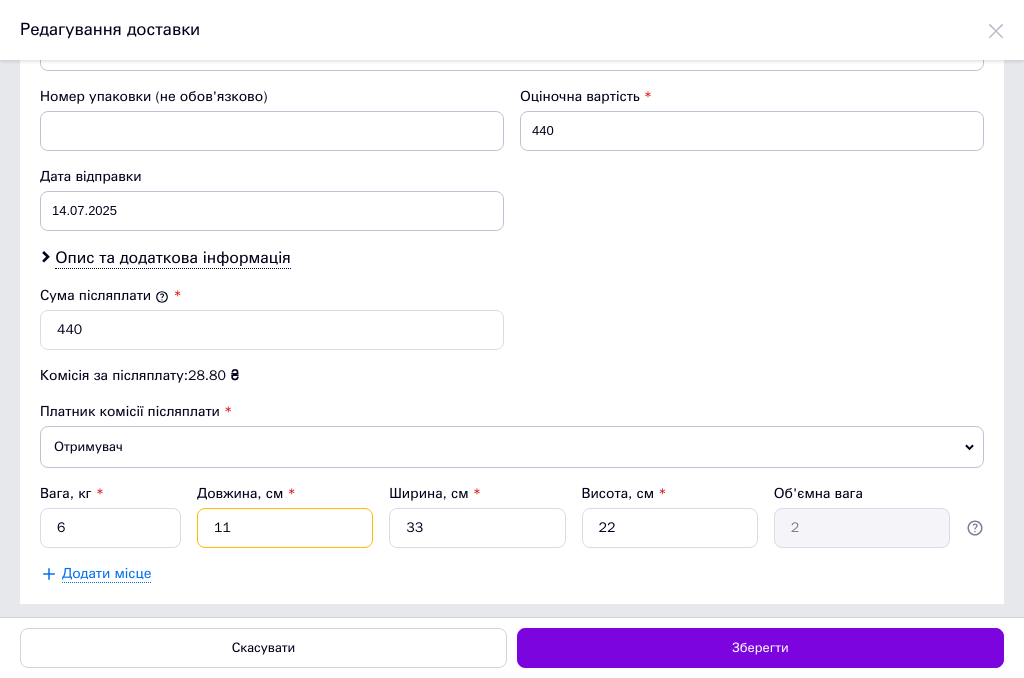 drag, startPoint x: 280, startPoint y: 518, endPoint x: 133, endPoint y: 506, distance: 147.48898 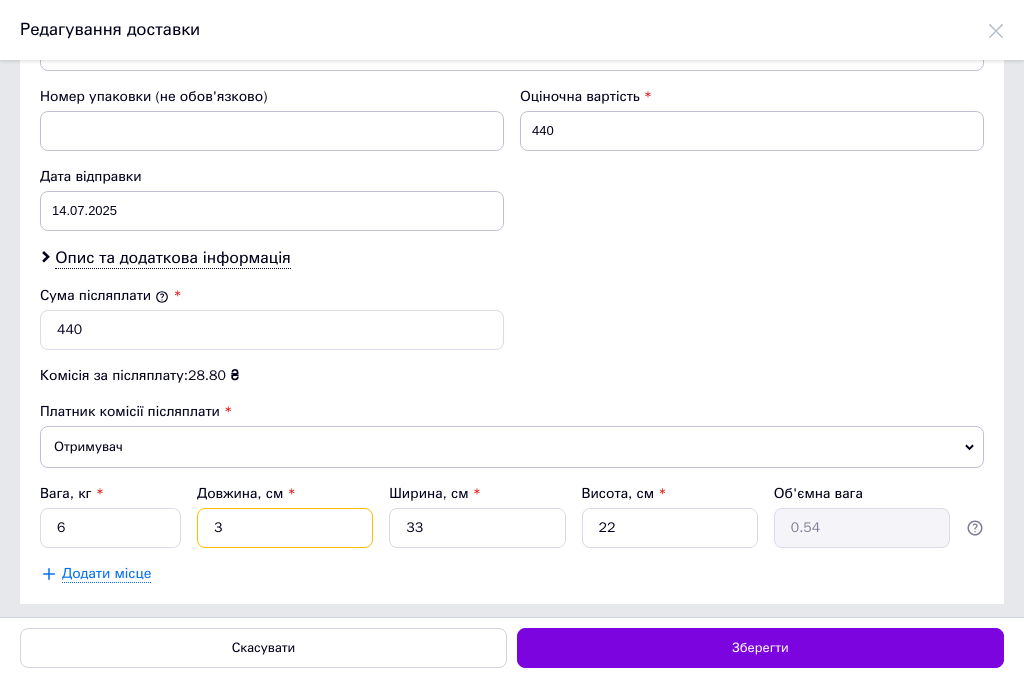 type on "35" 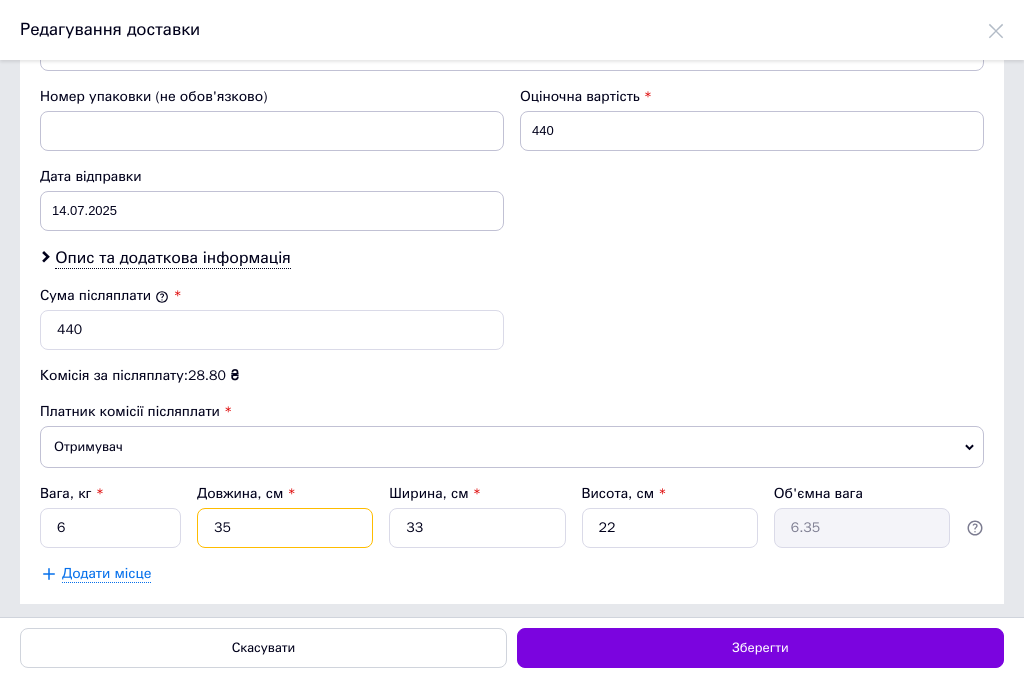 type on "35" 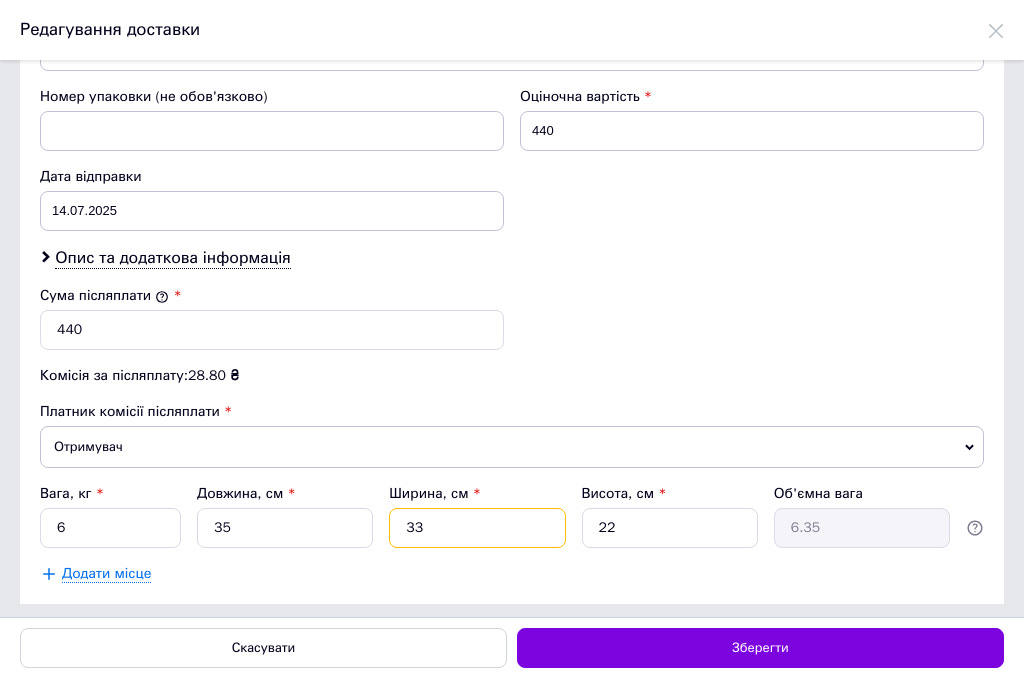 drag, startPoint x: 444, startPoint y: 532, endPoint x: 356, endPoint y: 505, distance: 92.0489 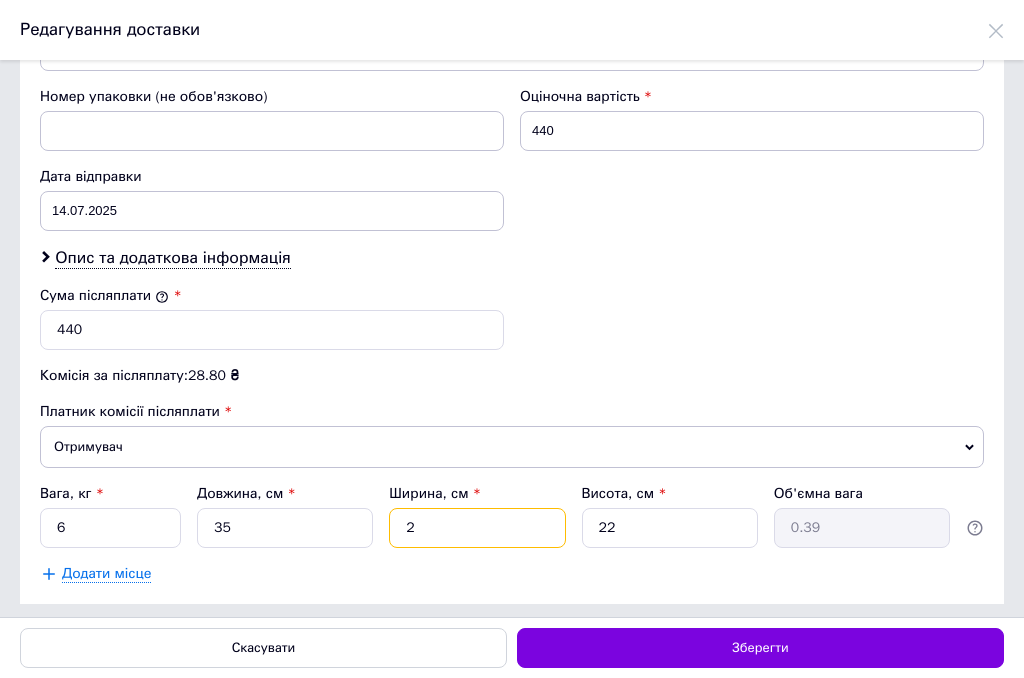 type on "24" 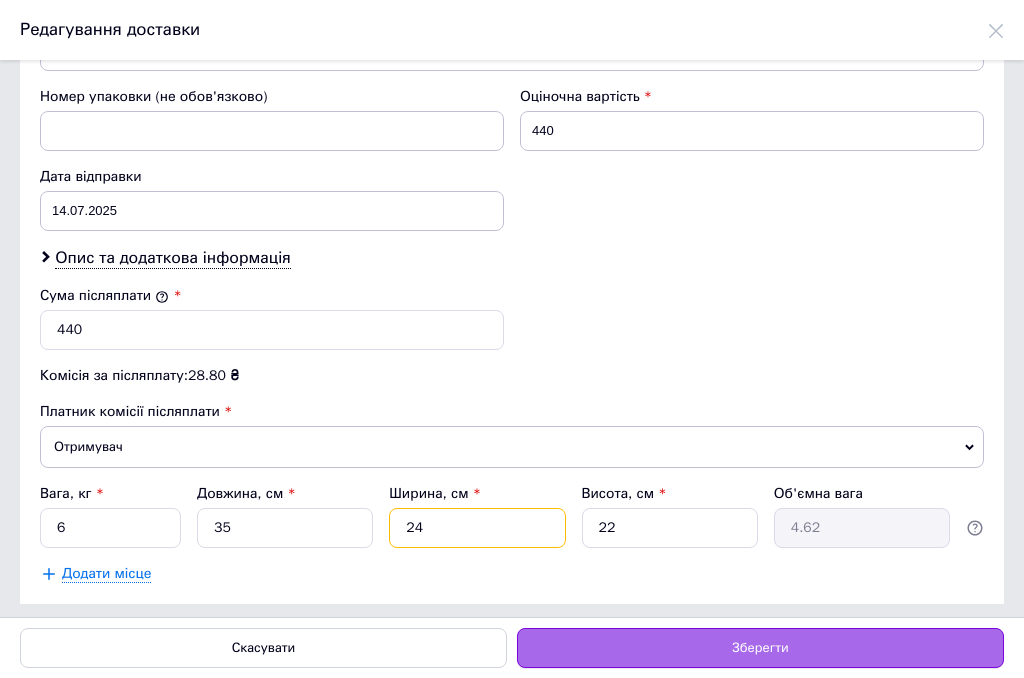type on "24" 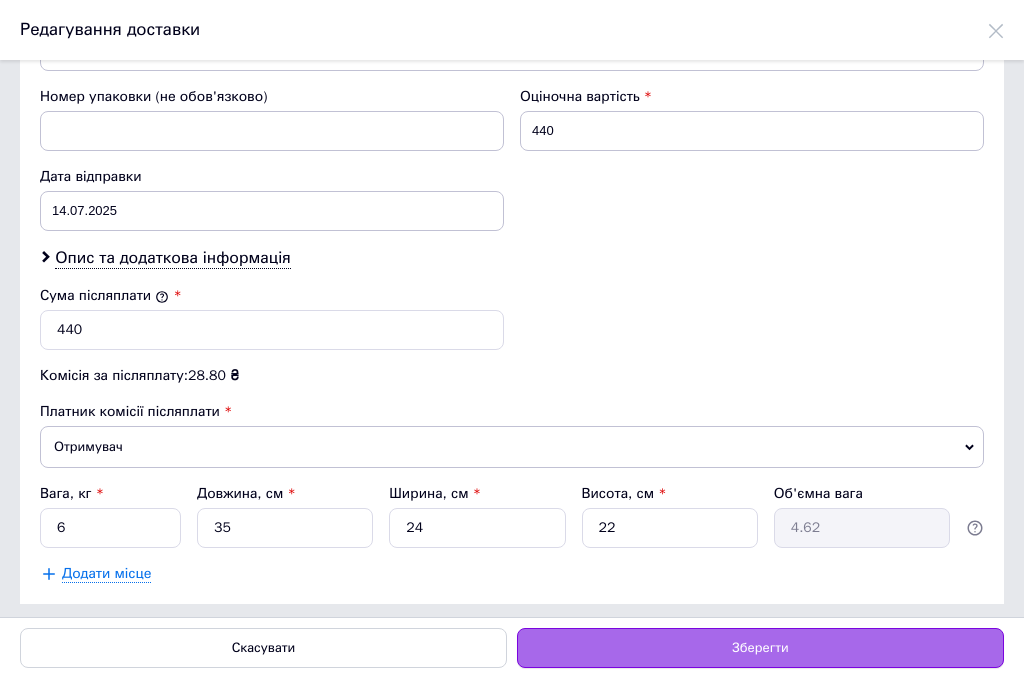 click on "Зберегти" at bounding box center (760, 648) 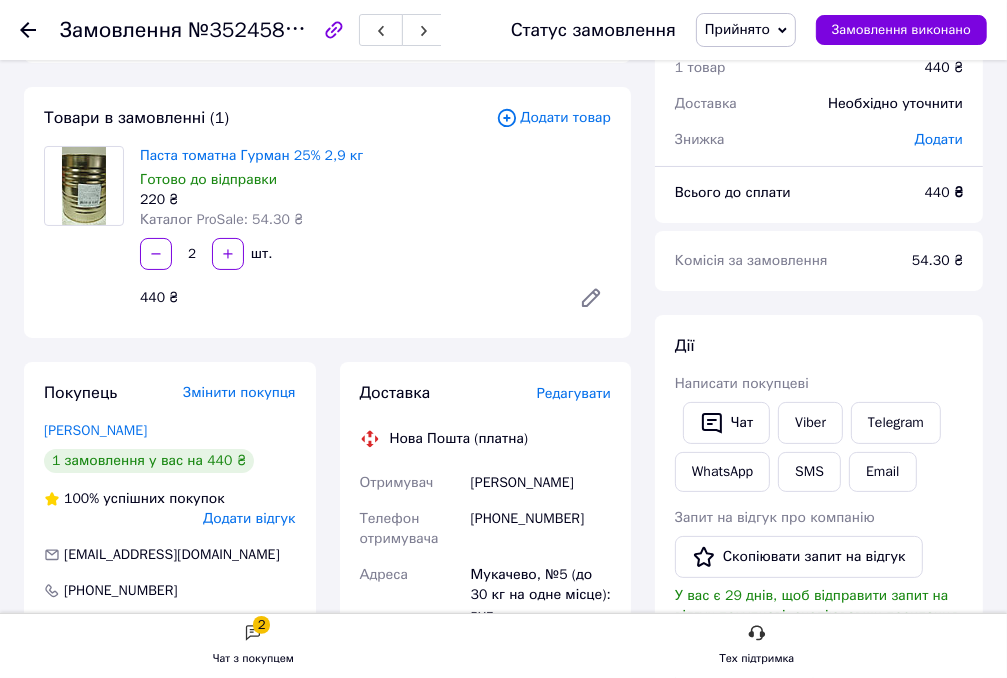 scroll, scrollTop: 500, scrollLeft: 0, axis: vertical 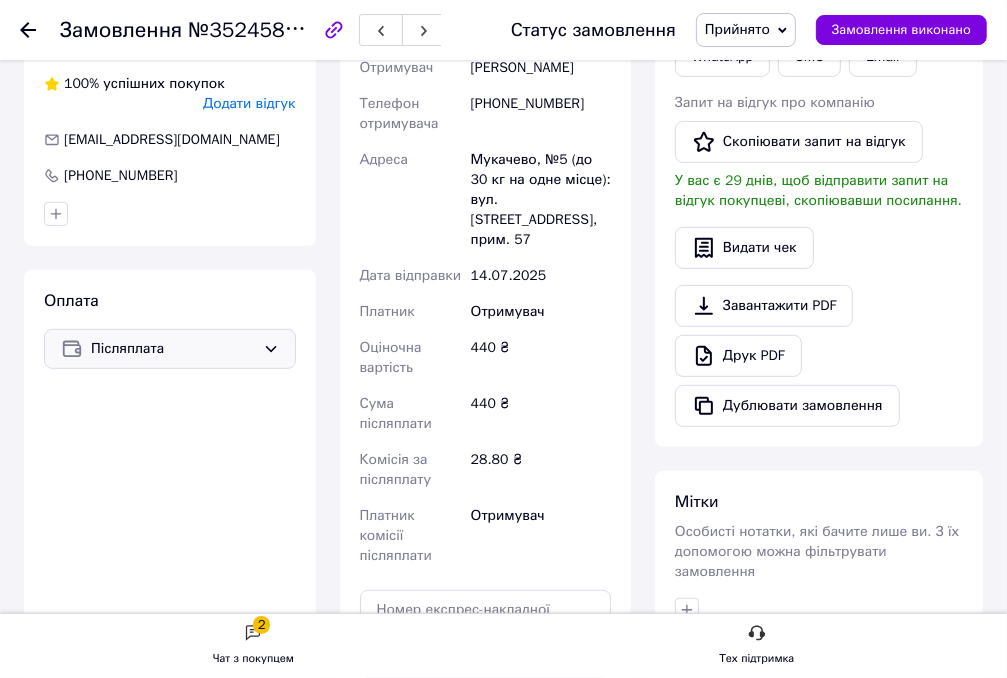click on "Післяплата" at bounding box center [170, 349] 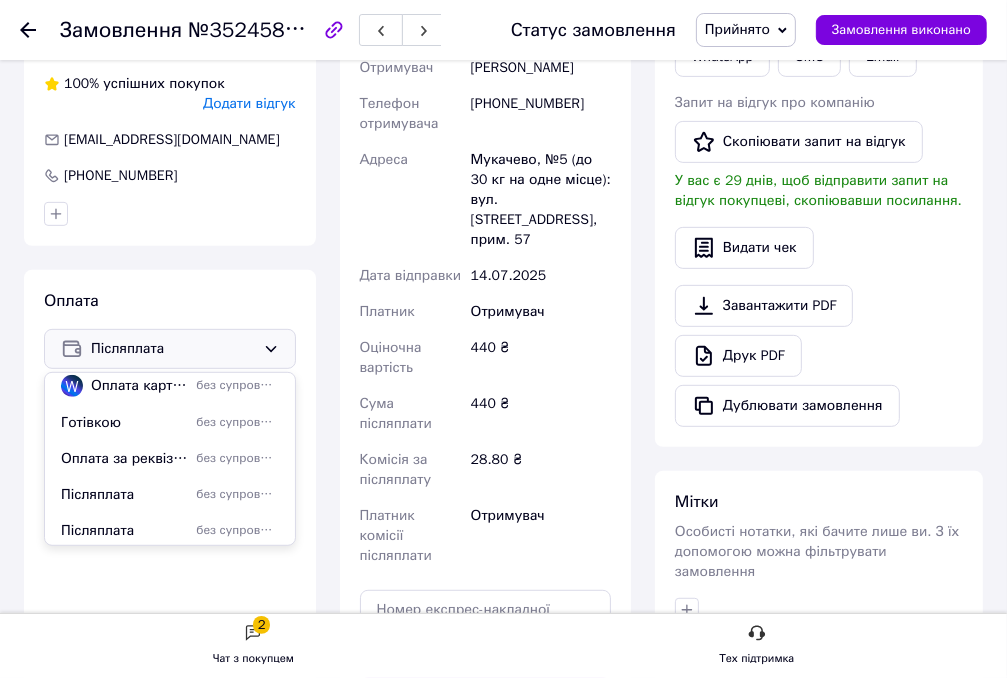 scroll, scrollTop: 124, scrollLeft: 0, axis: vertical 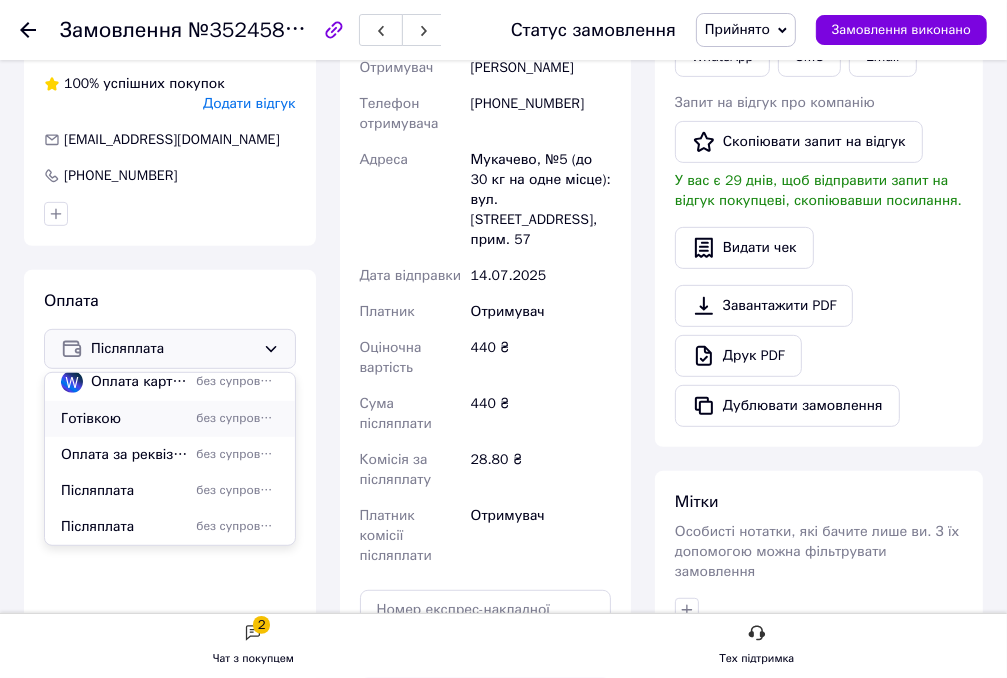 click on "без супроводу Prom" at bounding box center [237, 418] 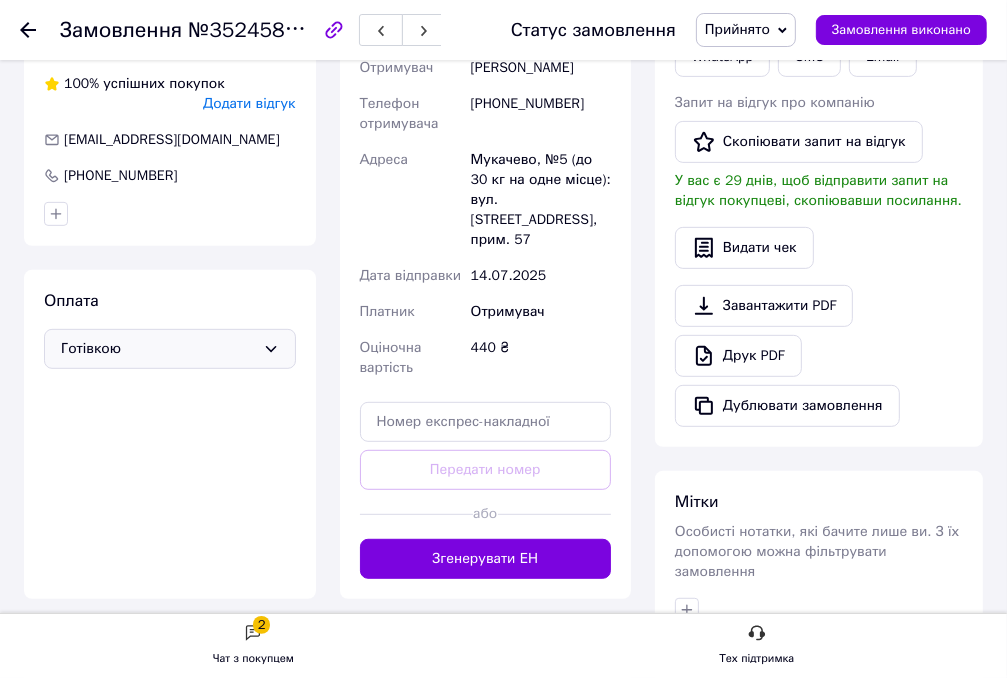 click on "Згенерувати ЕН" at bounding box center (486, 559) 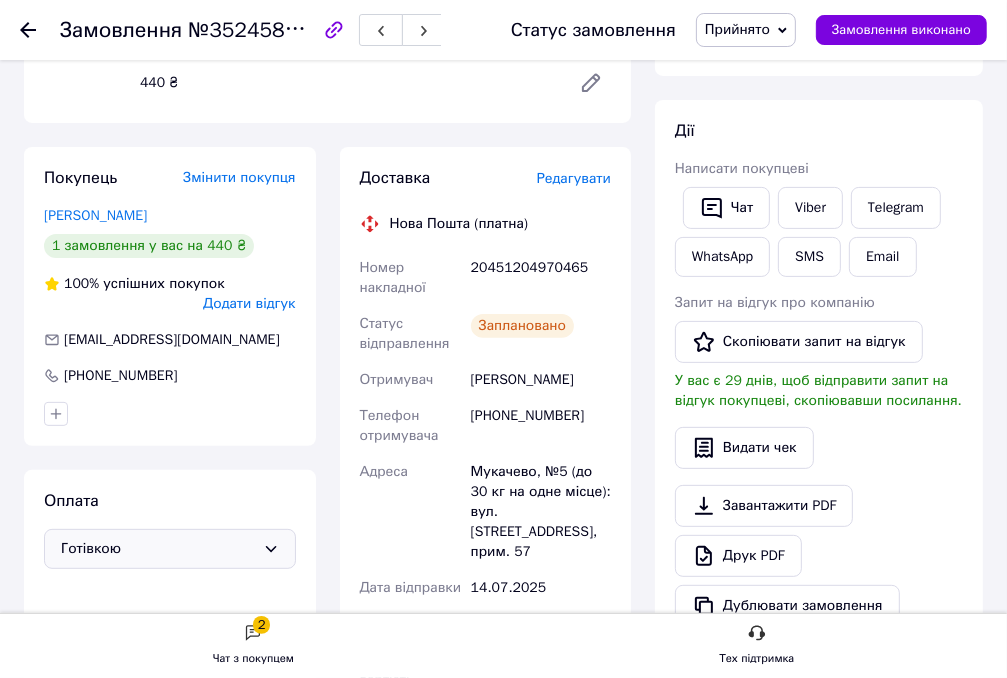 scroll, scrollTop: 300, scrollLeft: 0, axis: vertical 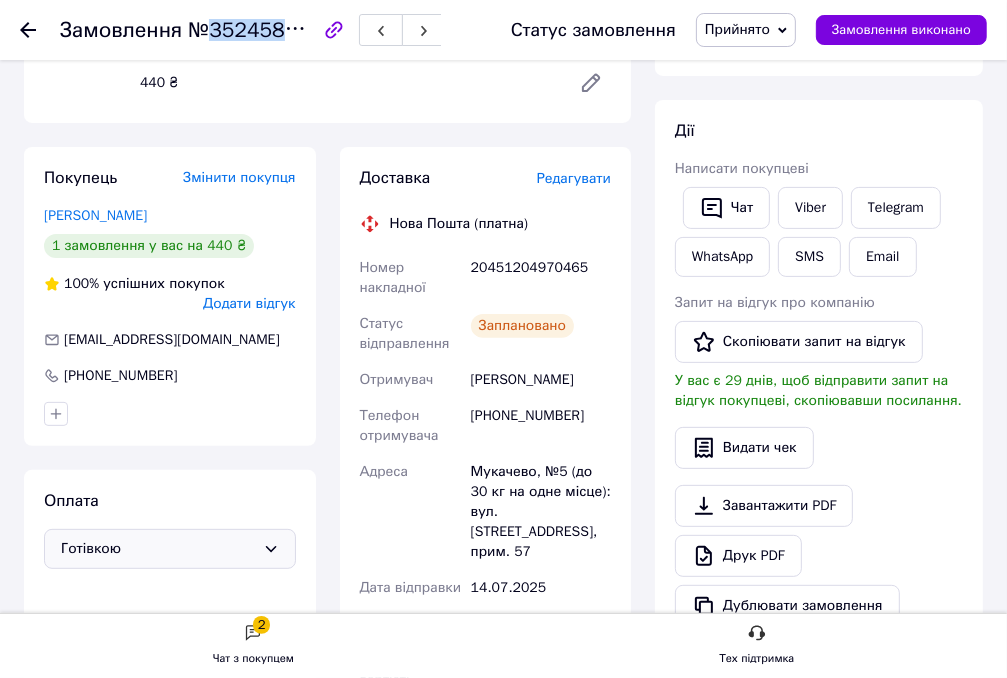 drag, startPoint x: 304, startPoint y: 28, endPoint x: 203, endPoint y: 20, distance: 101.31634 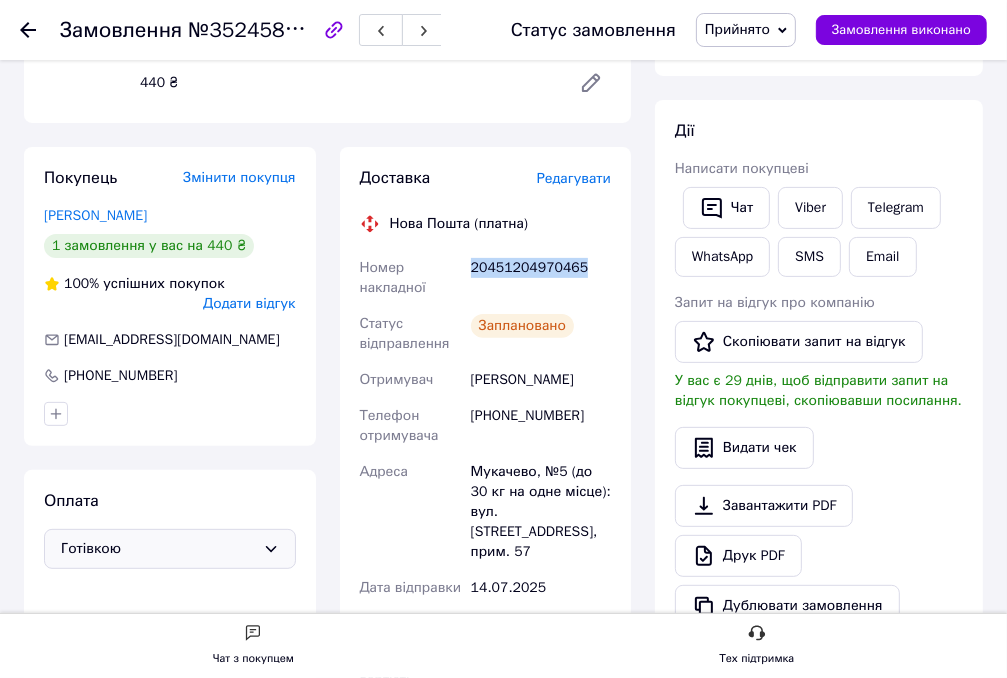 drag, startPoint x: 574, startPoint y: 268, endPoint x: 473, endPoint y: 268, distance: 101 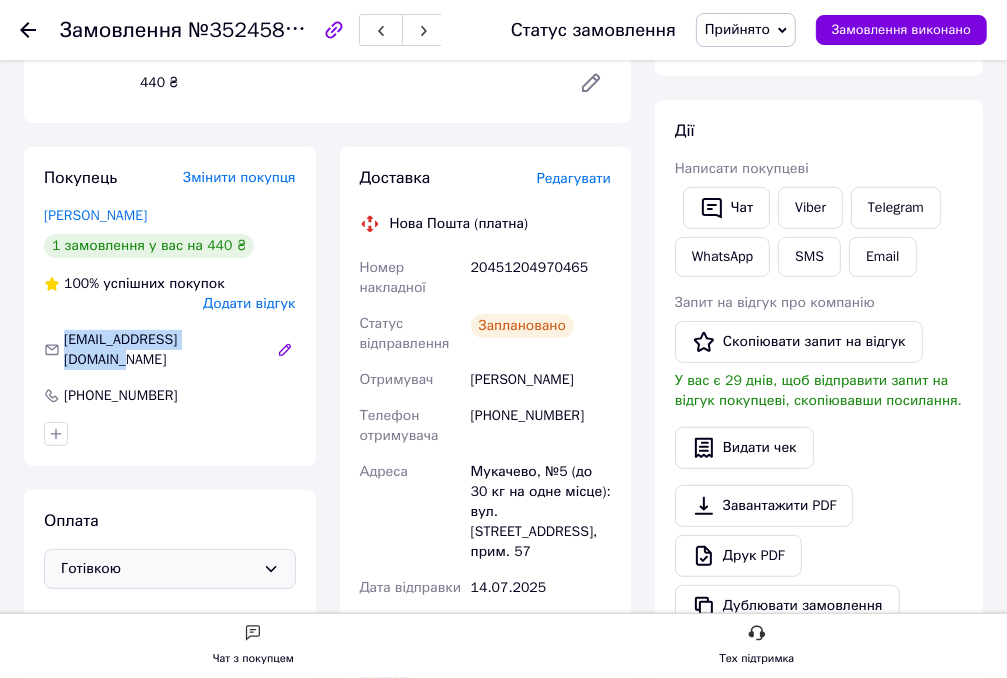 drag, startPoint x: 228, startPoint y: 338, endPoint x: 59, endPoint y: 336, distance: 169.01184 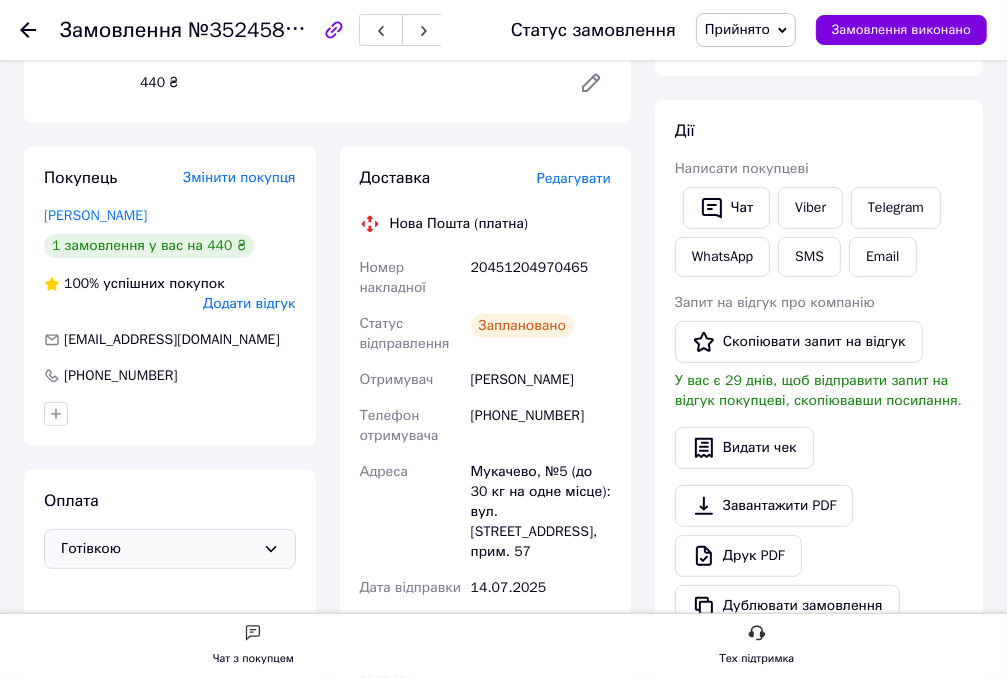 drag, startPoint x: 59, startPoint y: 336, endPoint x: 226, endPoint y: 369, distance: 170.22926 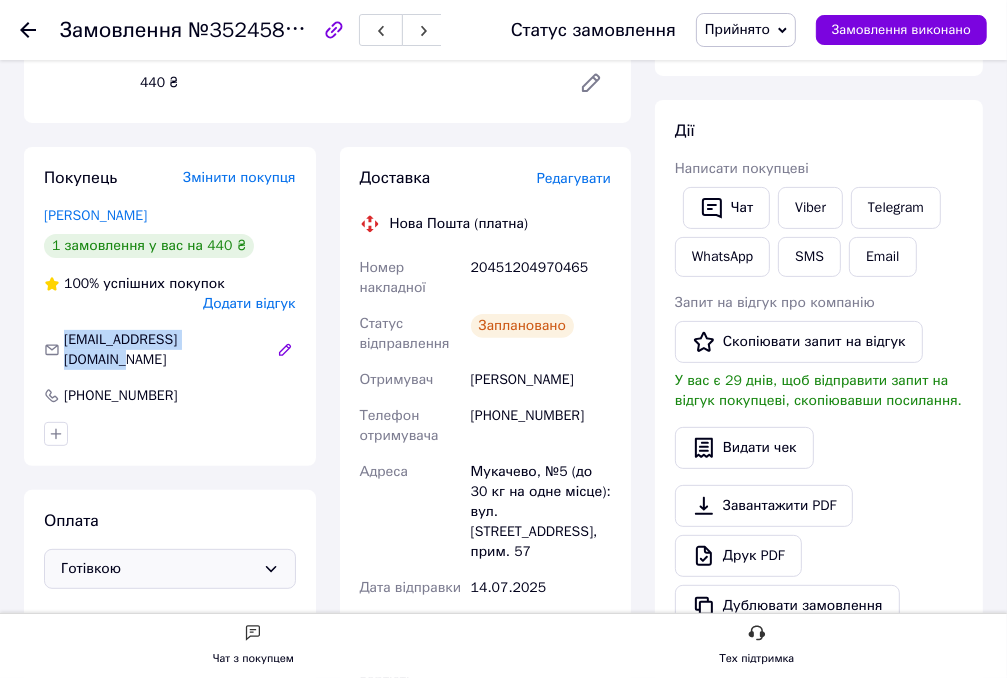 drag, startPoint x: 227, startPoint y: 338, endPoint x: 56, endPoint y: 338, distance: 171 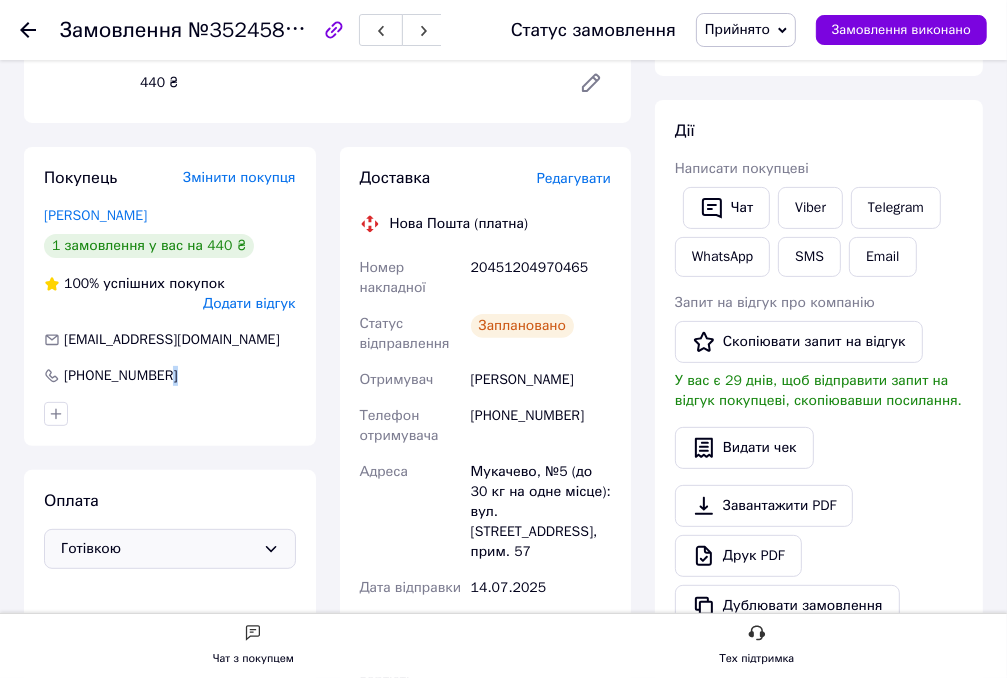 drag, startPoint x: 56, startPoint y: 338, endPoint x: 224, endPoint y: 386, distance: 174.72264 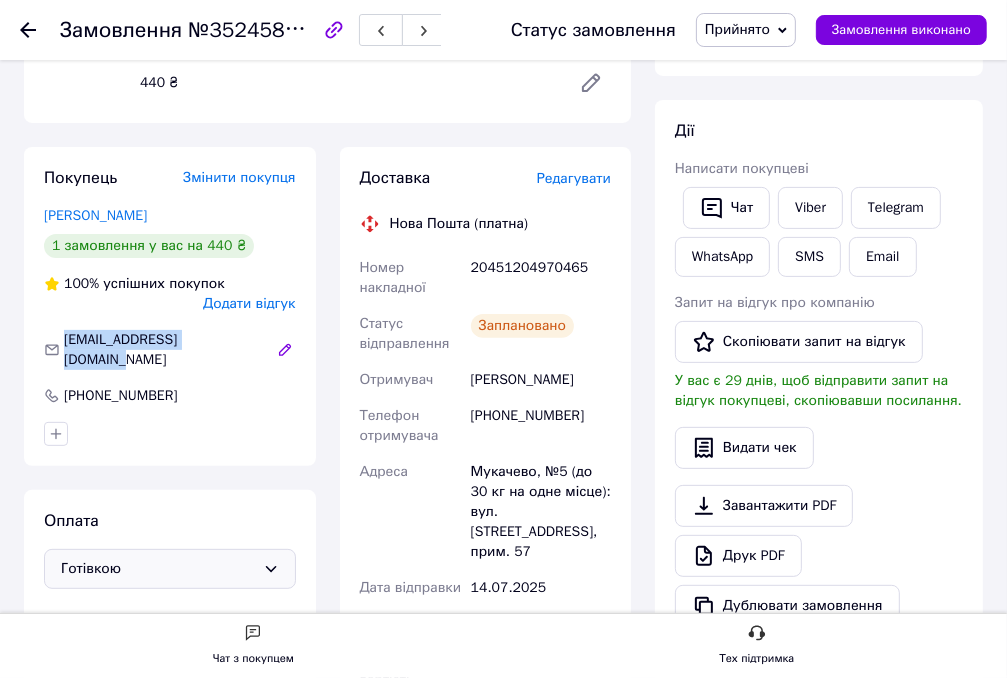 drag, startPoint x: 227, startPoint y: 340, endPoint x: 64, endPoint y: 340, distance: 163 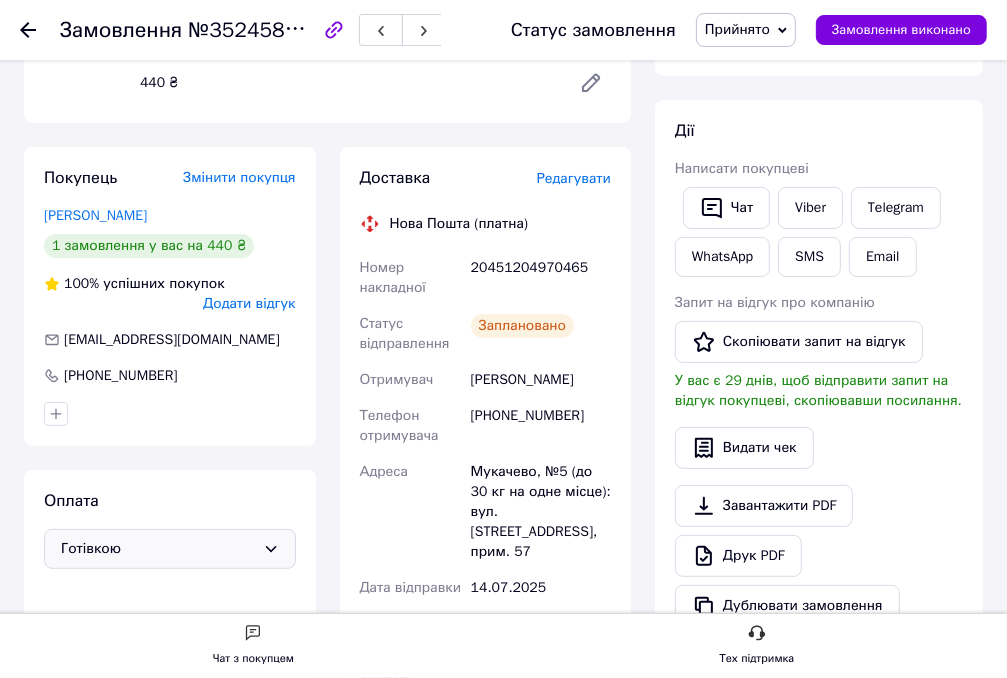 click 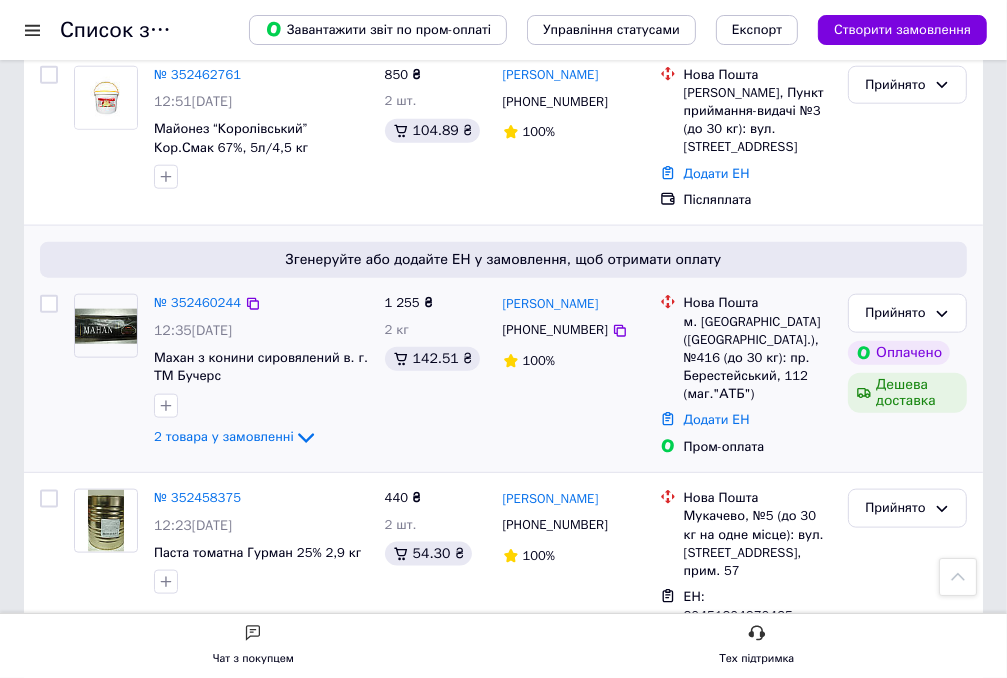 scroll, scrollTop: 1400, scrollLeft: 0, axis: vertical 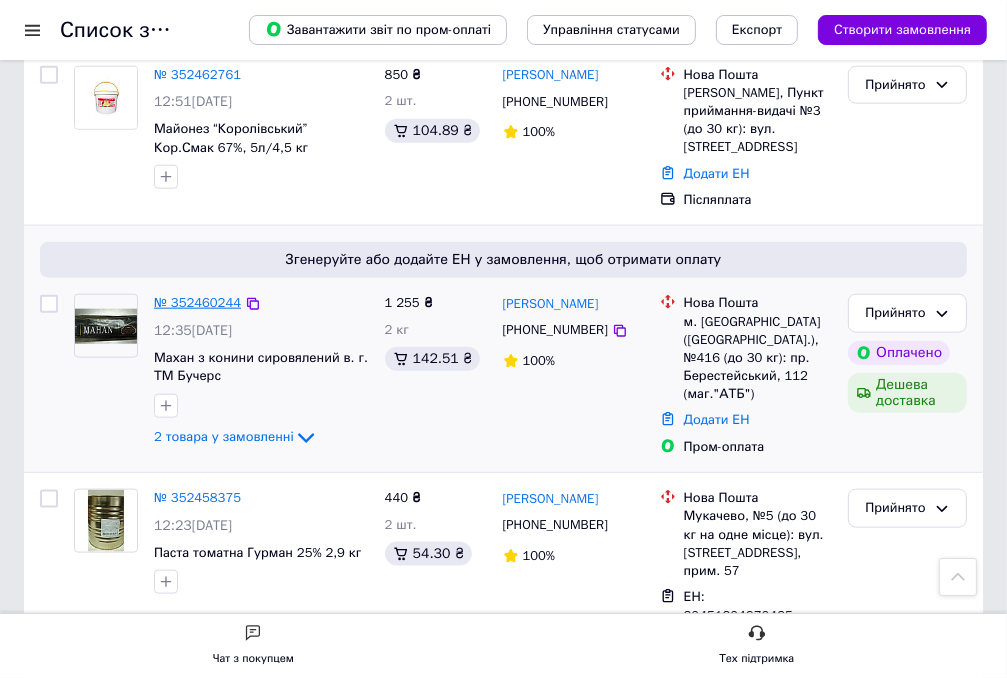 click on "№ 352460244" at bounding box center (197, 302) 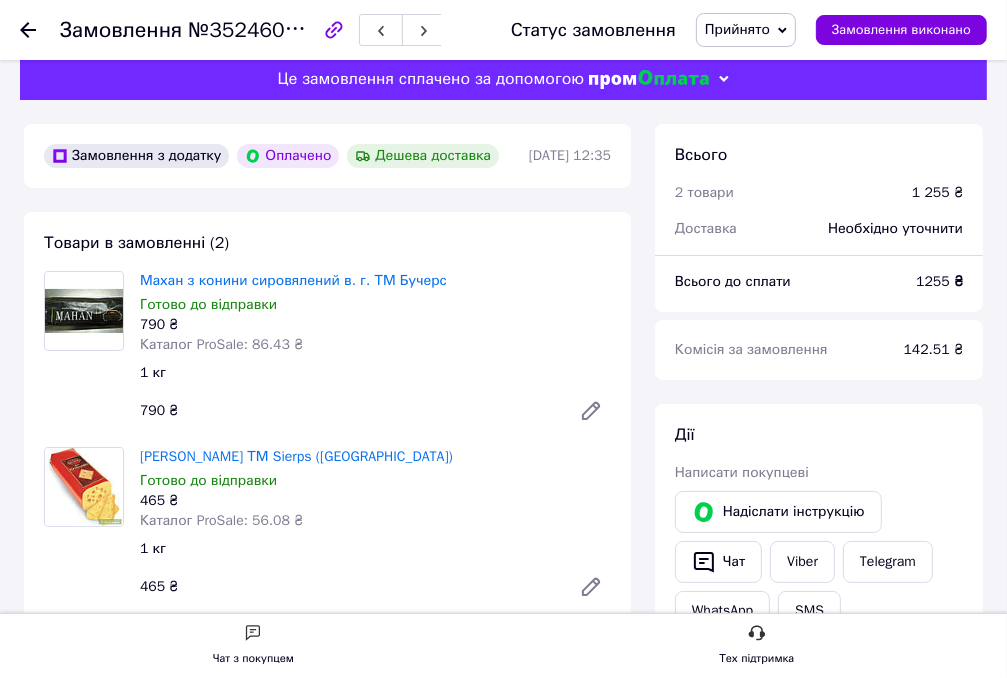 scroll, scrollTop: 0, scrollLeft: 0, axis: both 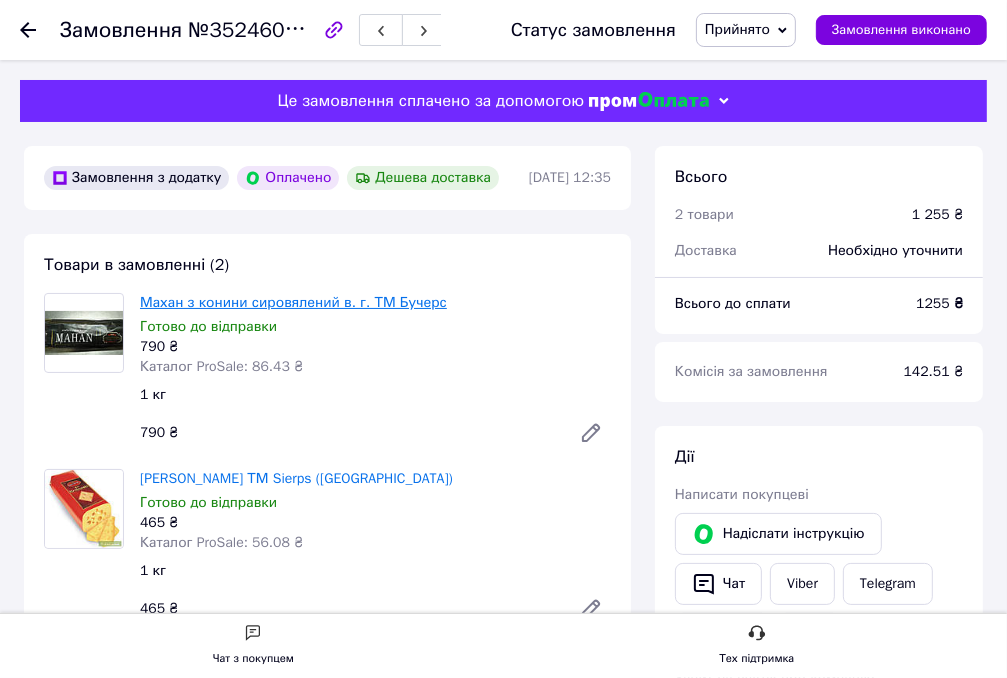 click on "Махан з конини сировялений в. г. ТМ Бучерс" at bounding box center [293, 302] 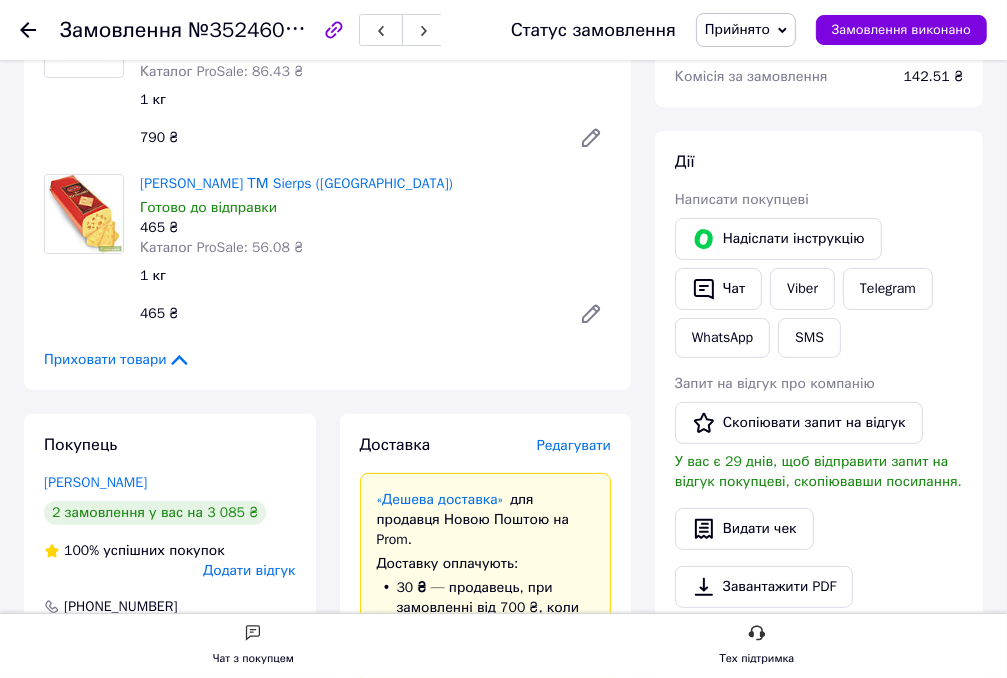 scroll, scrollTop: 300, scrollLeft: 0, axis: vertical 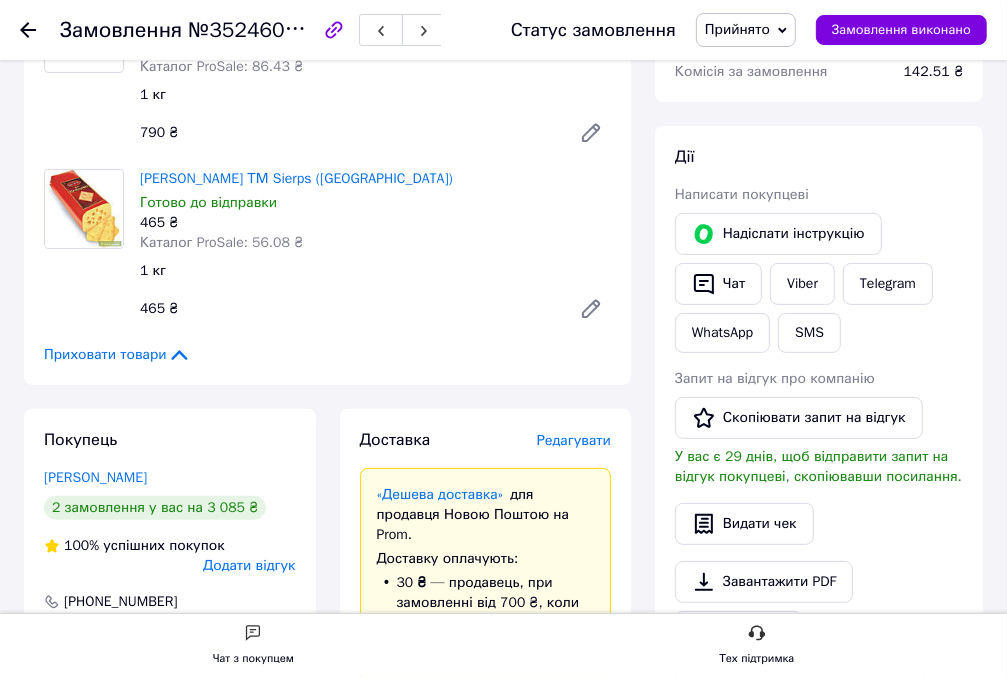 click on "Редагувати" at bounding box center [574, 440] 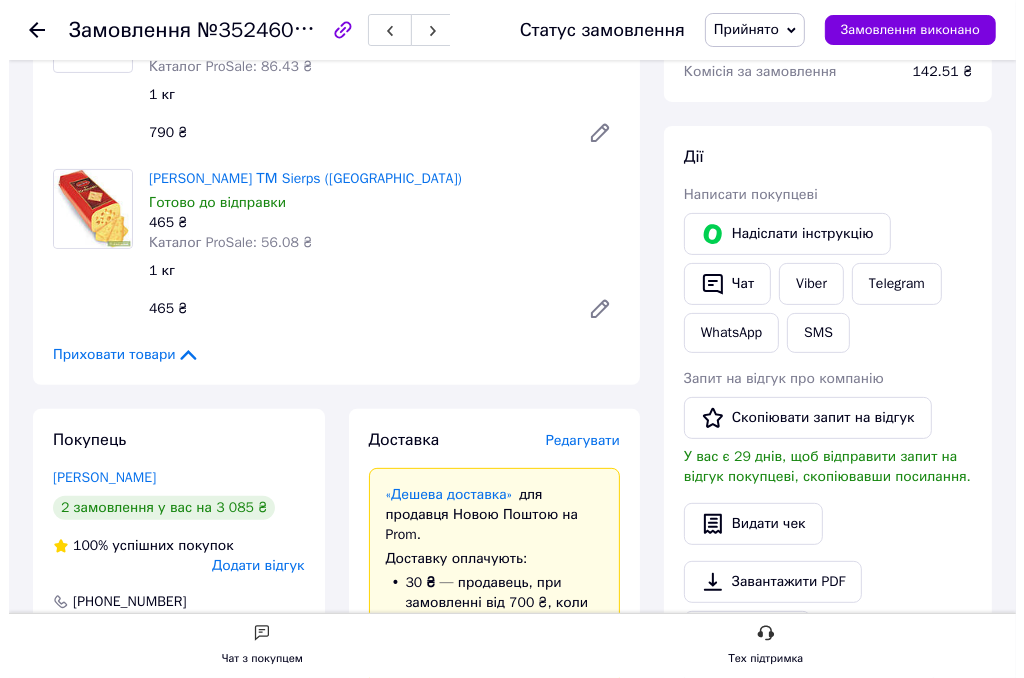 scroll, scrollTop: 0, scrollLeft: 0, axis: both 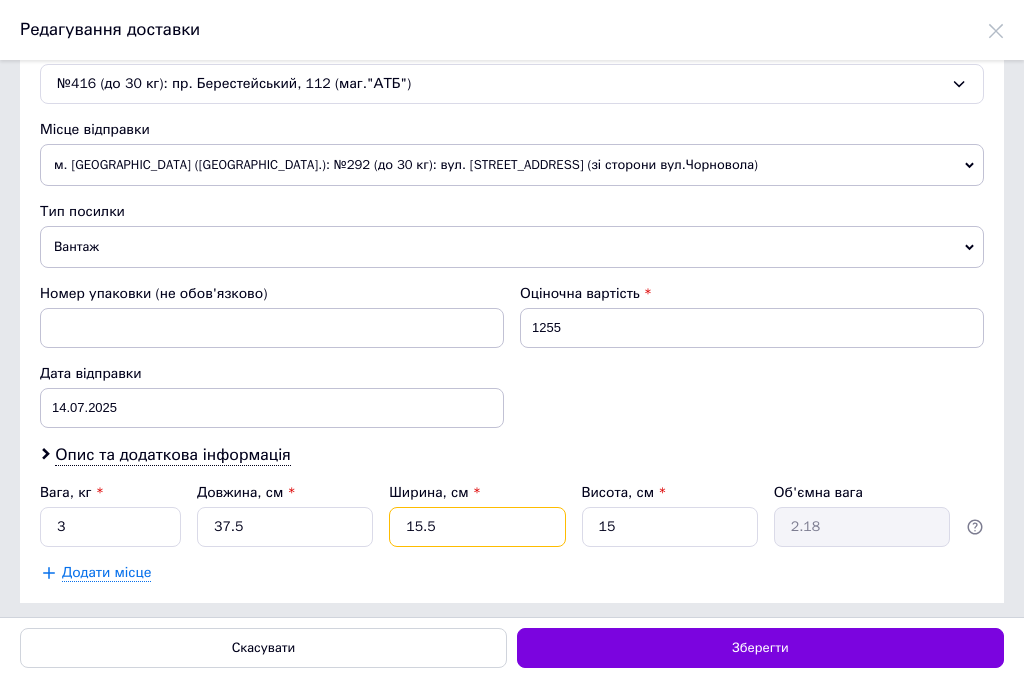 drag, startPoint x: 453, startPoint y: 523, endPoint x: 204, endPoint y: 471, distance: 254.37178 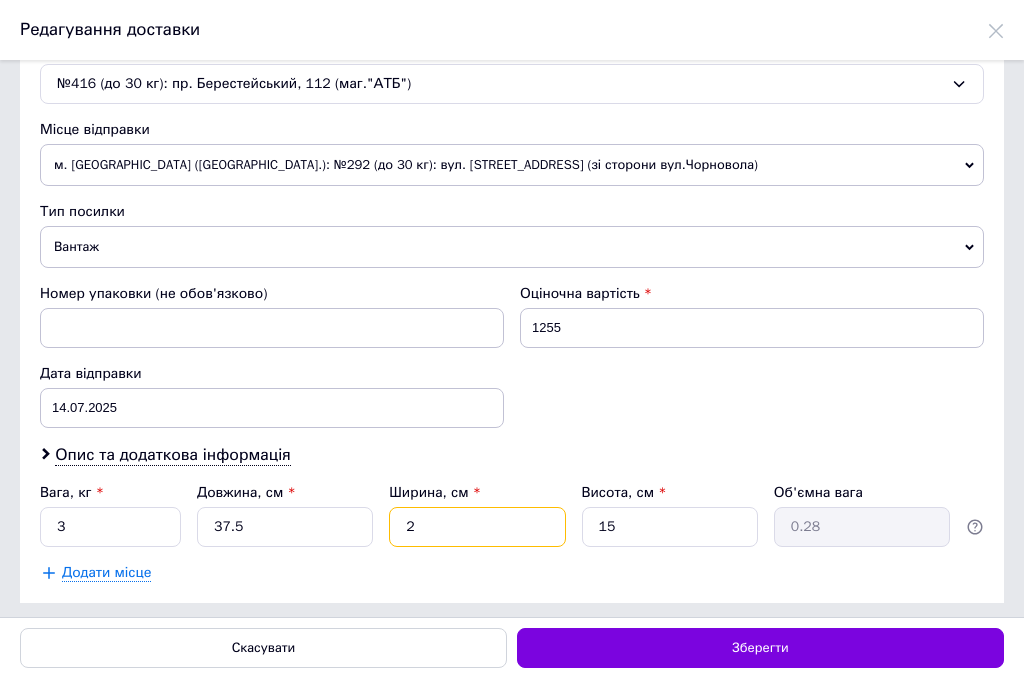 type on "20" 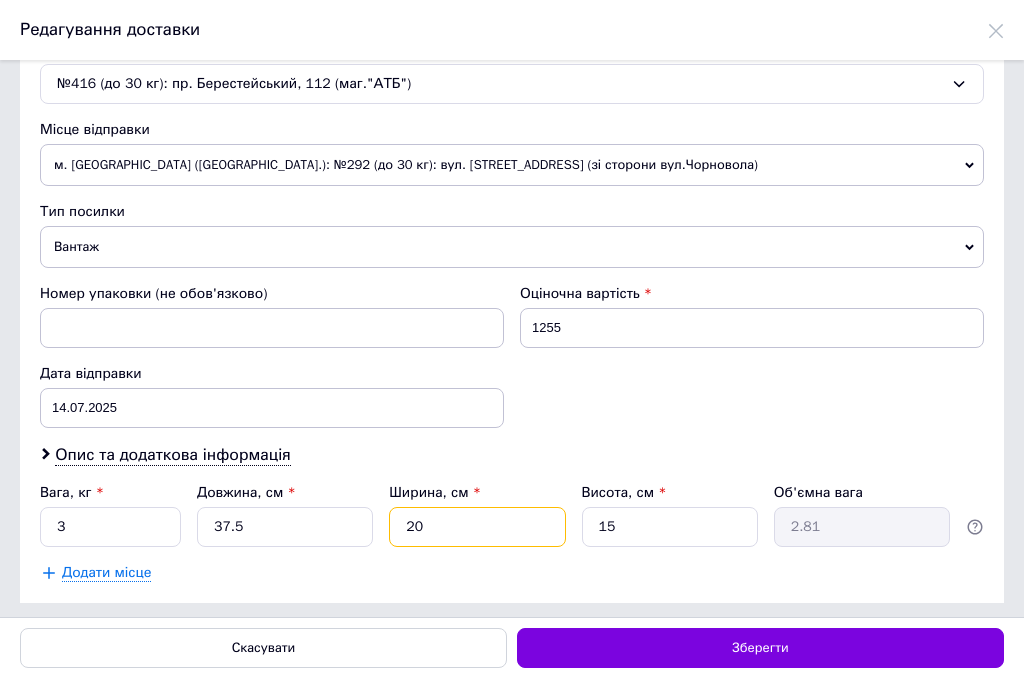 type on "20" 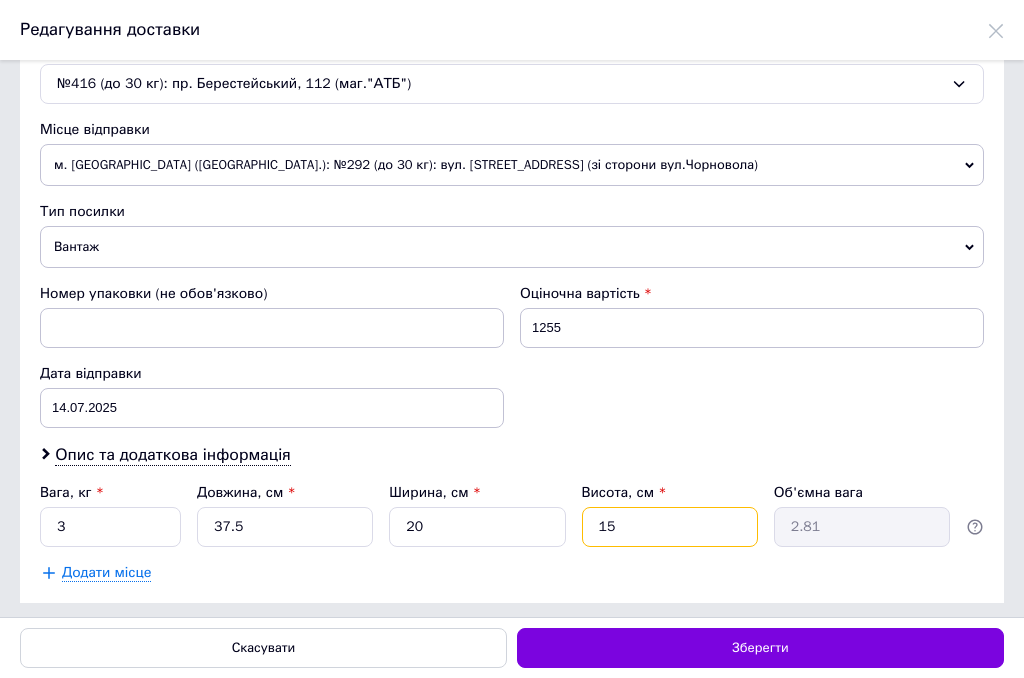 drag, startPoint x: 624, startPoint y: 522, endPoint x: 594, endPoint y: 491, distance: 43.13931 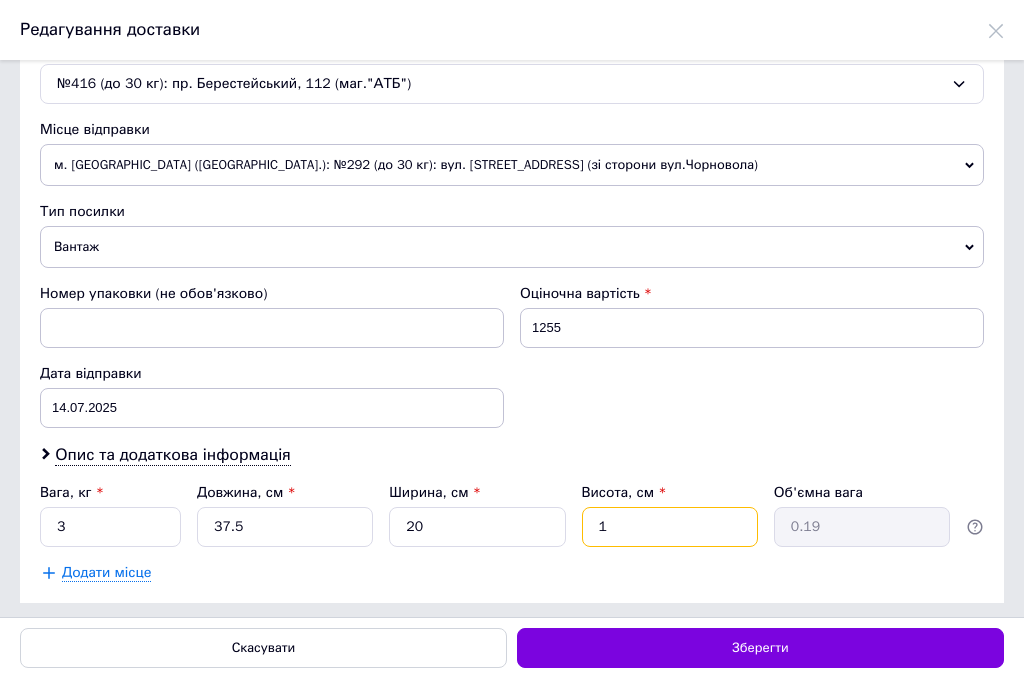 type on "16" 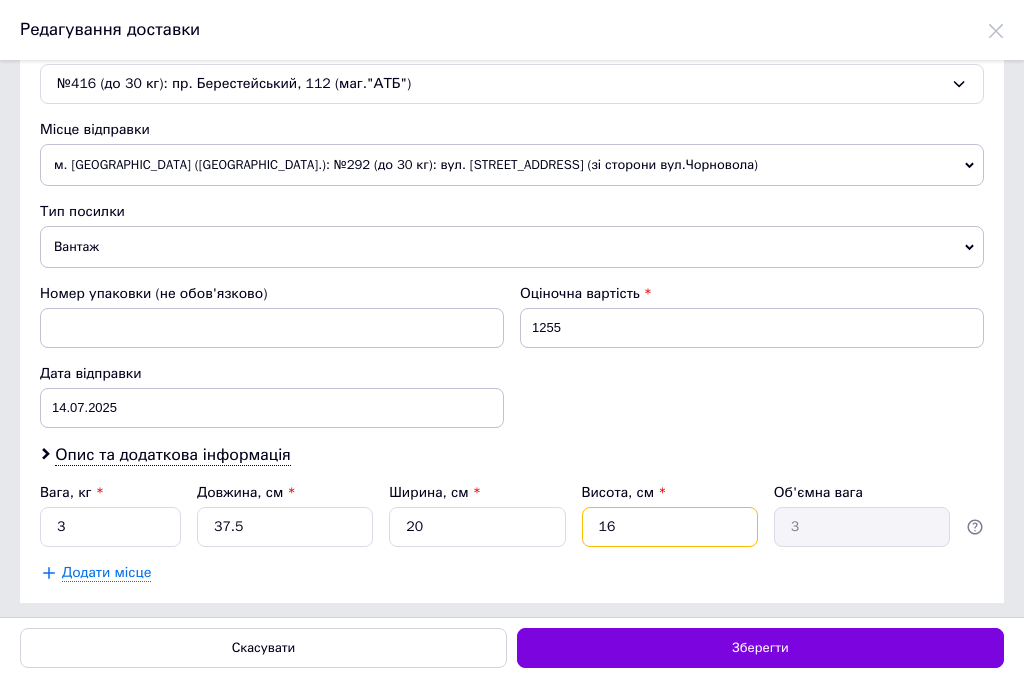 type on "16" 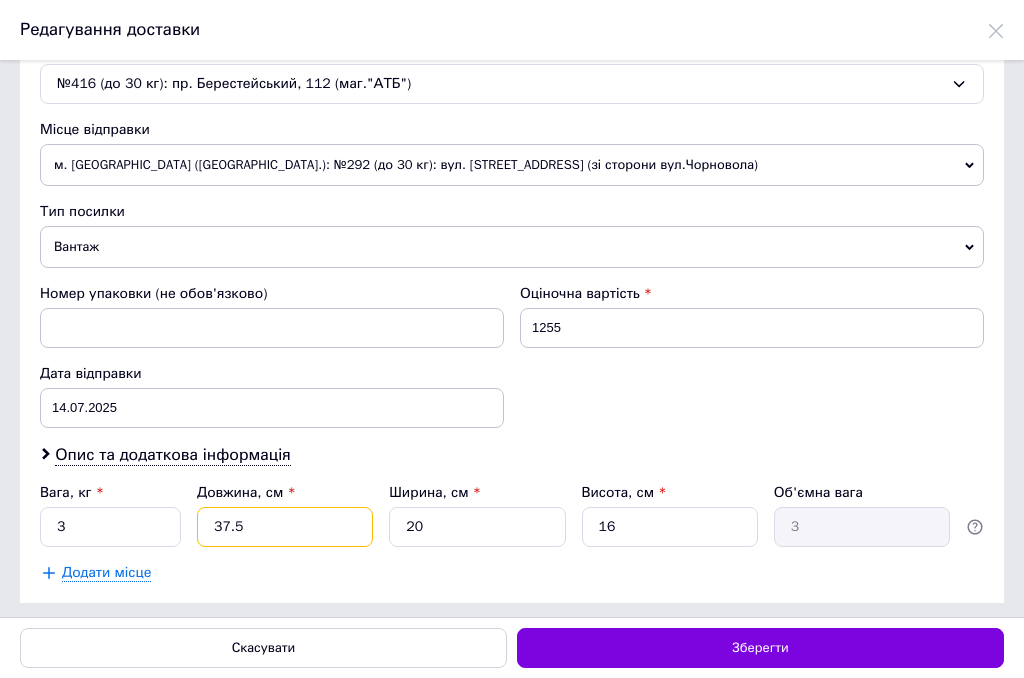 drag, startPoint x: 258, startPoint y: 524, endPoint x: 108, endPoint y: 403, distance: 192.72 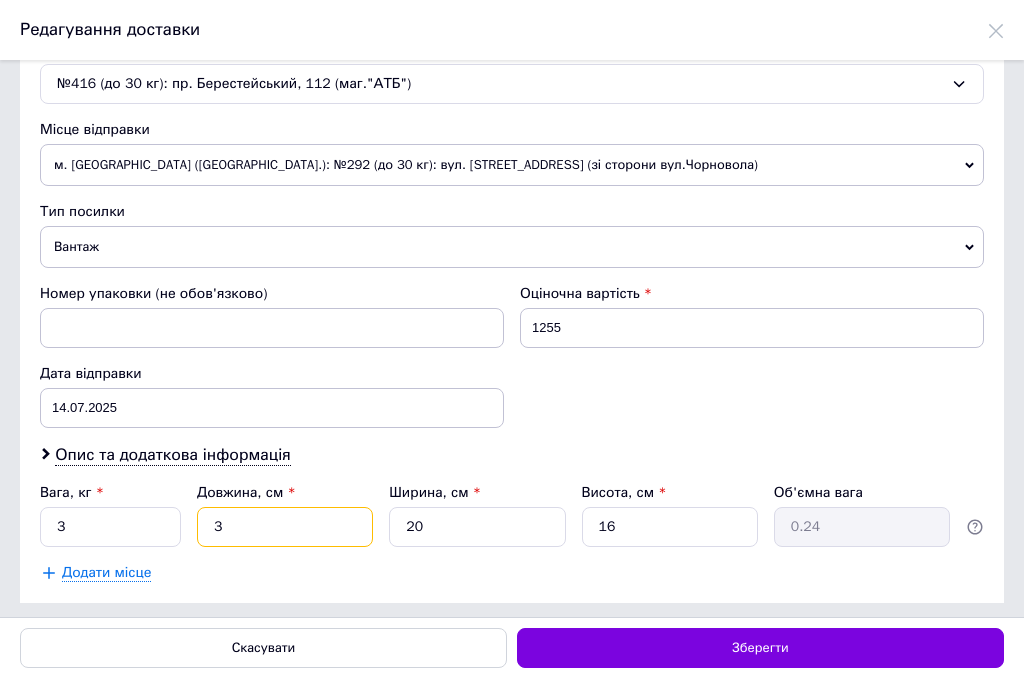 type on "35" 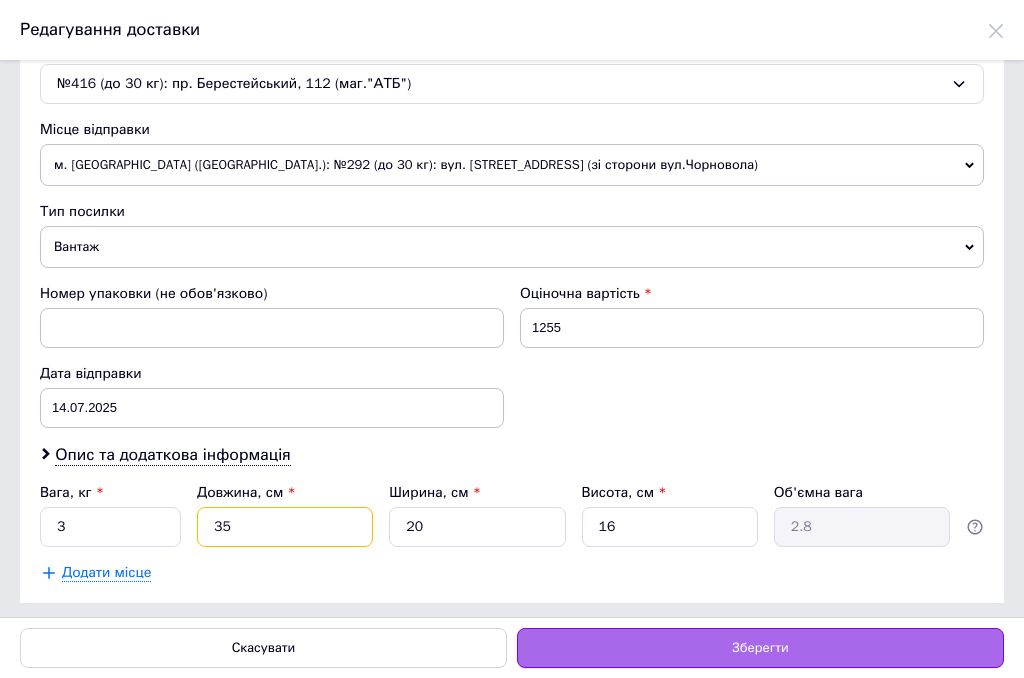 type on "35" 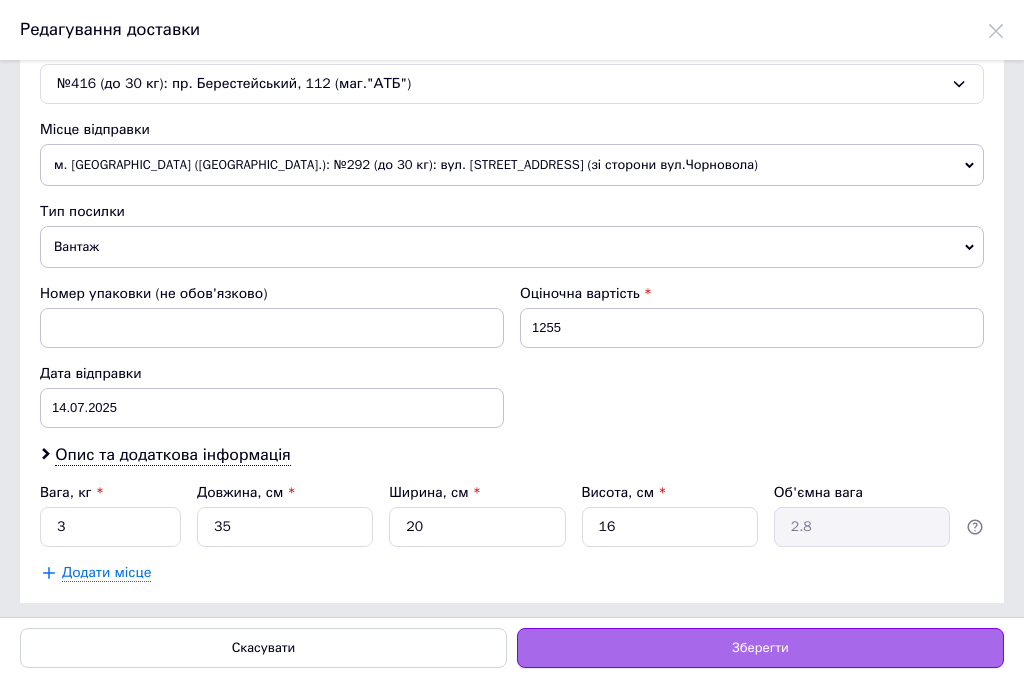 click on "Зберегти" at bounding box center (760, 648) 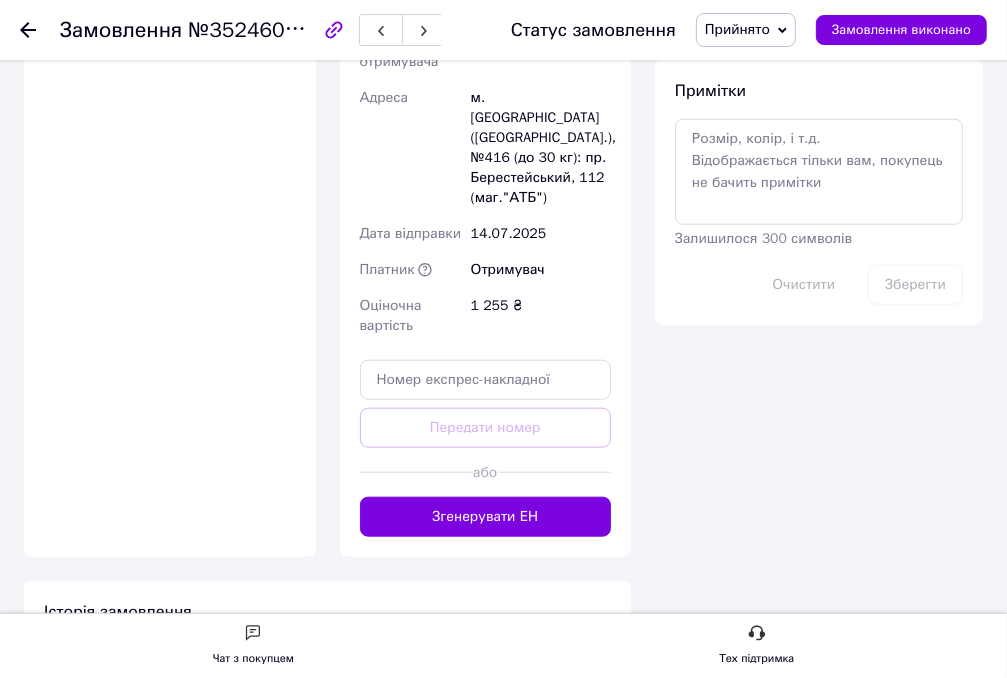 scroll, scrollTop: 1300, scrollLeft: 0, axis: vertical 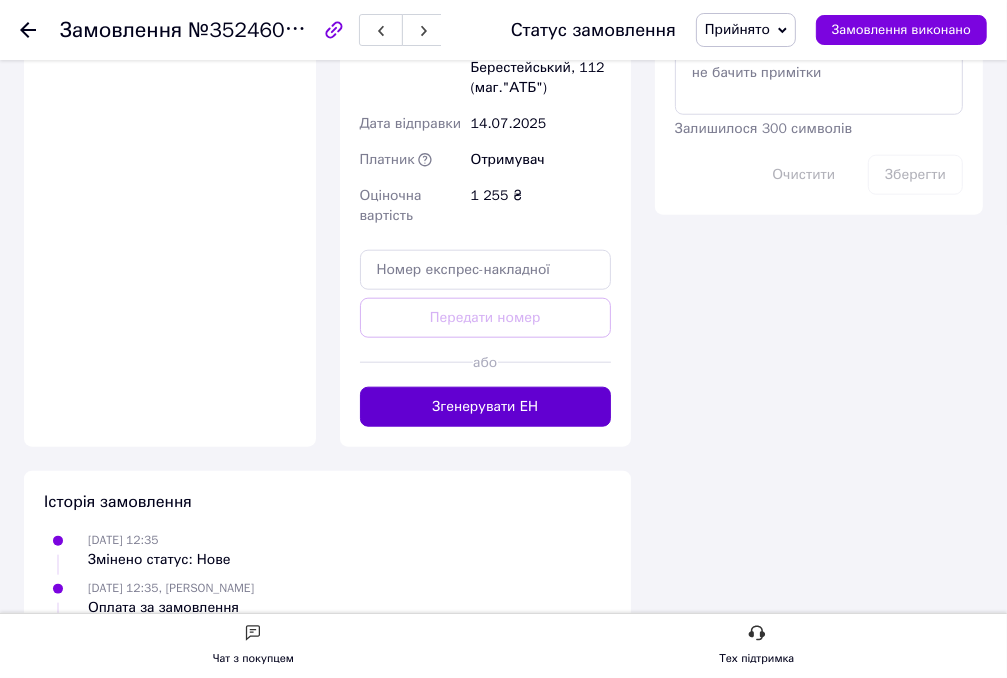 click on "Згенерувати ЕН" at bounding box center (486, 407) 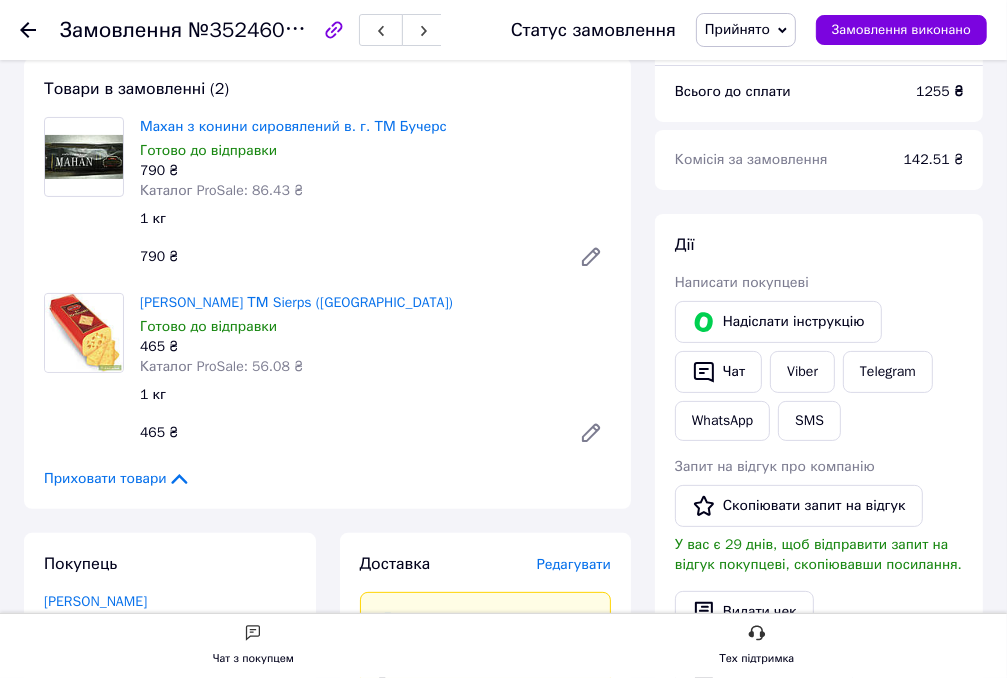 scroll, scrollTop: 100, scrollLeft: 0, axis: vertical 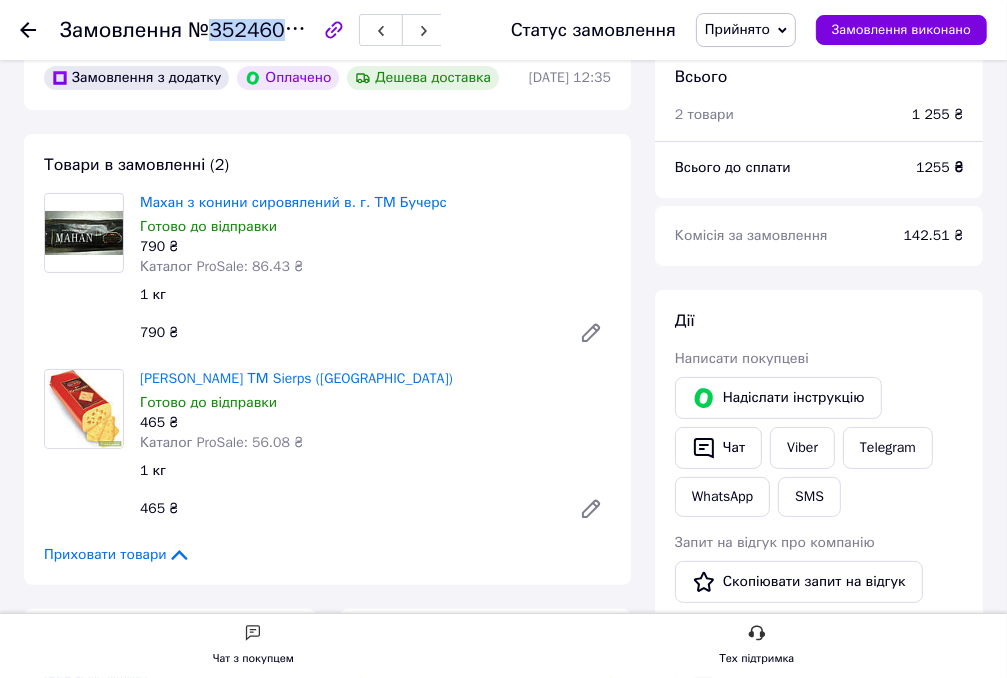 drag, startPoint x: 308, startPoint y: 26, endPoint x: 212, endPoint y: 26, distance: 96 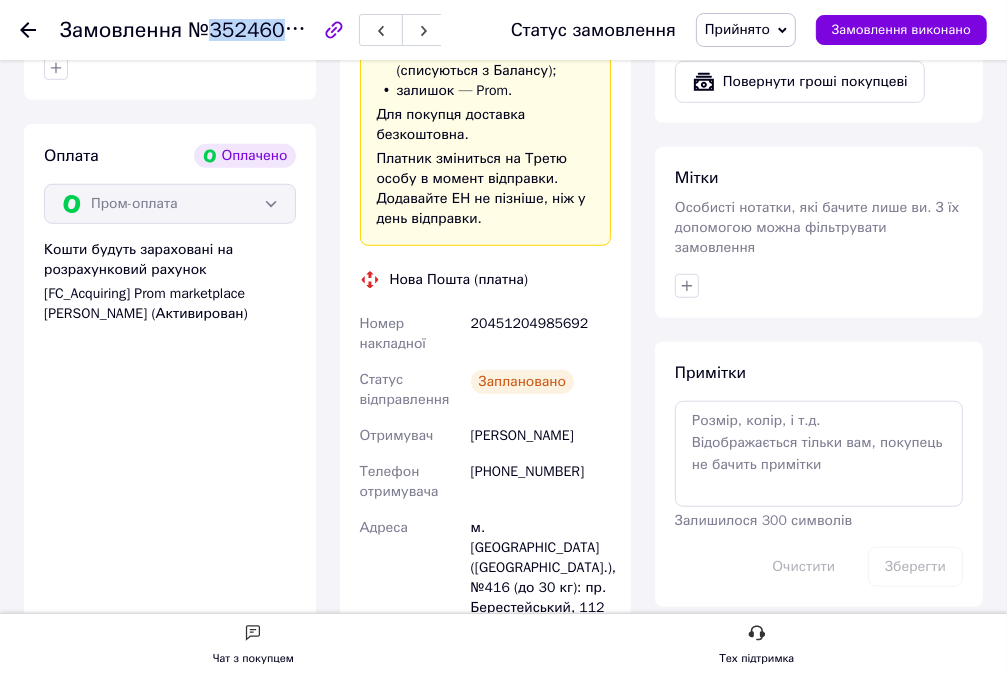 scroll, scrollTop: 900, scrollLeft: 0, axis: vertical 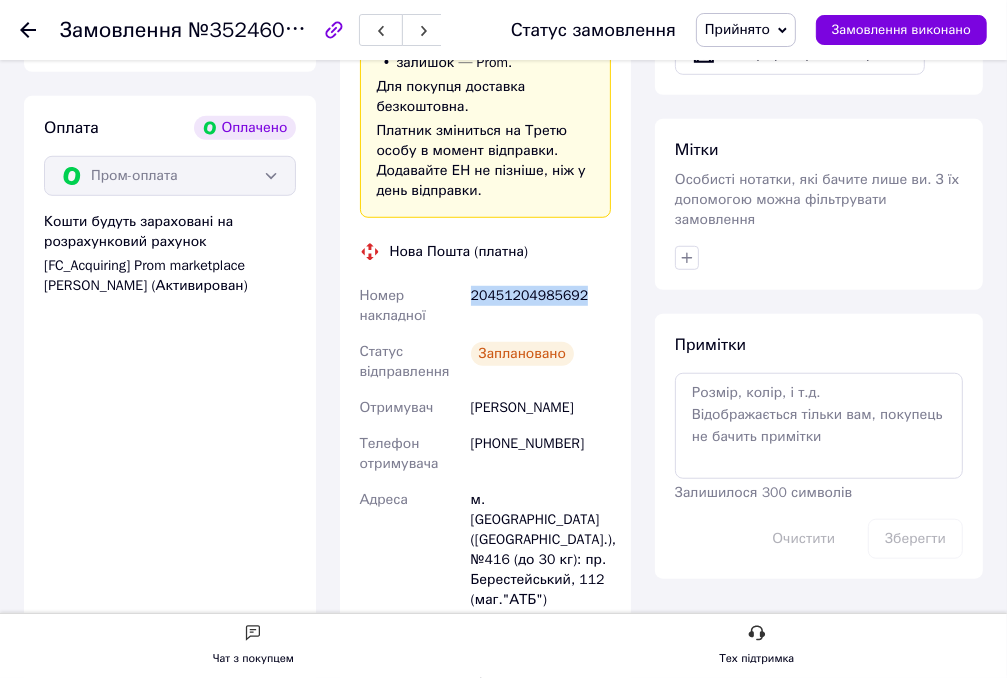 drag, startPoint x: 578, startPoint y: 289, endPoint x: 471, endPoint y: 293, distance: 107.07474 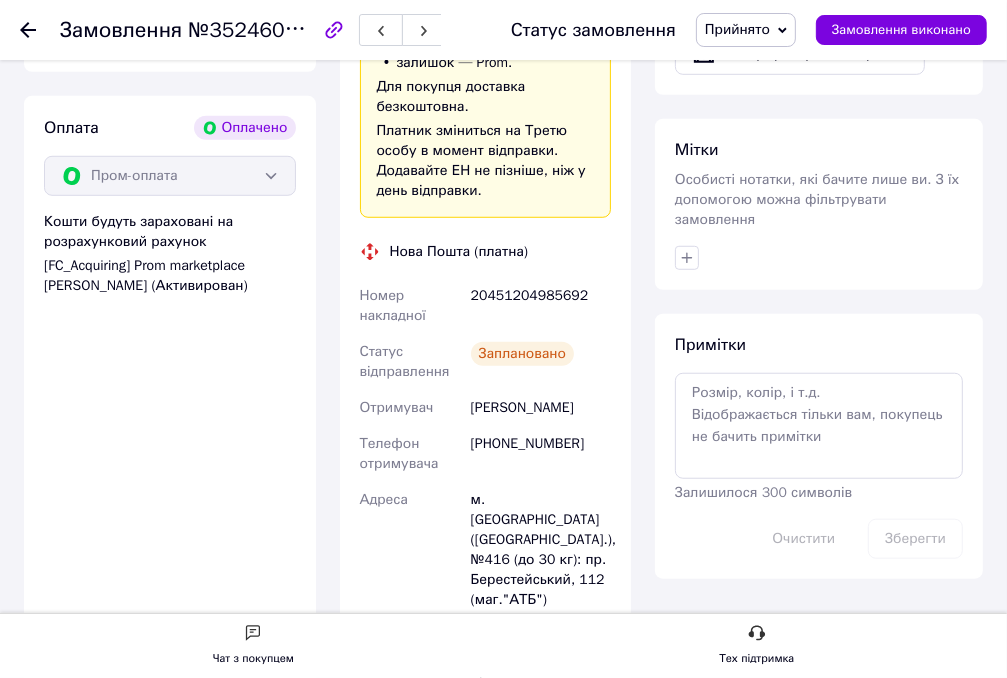 click 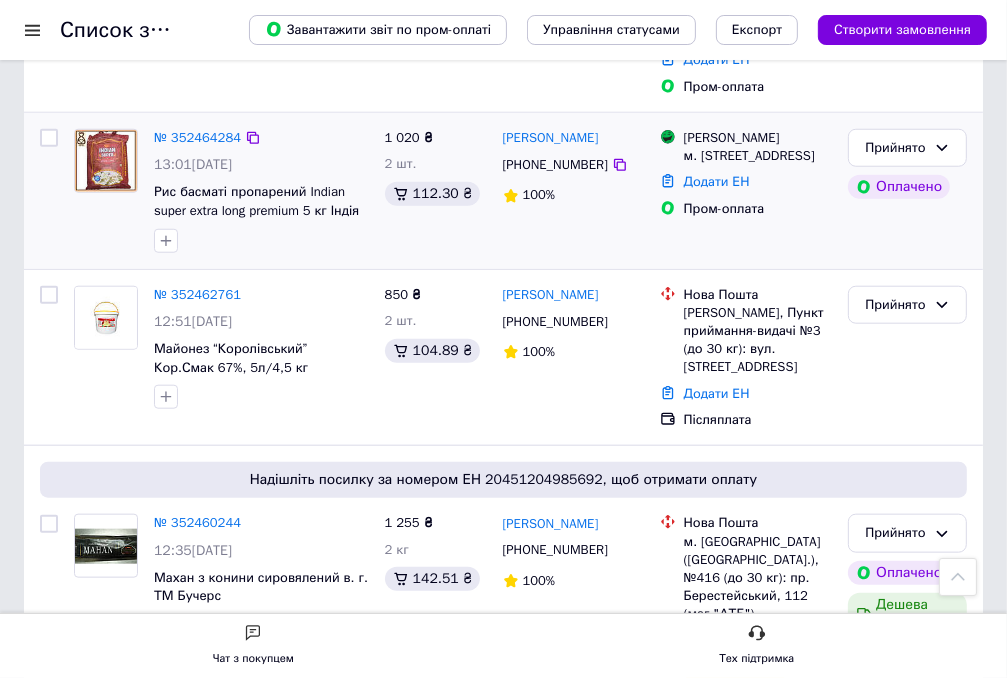 scroll, scrollTop: 1100, scrollLeft: 0, axis: vertical 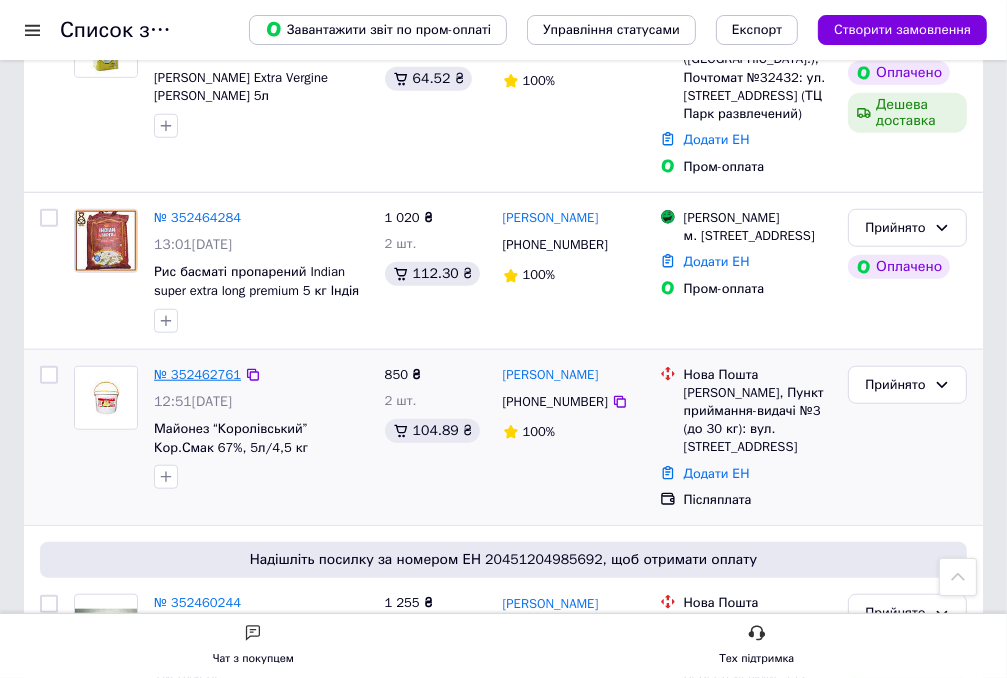 click on "№ 352462761" at bounding box center [197, 374] 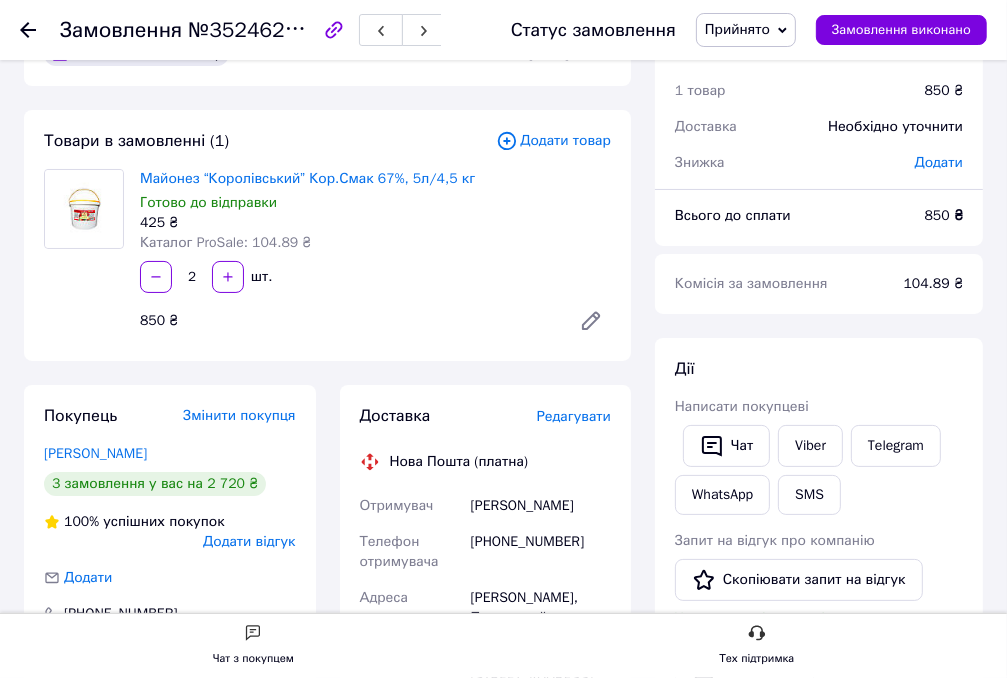scroll, scrollTop: 100, scrollLeft: 0, axis: vertical 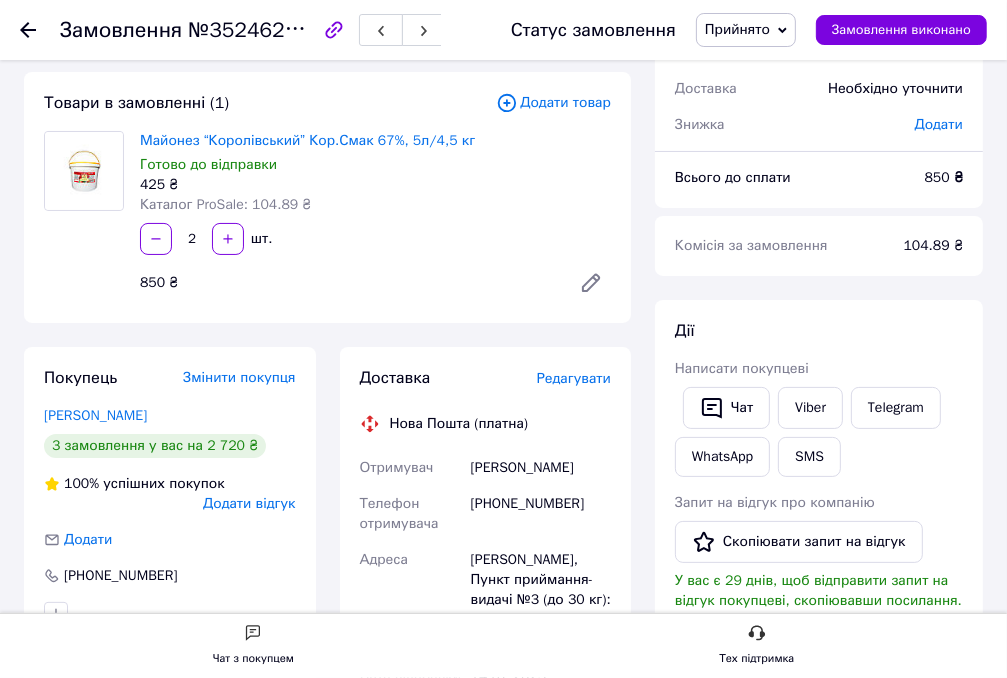 click on "Редагувати" at bounding box center [574, 378] 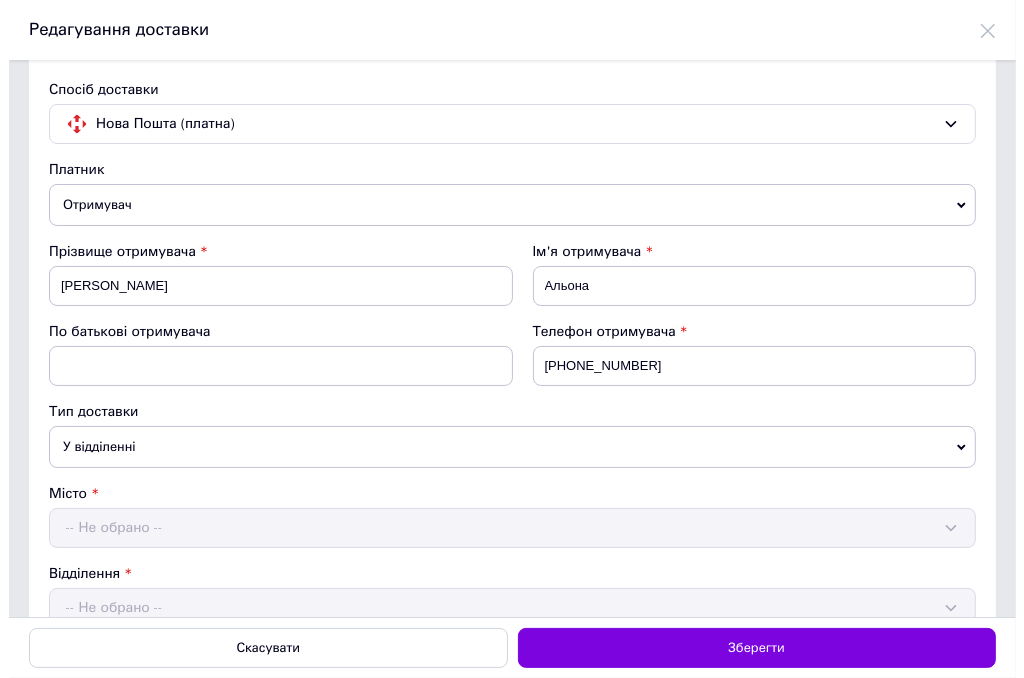 scroll, scrollTop: 0, scrollLeft: 0, axis: both 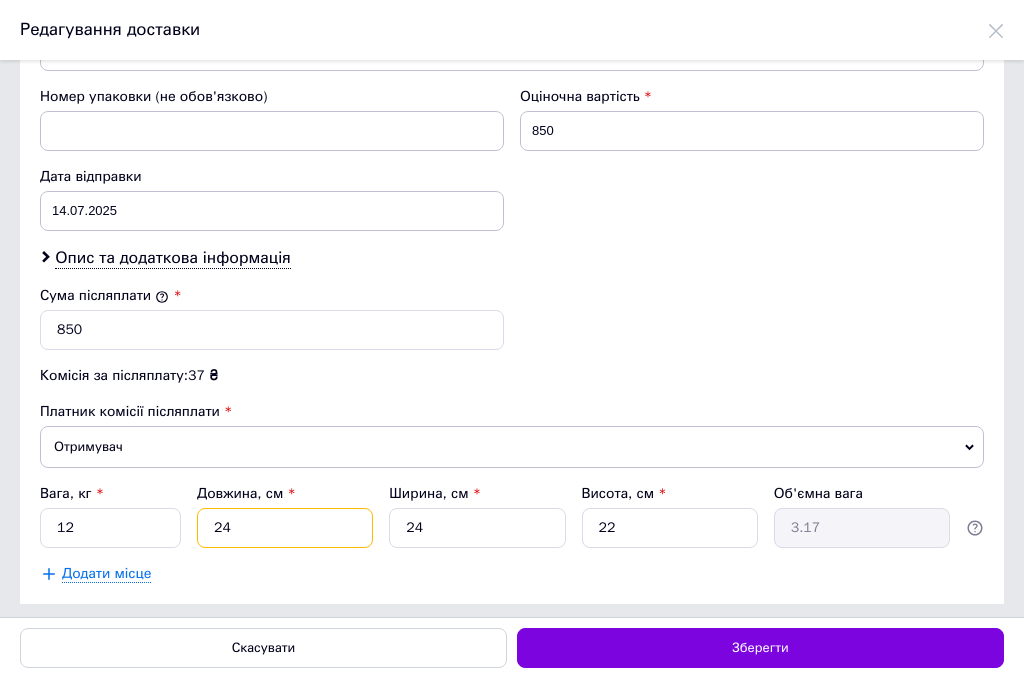 drag, startPoint x: 241, startPoint y: 531, endPoint x: 133, endPoint y: 478, distance: 120.30378 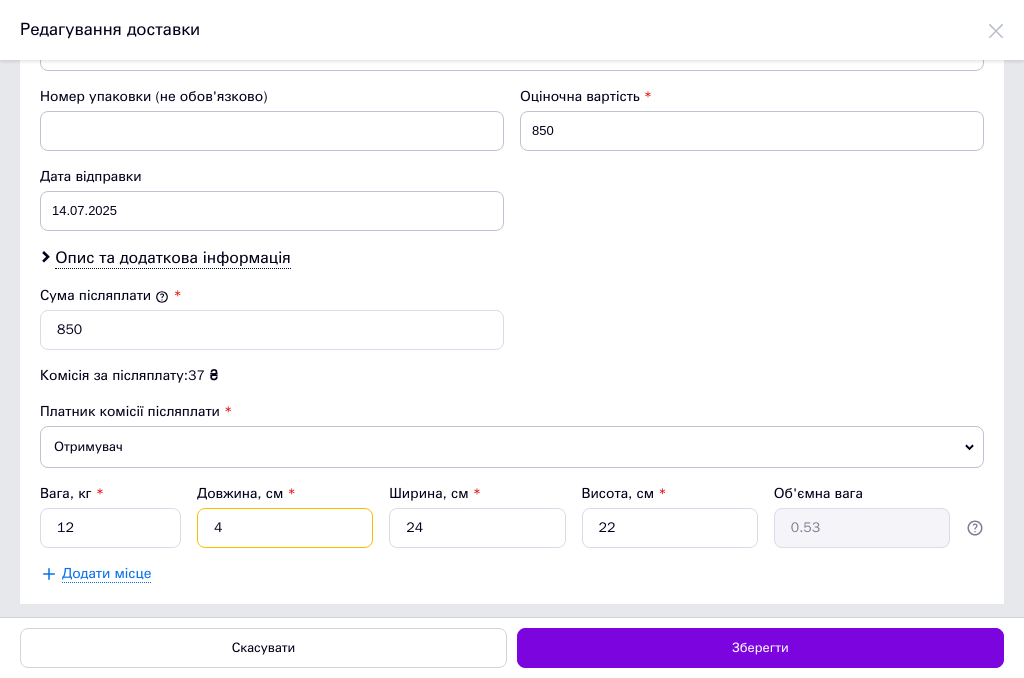 type on "45" 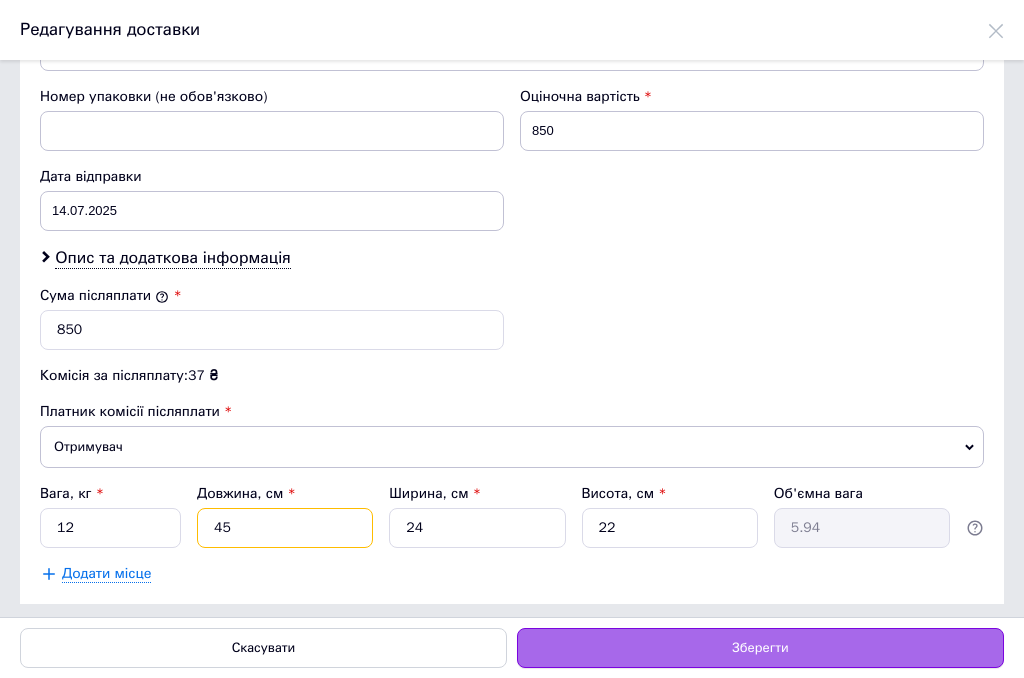 type on "45" 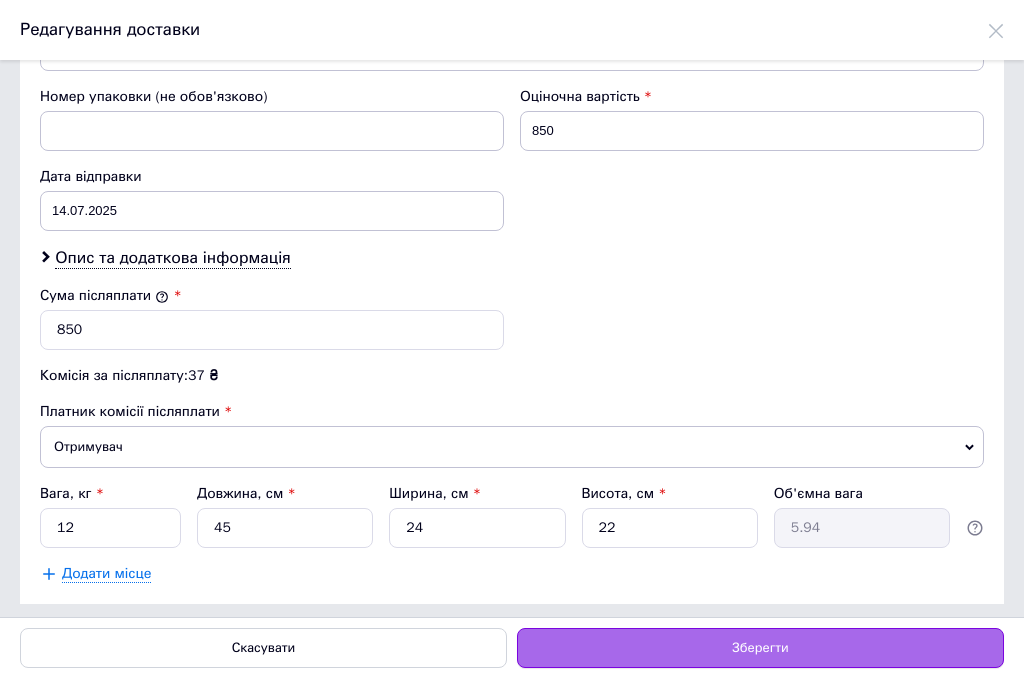 click on "Зберегти" at bounding box center (760, 648) 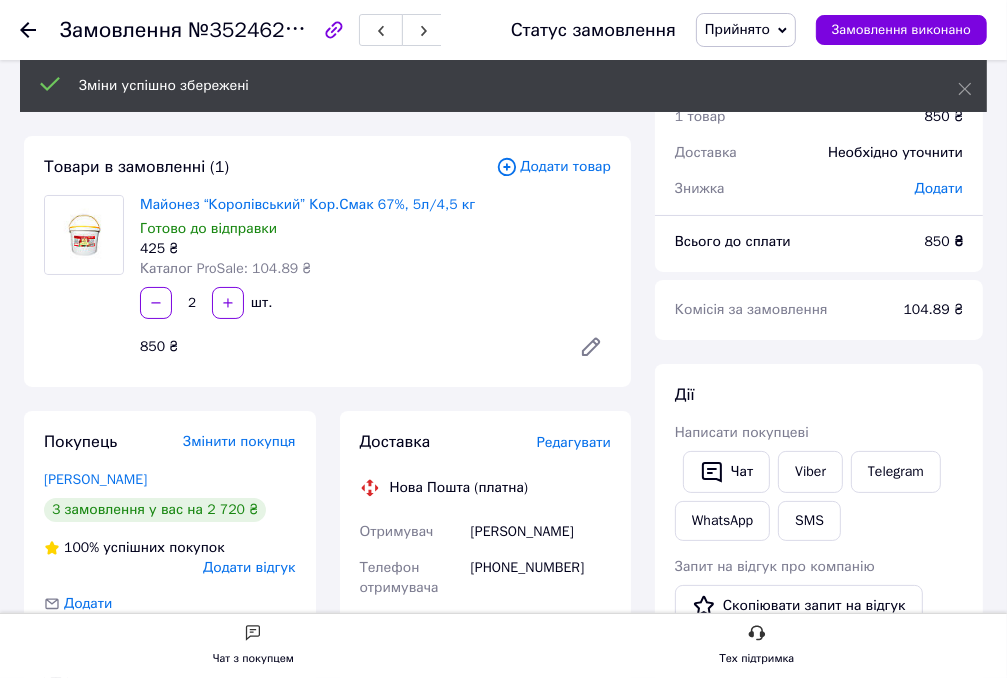 scroll, scrollTop: 0, scrollLeft: 0, axis: both 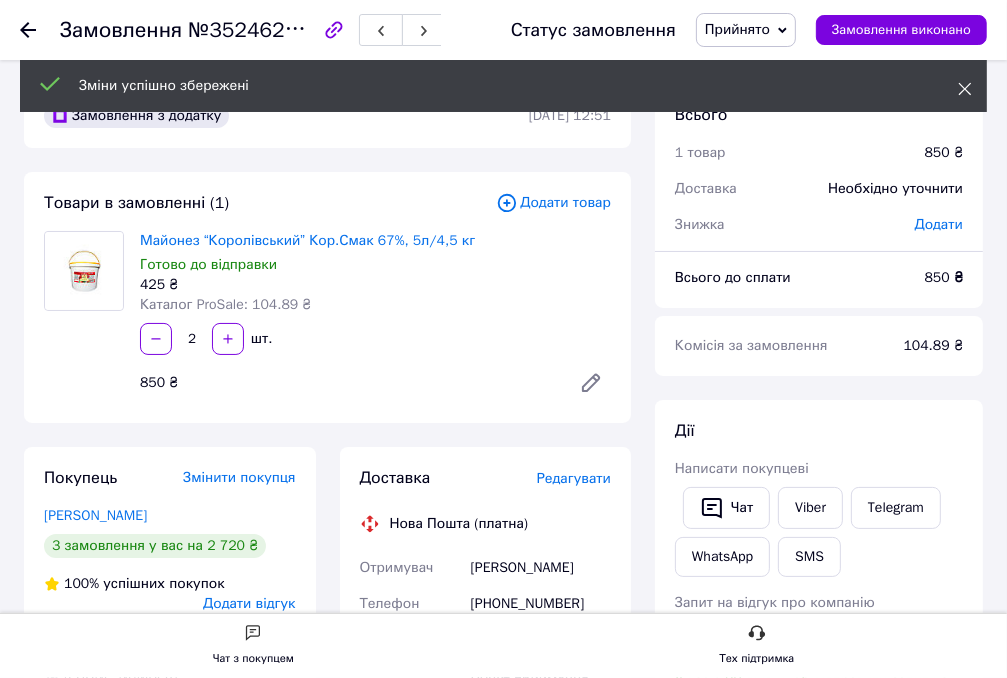 click 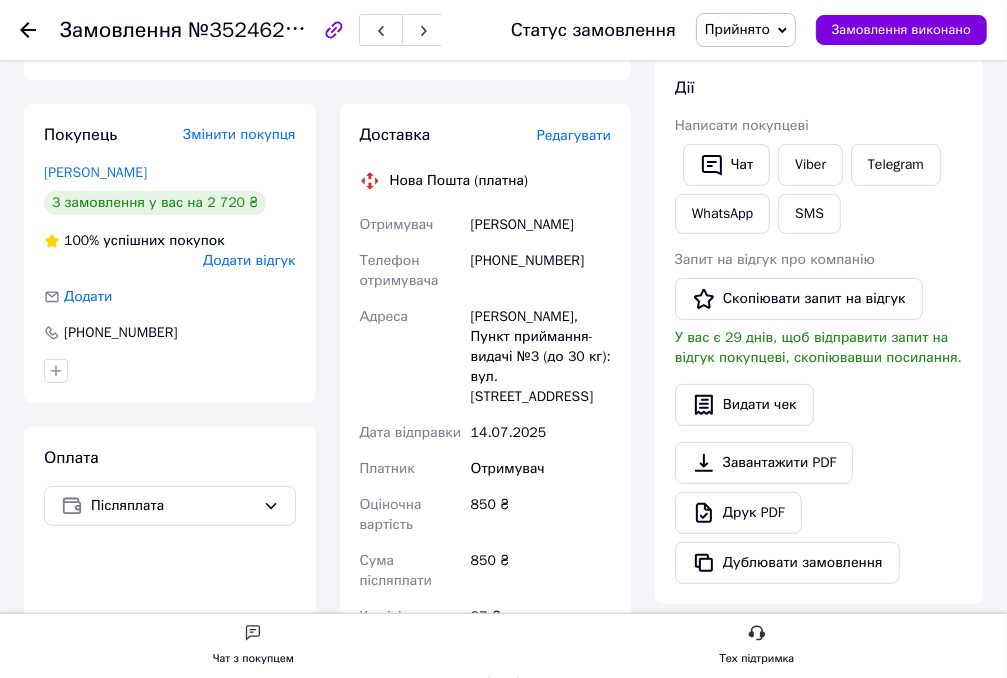 scroll, scrollTop: 500, scrollLeft: 0, axis: vertical 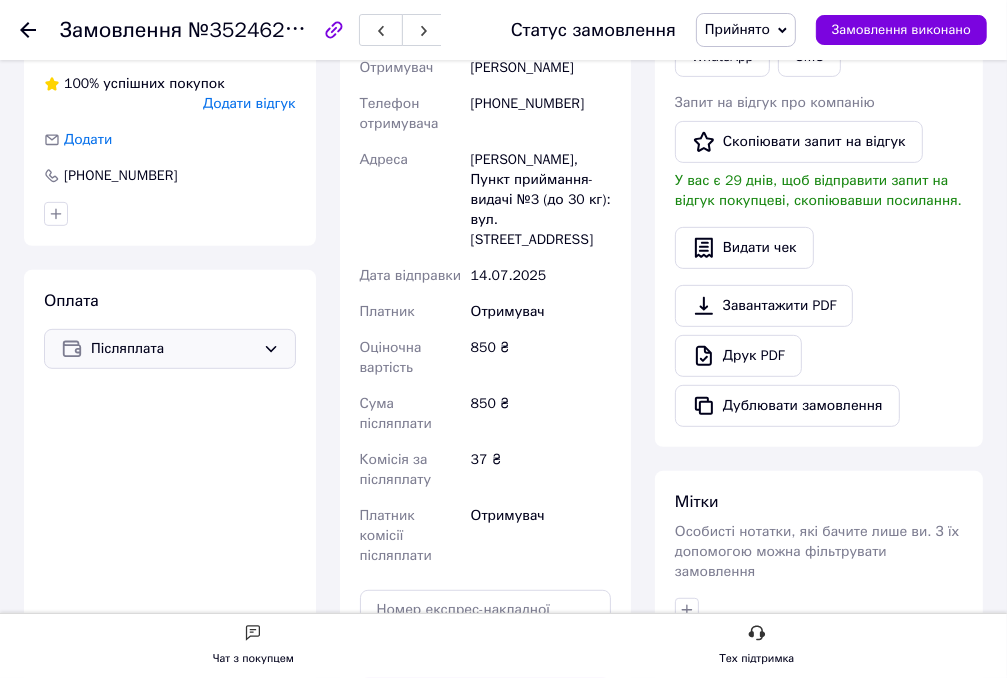 click on "Післяплата" at bounding box center (170, 349) 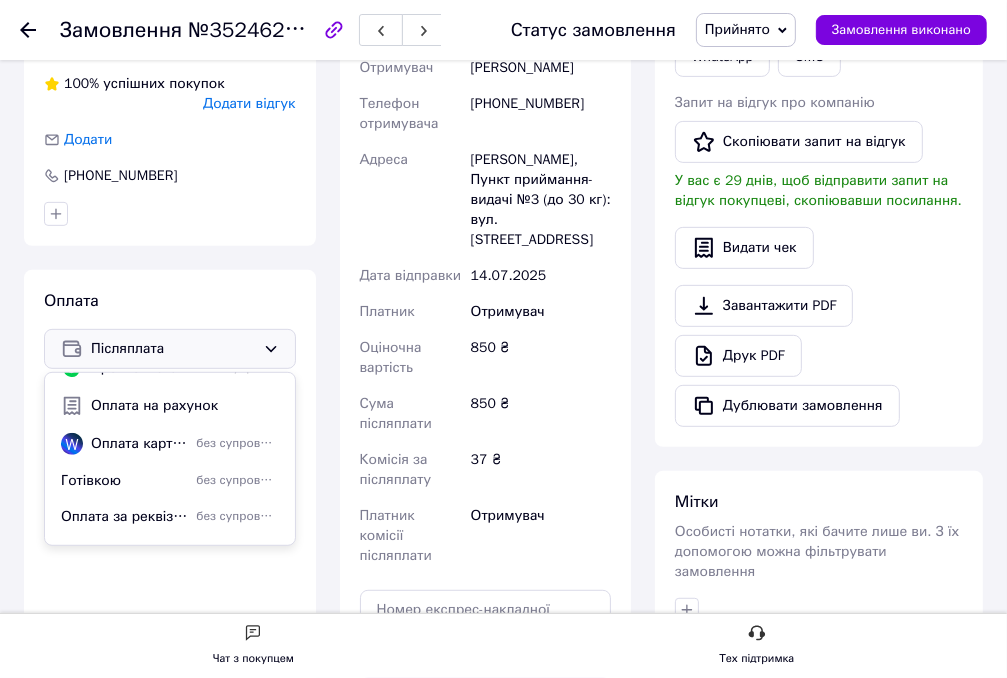 scroll, scrollTop: 124, scrollLeft: 0, axis: vertical 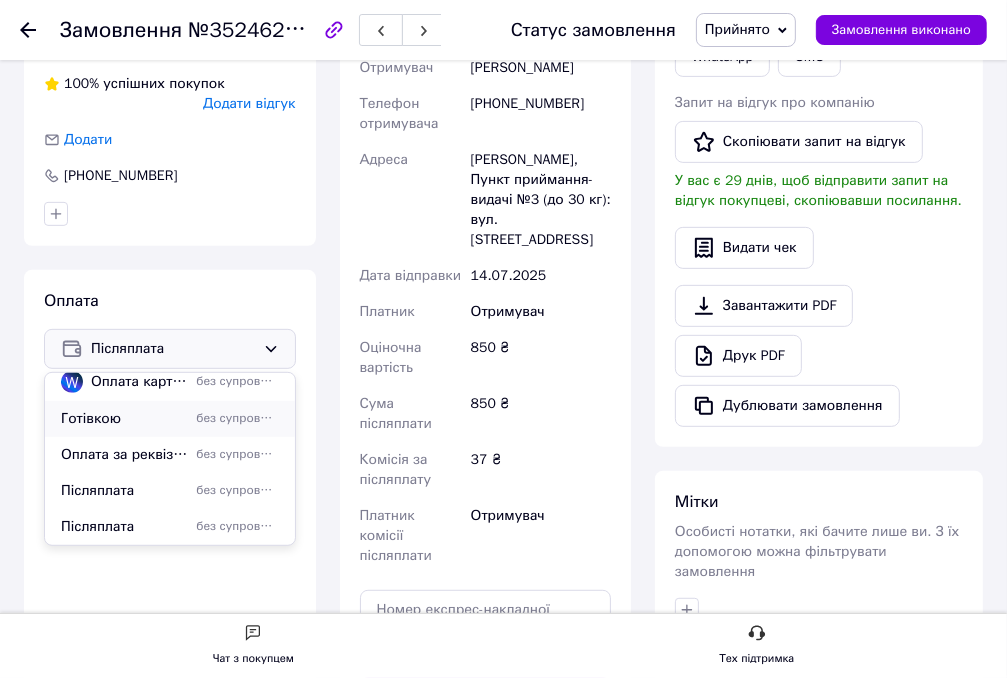 click on "без супроводу Prom" at bounding box center (237, 418) 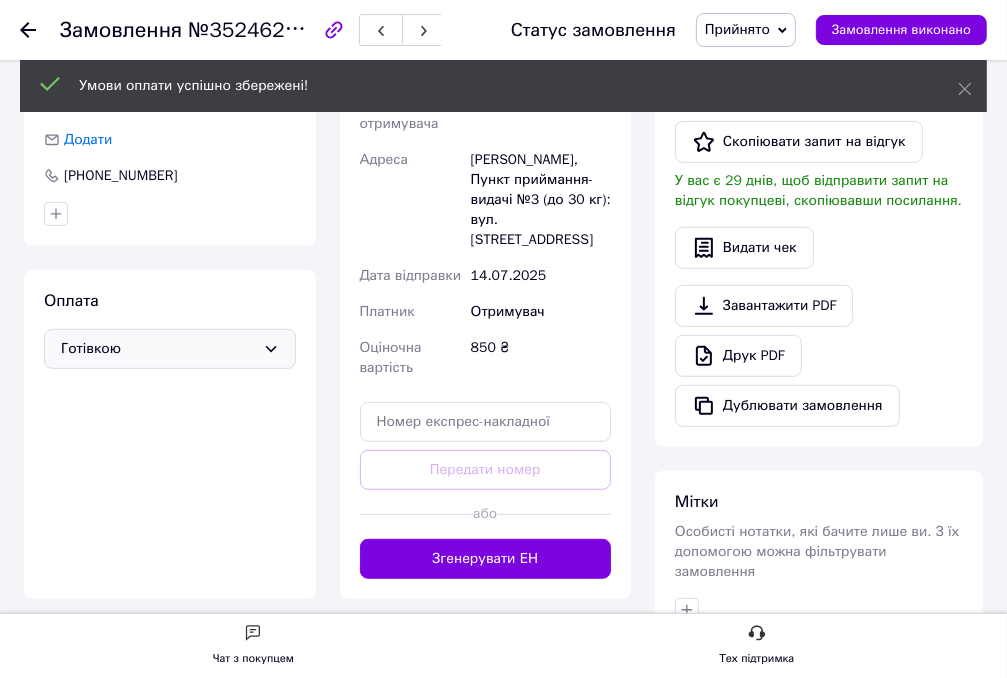 click on "Згенерувати ЕН" at bounding box center [486, 559] 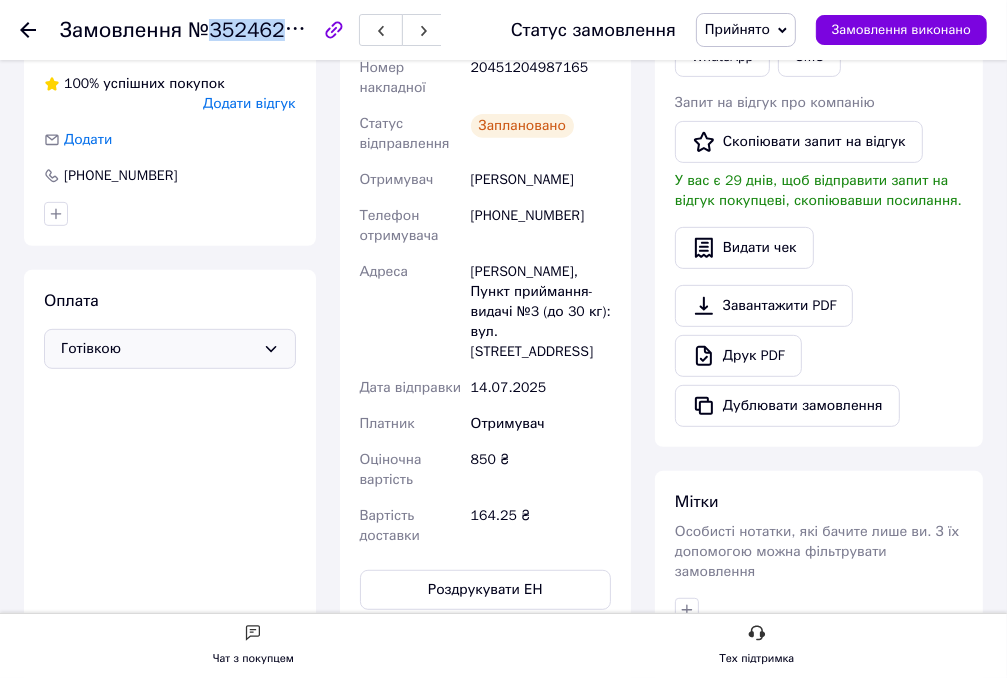 drag, startPoint x: 306, startPoint y: 31, endPoint x: 211, endPoint y: 30, distance: 95.005264 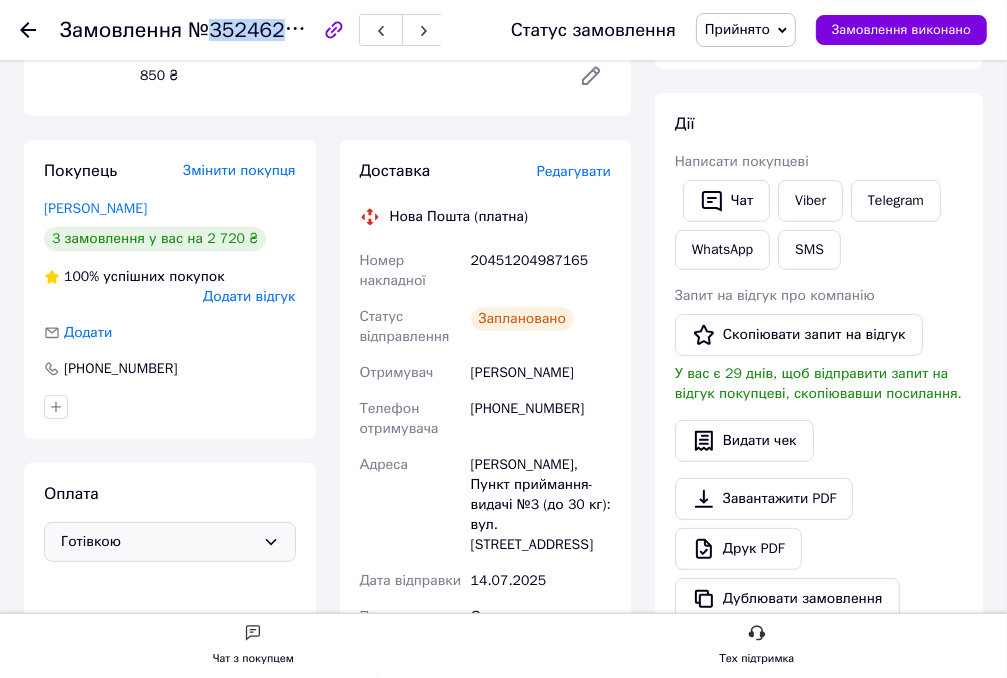 scroll, scrollTop: 300, scrollLeft: 0, axis: vertical 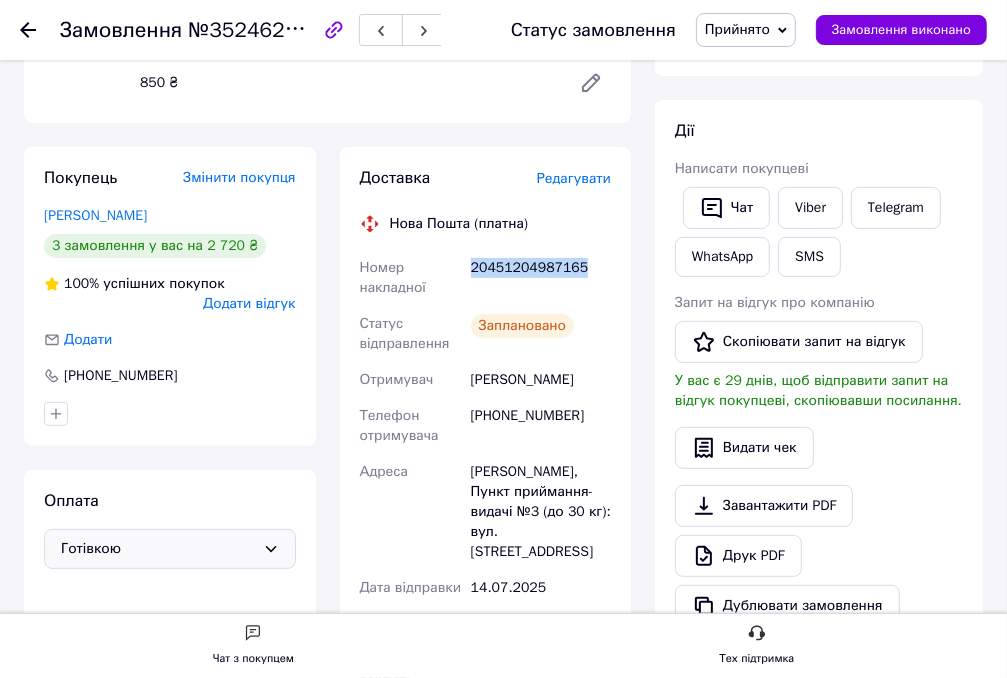 drag, startPoint x: 578, startPoint y: 267, endPoint x: 472, endPoint y: 269, distance: 106.01887 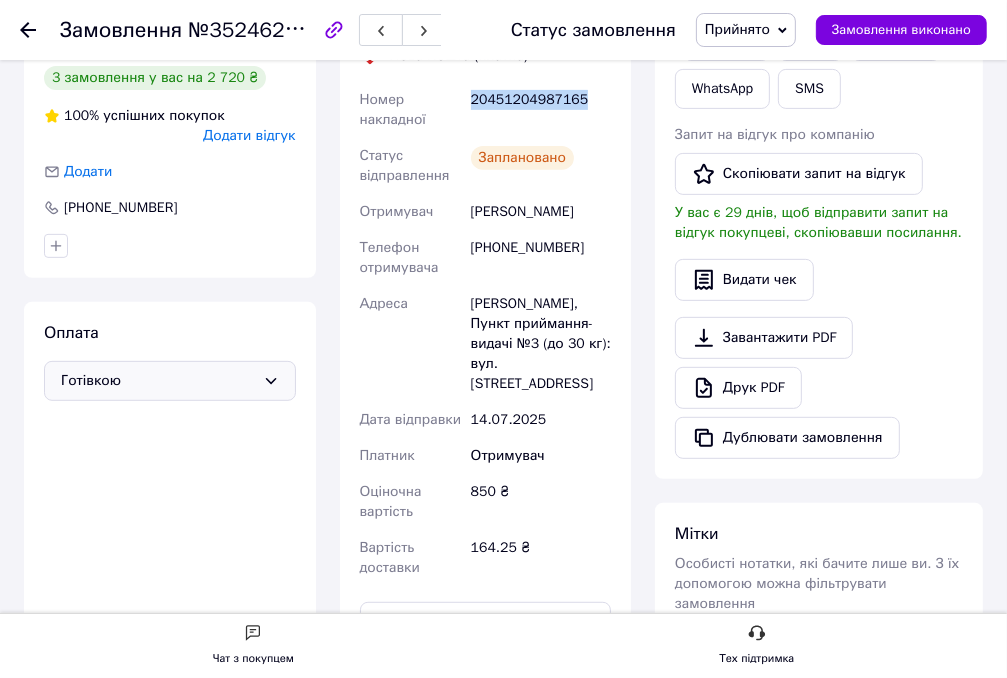 scroll, scrollTop: 500, scrollLeft: 0, axis: vertical 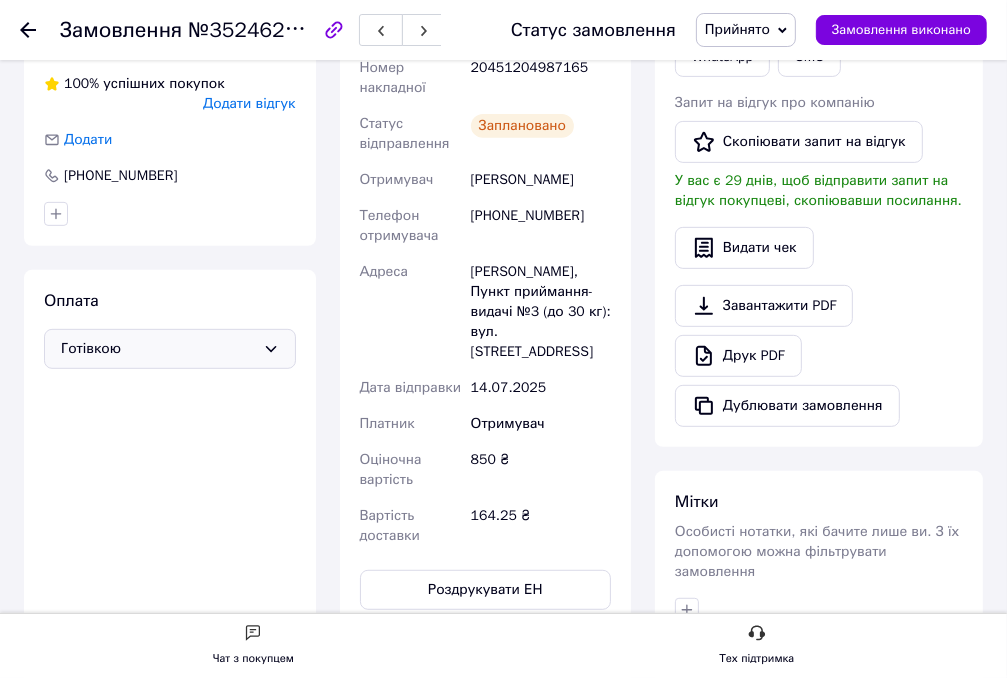 click 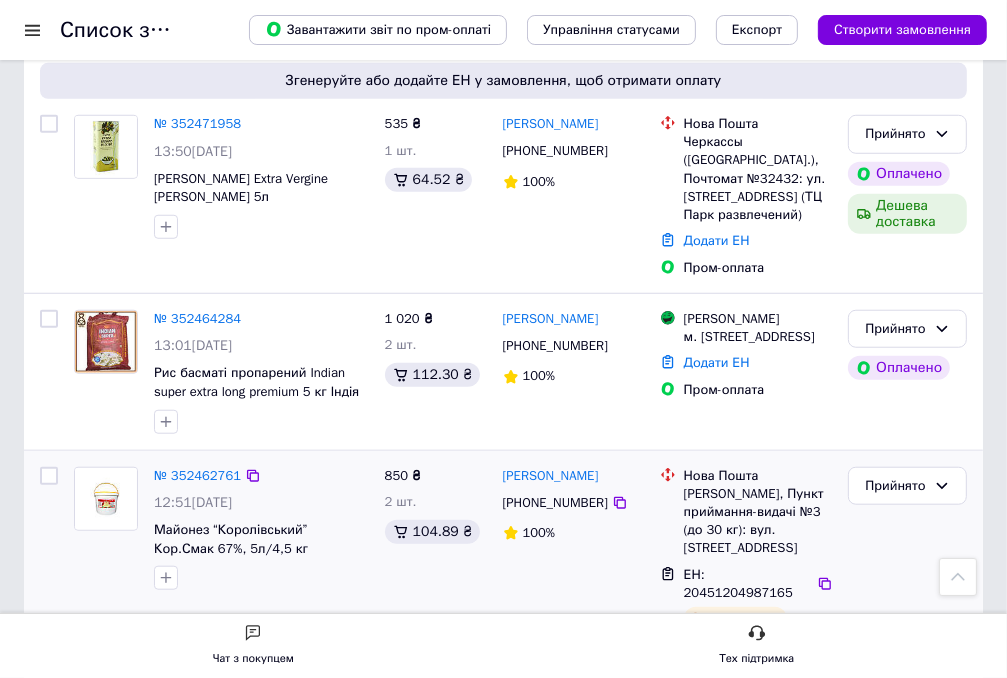 scroll, scrollTop: 1000, scrollLeft: 0, axis: vertical 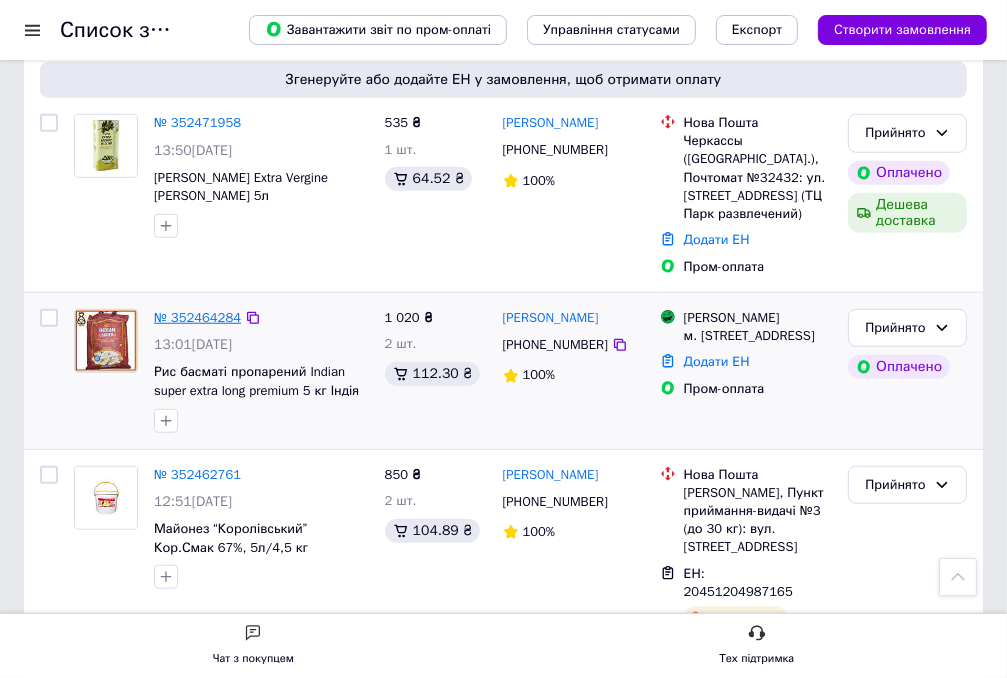 click on "№ 352464284" at bounding box center [197, 317] 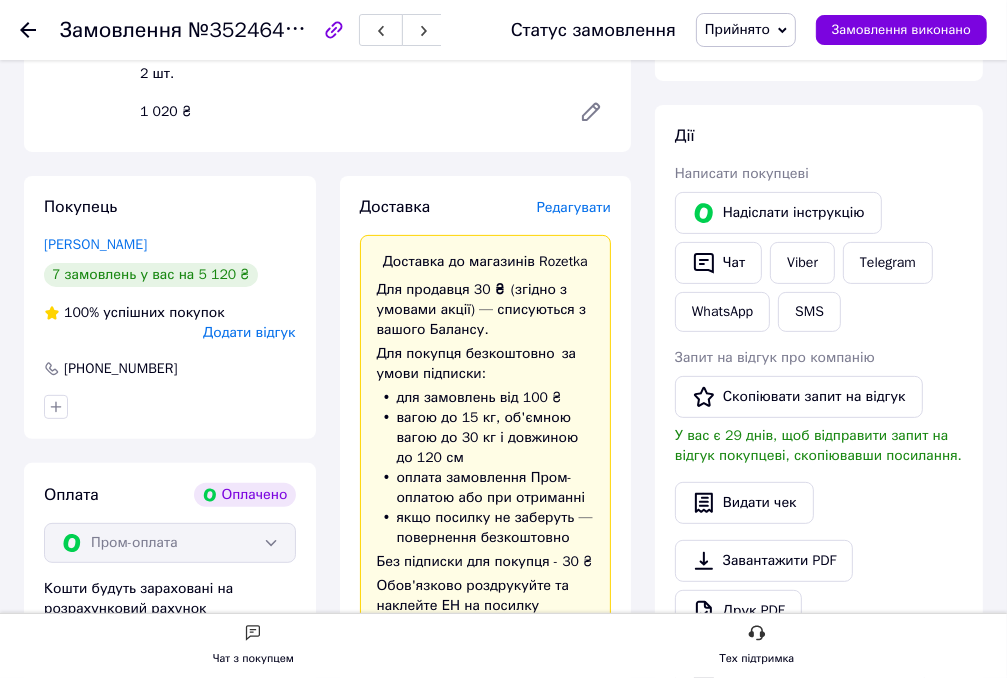 scroll, scrollTop: 100, scrollLeft: 0, axis: vertical 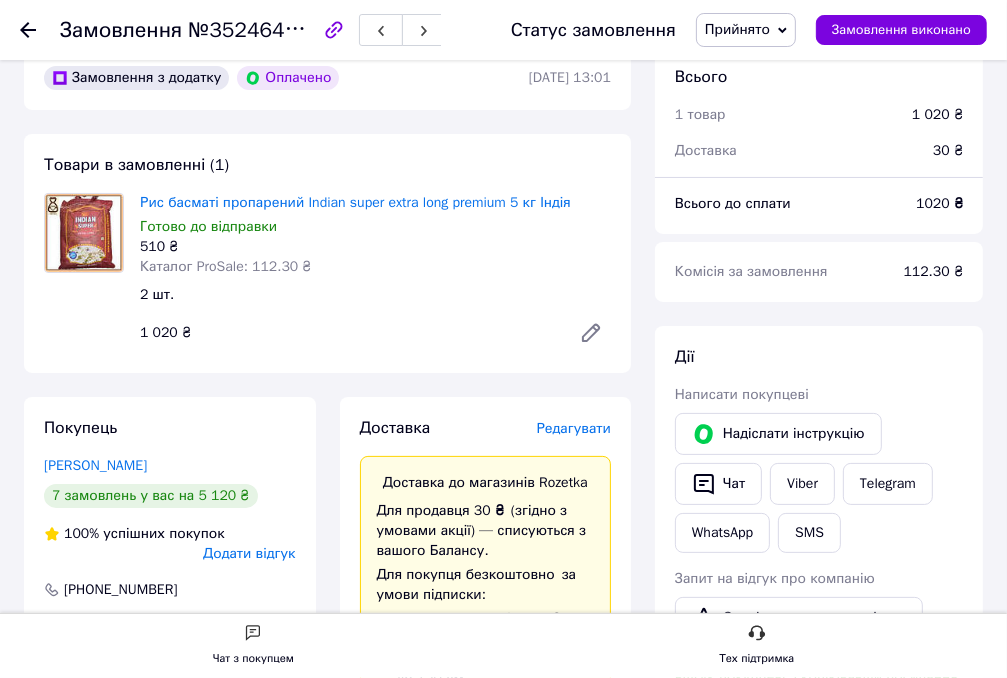 click on "Редагувати" at bounding box center [574, 428] 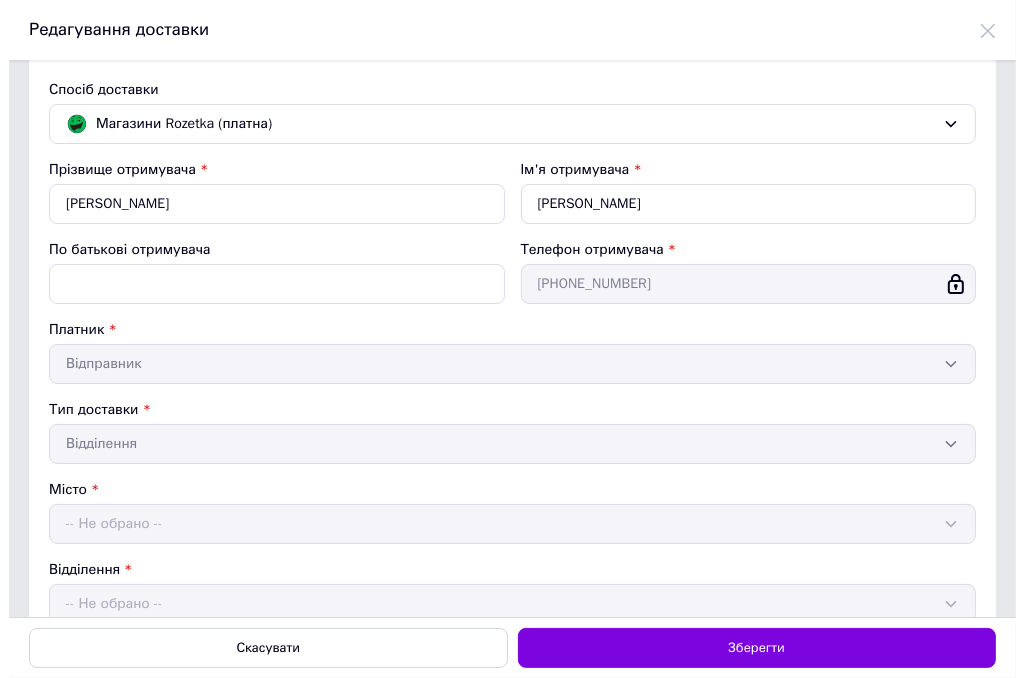 scroll, scrollTop: 0, scrollLeft: 0, axis: both 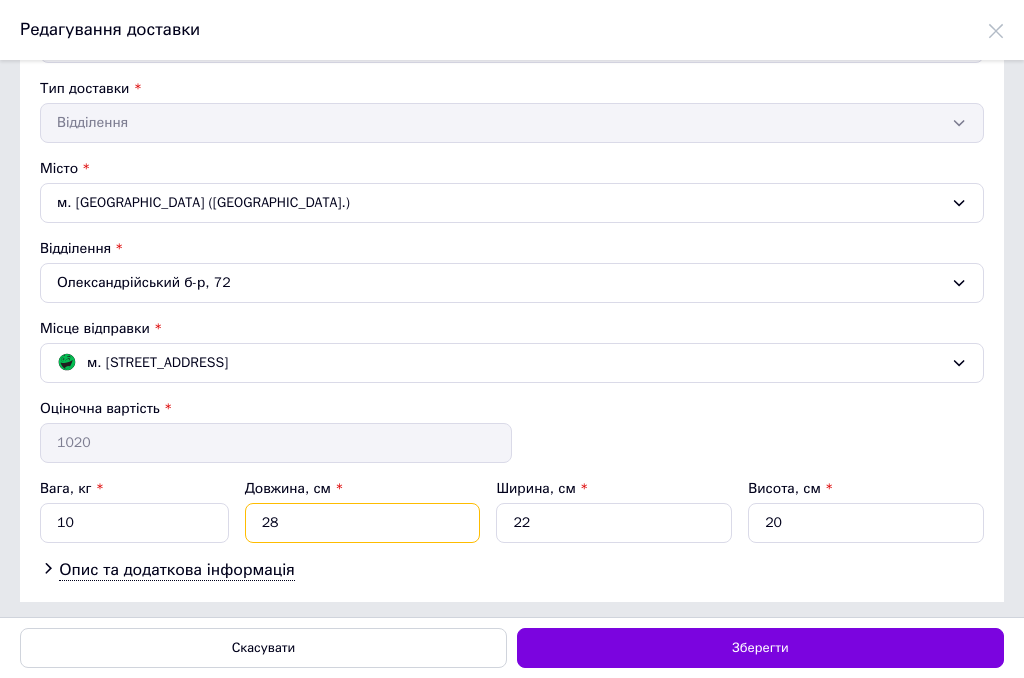 drag, startPoint x: 301, startPoint y: 525, endPoint x: 134, endPoint y: 426, distance: 194.13913 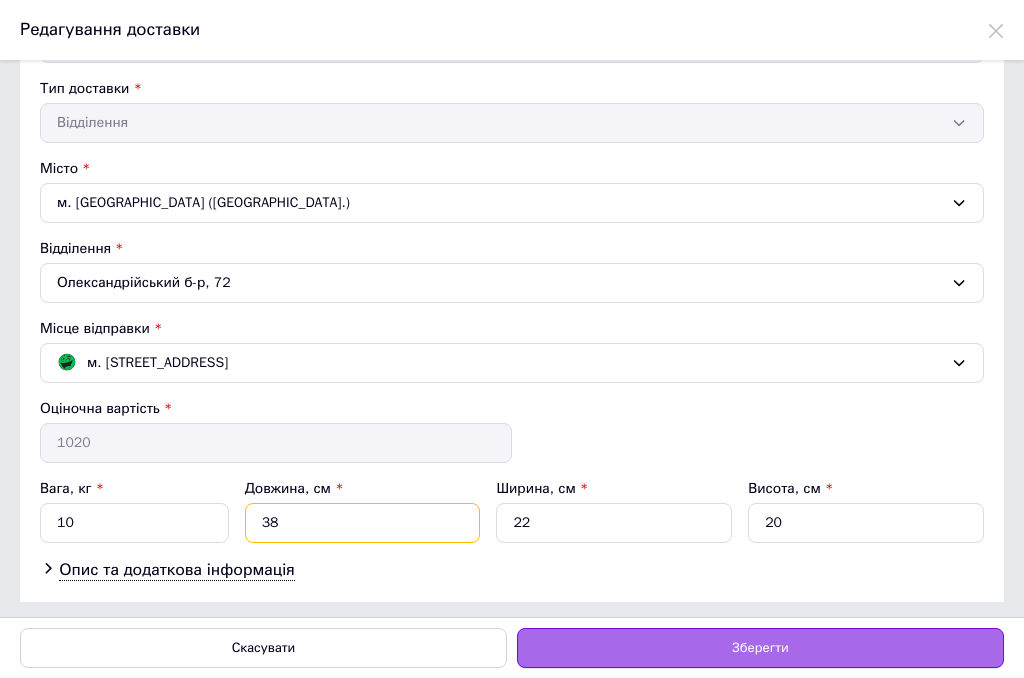 type on "38" 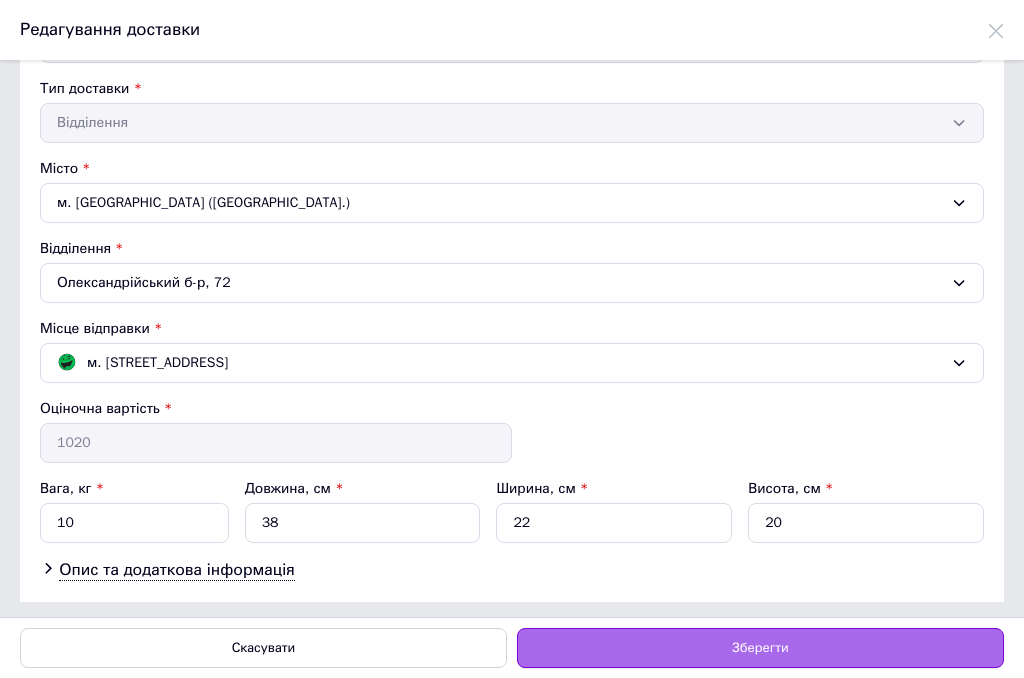 click on "Зберегти" at bounding box center (760, 648) 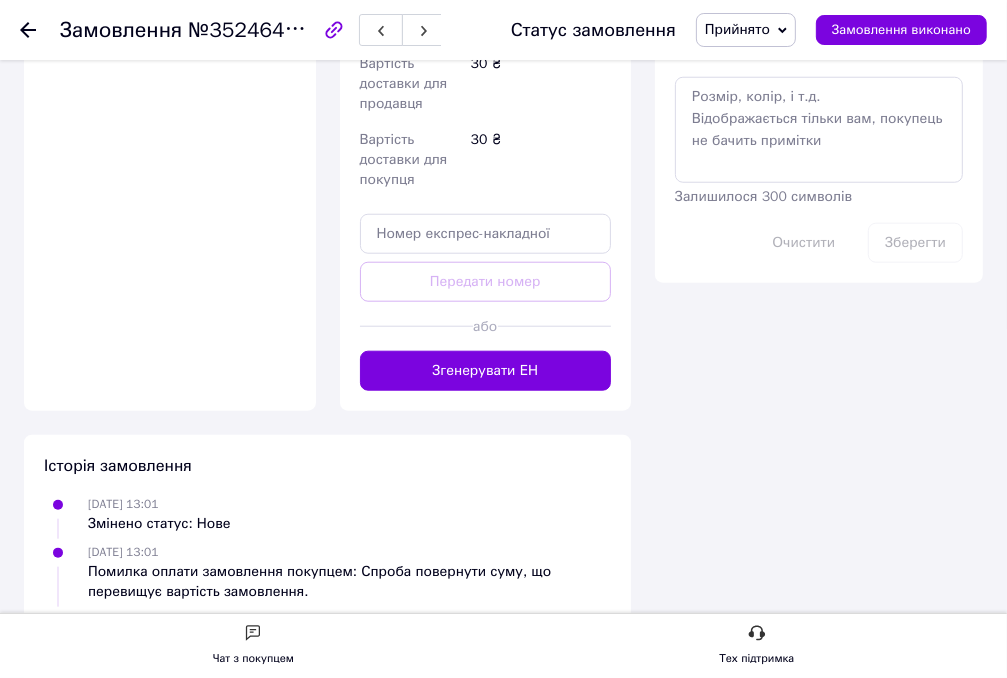 scroll, scrollTop: 1200, scrollLeft: 0, axis: vertical 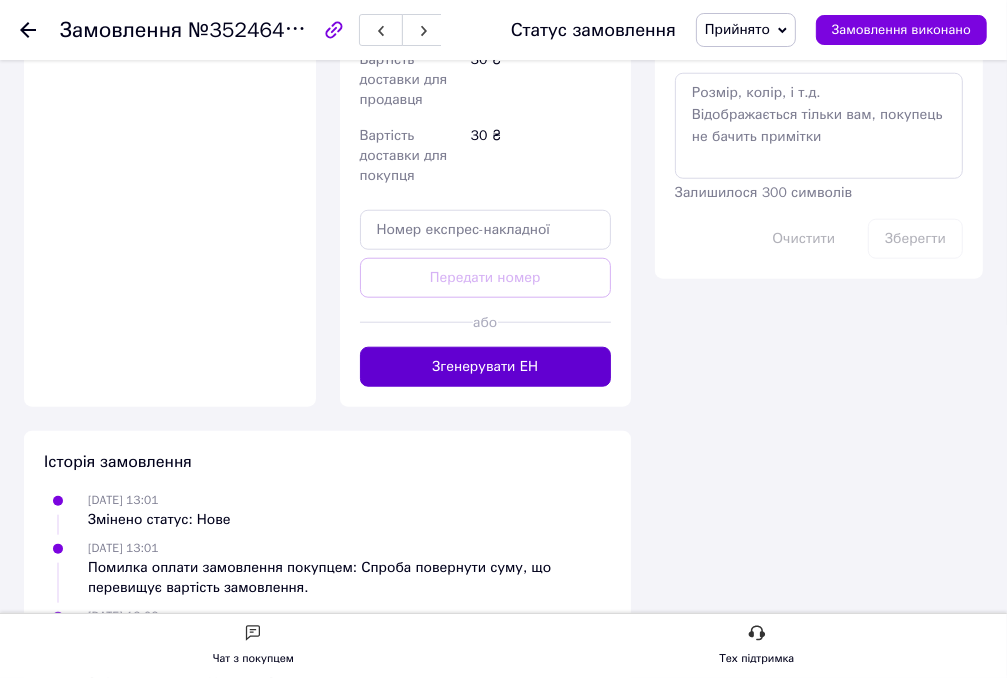 click on "Згенерувати ЕН" at bounding box center (486, 367) 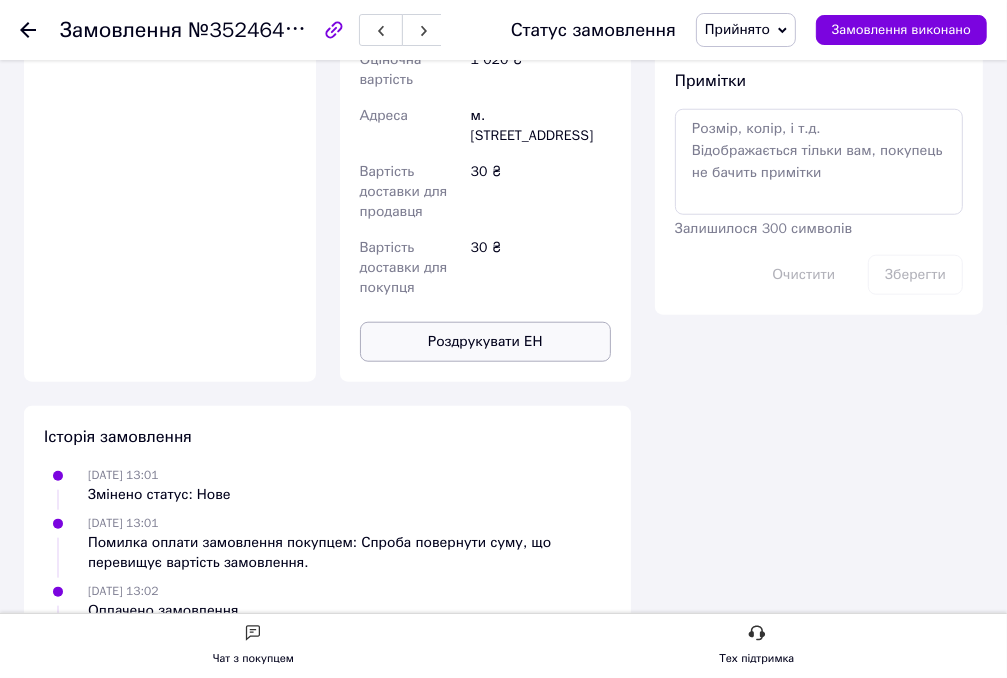 click on "Роздрукувати ЕН" at bounding box center [486, 342] 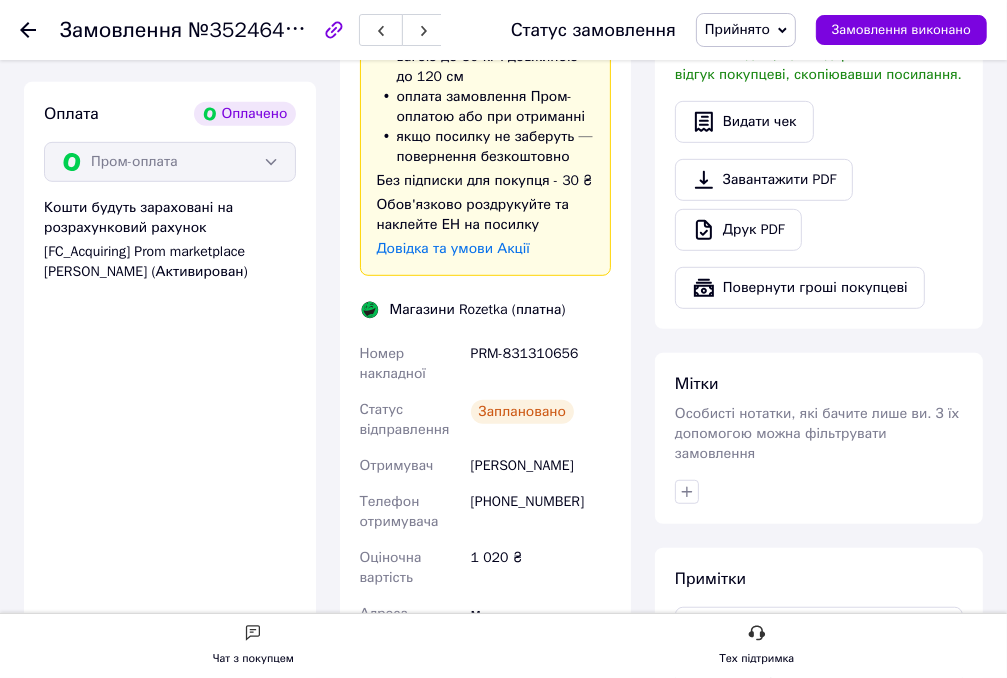 scroll, scrollTop: 700, scrollLeft: 0, axis: vertical 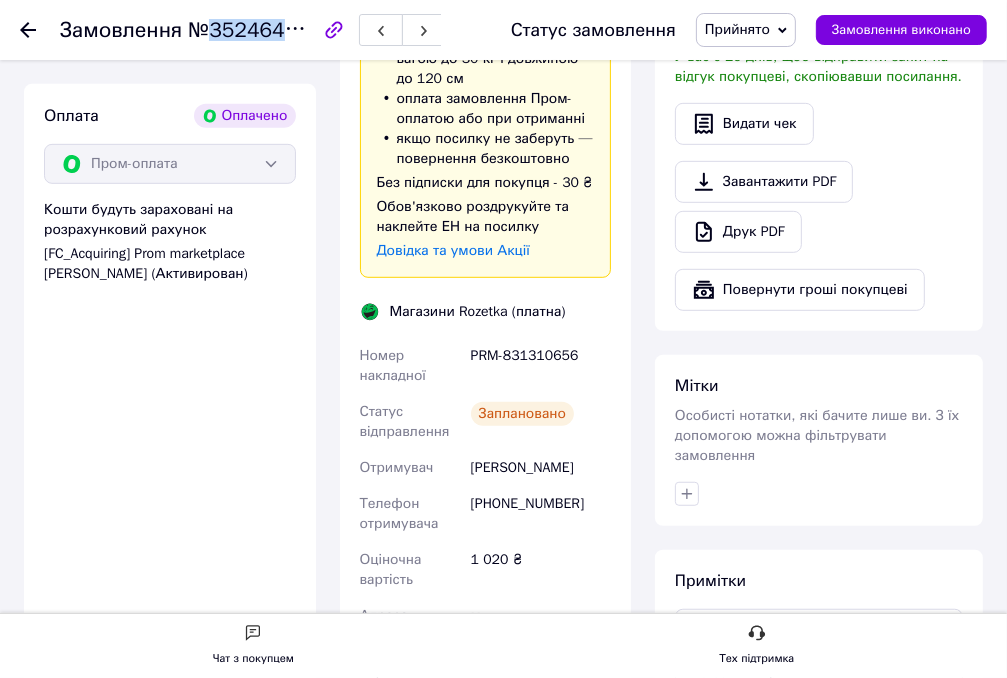 drag, startPoint x: 308, startPoint y: 23, endPoint x: 208, endPoint y: 27, distance: 100.07997 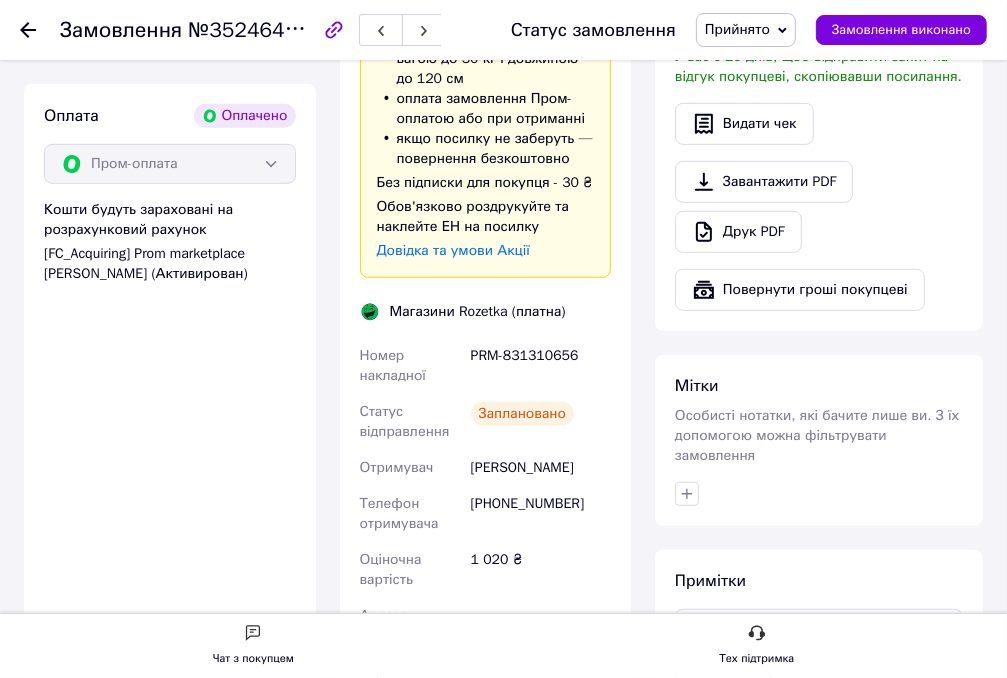 click 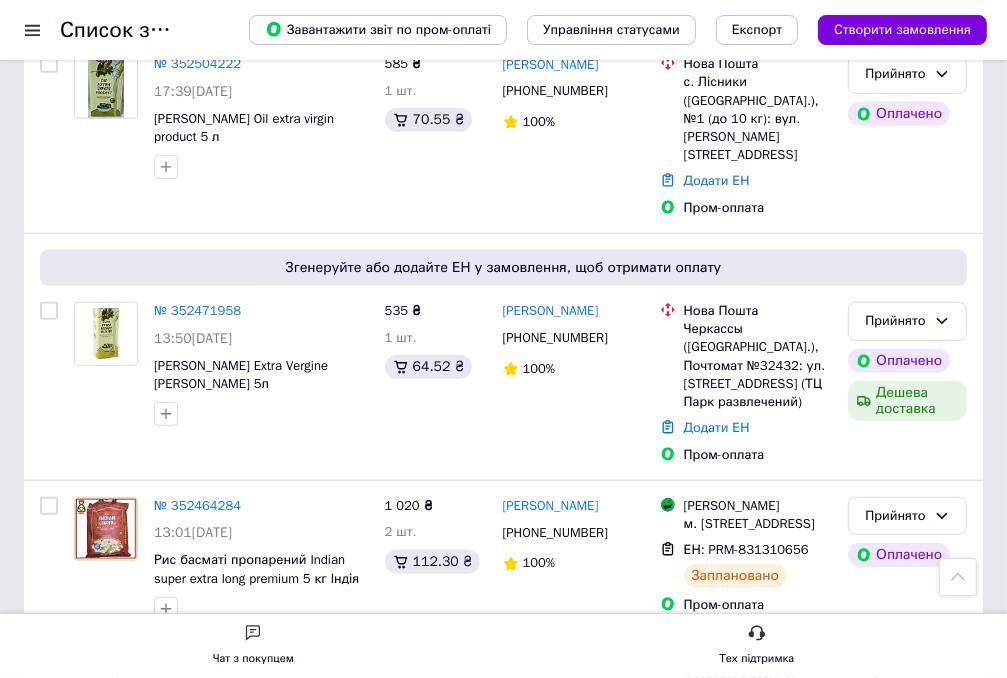 scroll, scrollTop: 800, scrollLeft: 0, axis: vertical 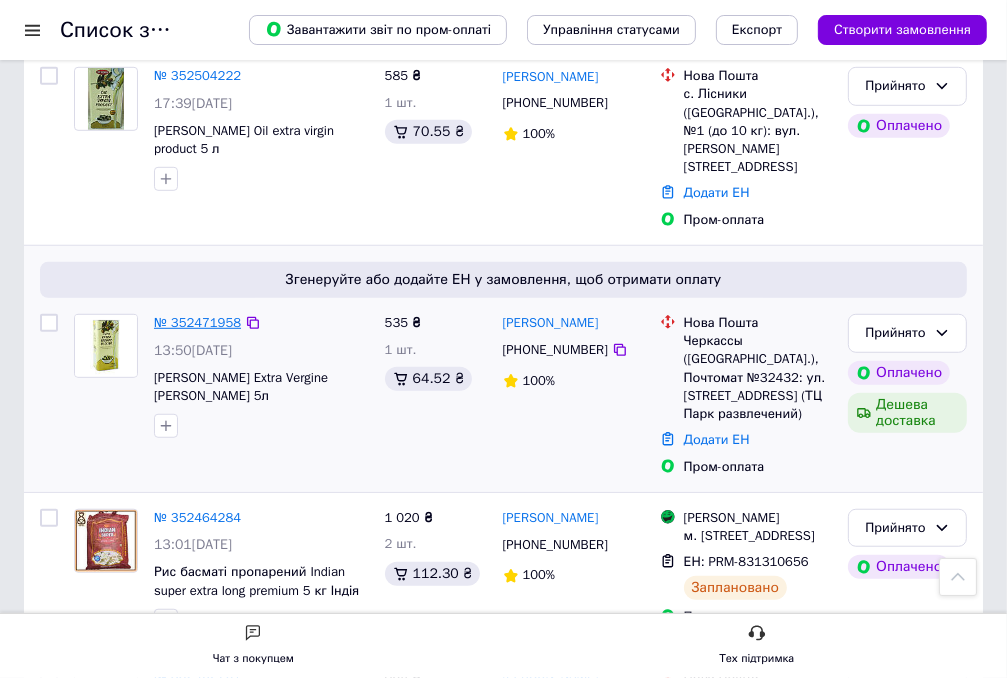 click on "№ 352471958" at bounding box center (197, 322) 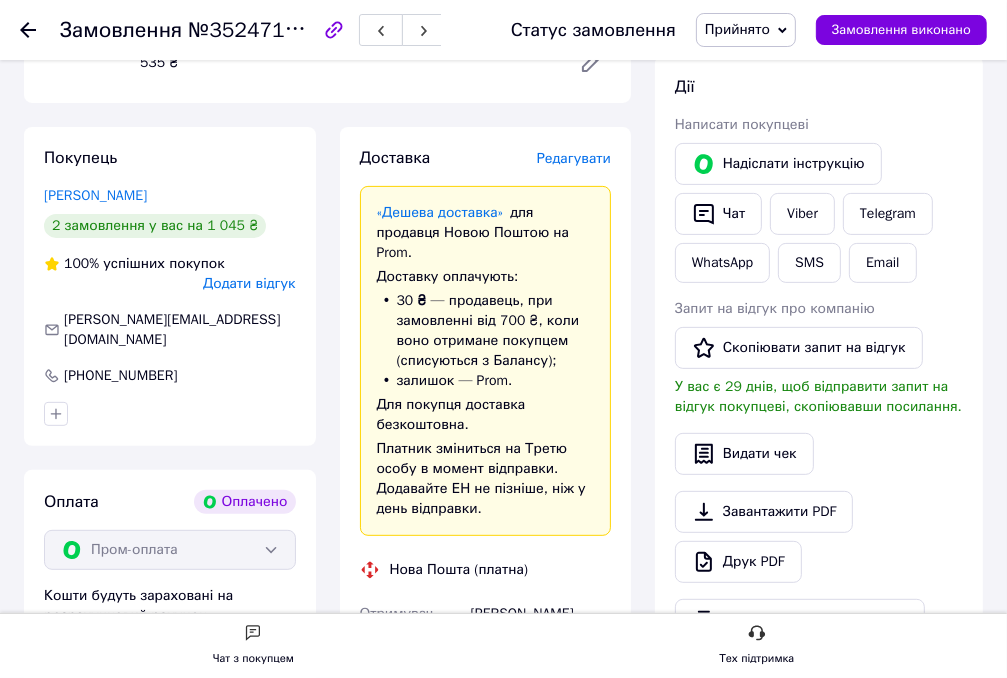 scroll, scrollTop: 400, scrollLeft: 0, axis: vertical 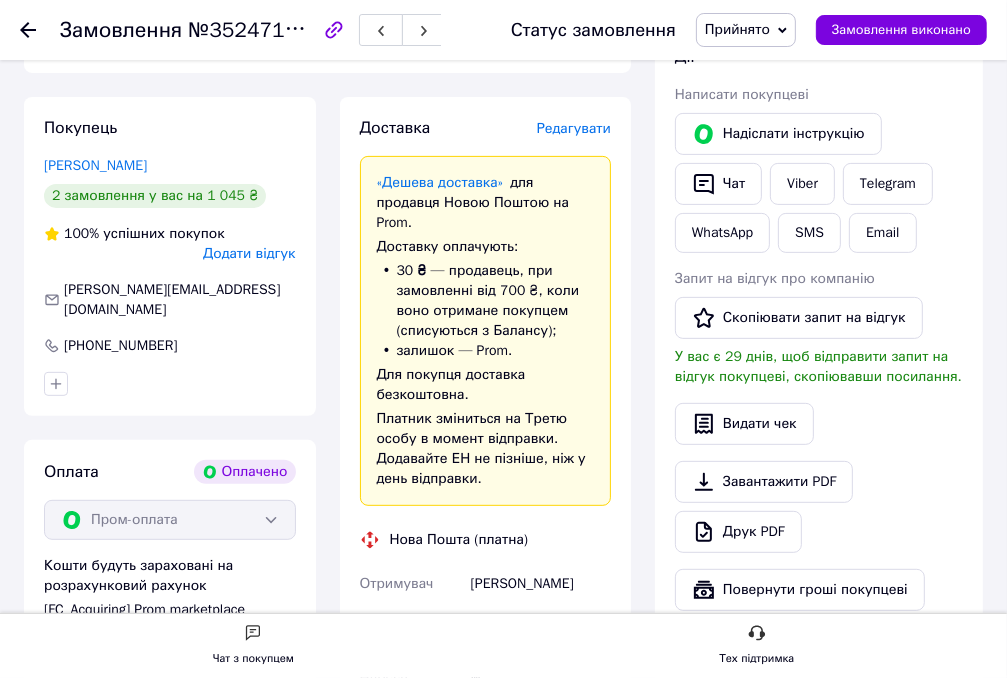 click on "Редагувати" at bounding box center [574, 128] 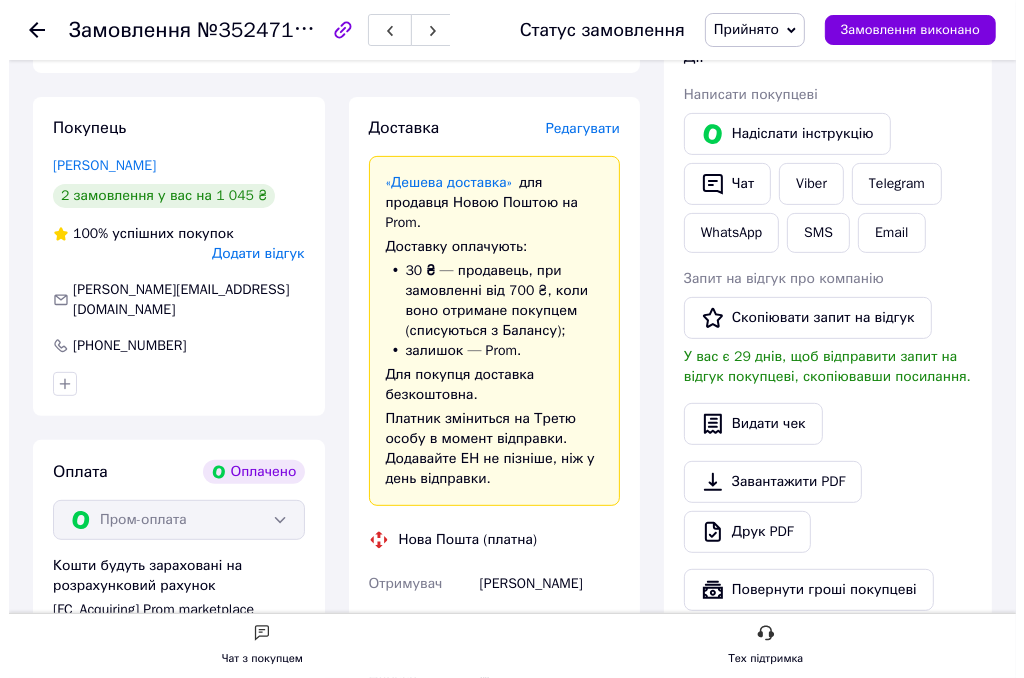 scroll, scrollTop: 0, scrollLeft: 0, axis: both 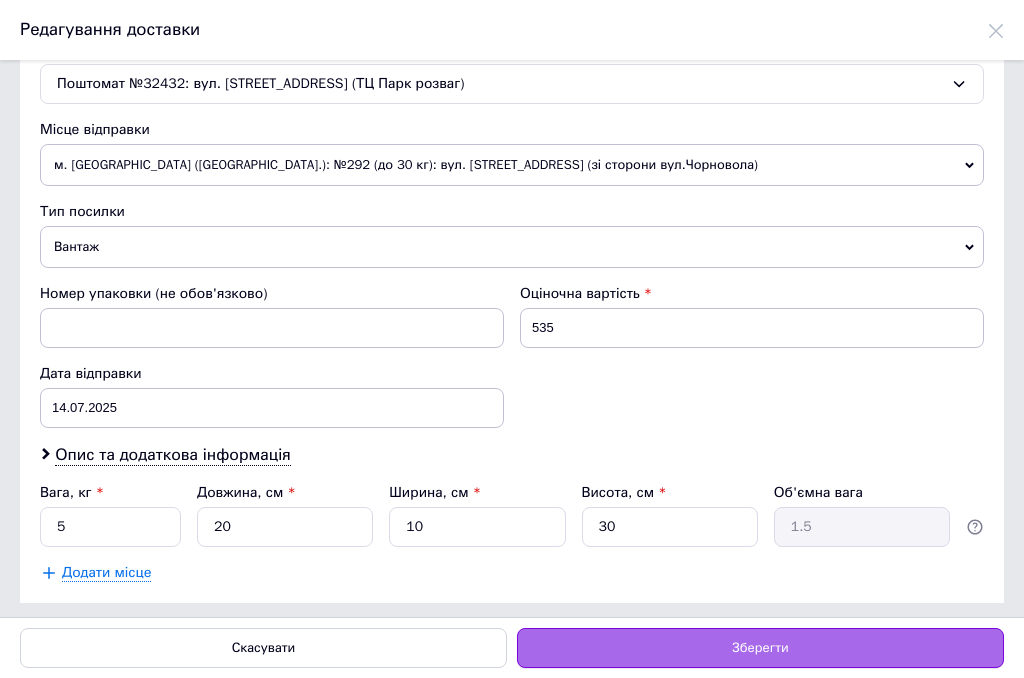 click on "Зберегти" at bounding box center (760, 648) 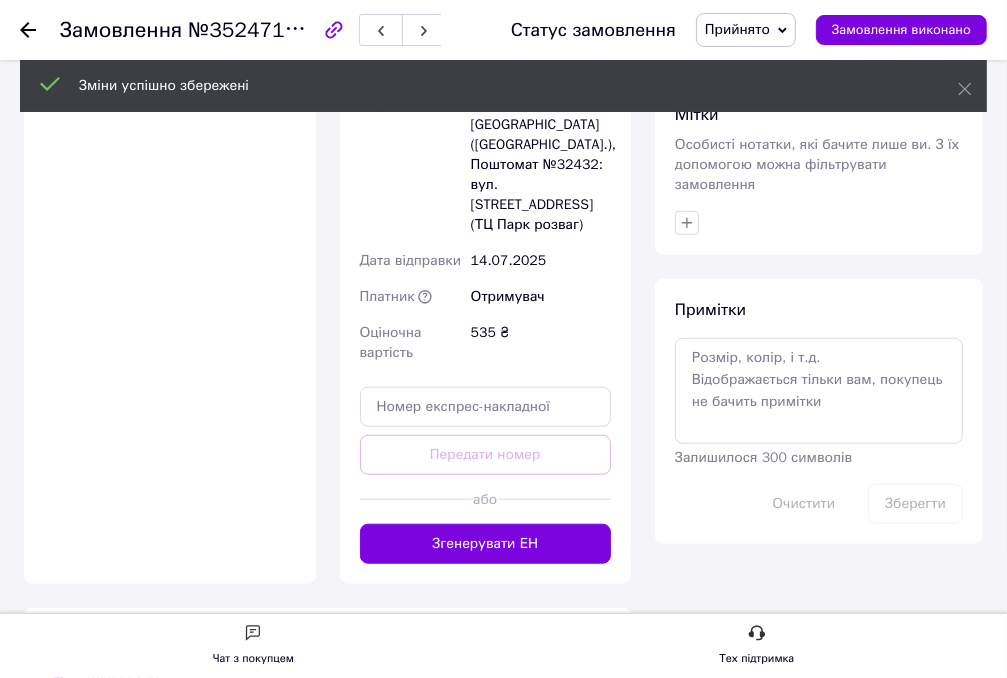 scroll, scrollTop: 1000, scrollLeft: 0, axis: vertical 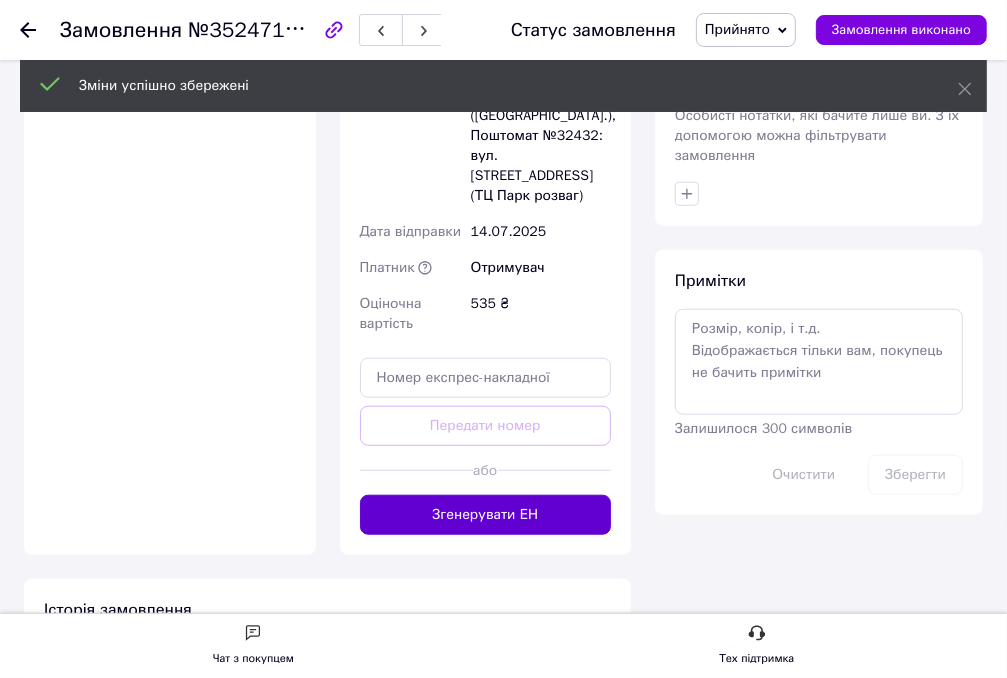 click on "Згенерувати ЕН" at bounding box center (486, 515) 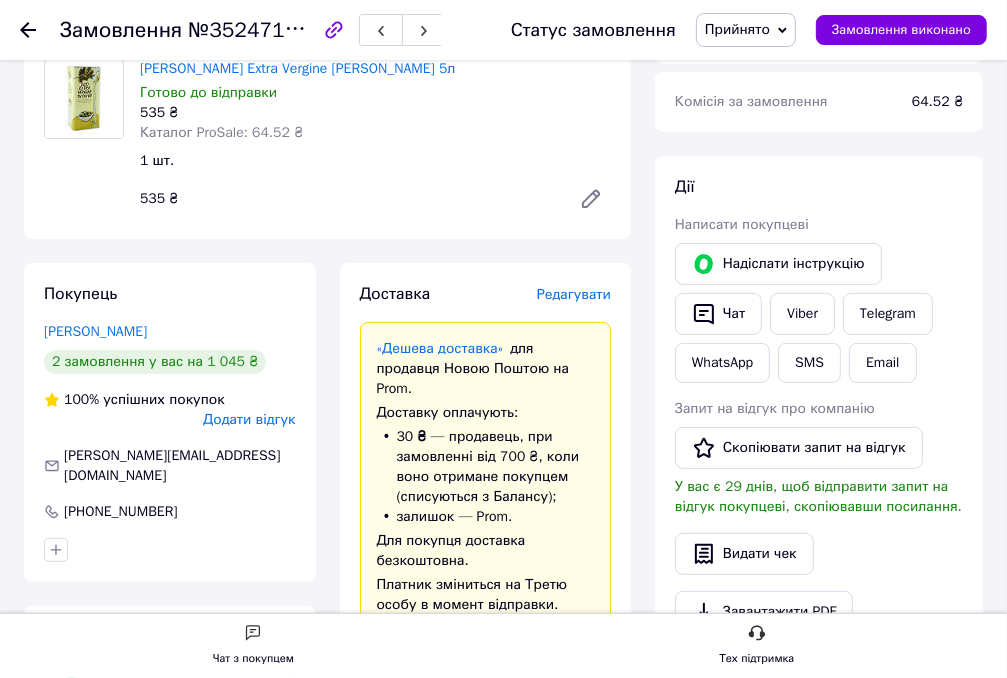 scroll, scrollTop: 200, scrollLeft: 0, axis: vertical 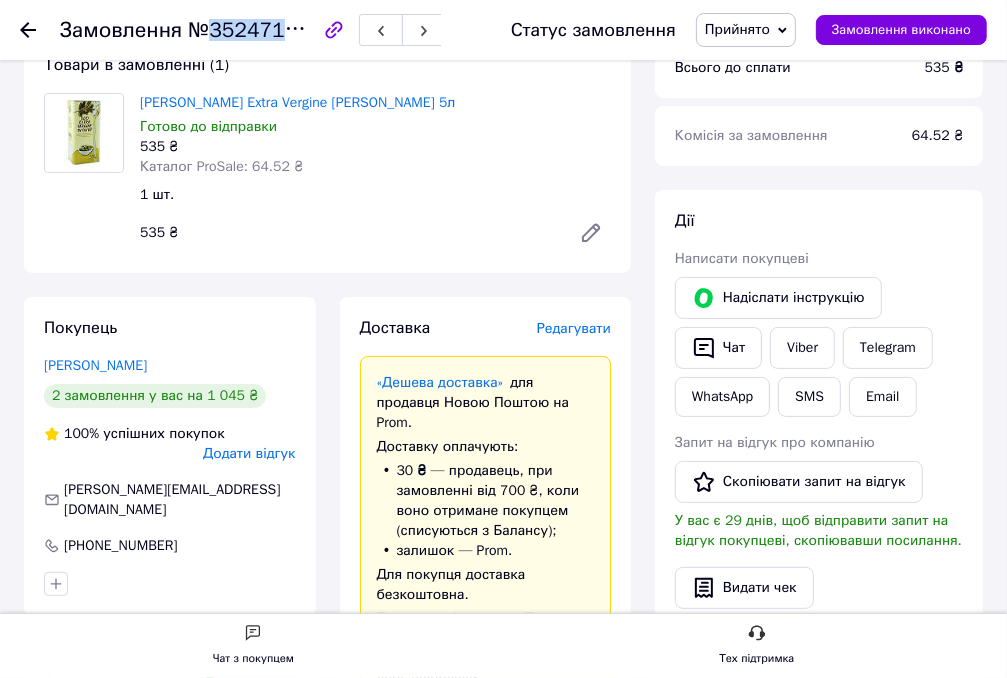 drag, startPoint x: 304, startPoint y: 26, endPoint x: 210, endPoint y: 30, distance: 94.08507 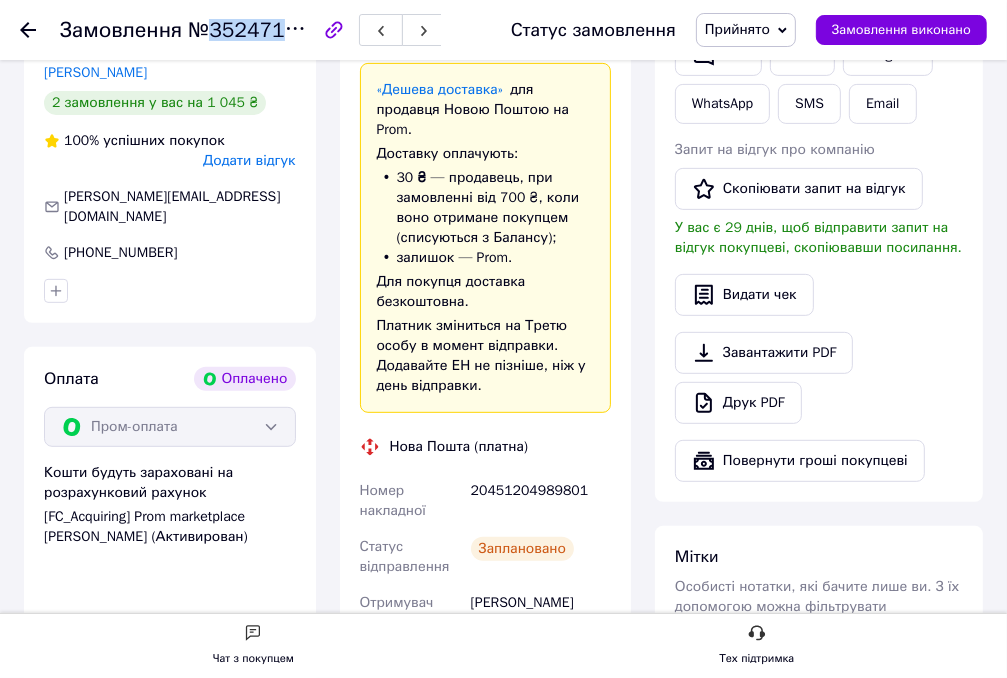 scroll, scrollTop: 500, scrollLeft: 0, axis: vertical 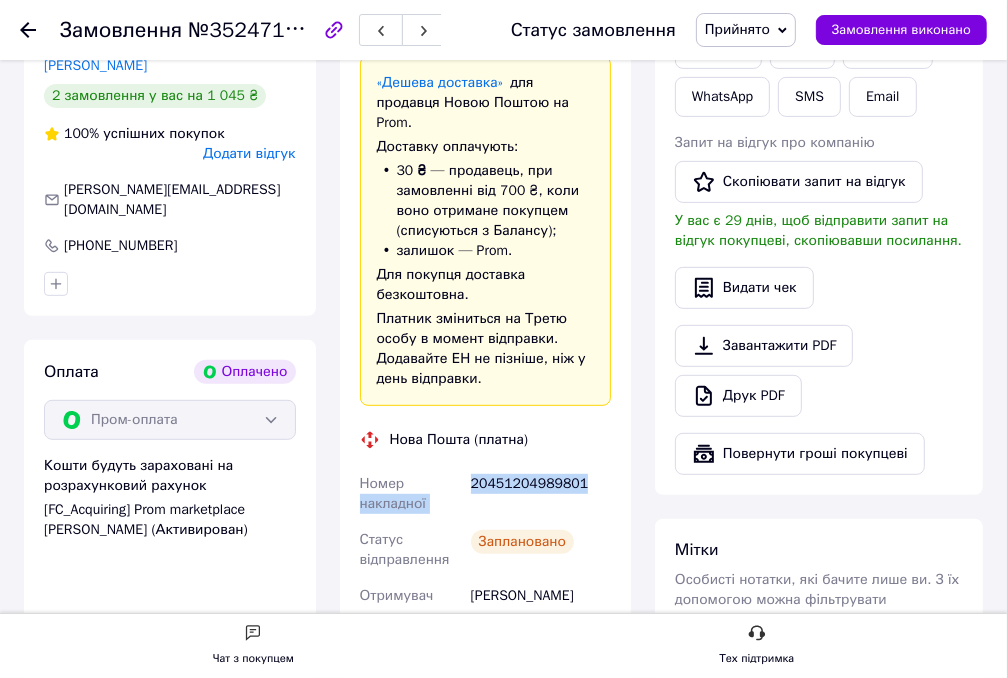 drag, startPoint x: 576, startPoint y: 482, endPoint x: 460, endPoint y: 482, distance: 116 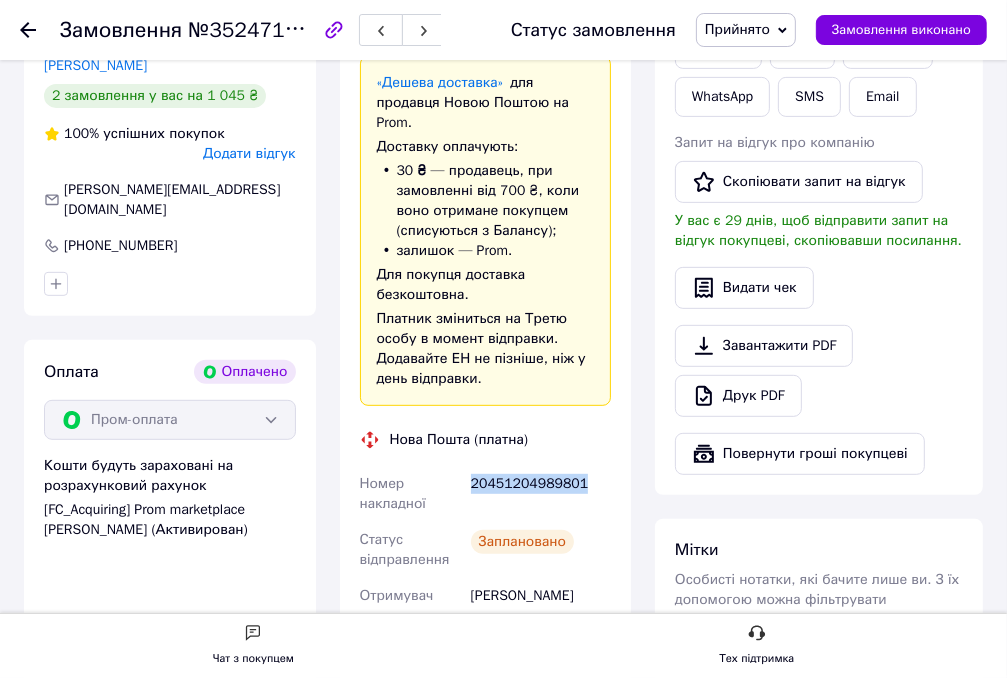drag, startPoint x: 592, startPoint y: 483, endPoint x: 472, endPoint y: 488, distance: 120.10412 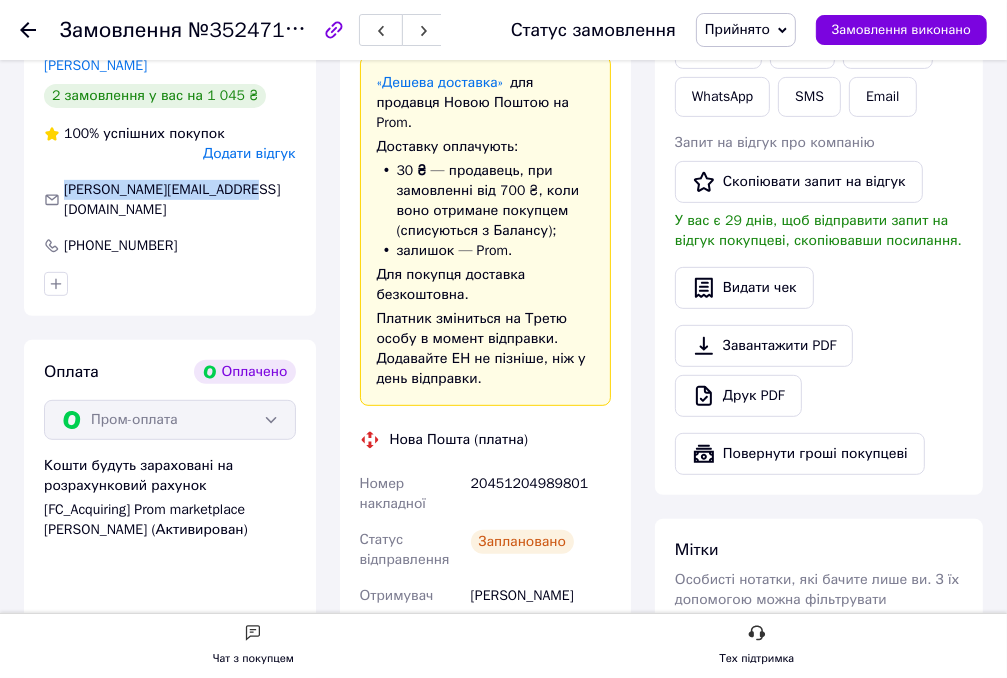 drag, startPoint x: 243, startPoint y: 192, endPoint x: 64, endPoint y: 188, distance: 179.0447 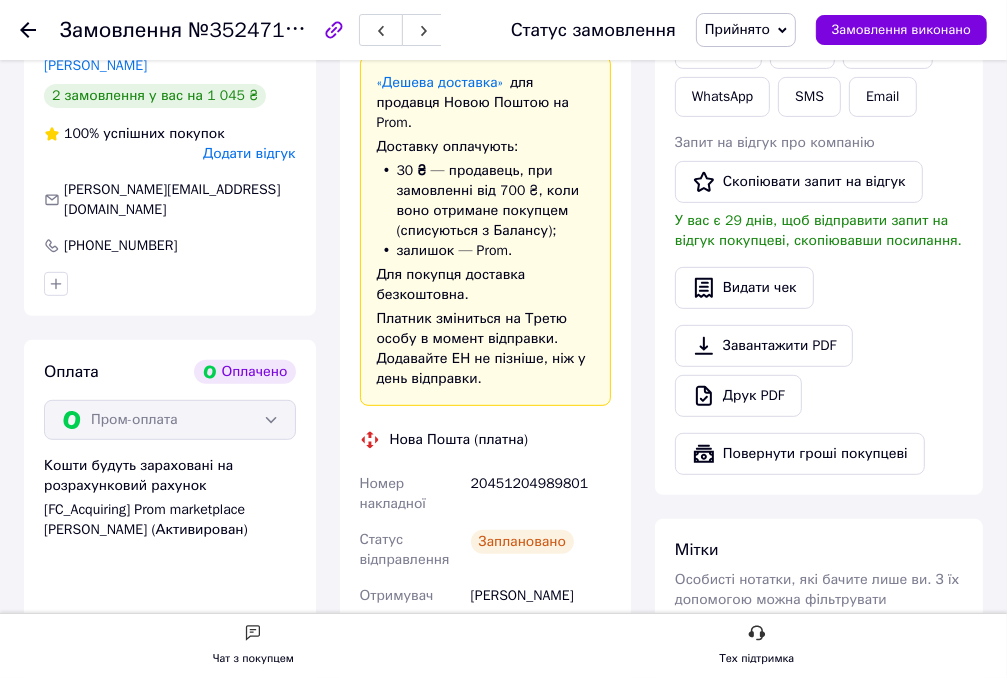 click 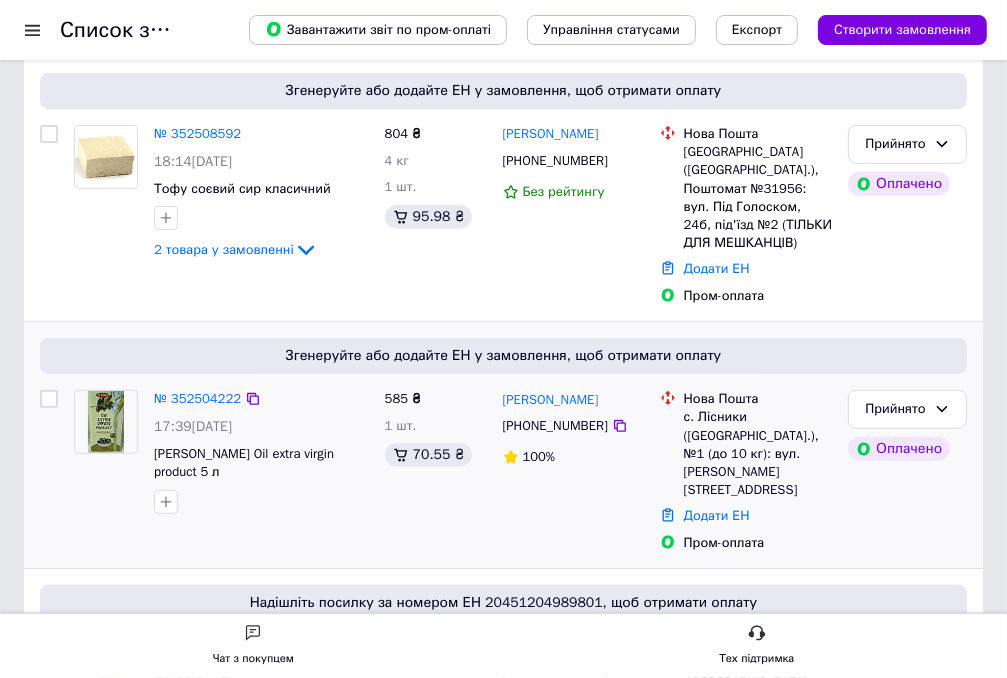 scroll, scrollTop: 500, scrollLeft: 0, axis: vertical 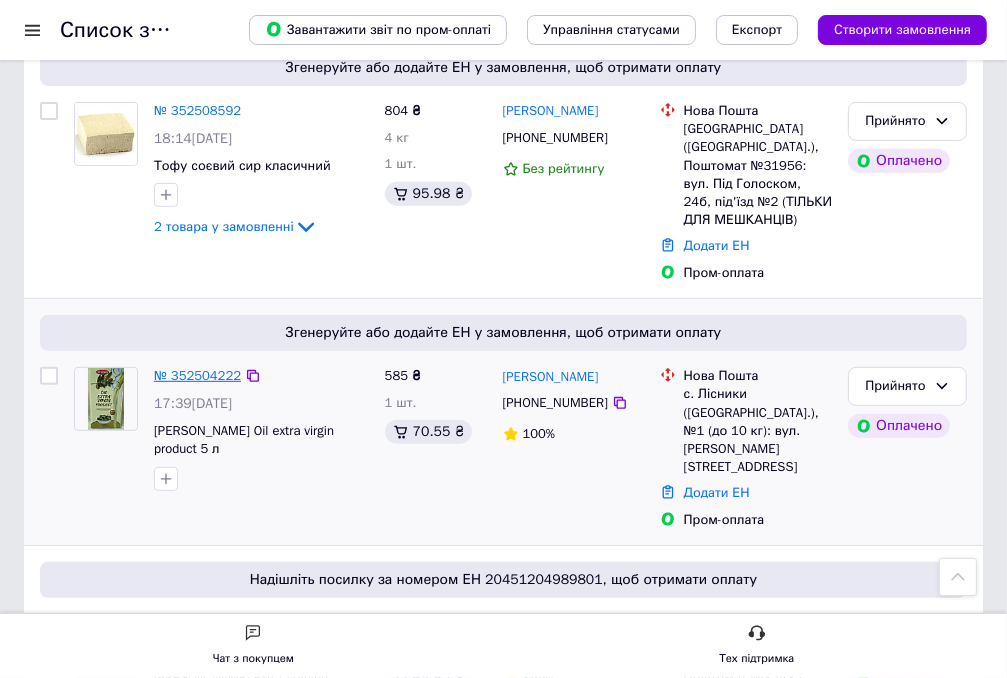 click on "№ 352504222" at bounding box center [197, 375] 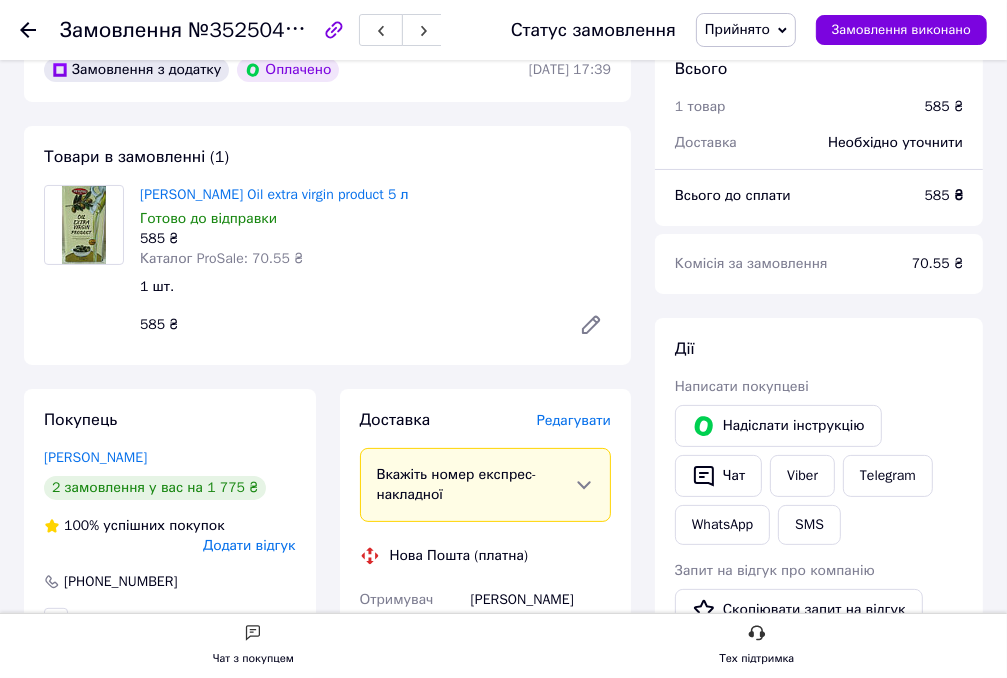scroll, scrollTop: 100, scrollLeft: 0, axis: vertical 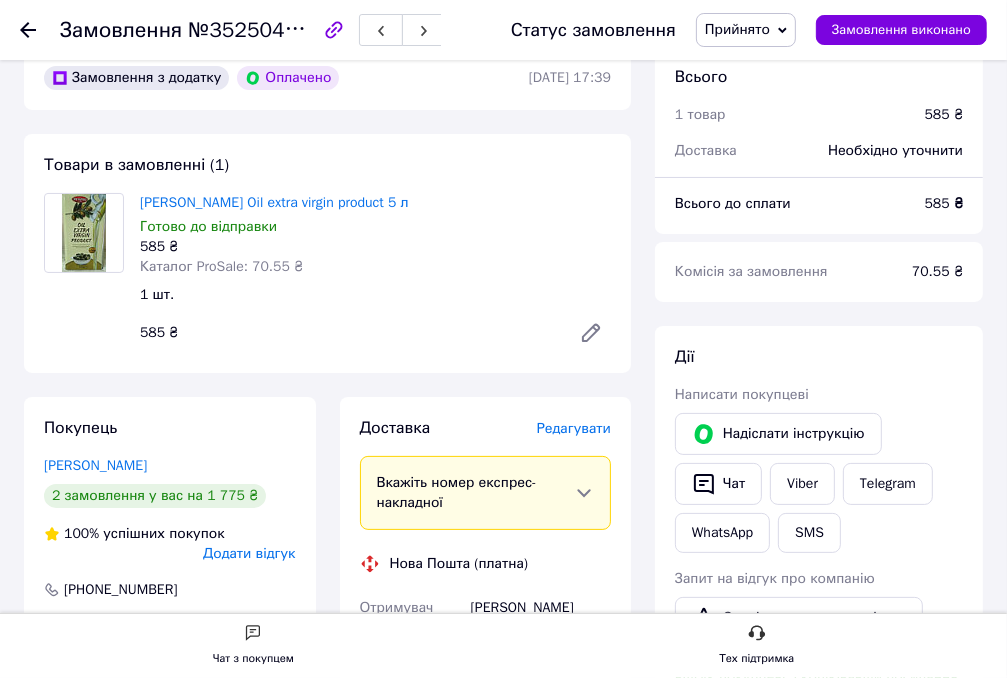 click on "Редагувати" at bounding box center [574, 428] 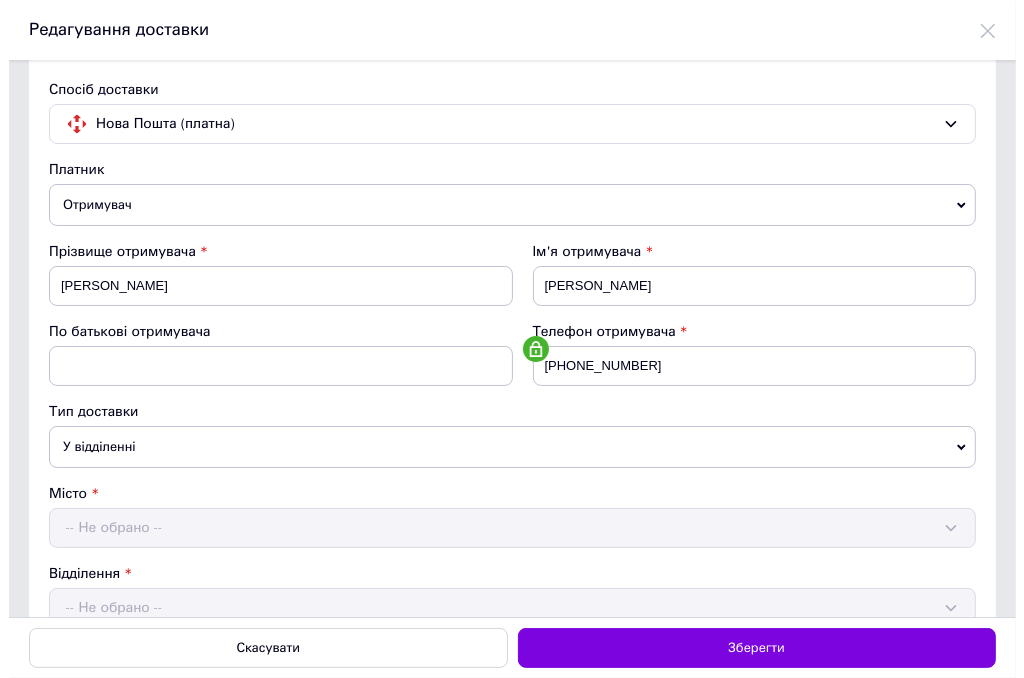 scroll, scrollTop: 0, scrollLeft: 0, axis: both 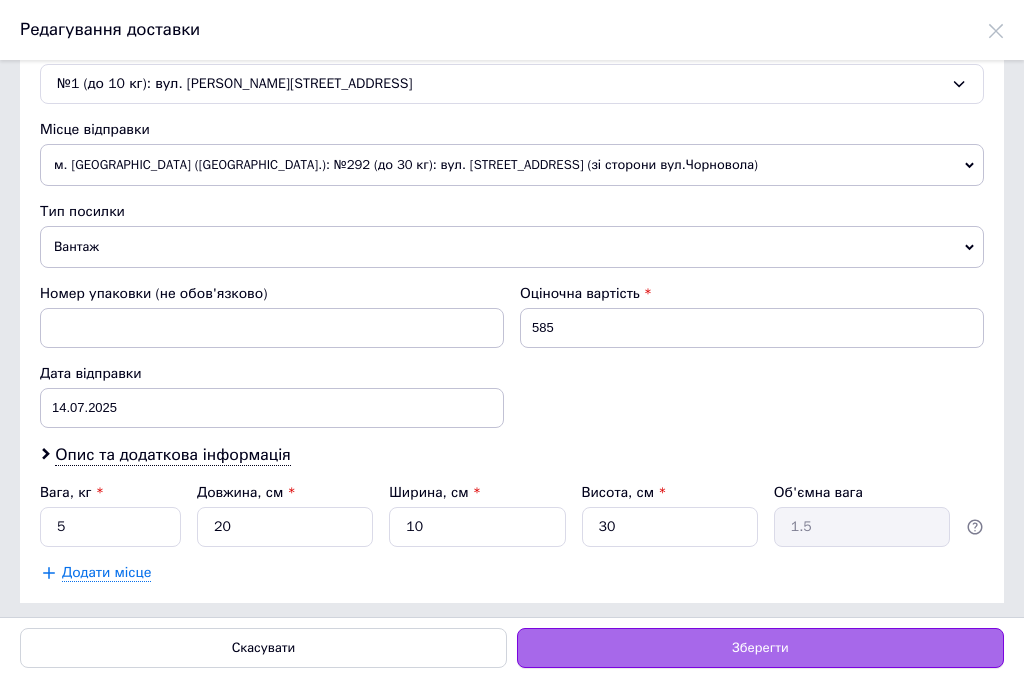 click on "Зберегти" at bounding box center (760, 648) 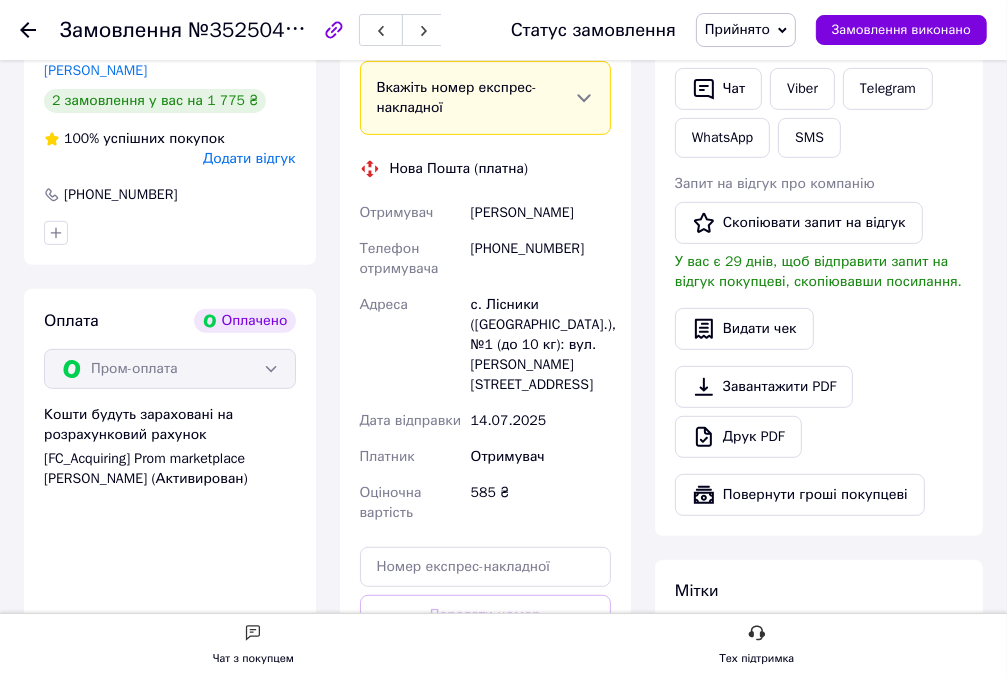 scroll, scrollTop: 600, scrollLeft: 0, axis: vertical 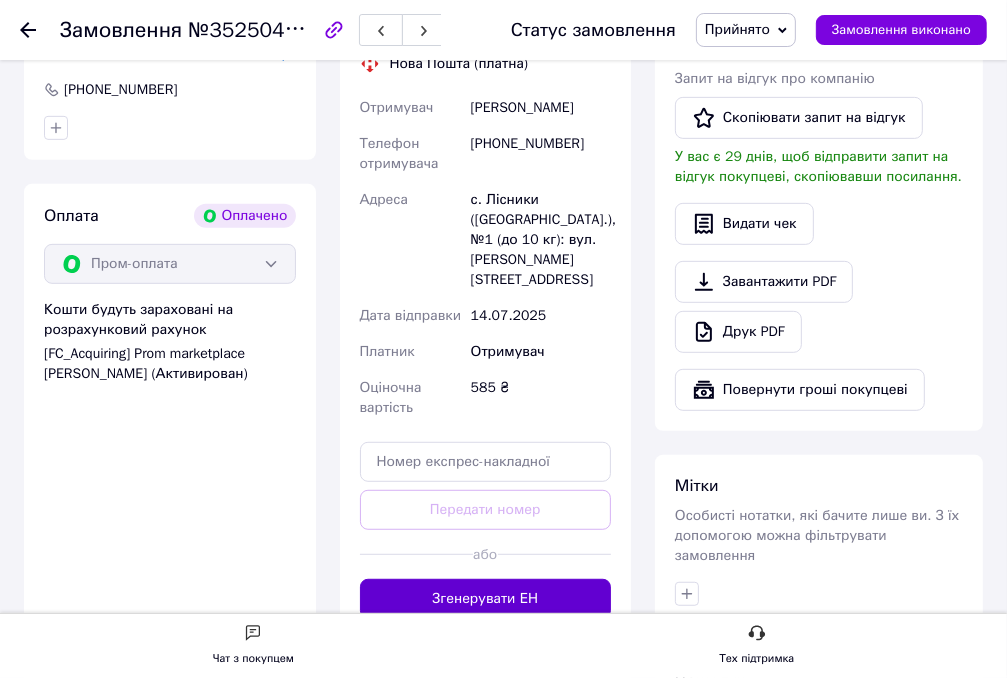 click on "Згенерувати ЕН" at bounding box center (486, 599) 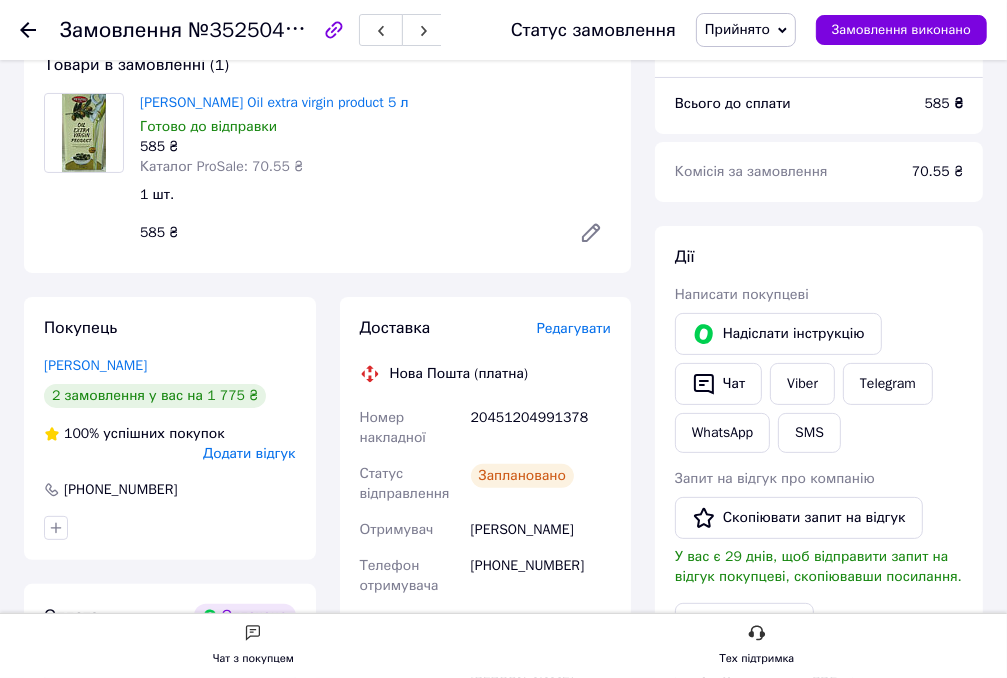 scroll, scrollTop: 200, scrollLeft: 0, axis: vertical 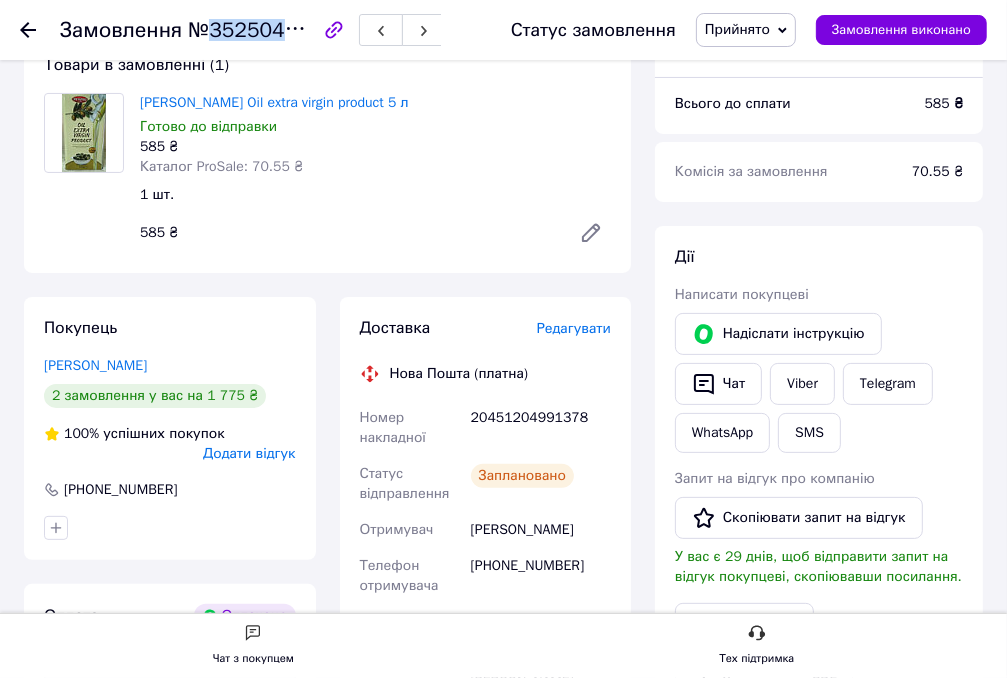 drag, startPoint x: 308, startPoint y: 25, endPoint x: 212, endPoint y: 32, distance: 96.25487 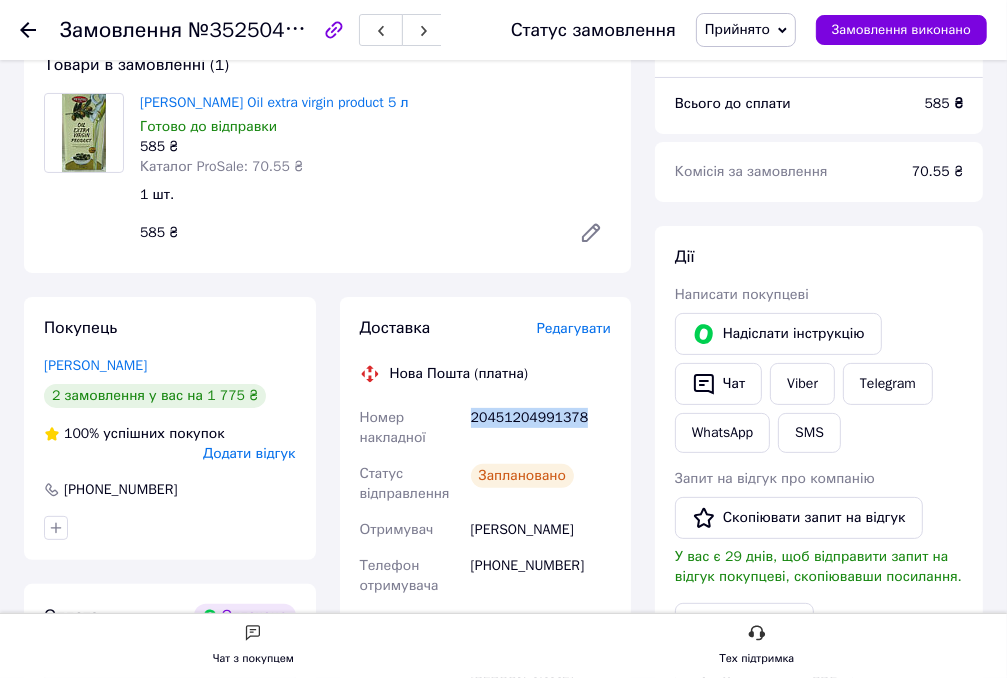 drag, startPoint x: 576, startPoint y: 410, endPoint x: 472, endPoint y: 413, distance: 104.04326 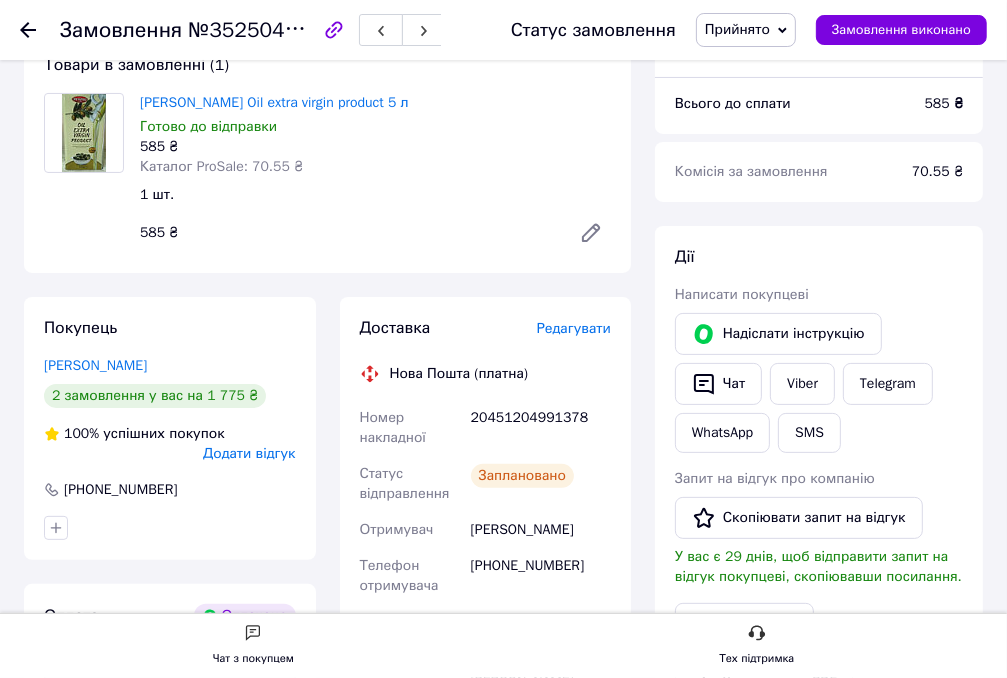 click 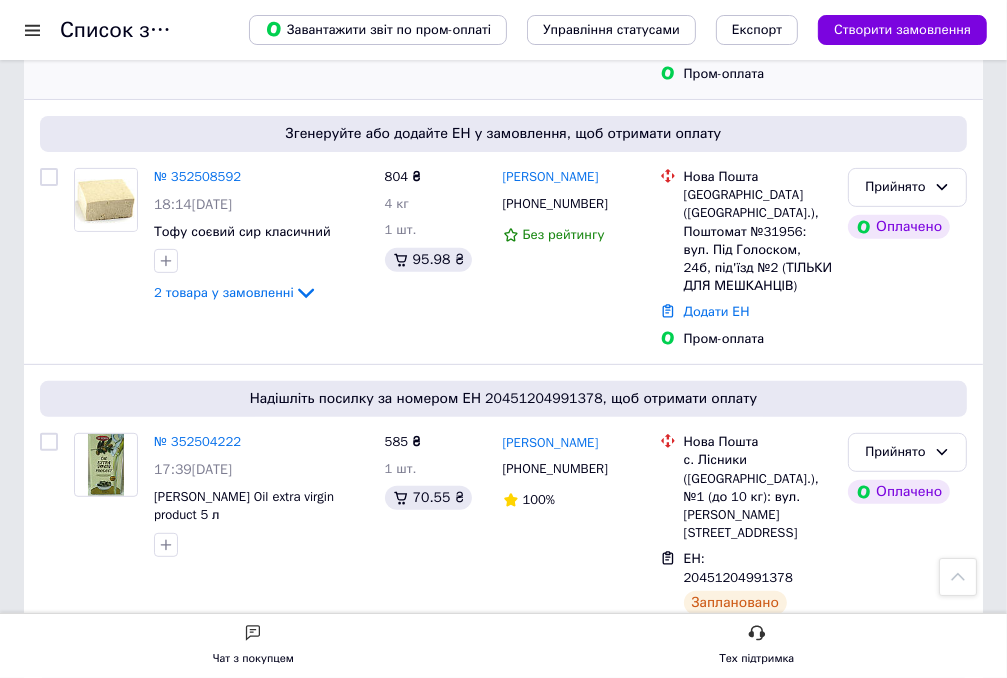 scroll, scrollTop: 400, scrollLeft: 0, axis: vertical 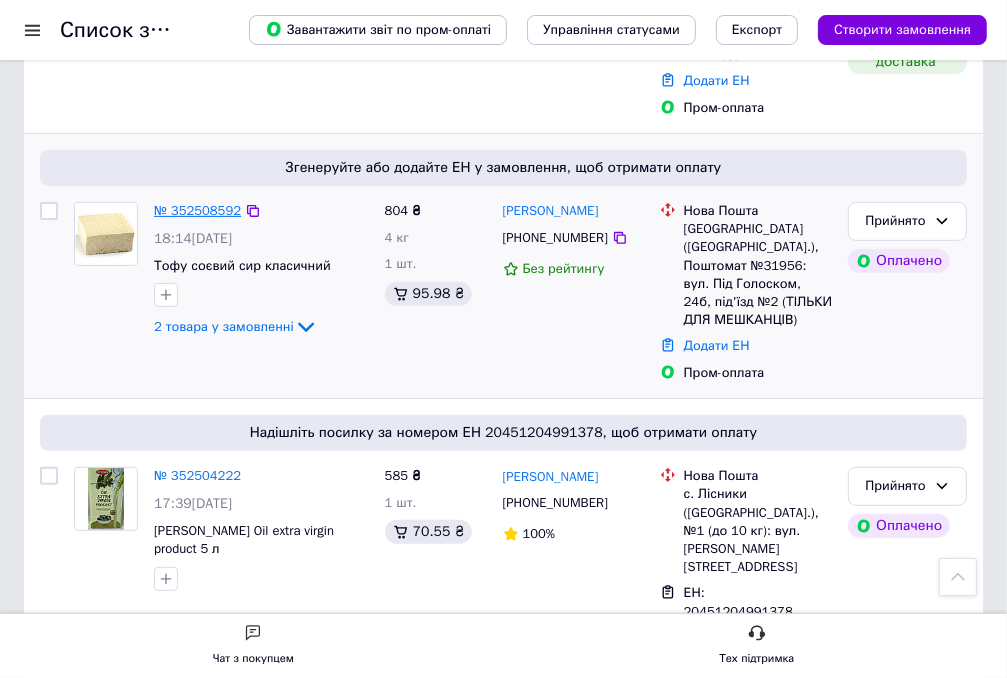 click on "№ 352508592" at bounding box center (197, 210) 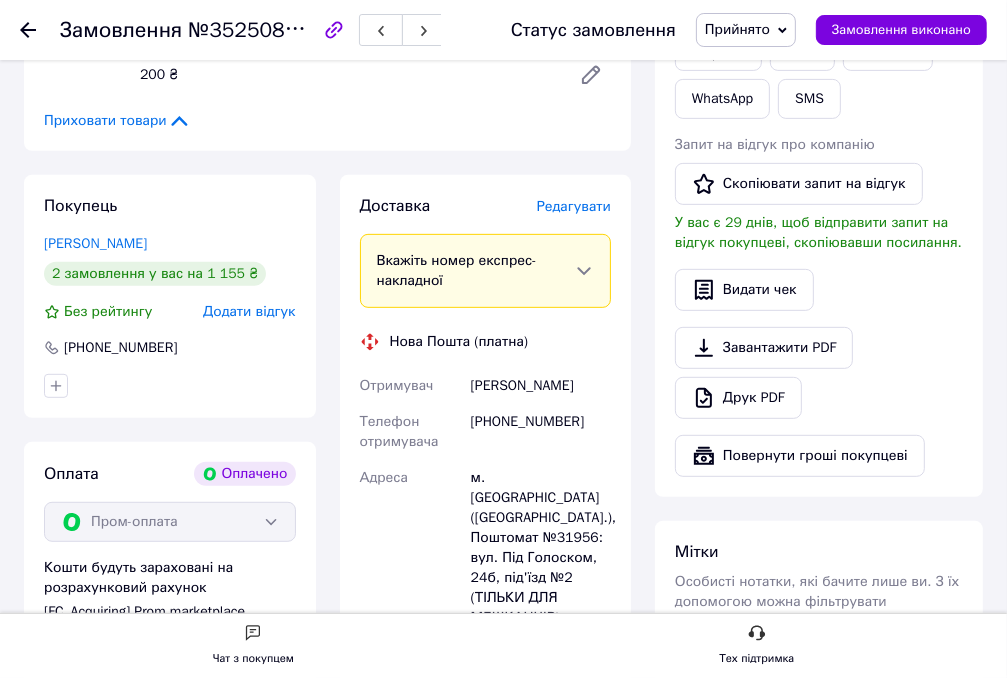 scroll, scrollTop: 500, scrollLeft: 0, axis: vertical 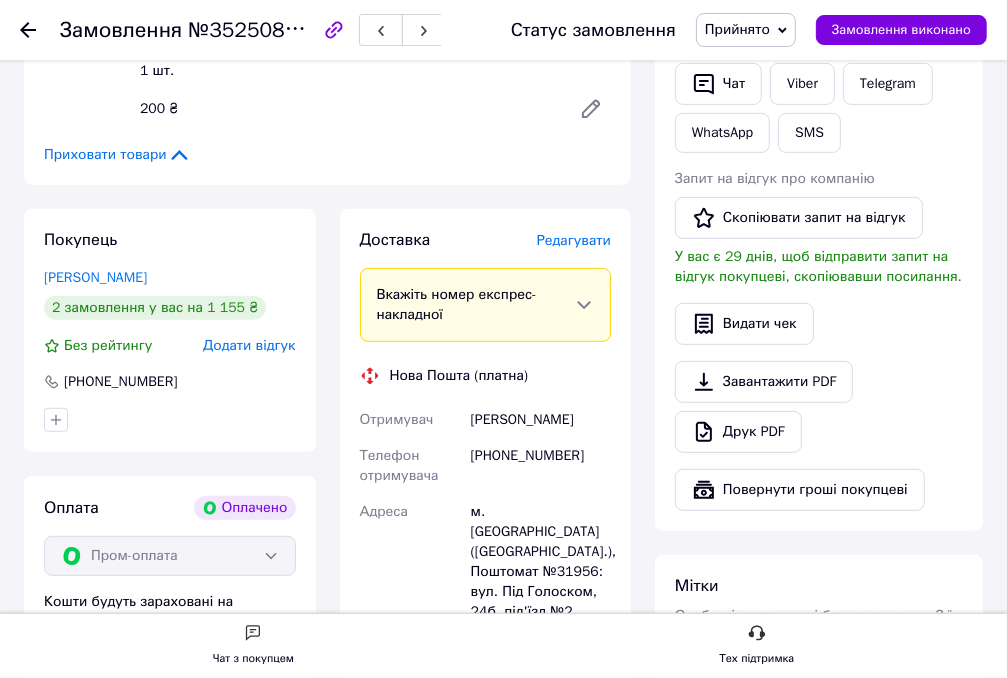 click on "Редагувати" at bounding box center [574, 240] 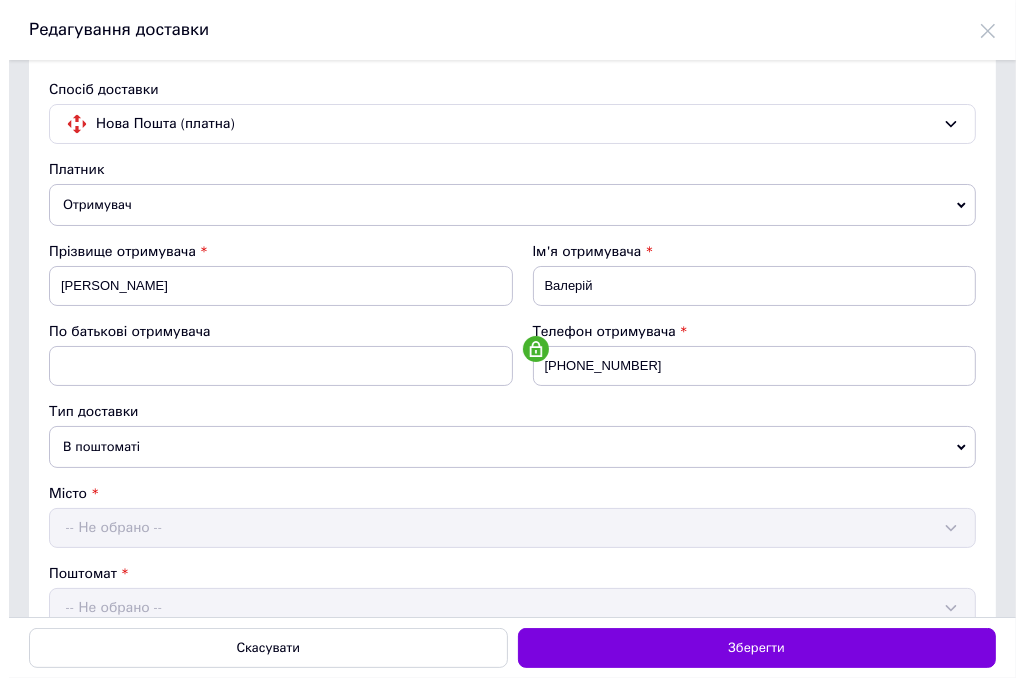 scroll, scrollTop: 0, scrollLeft: 0, axis: both 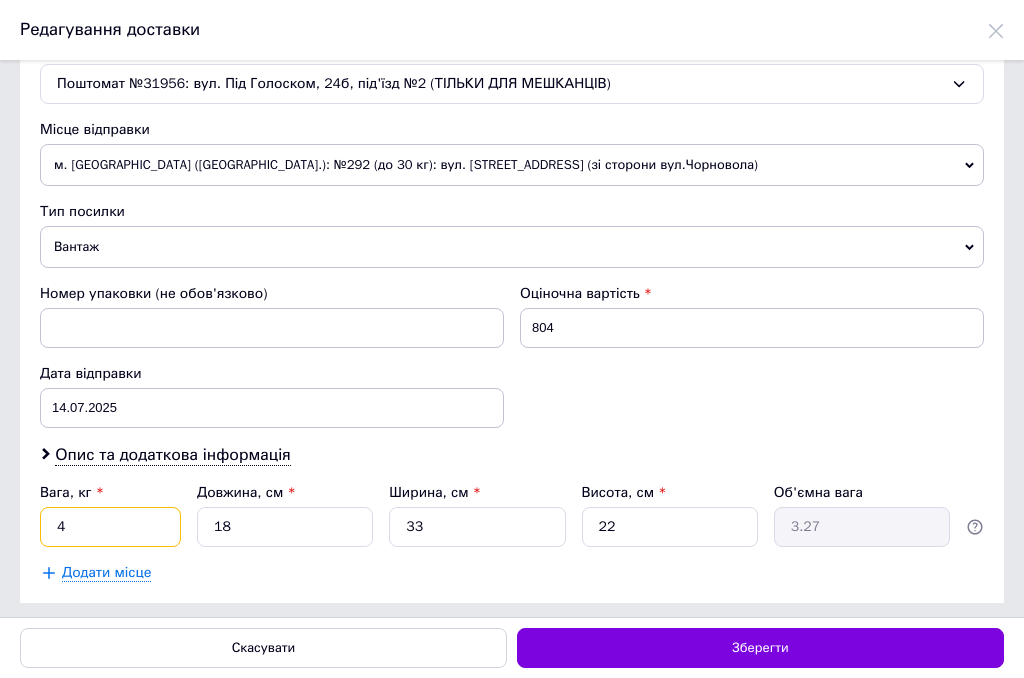 drag, startPoint x: 93, startPoint y: 522, endPoint x: 20, endPoint y: 501, distance: 75.96052 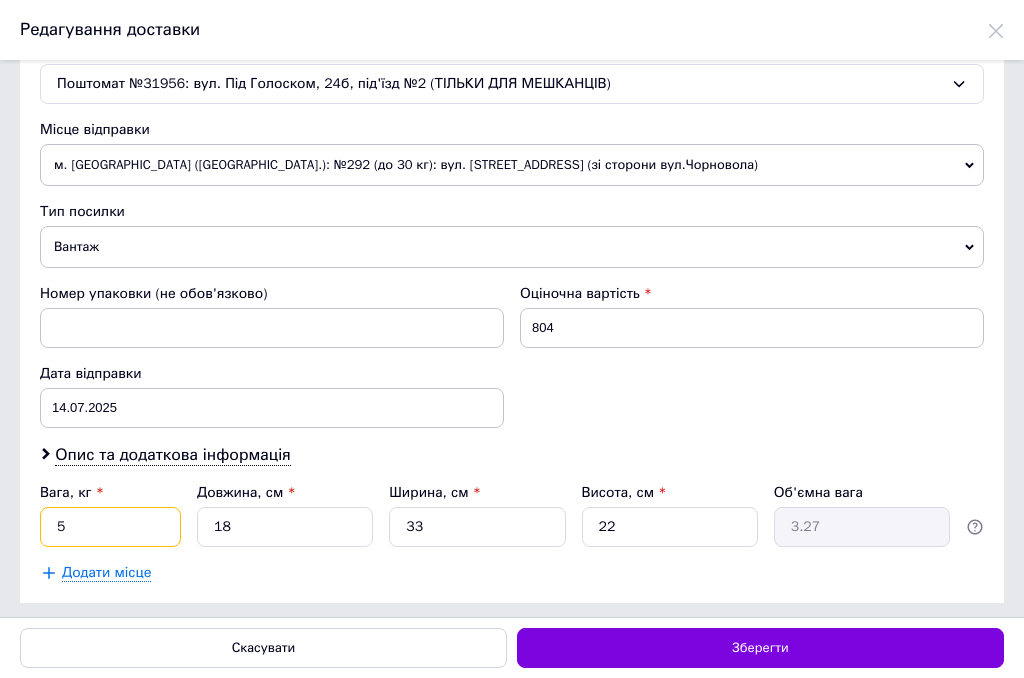 type on "5" 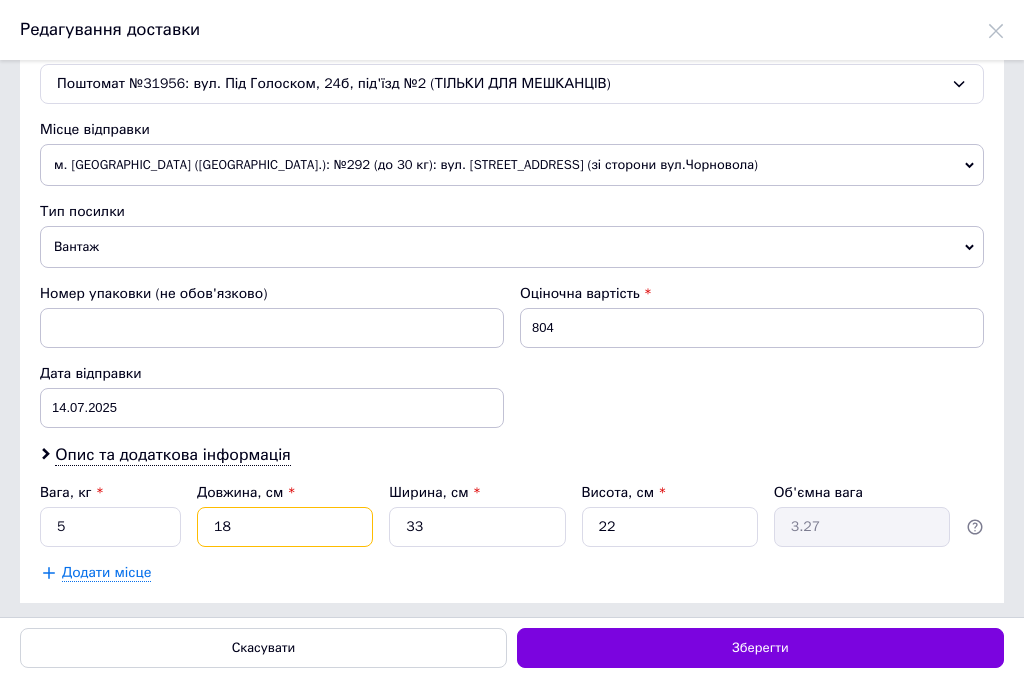 drag, startPoint x: 253, startPoint y: 521, endPoint x: 153, endPoint y: 518, distance: 100.04499 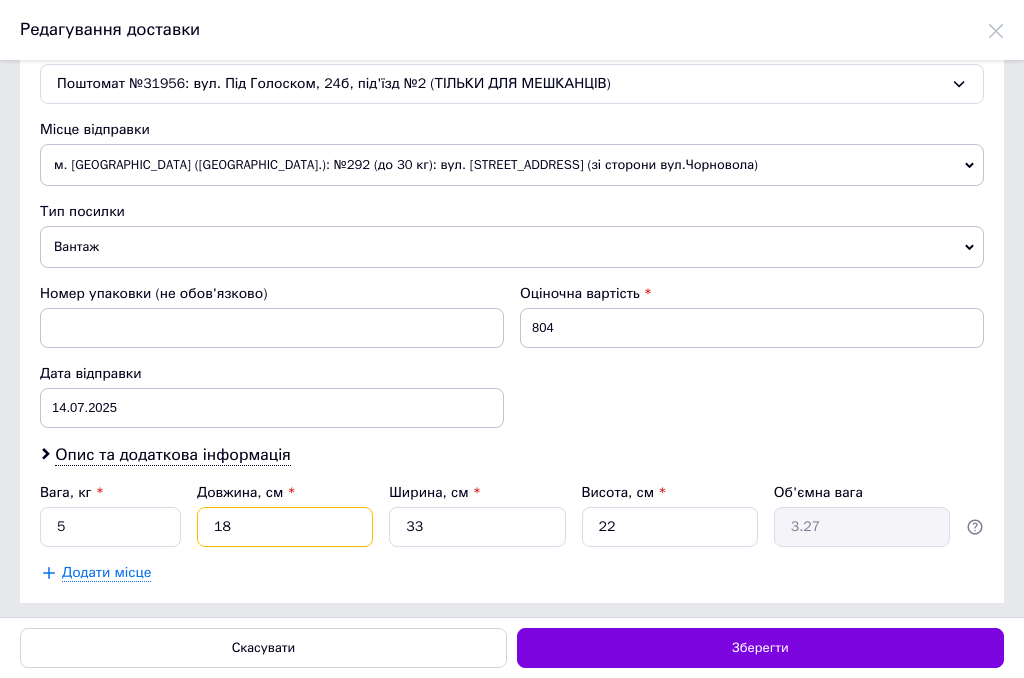 type on "3" 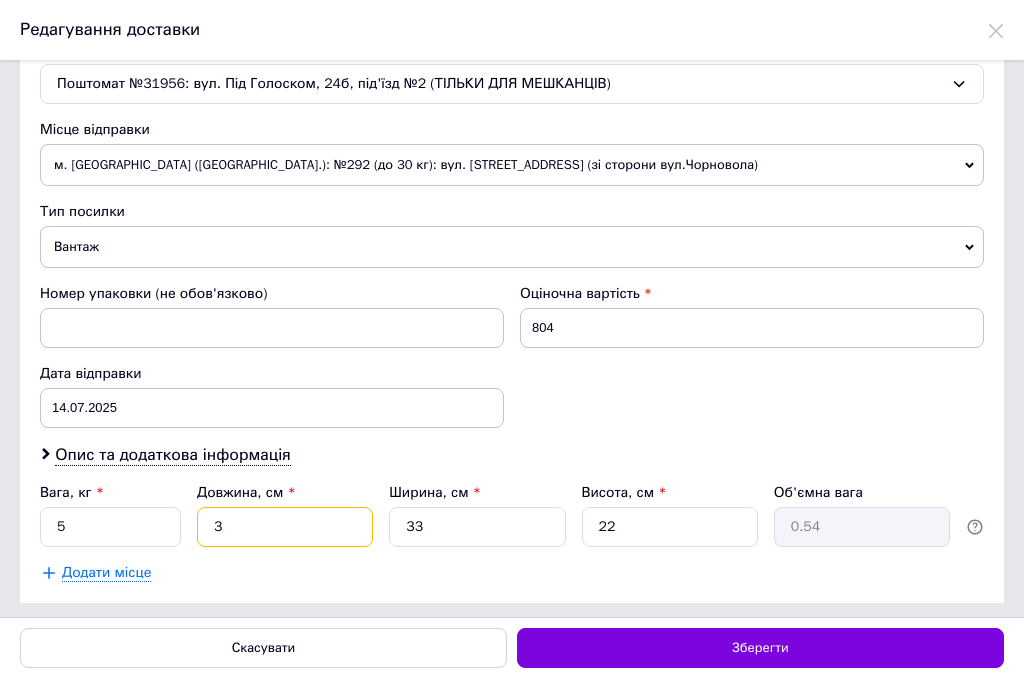 type on "30" 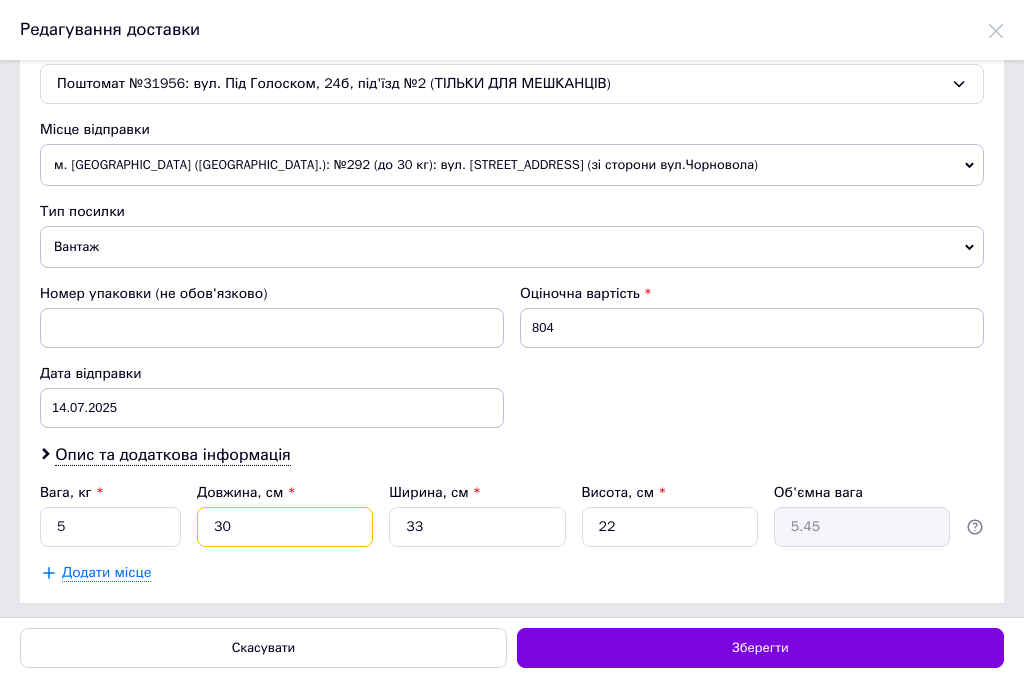 type on "30" 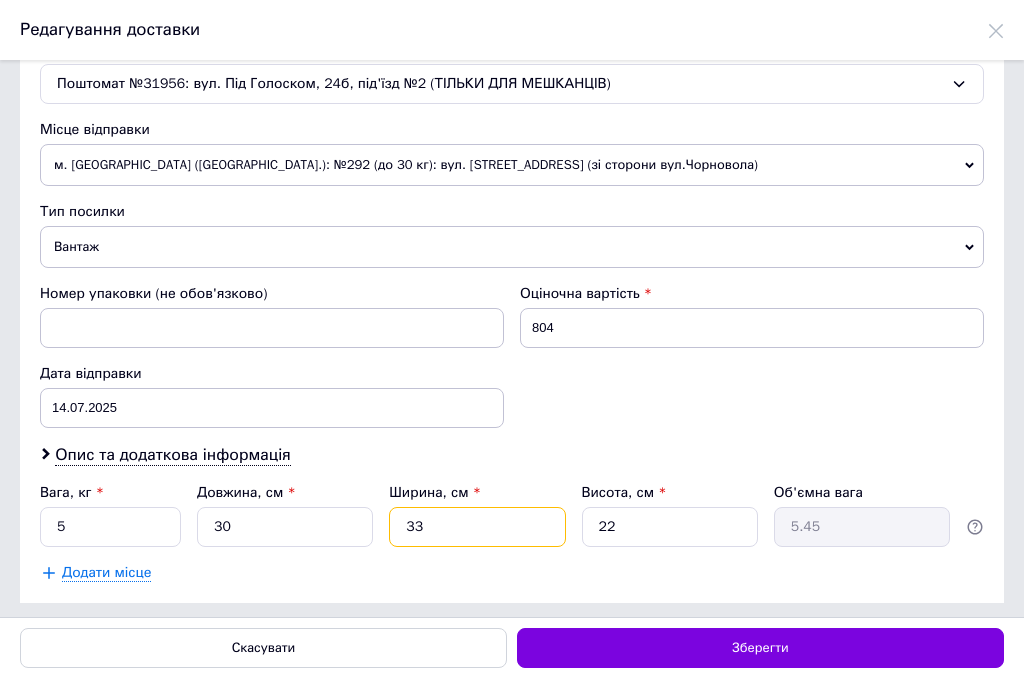 drag, startPoint x: 440, startPoint y: 511, endPoint x: 368, endPoint y: 503, distance: 72.443085 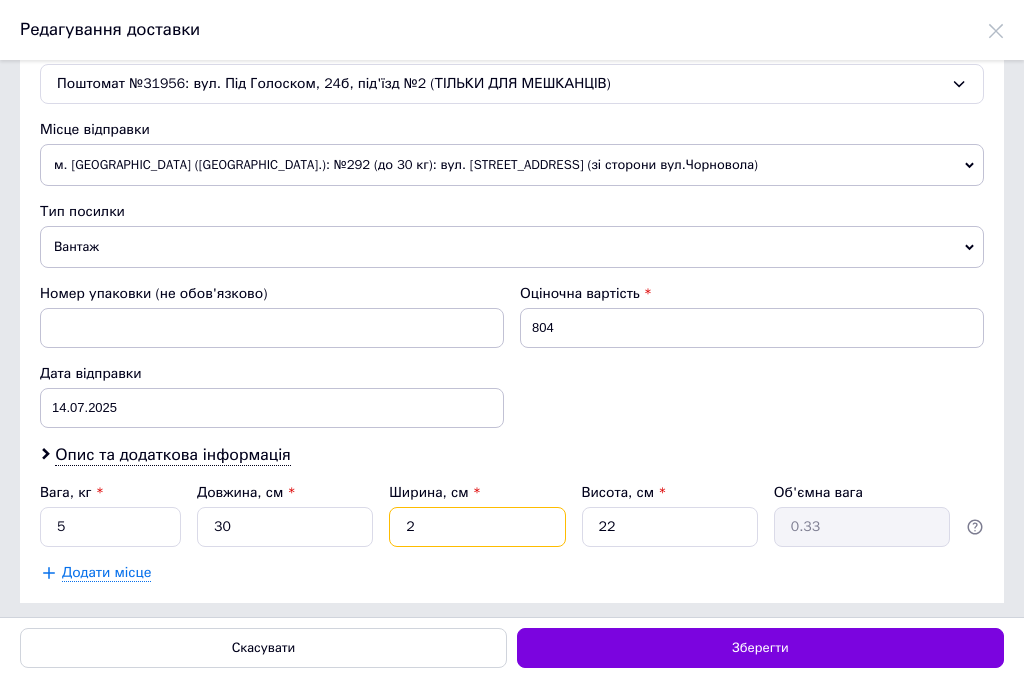 type on "26" 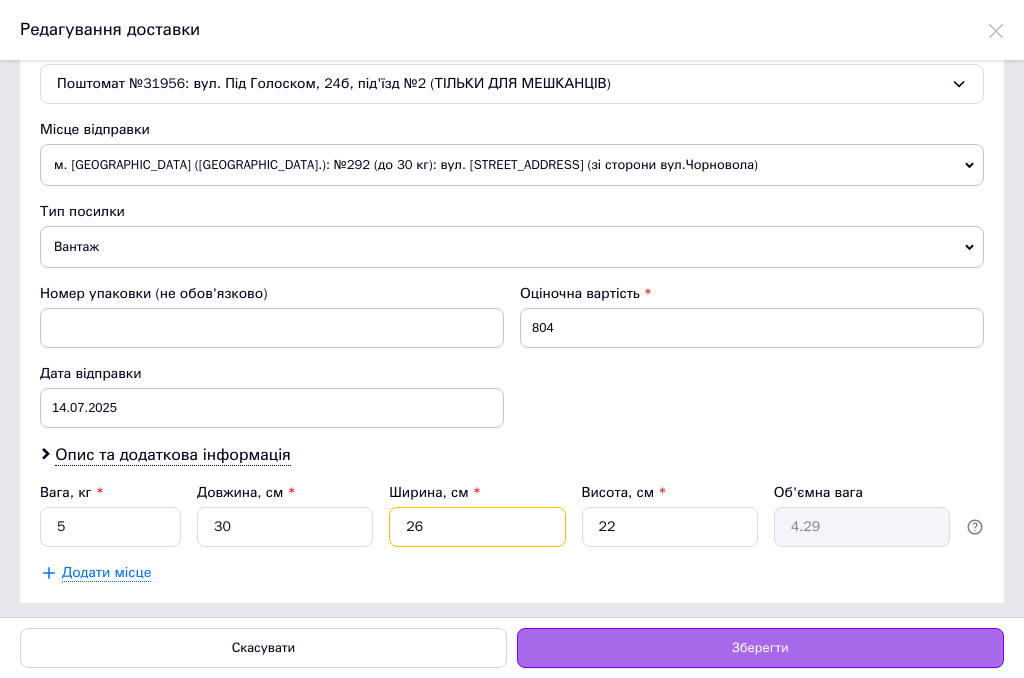 type on "26" 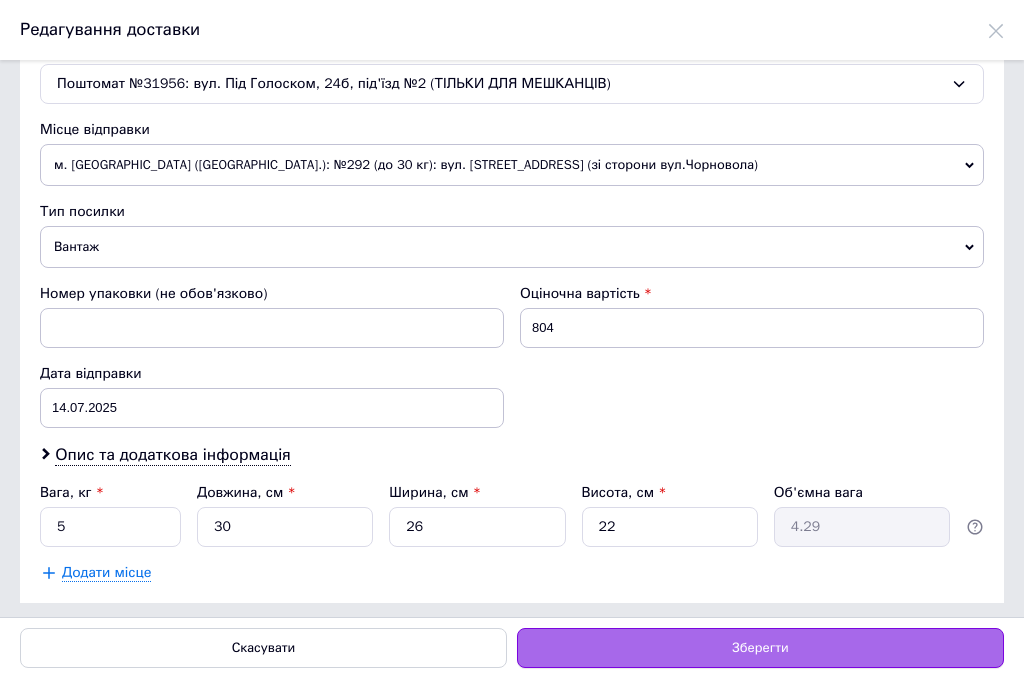 click on "Зберегти" at bounding box center (760, 648) 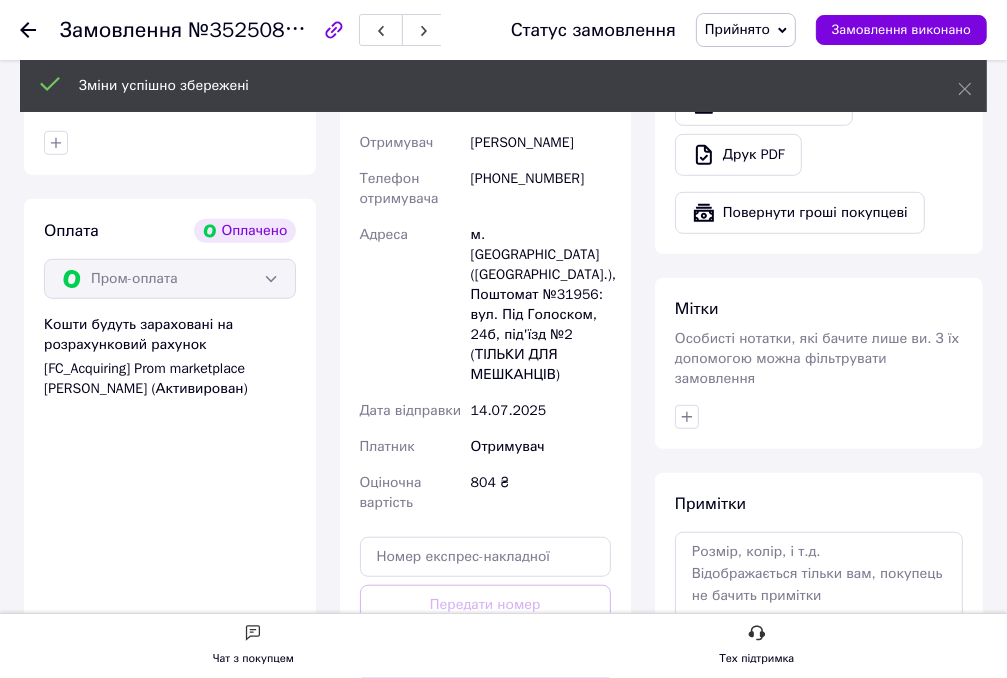 scroll, scrollTop: 900, scrollLeft: 0, axis: vertical 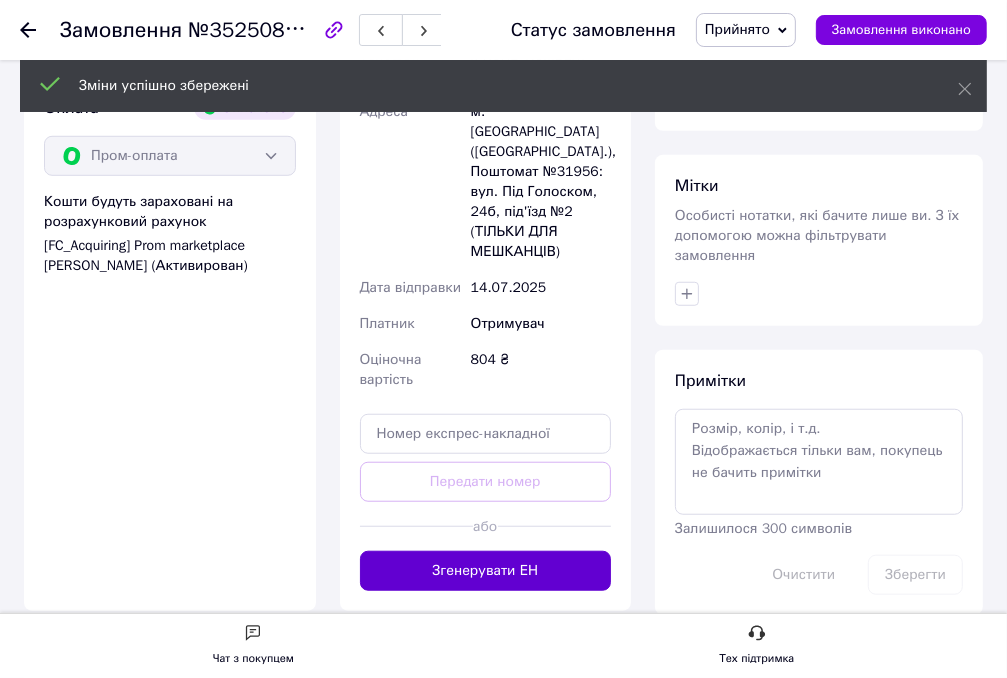 click on "Згенерувати ЕН" at bounding box center (486, 571) 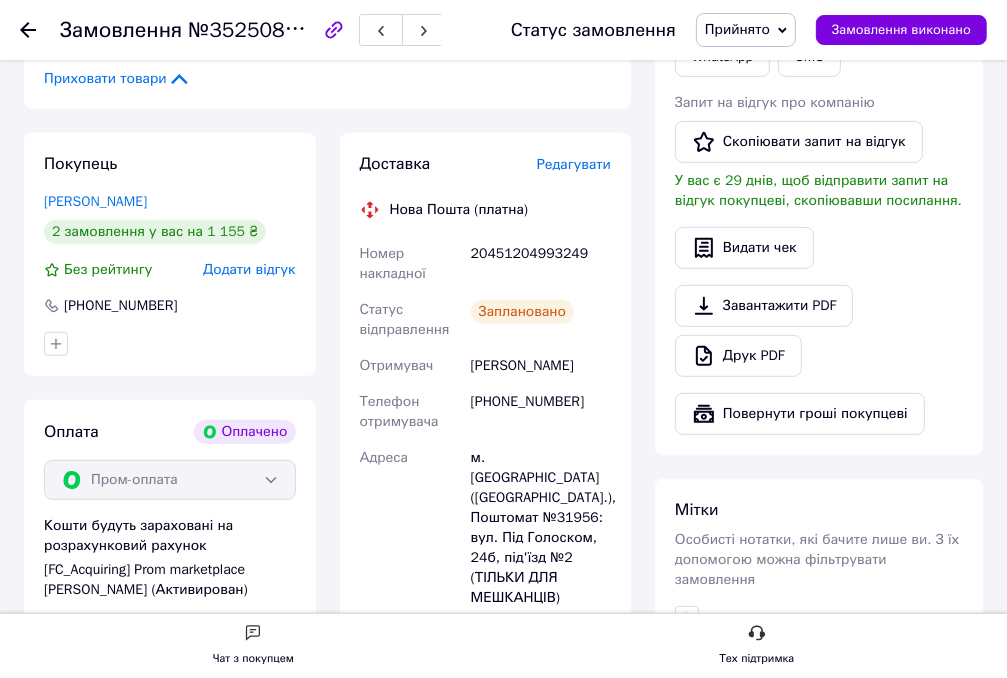 scroll, scrollTop: 500, scrollLeft: 0, axis: vertical 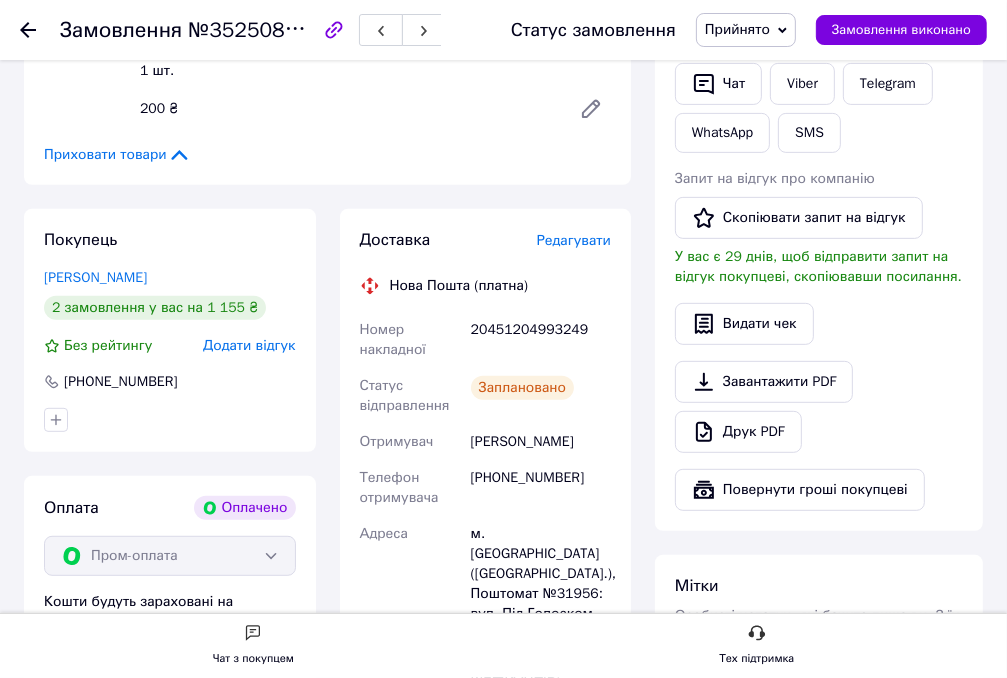 click at bounding box center (334, 30) 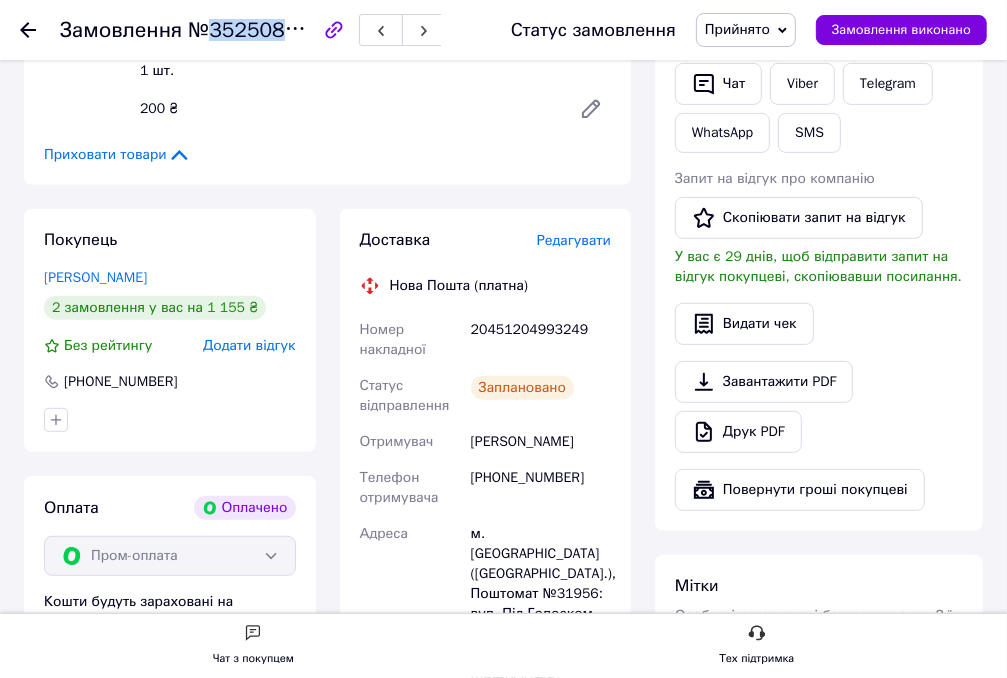 drag, startPoint x: 304, startPoint y: 28, endPoint x: 208, endPoint y: 27, distance: 96.00521 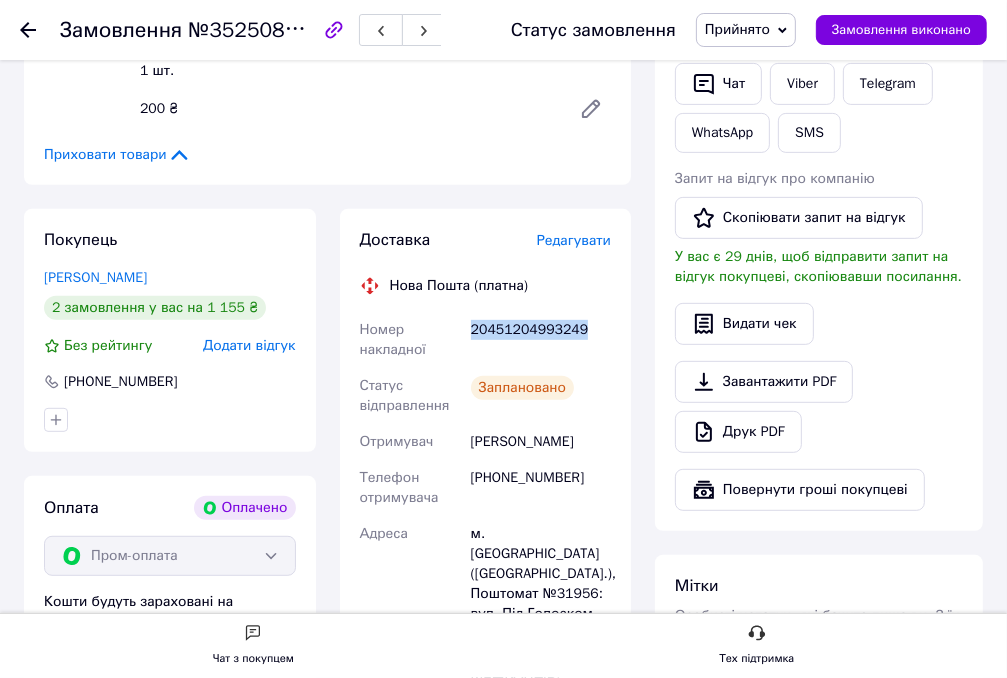 drag, startPoint x: 576, startPoint y: 330, endPoint x: 469, endPoint y: 320, distance: 107.46627 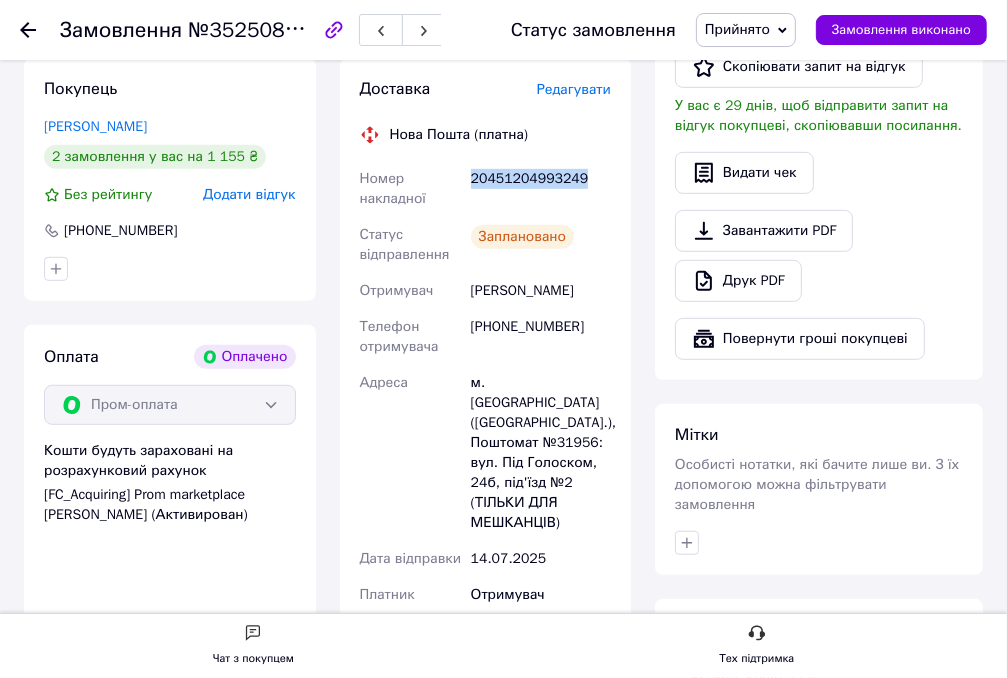 scroll, scrollTop: 700, scrollLeft: 0, axis: vertical 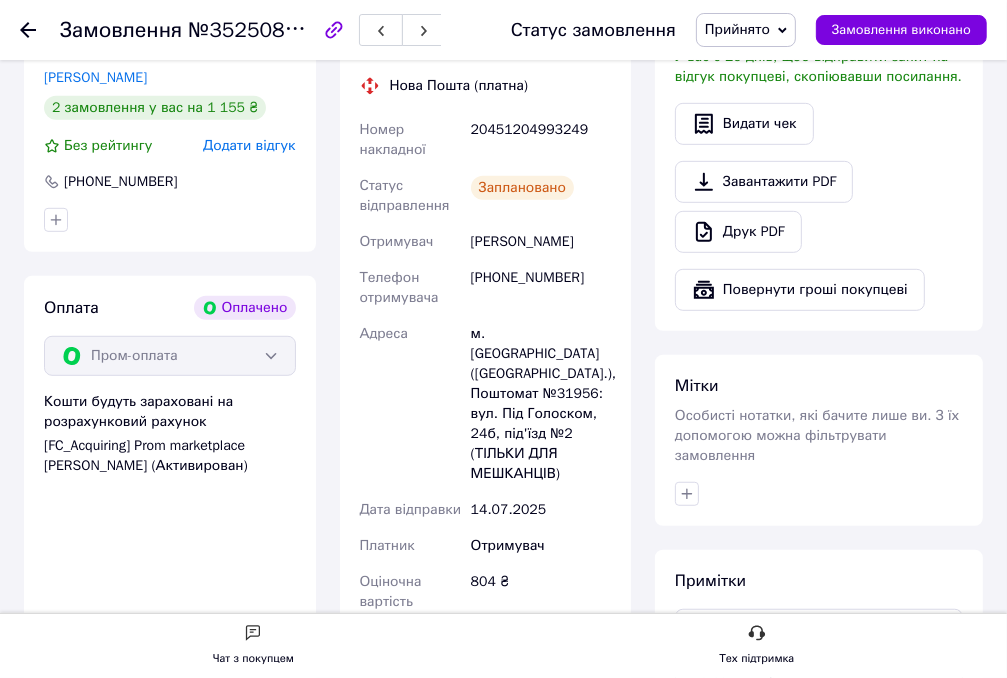 click 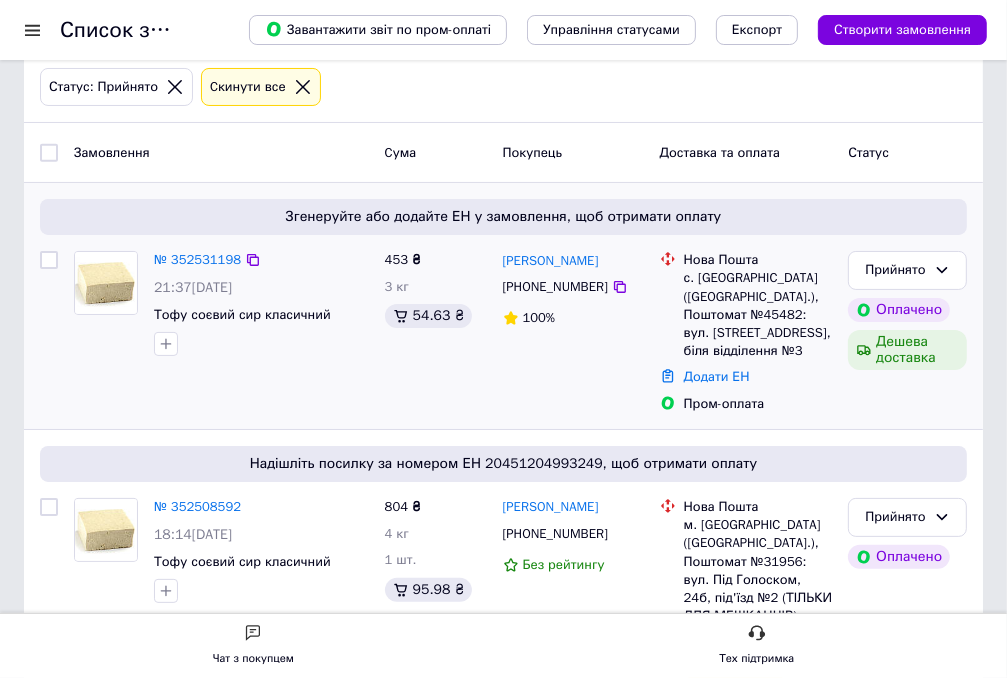 scroll, scrollTop: 100, scrollLeft: 0, axis: vertical 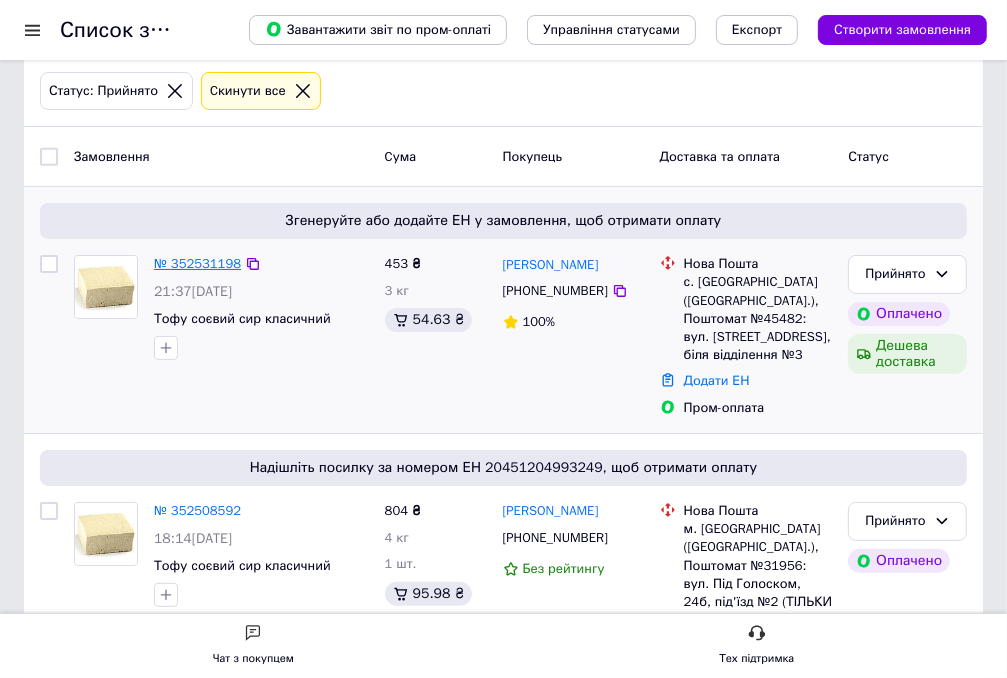 click on "№ 352531198" at bounding box center [197, 263] 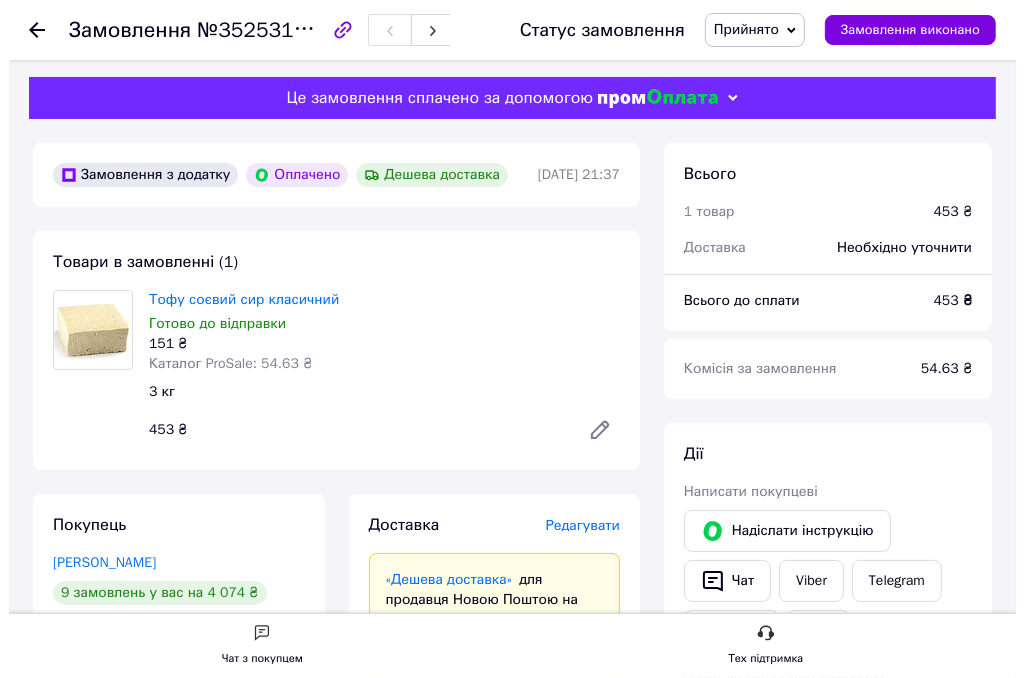 scroll, scrollTop: 0, scrollLeft: 0, axis: both 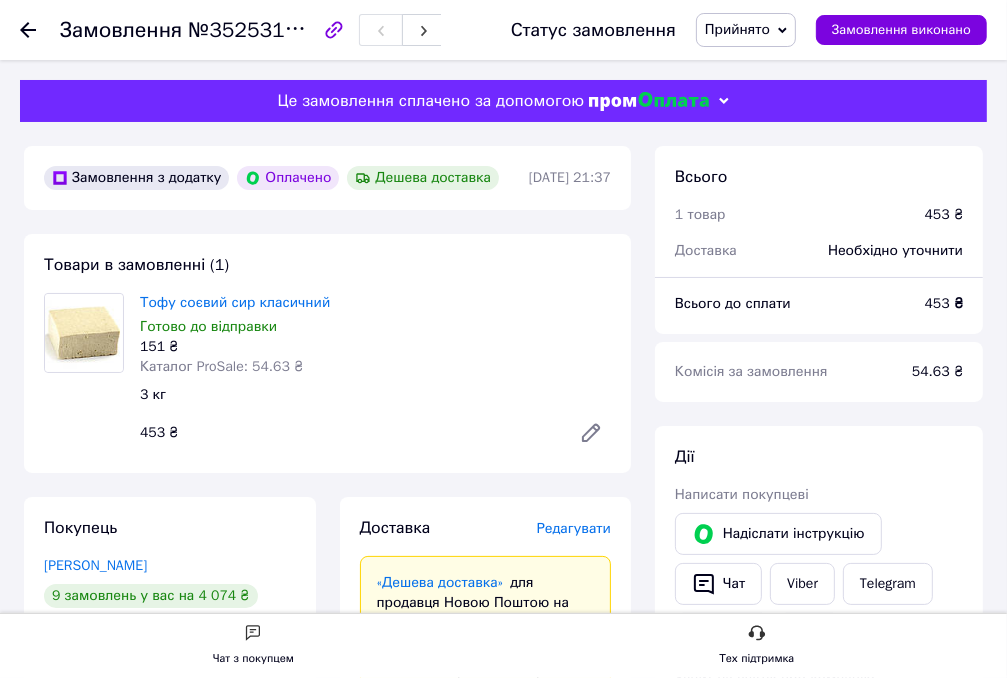 click on "Доставка Редагувати «Дешева доставка»   для продавця [GEOGRAPHIC_DATA] на Prom. Доставку оплачують: 30 ₴   — продавець , при замовленні від 700 ₴, коли воно отримане покупцем (списуються з Балансу); залишок — Prom. Для покупця доставка безкоштовна. Платник зміниться на Третю особу в момент відправки. Додавайте ЕН не пізніше, ніж у день відправки. Нова Пошта (платна) Отримувач [PERSON_NAME] Телефон отримувача [PHONE_NUMBER] Адреса с. [GEOGRAPHIC_DATA] ([GEOGRAPHIC_DATA].), Поштомат №45482: вул. Колгоспна, 3, біля відділення №3 Дата відправки [DATE] Платник   Отримувач Оціночна вартість або" at bounding box center (486, 1026) 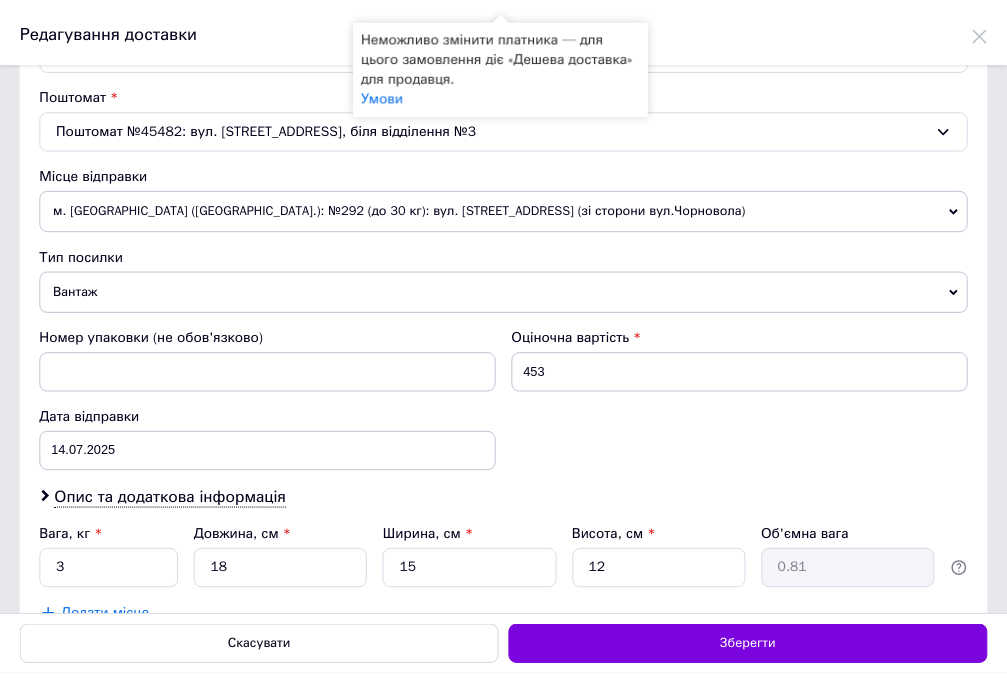 scroll, scrollTop: 524, scrollLeft: 0, axis: vertical 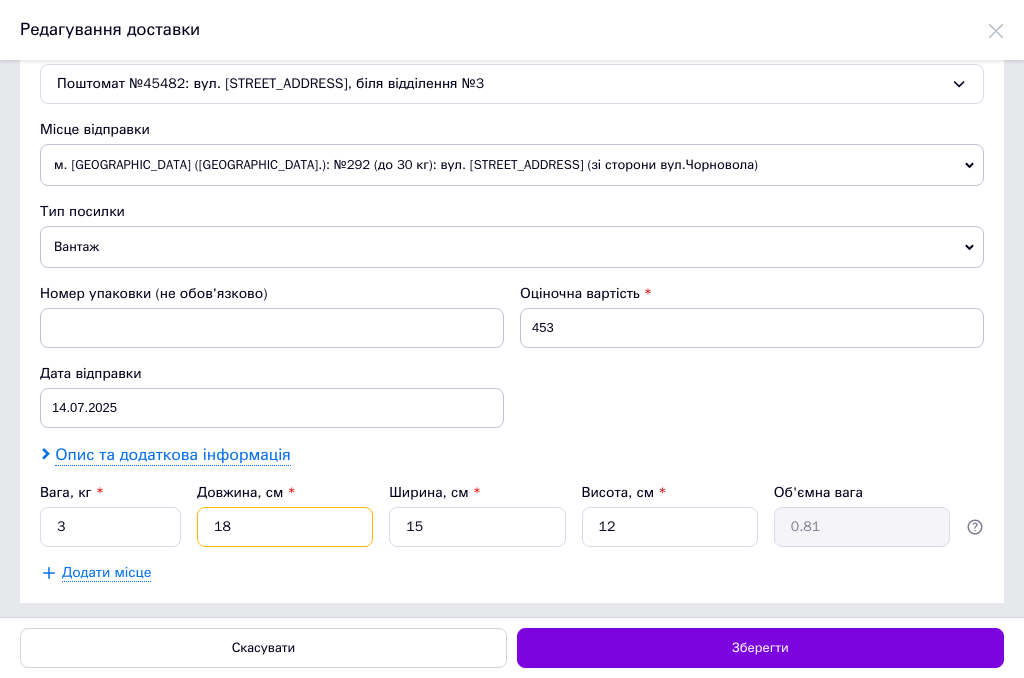 drag, startPoint x: 224, startPoint y: 508, endPoint x: 144, endPoint y: 450, distance: 98.81296 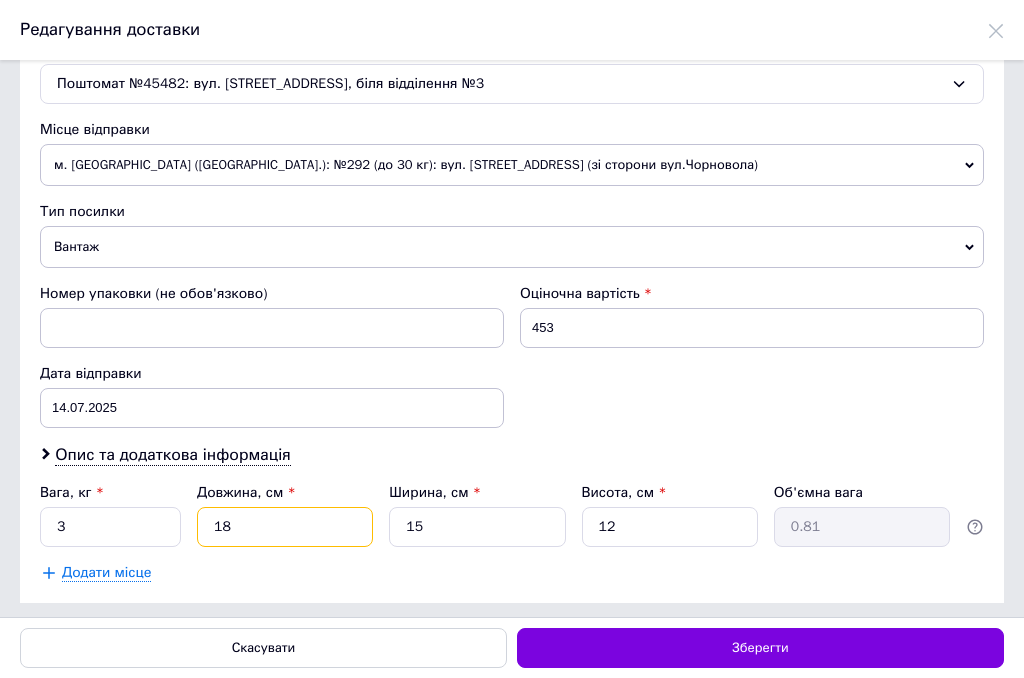 drag, startPoint x: 240, startPoint y: 519, endPoint x: 202, endPoint y: 502, distance: 41.62932 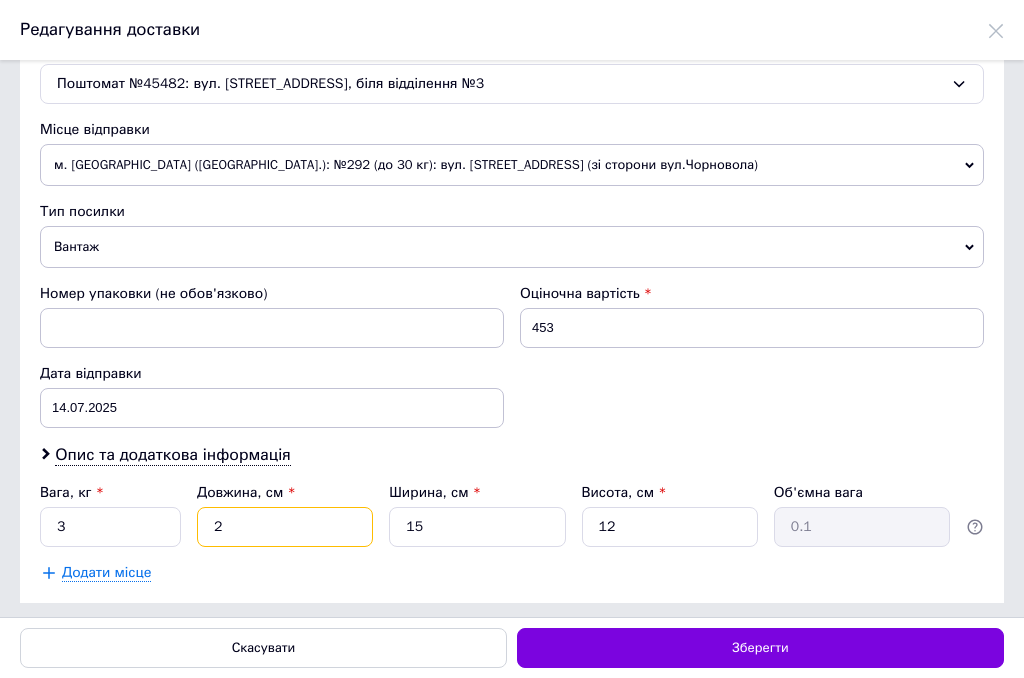 type on "26" 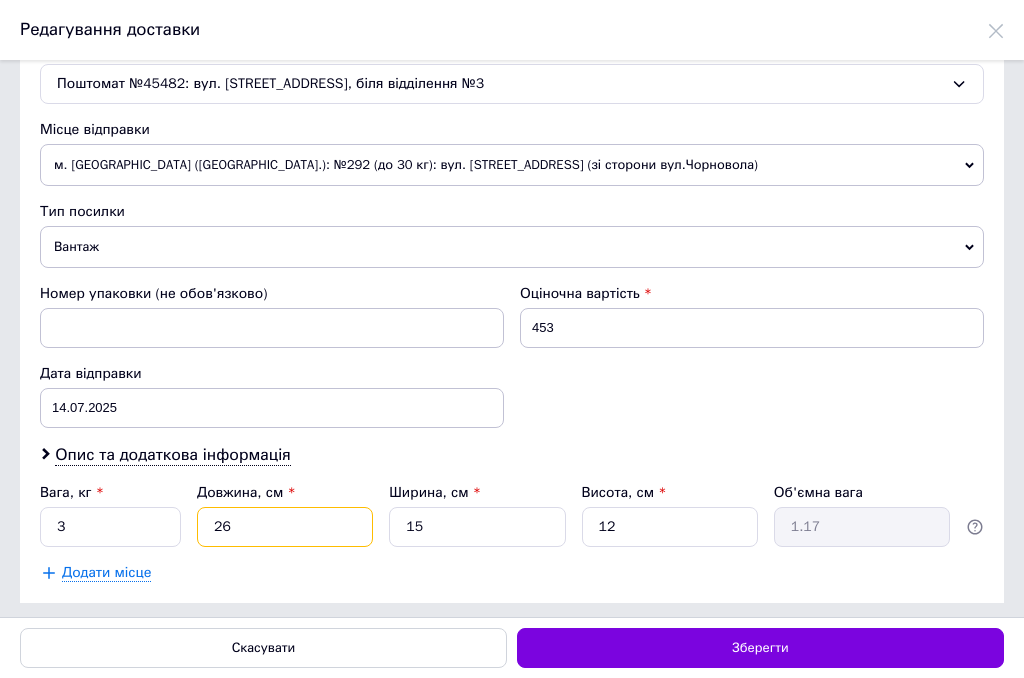 type on "26" 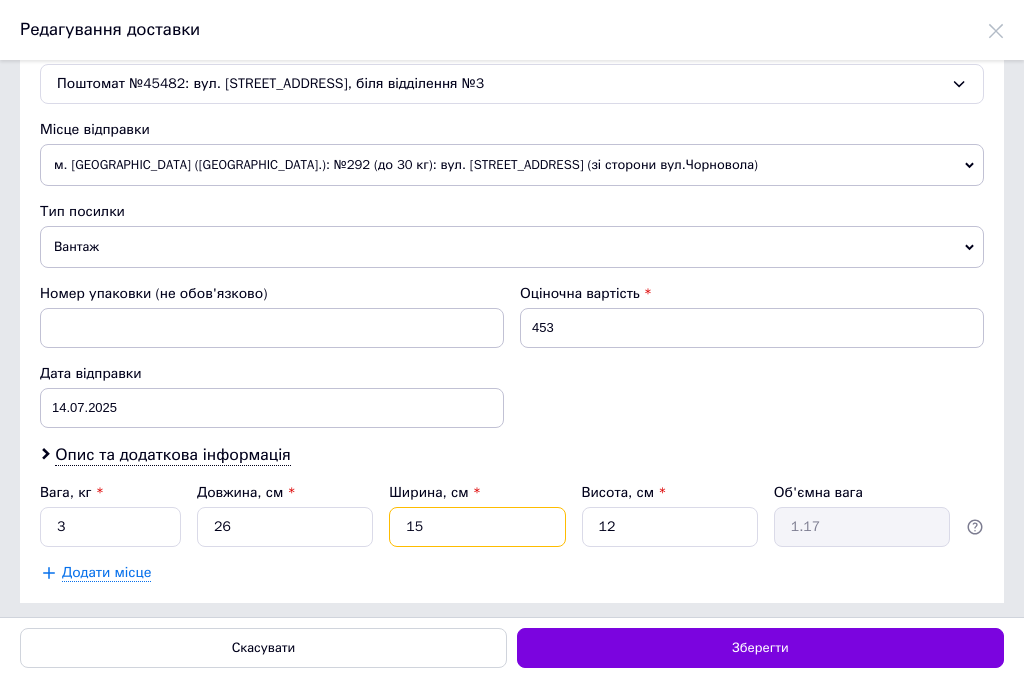 drag, startPoint x: 467, startPoint y: 526, endPoint x: 300, endPoint y: 474, distance: 174.90855 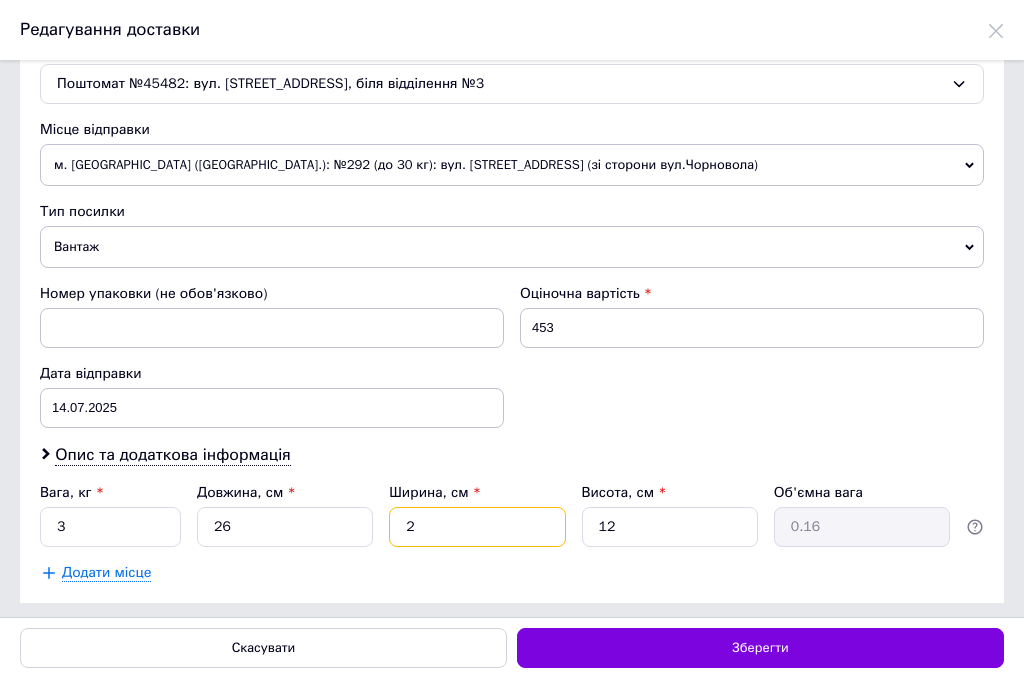 type on "26" 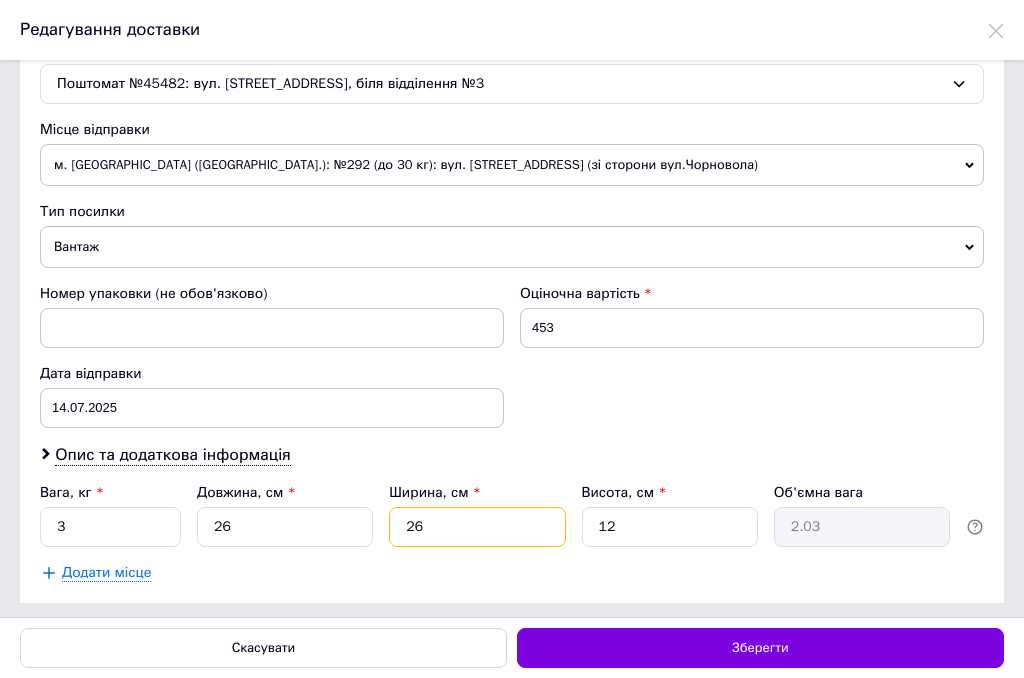 type on "26" 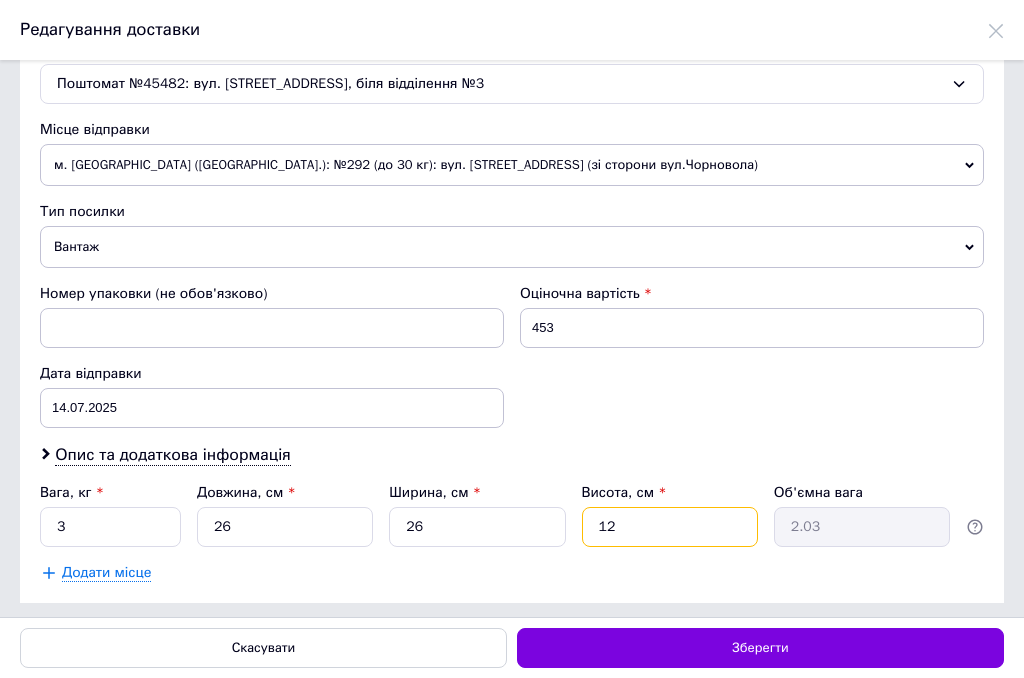 drag, startPoint x: 632, startPoint y: 522, endPoint x: 545, endPoint y: 497, distance: 90.52071 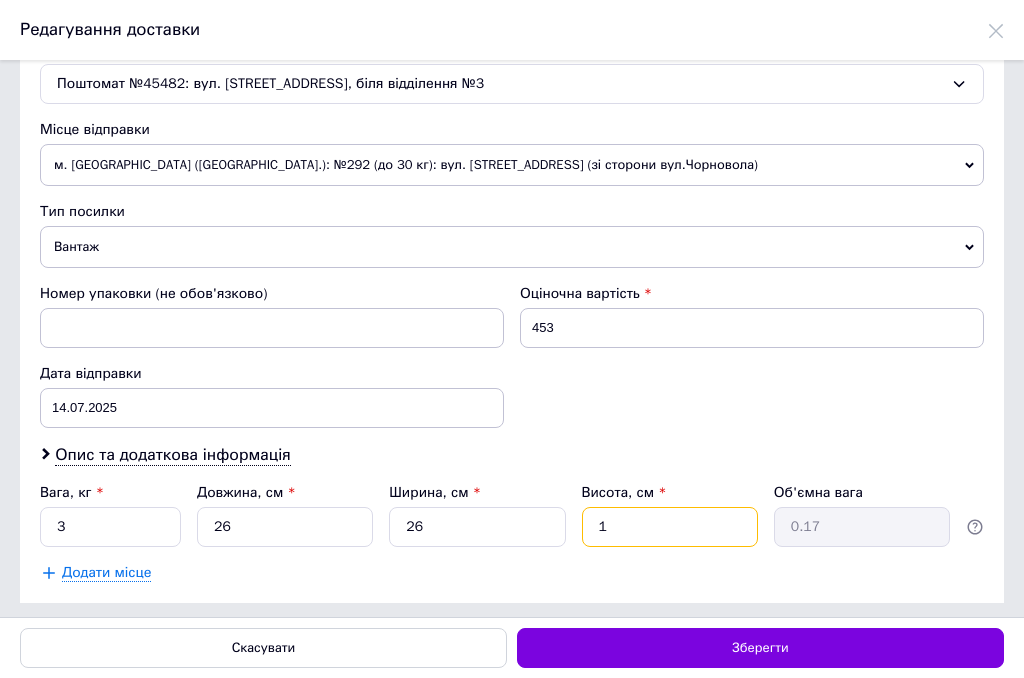 type on "18" 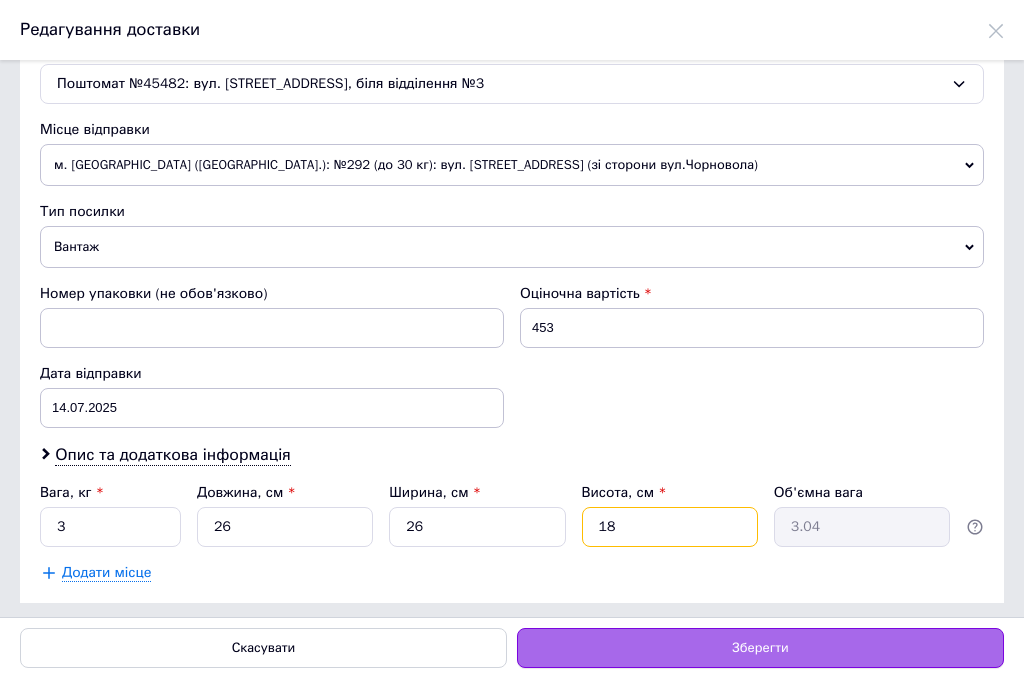 type on "18" 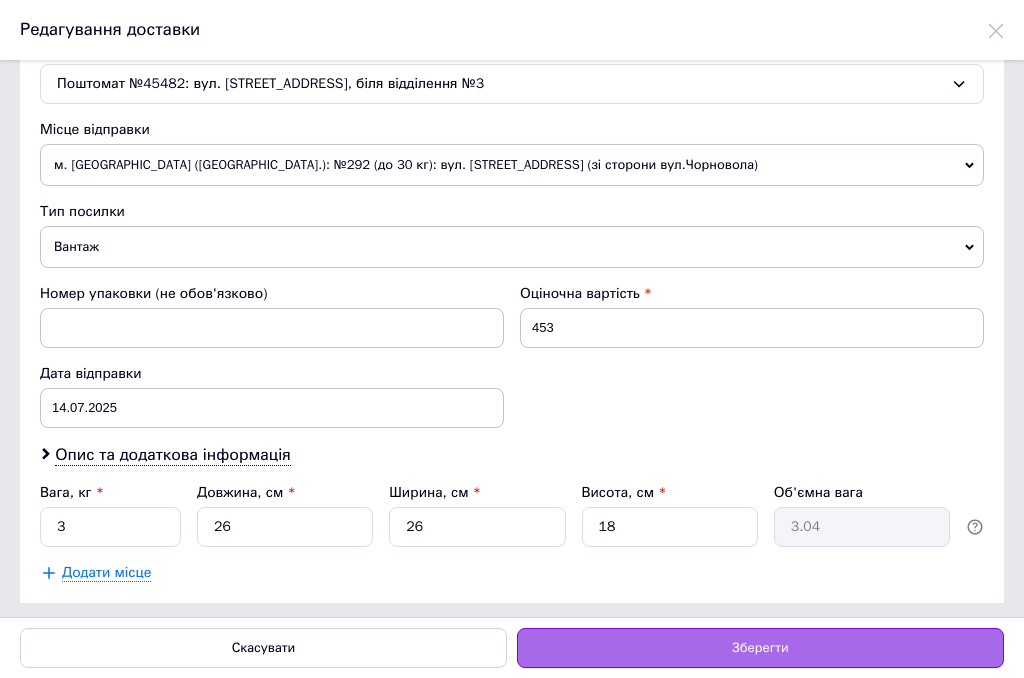click on "Зберегти" at bounding box center (760, 648) 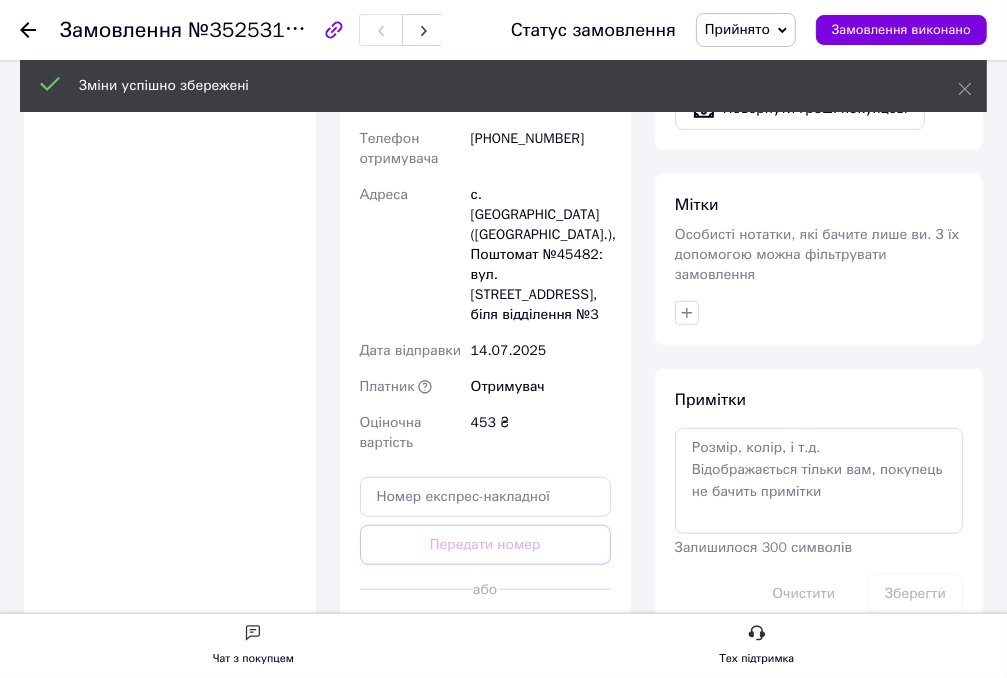 scroll, scrollTop: 900, scrollLeft: 0, axis: vertical 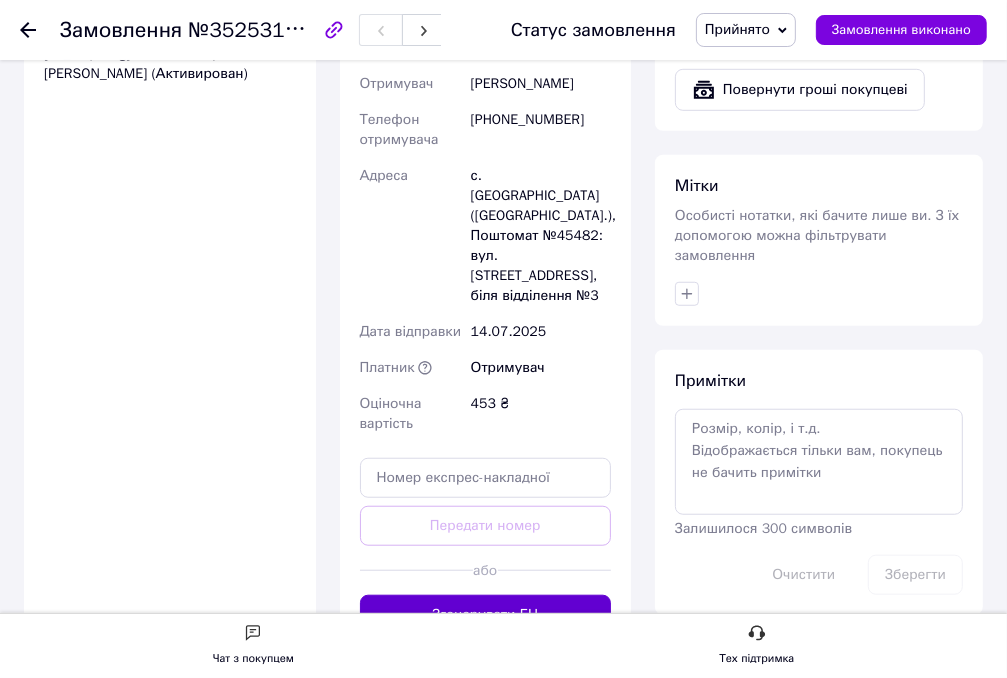click on "Згенерувати ЕН" at bounding box center [486, 615] 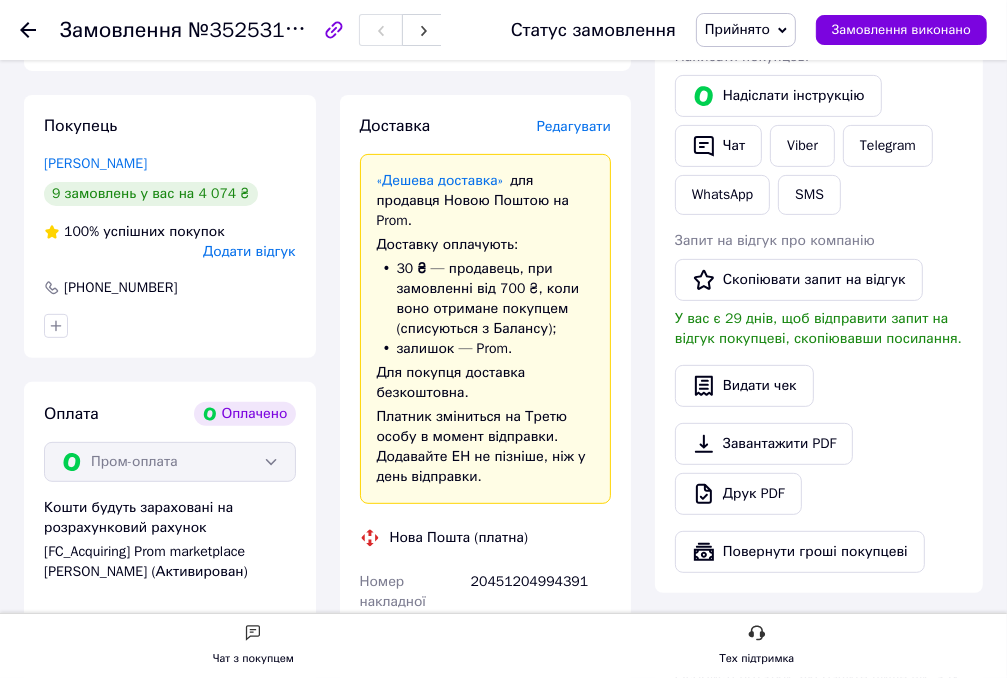 scroll, scrollTop: 400, scrollLeft: 0, axis: vertical 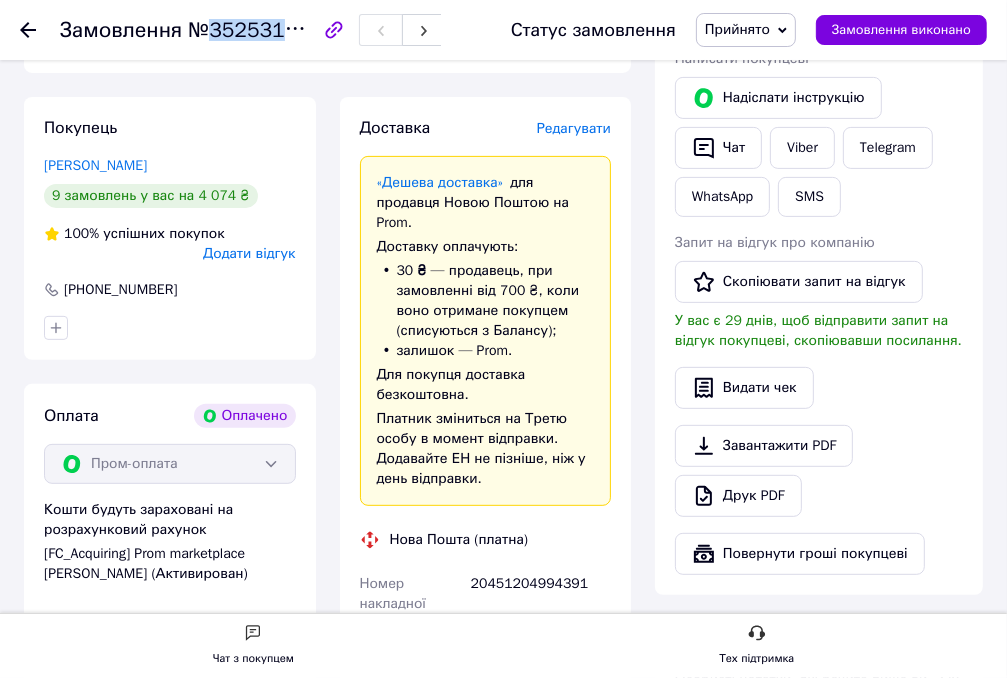 drag, startPoint x: 307, startPoint y: 34, endPoint x: 211, endPoint y: 27, distance: 96.25487 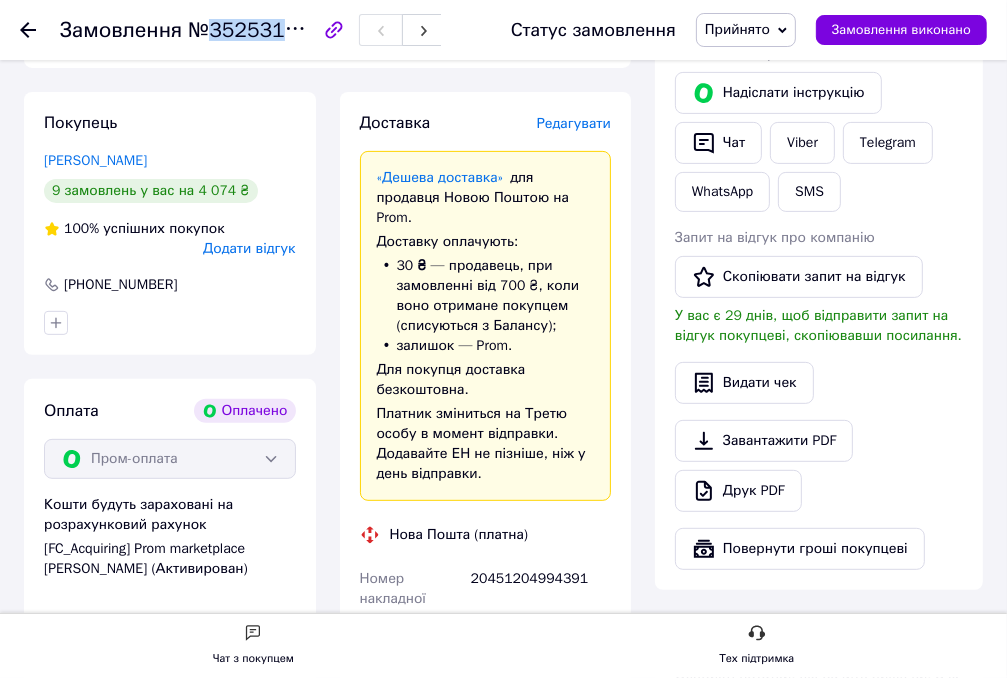 scroll, scrollTop: 600, scrollLeft: 0, axis: vertical 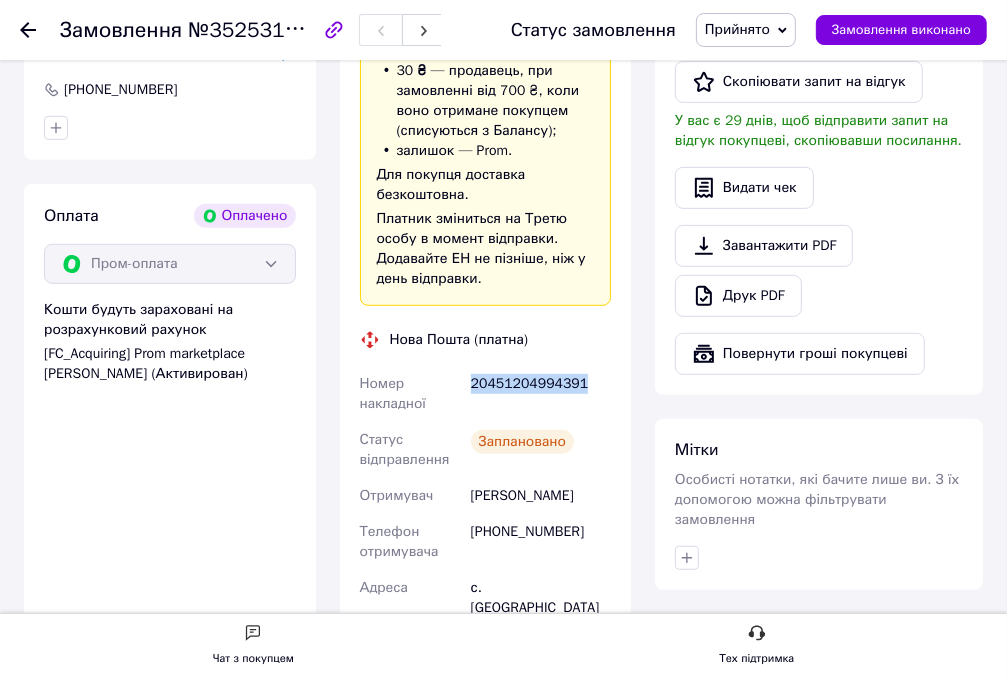drag, startPoint x: 580, startPoint y: 382, endPoint x: 472, endPoint y: 388, distance: 108.16654 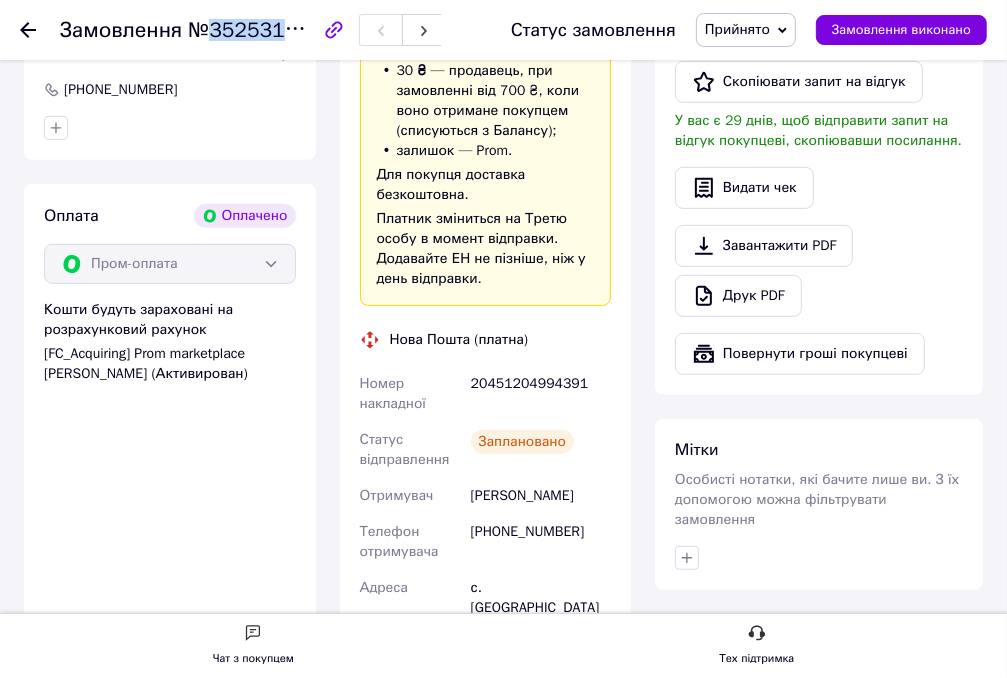 drag, startPoint x: 304, startPoint y: 38, endPoint x: 211, endPoint y: 33, distance: 93.13431 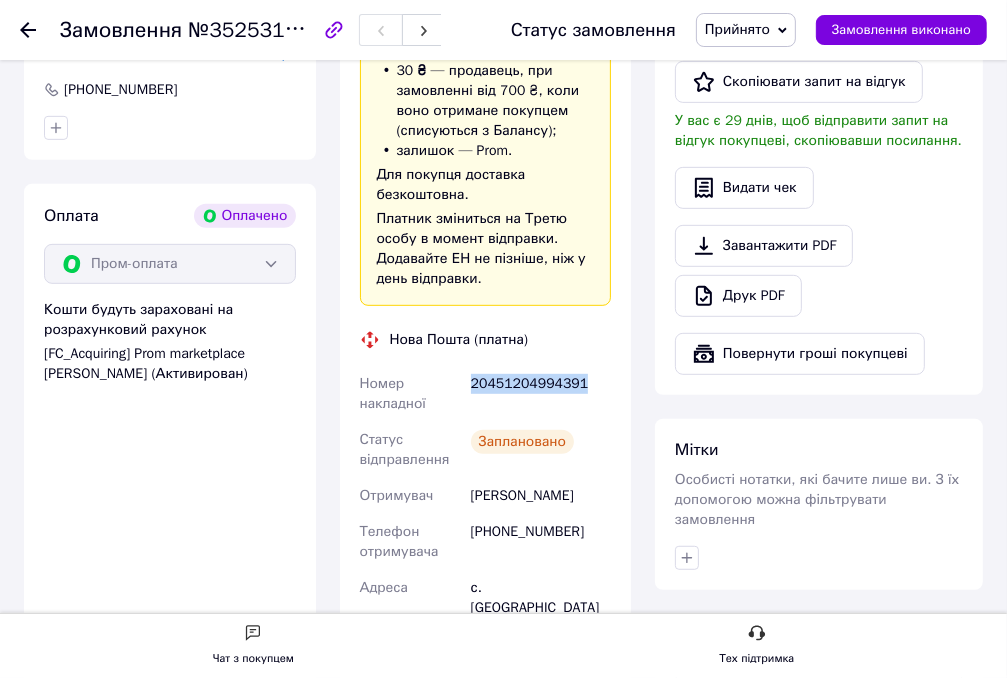 drag, startPoint x: 575, startPoint y: 382, endPoint x: 466, endPoint y: 386, distance: 109.07337 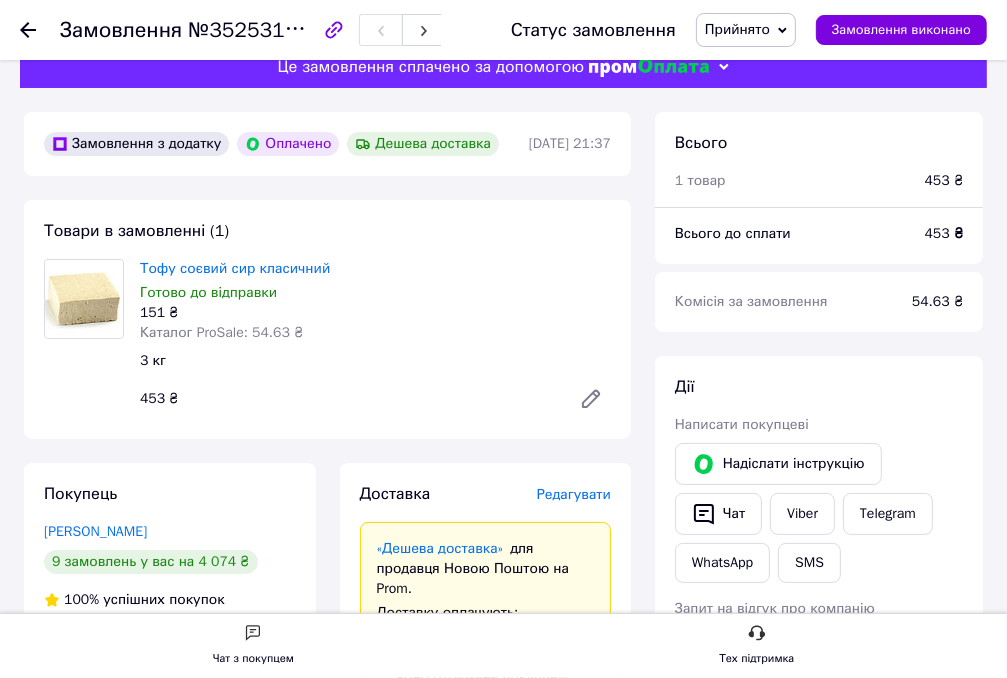 scroll, scrollTop: 0, scrollLeft: 0, axis: both 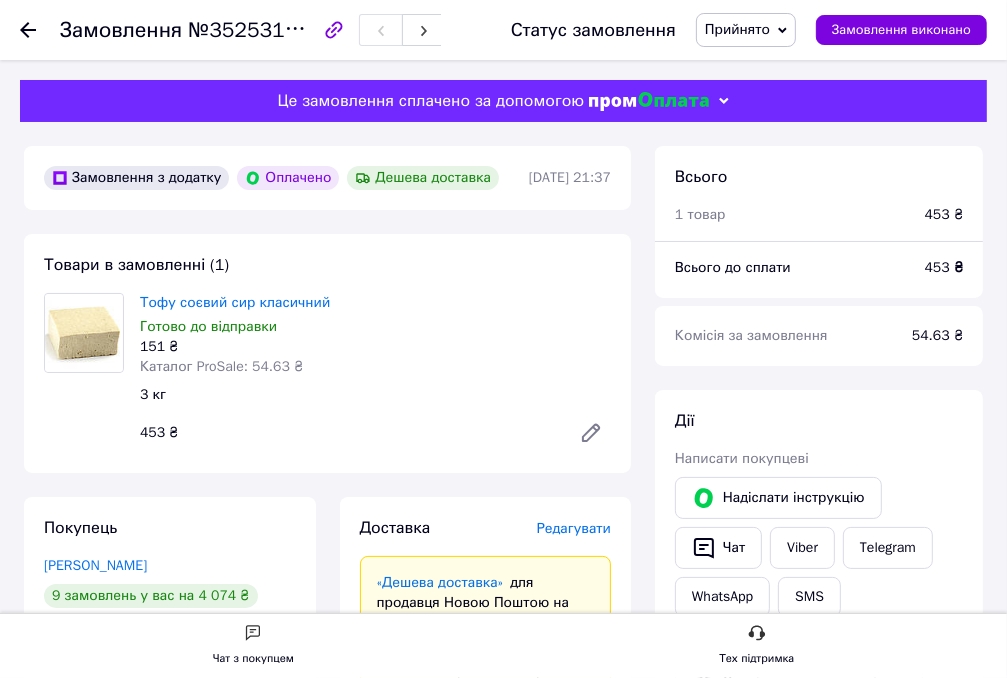 click 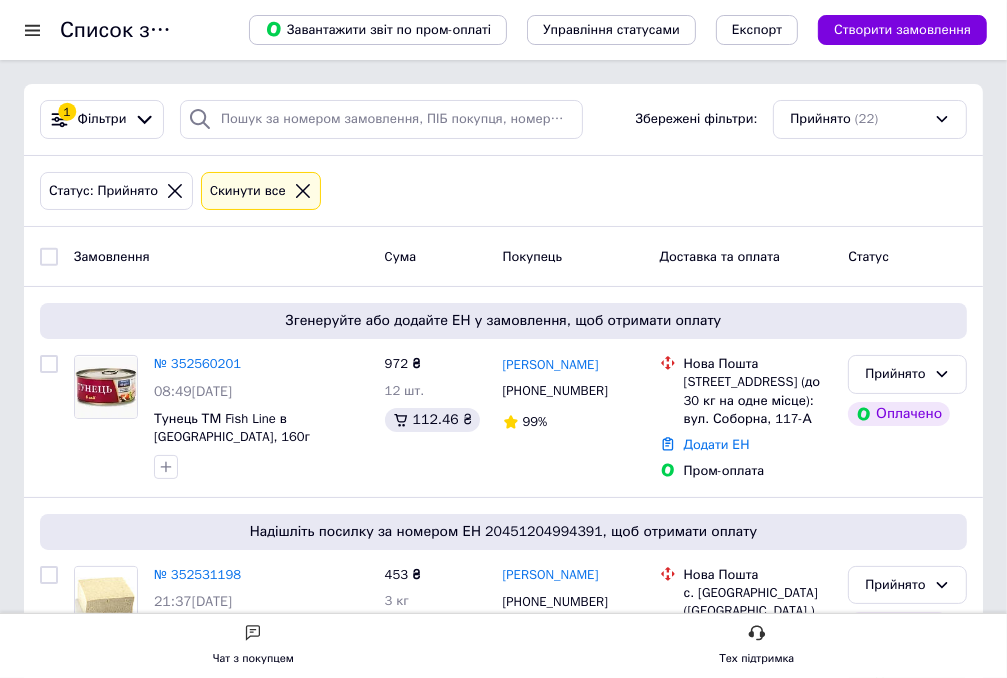 click 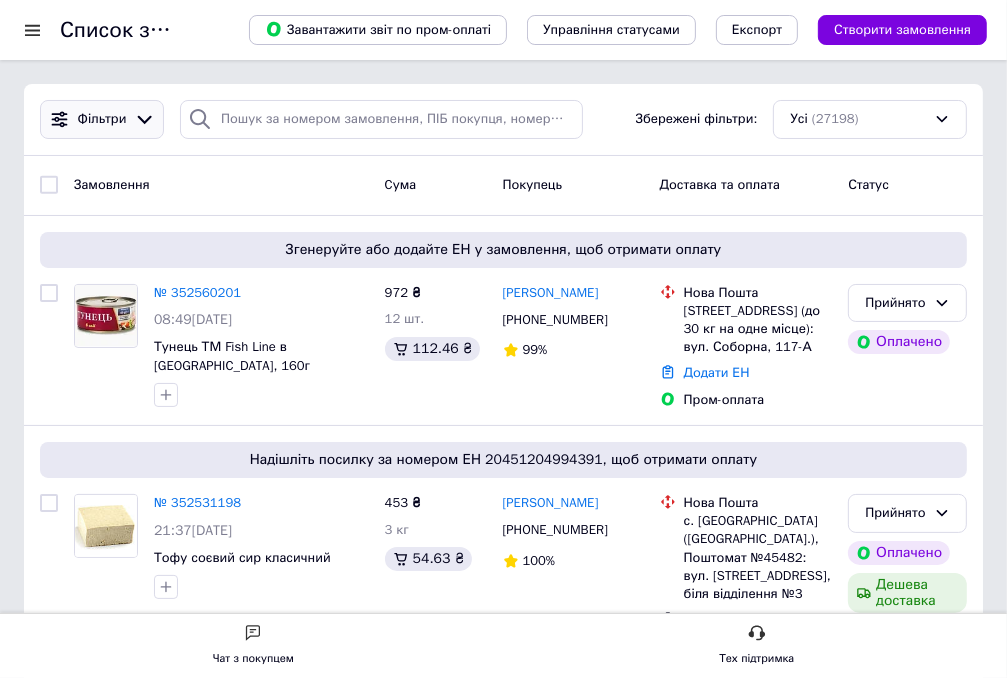 click on "Фільтри" at bounding box center [102, 119] 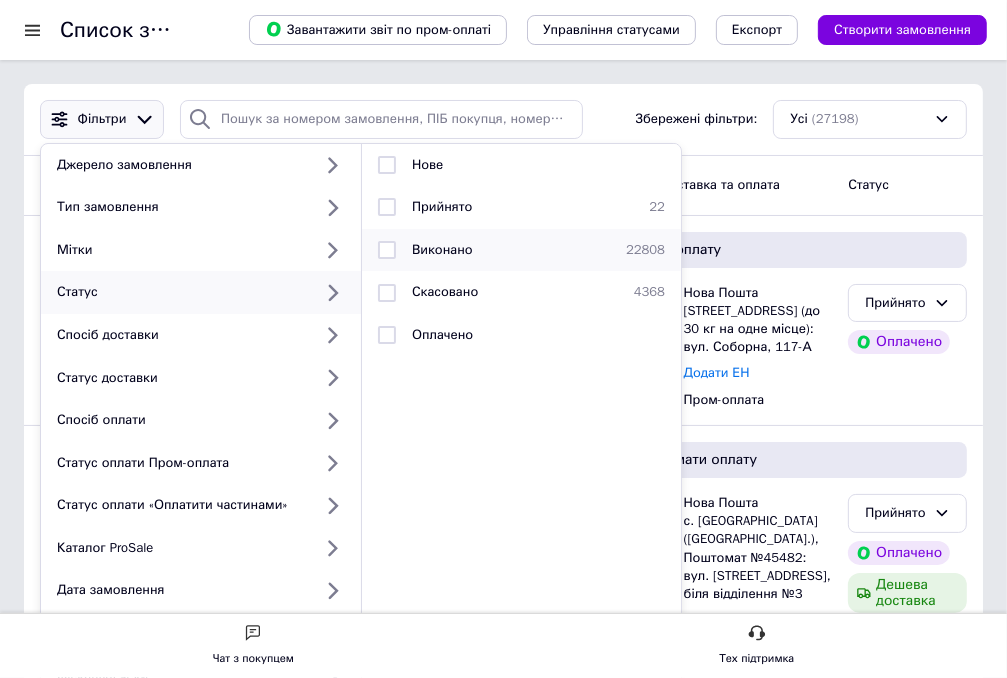 click on "Виконано" at bounding box center [442, 249] 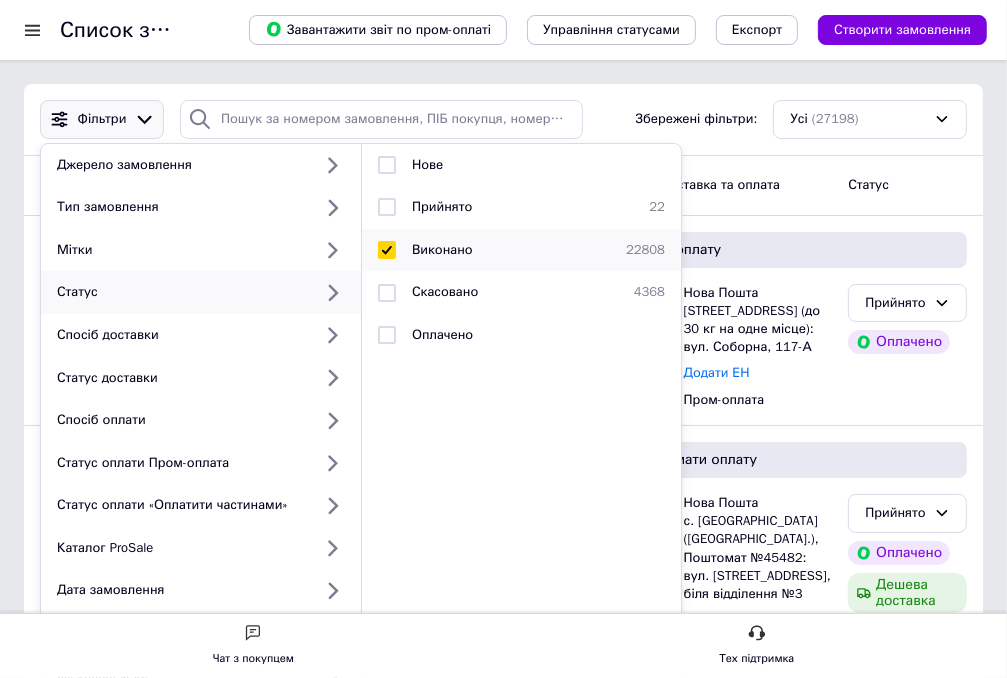 checkbox on "true" 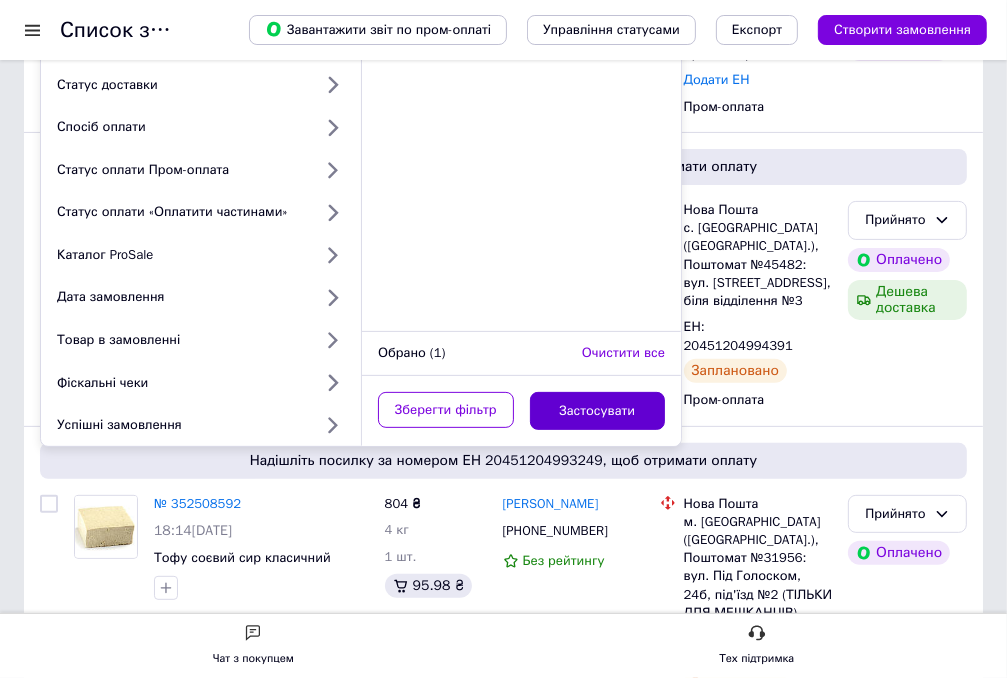 scroll, scrollTop: 300, scrollLeft: 0, axis: vertical 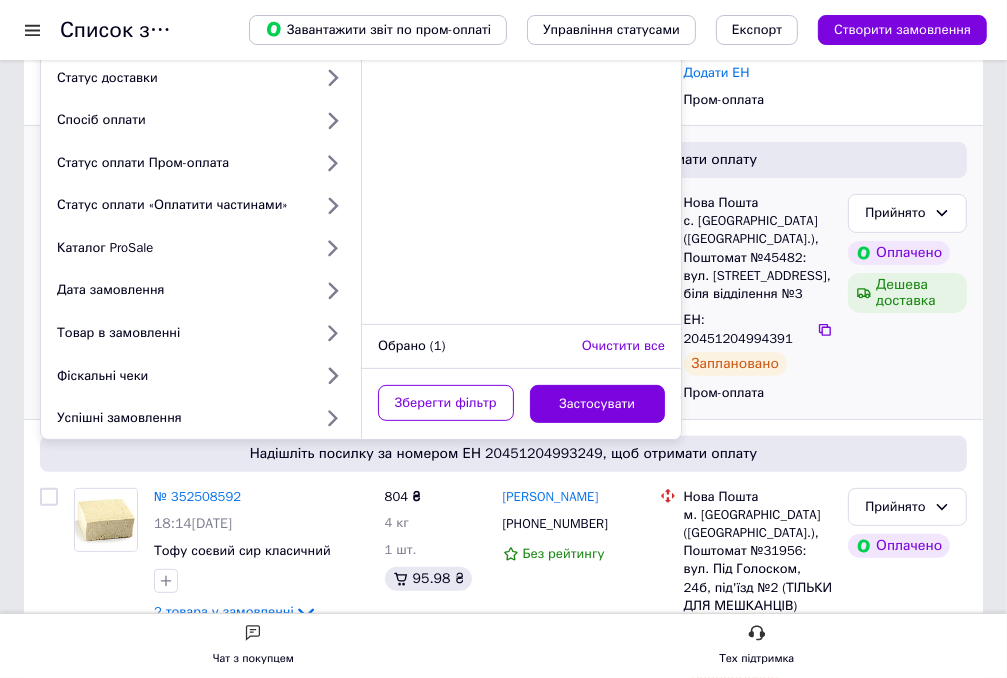 click on "Застосувати" at bounding box center (598, 404) 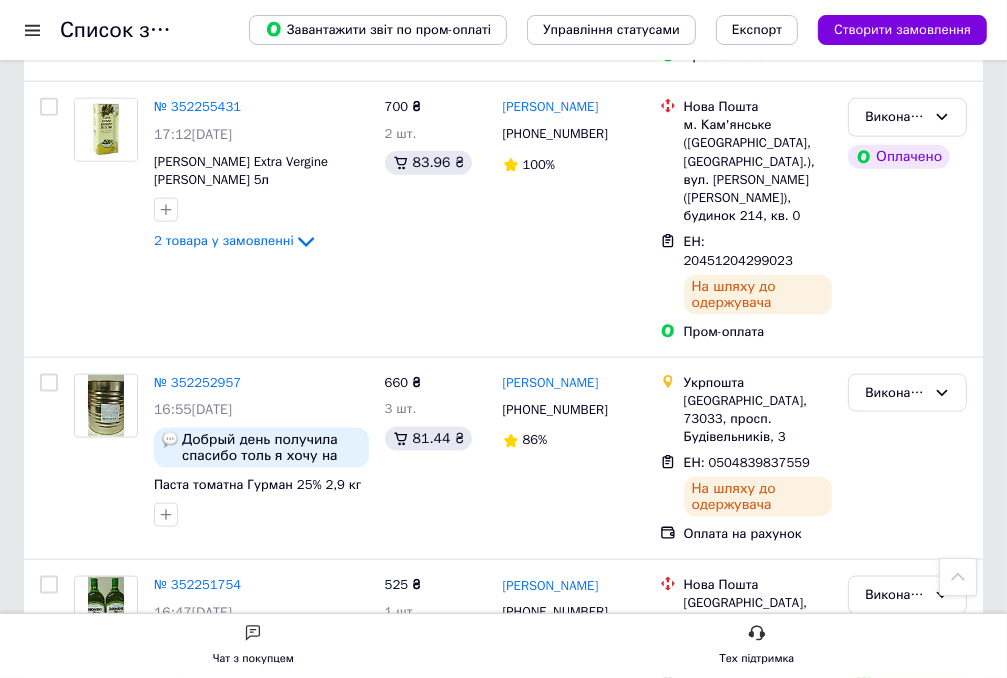 scroll, scrollTop: 1600, scrollLeft: 0, axis: vertical 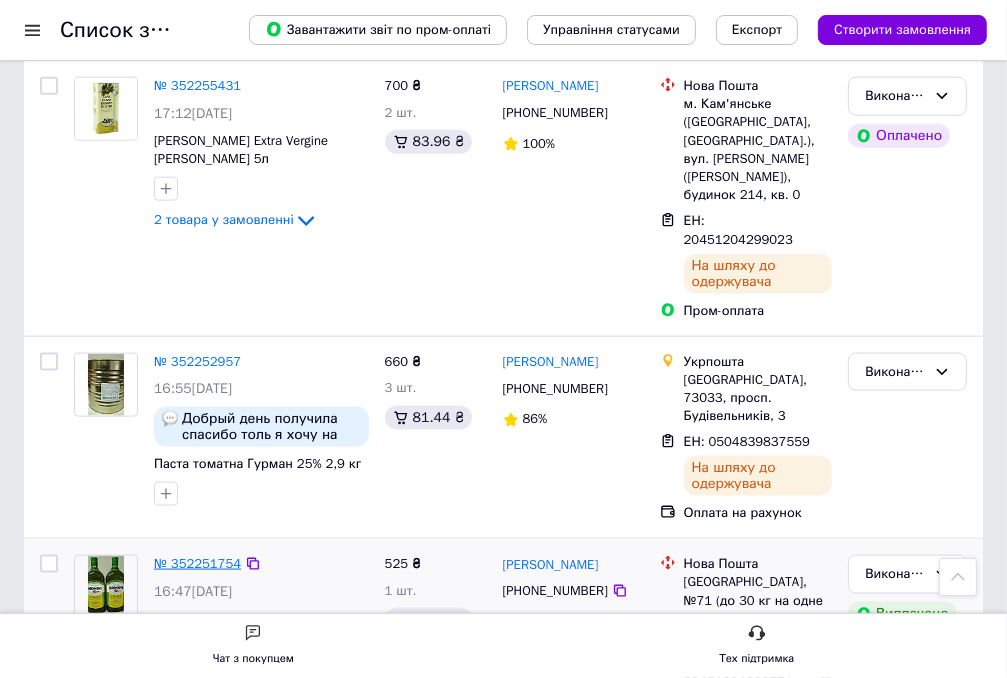 click on "№ 352251754" at bounding box center [197, 563] 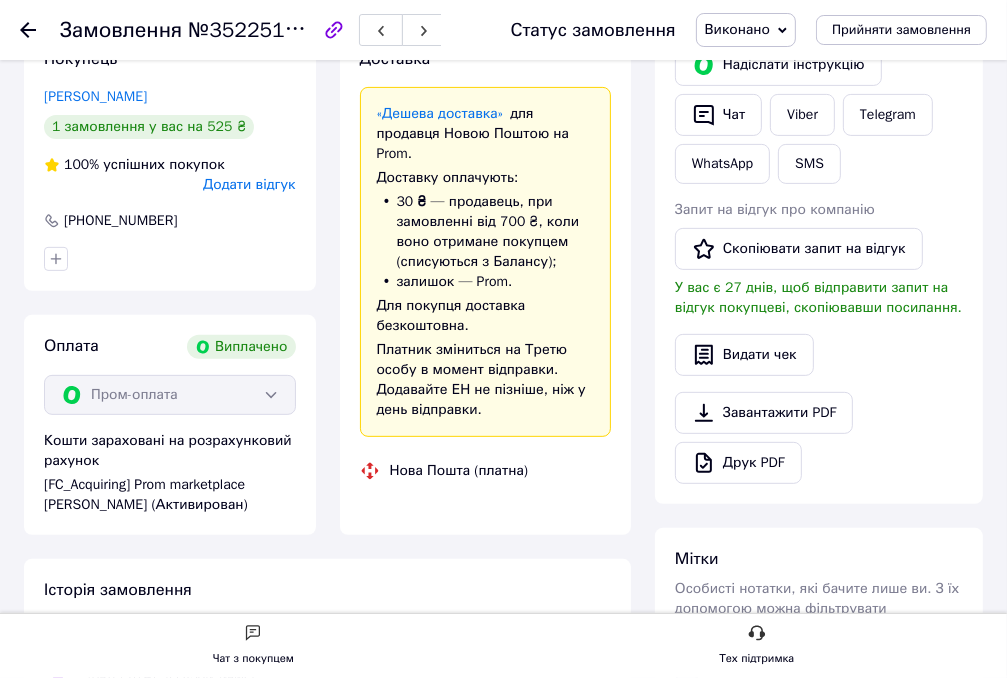 scroll, scrollTop: 1077, scrollLeft: 0, axis: vertical 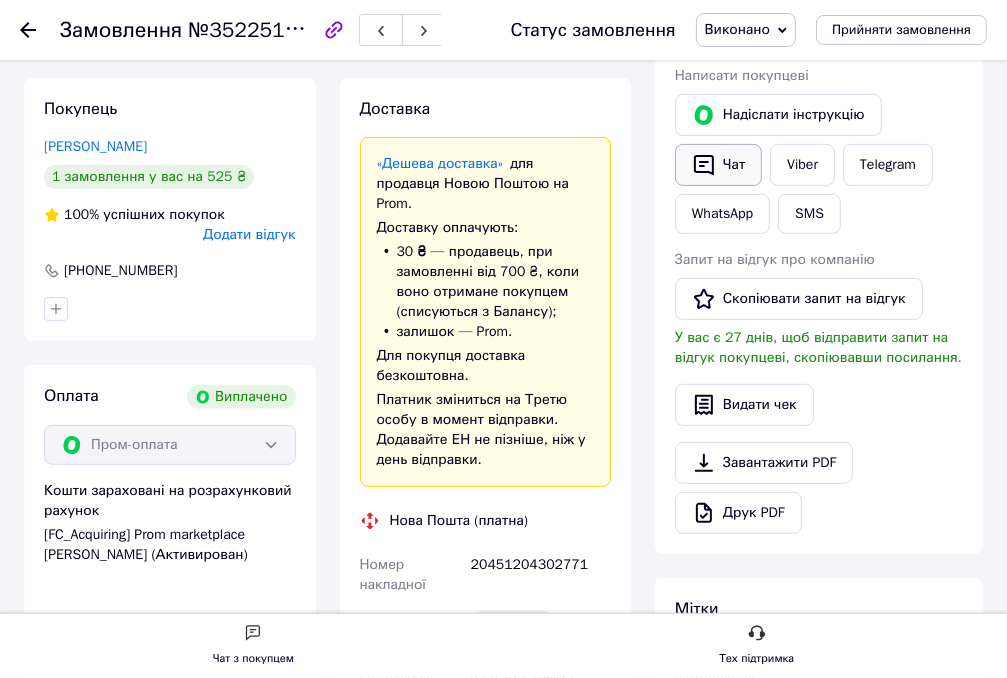 click on "Чат" at bounding box center [718, 165] 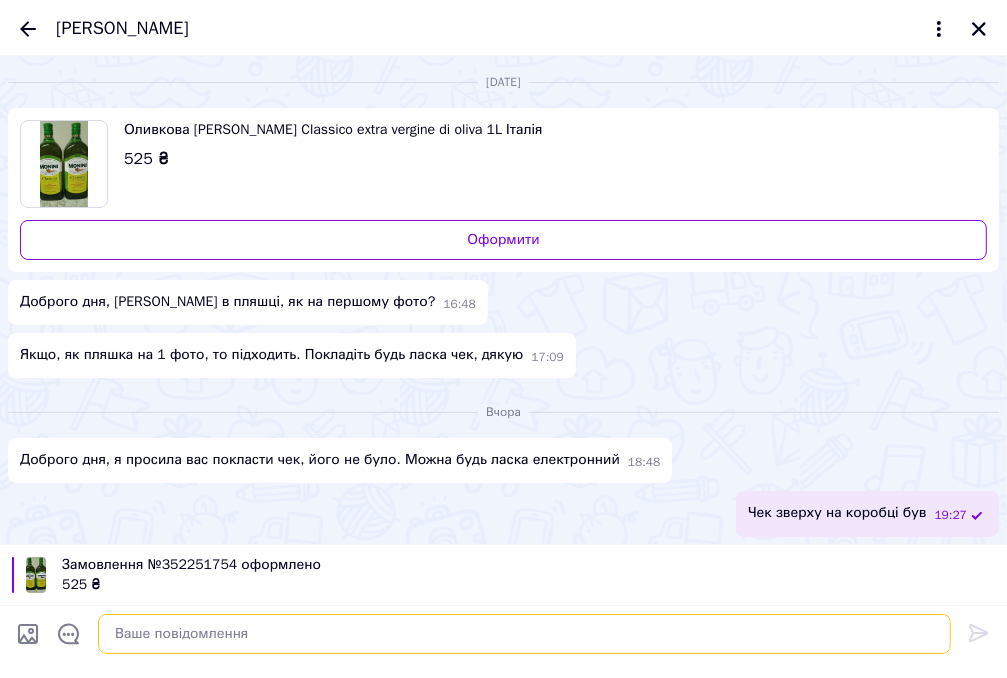 paste on "[URL][DOMAIN_NAME]" 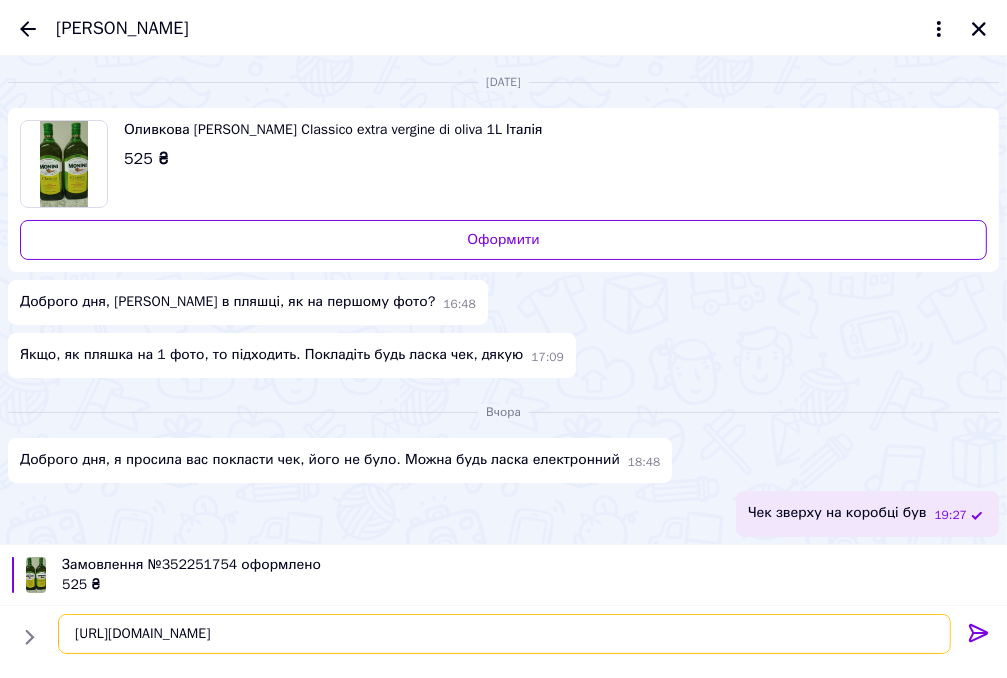 type on "[URL][DOMAIN_NAME]" 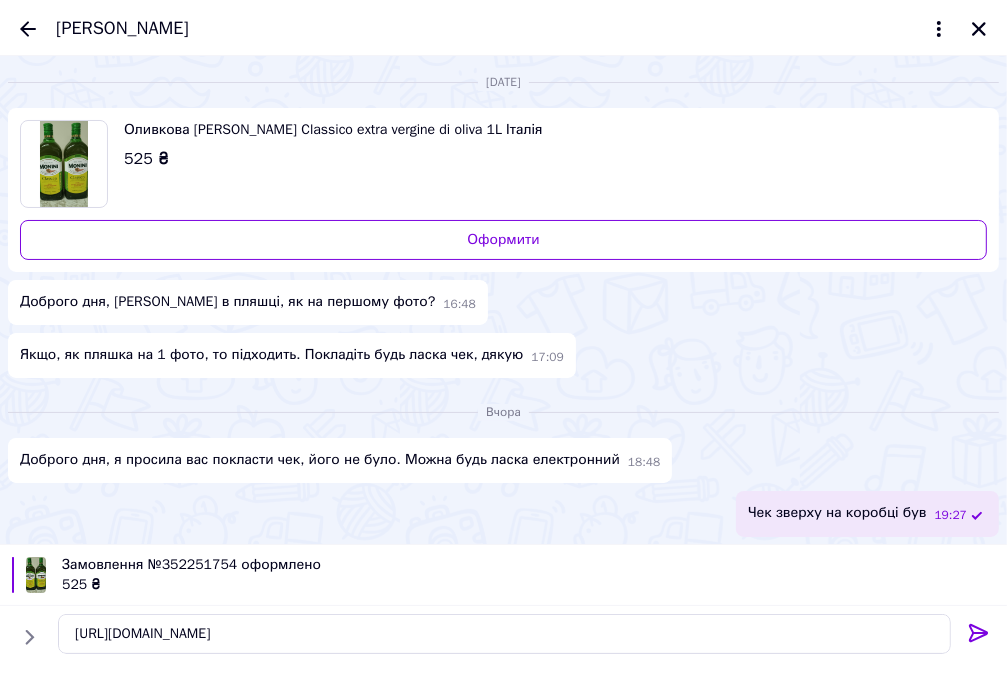 click 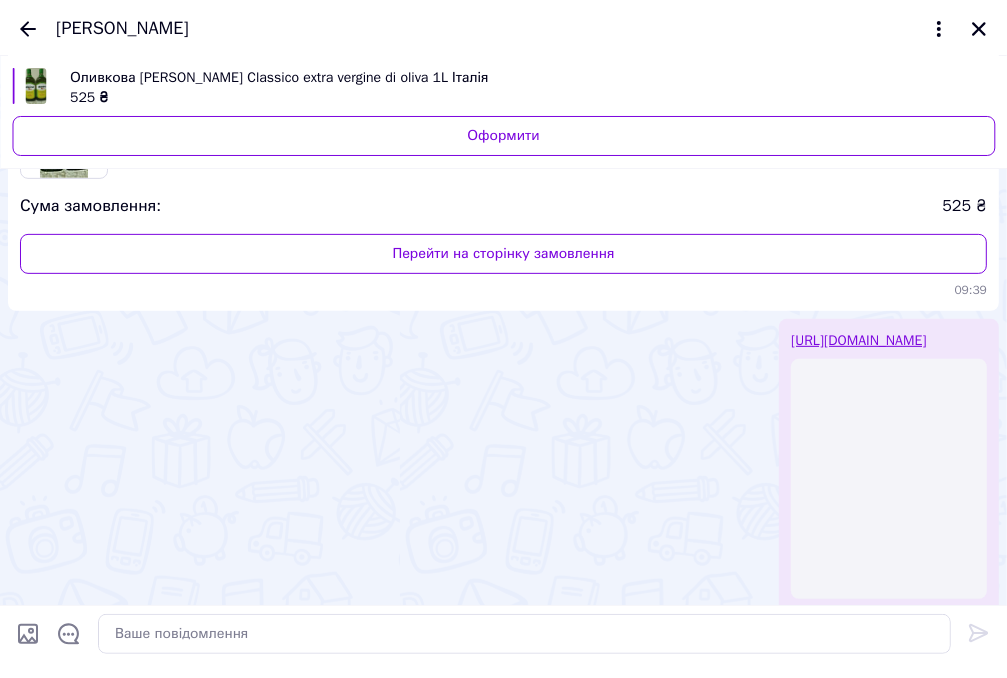 scroll, scrollTop: 564, scrollLeft: 0, axis: vertical 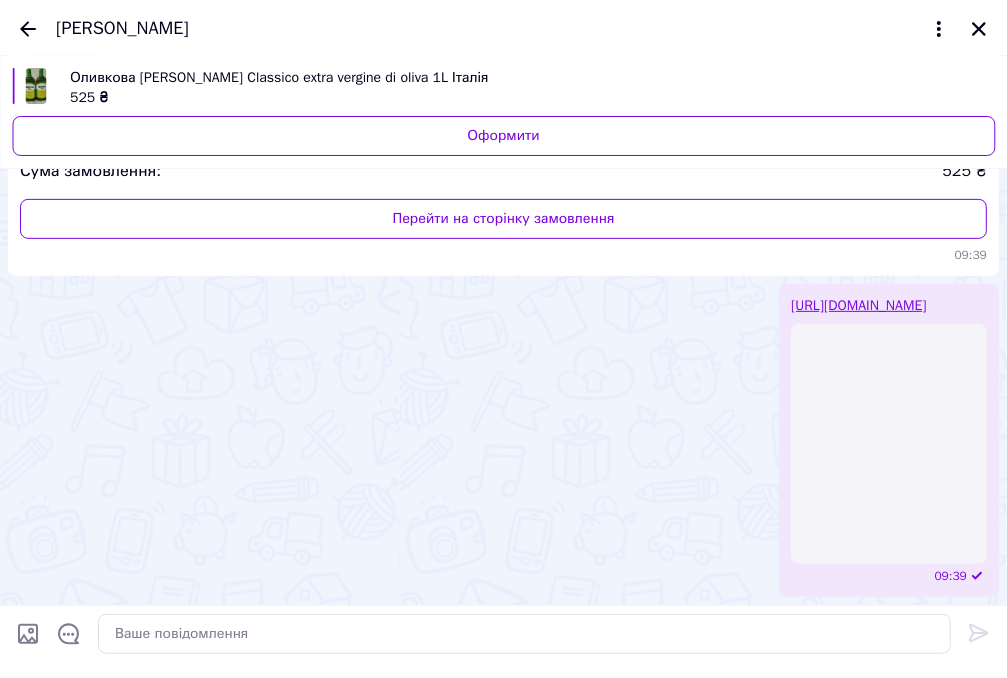 click on "[URL][DOMAIN_NAME]" at bounding box center [858, 305] 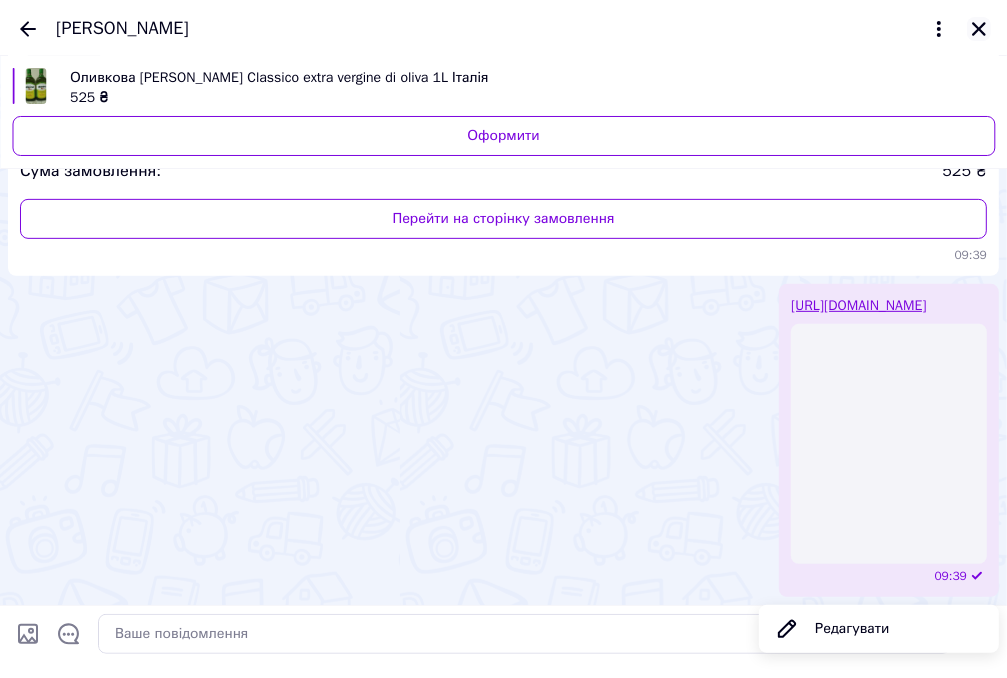 click 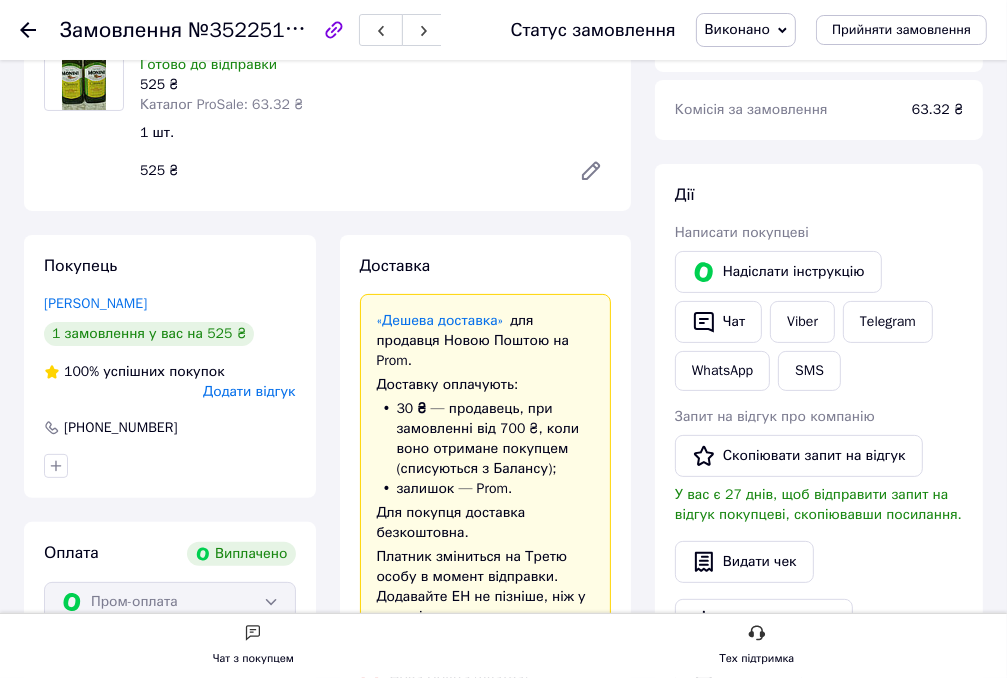 scroll, scrollTop: 0, scrollLeft: 0, axis: both 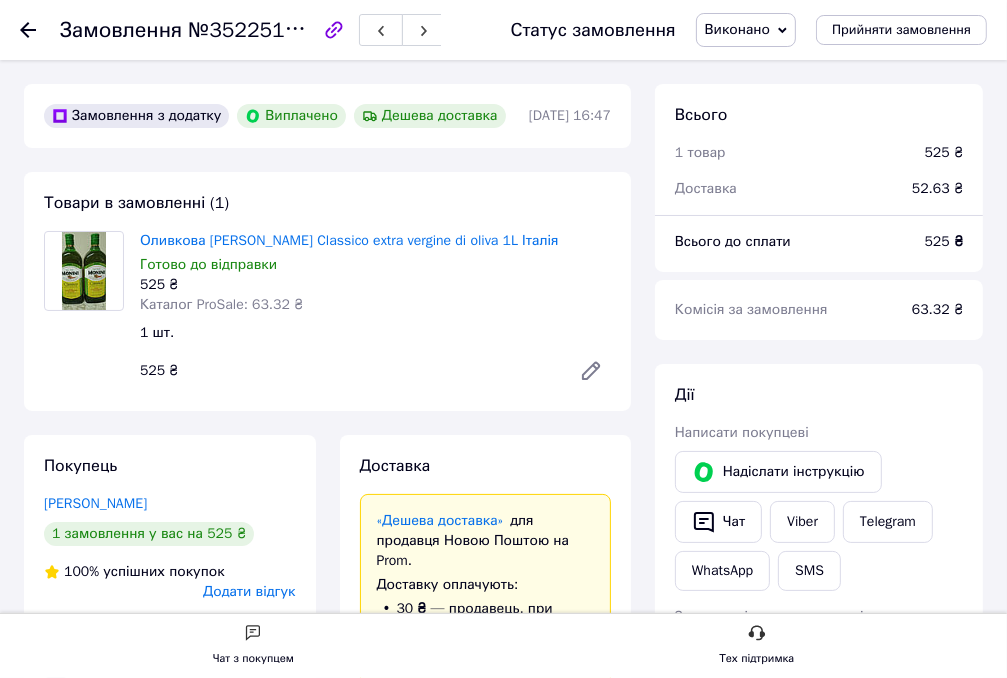 click 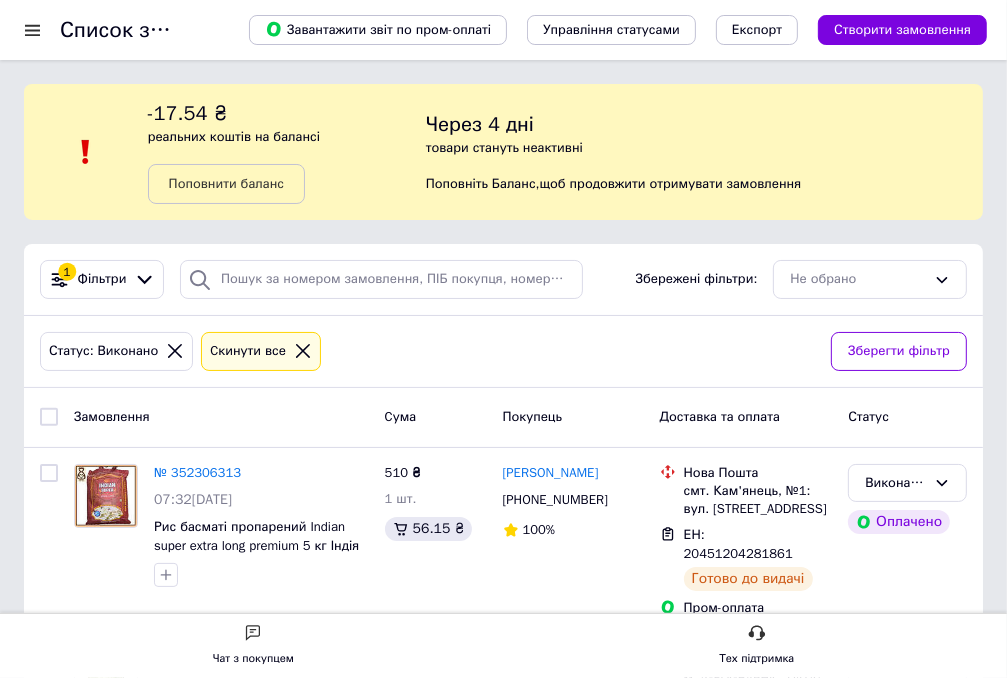 click 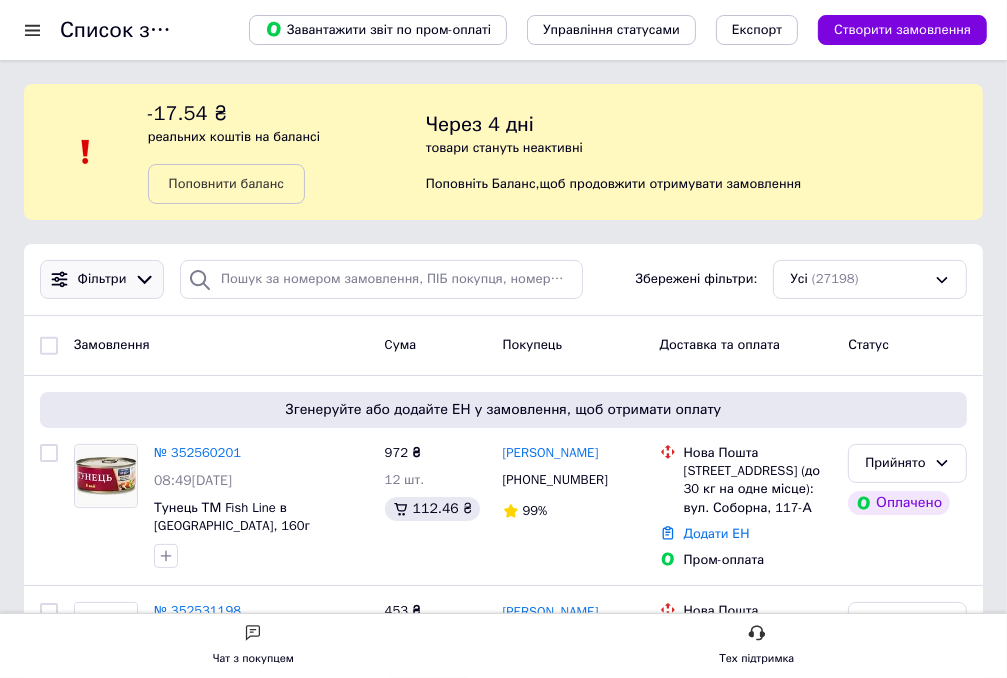 click 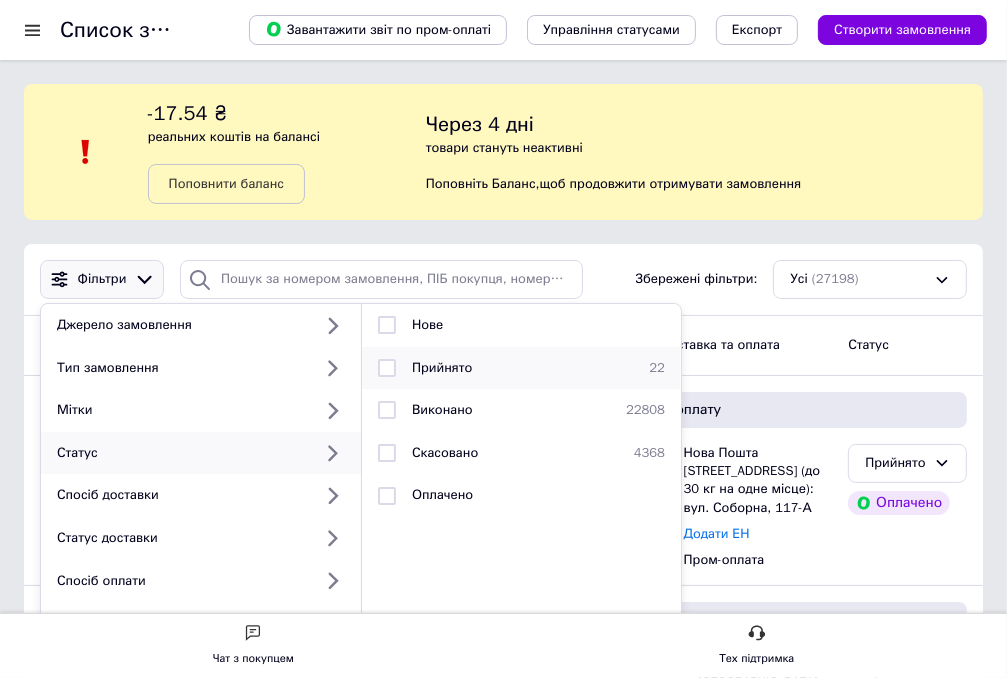 click on "Прийнято" at bounding box center [442, 367] 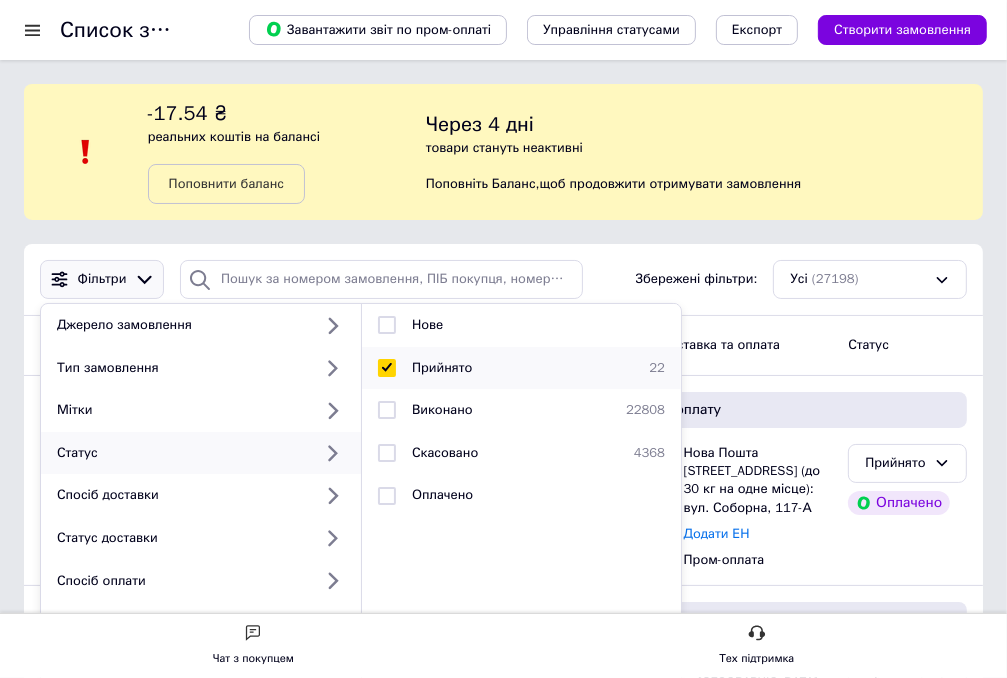 checkbox on "true" 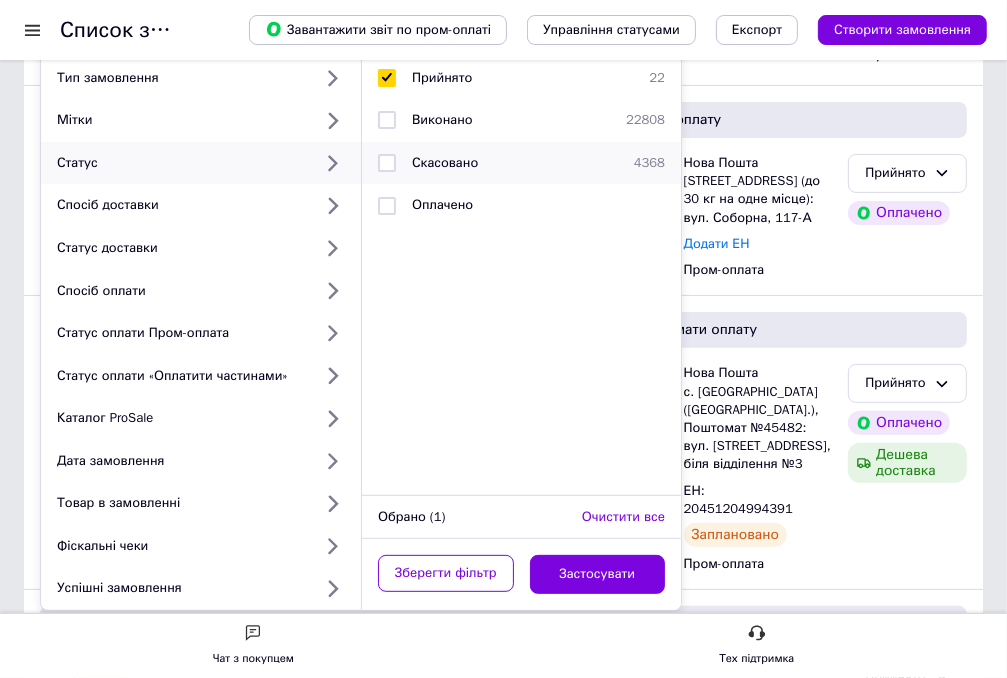 scroll, scrollTop: 300, scrollLeft: 0, axis: vertical 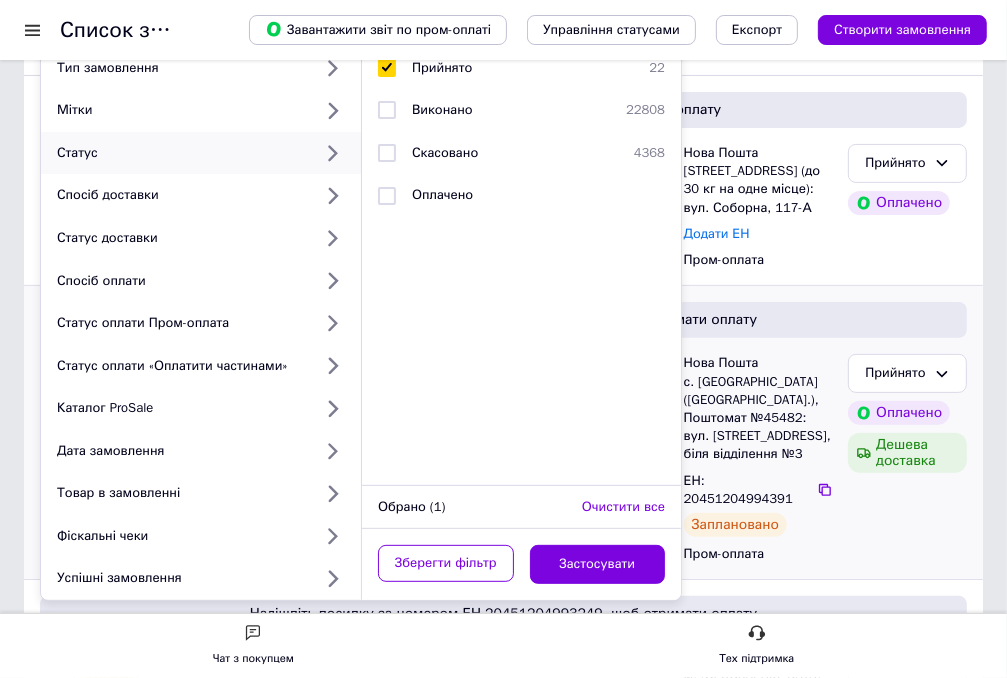drag, startPoint x: 576, startPoint y: 554, endPoint x: 591, endPoint y: 572, distance: 23.43075 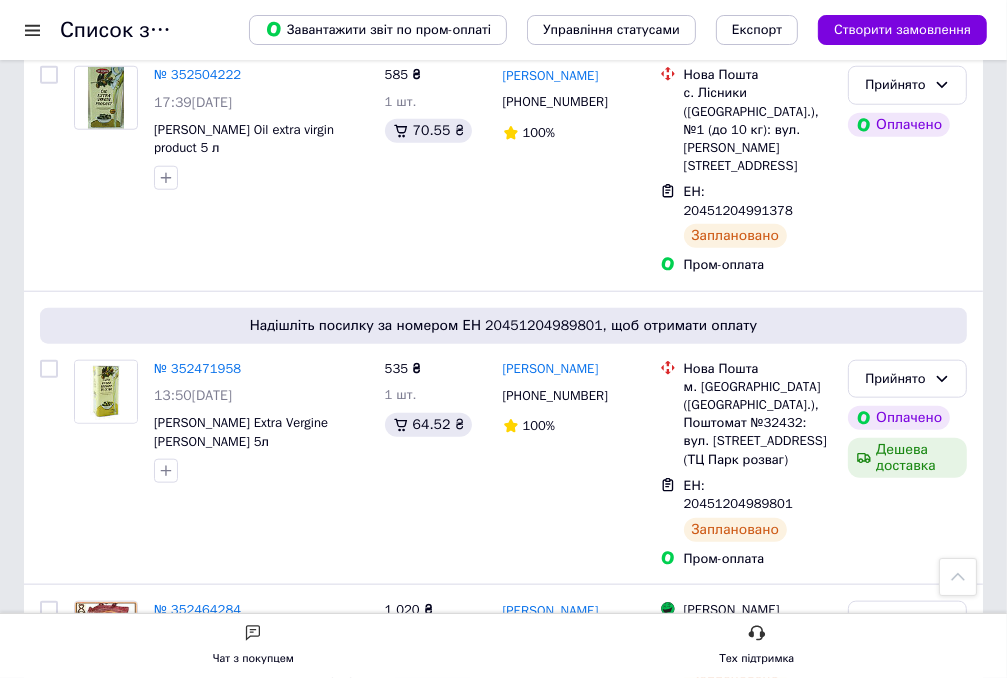 scroll, scrollTop: 1300, scrollLeft: 0, axis: vertical 